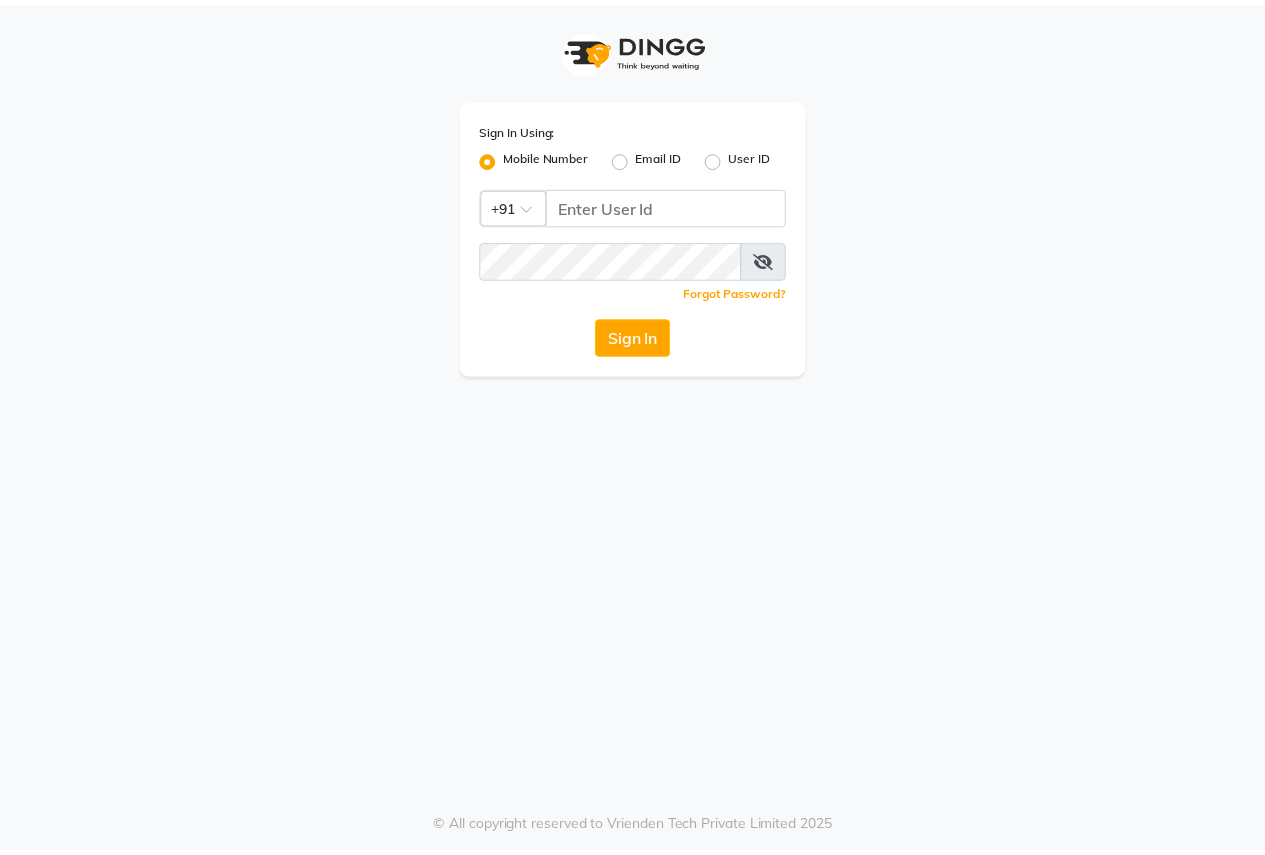 scroll, scrollTop: 0, scrollLeft: 0, axis: both 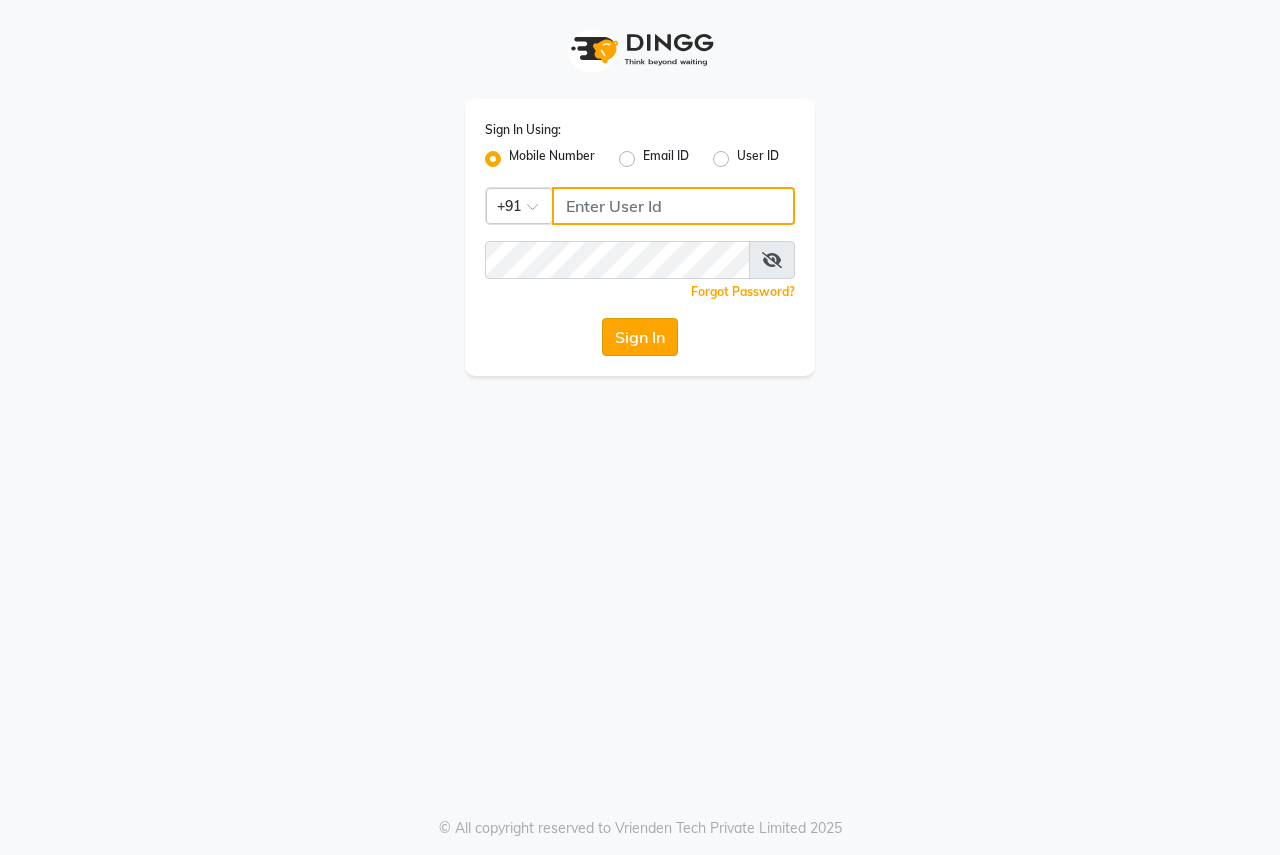 type on "8007975027" 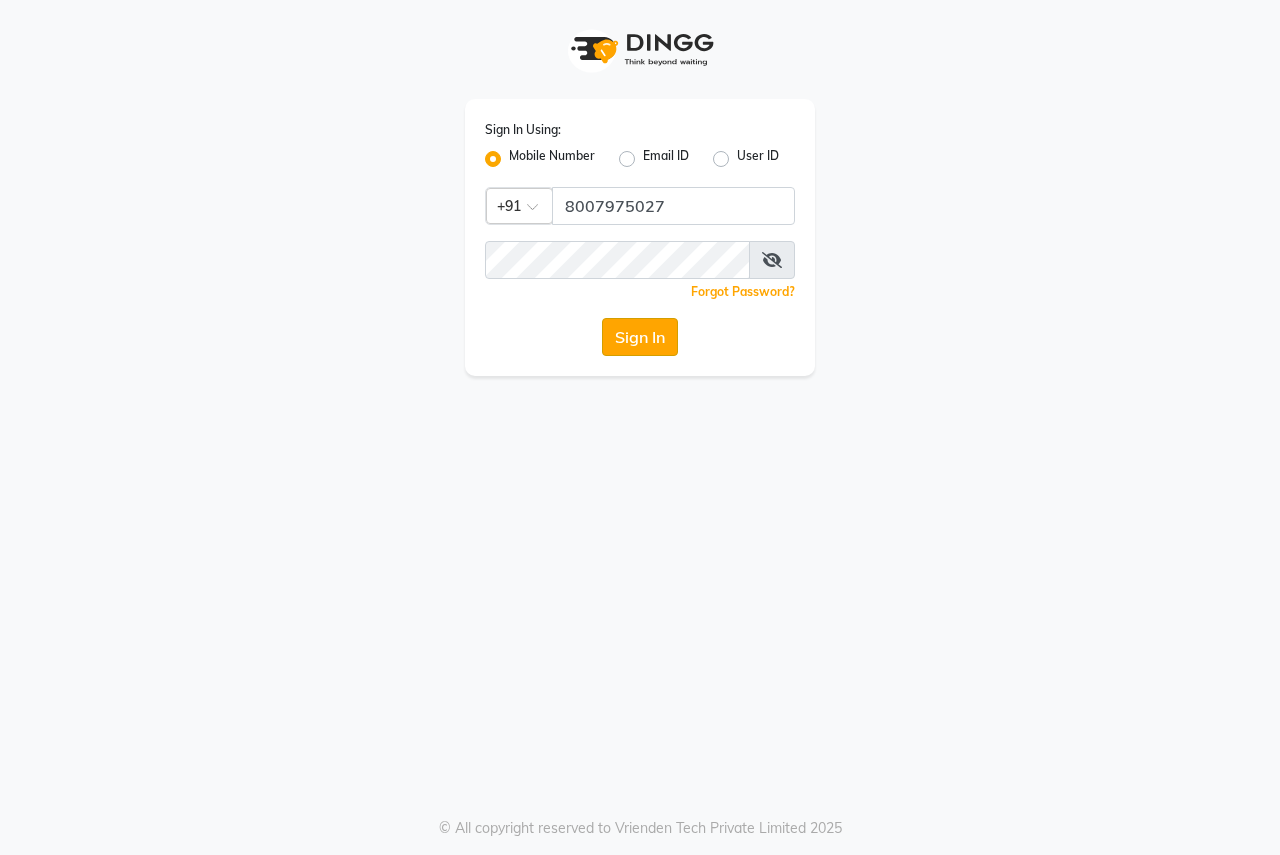 click on "Sign In" 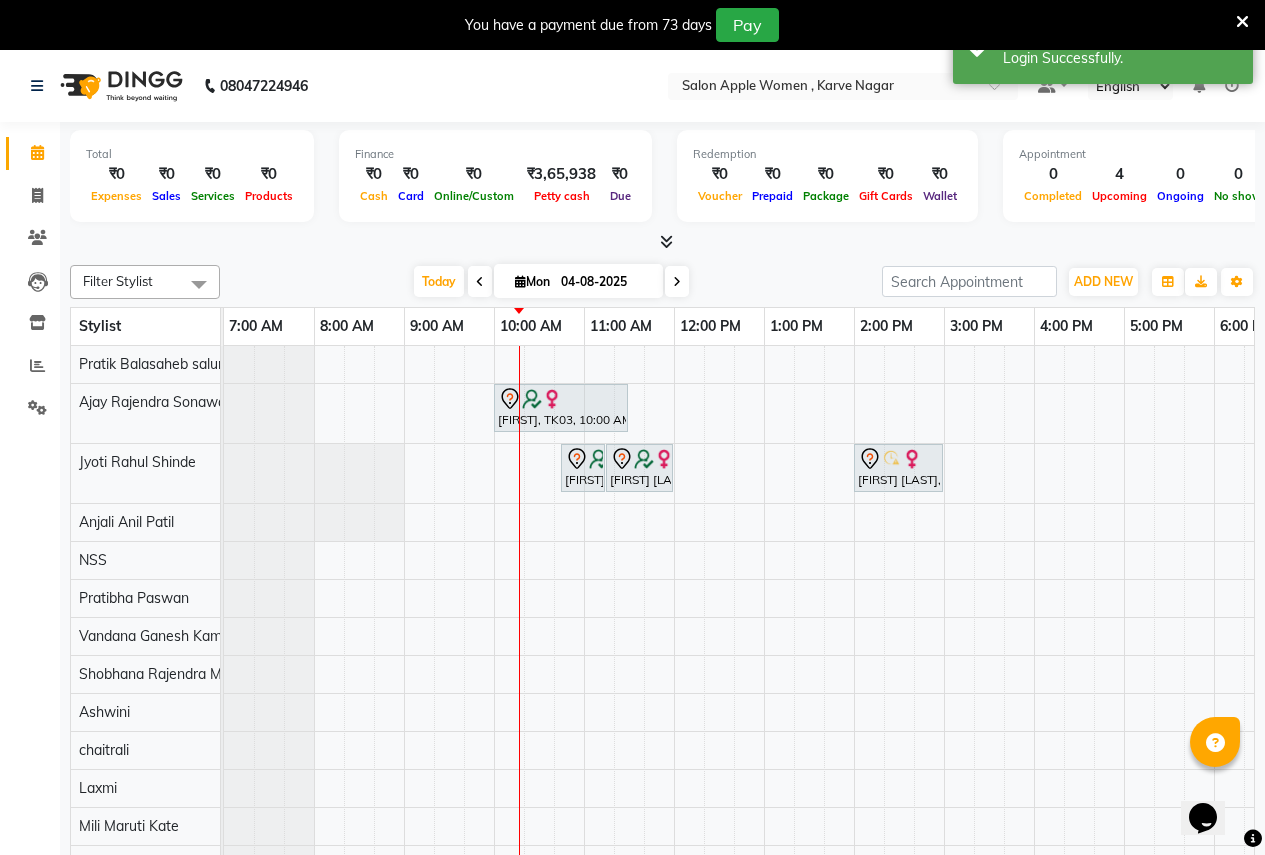 scroll, scrollTop: 0, scrollLeft: 0, axis: both 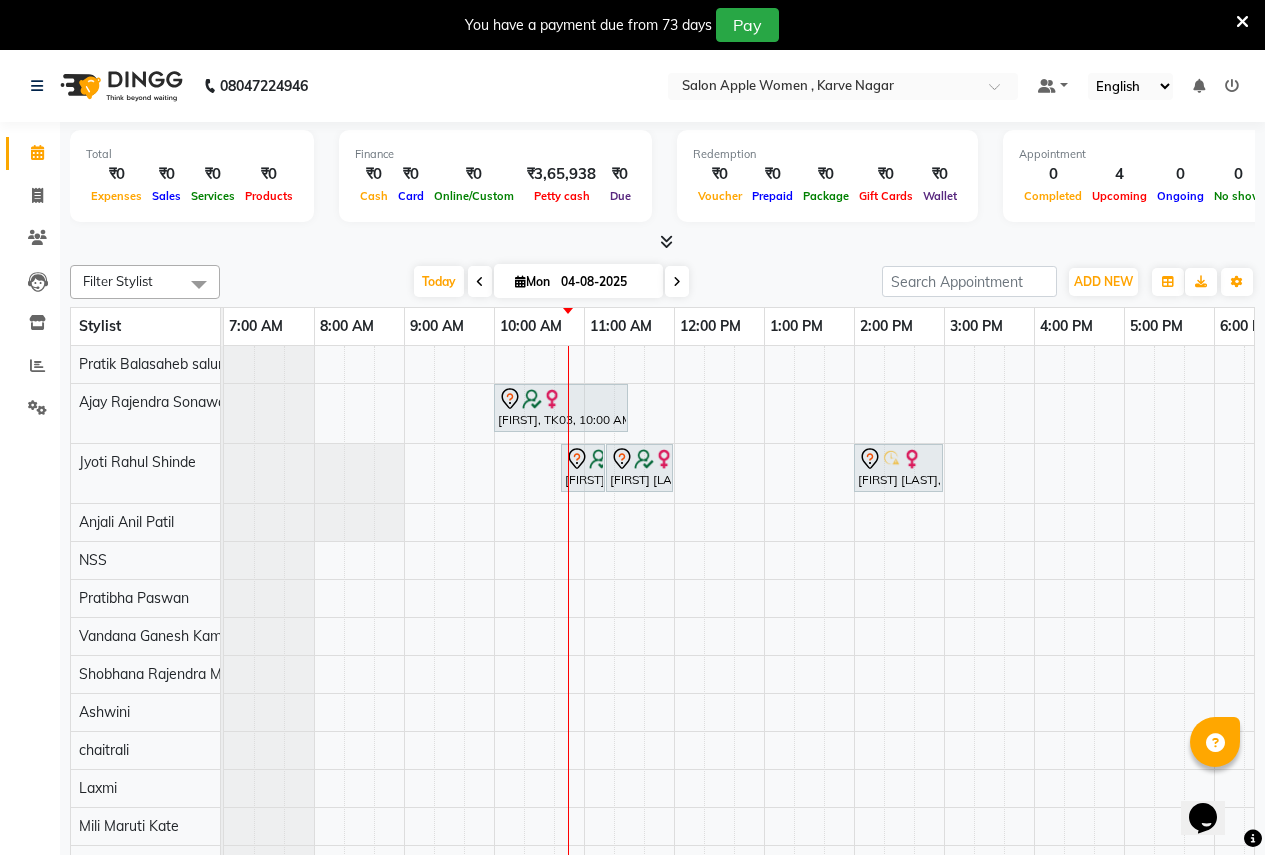 click on "[FIRST], TK03, 10:00 AM-11:30 AM, old Global Colouring -Wella - Neck Length (Female) [FIRST] [LAST], TK02, 10:45 AM-11:15 AM, Bleach - Oxy life(face) - Female [FIRST] [LAST], TK02, 11:15 AM-12:00 PM, Clean Ups - O3+ face clean up - Female [FIRST] [LAST], TK01, 02:00 PM-03:00 PM, old Facial - Signature Facial Oily Skin (Female)" at bounding box center [944, 615] 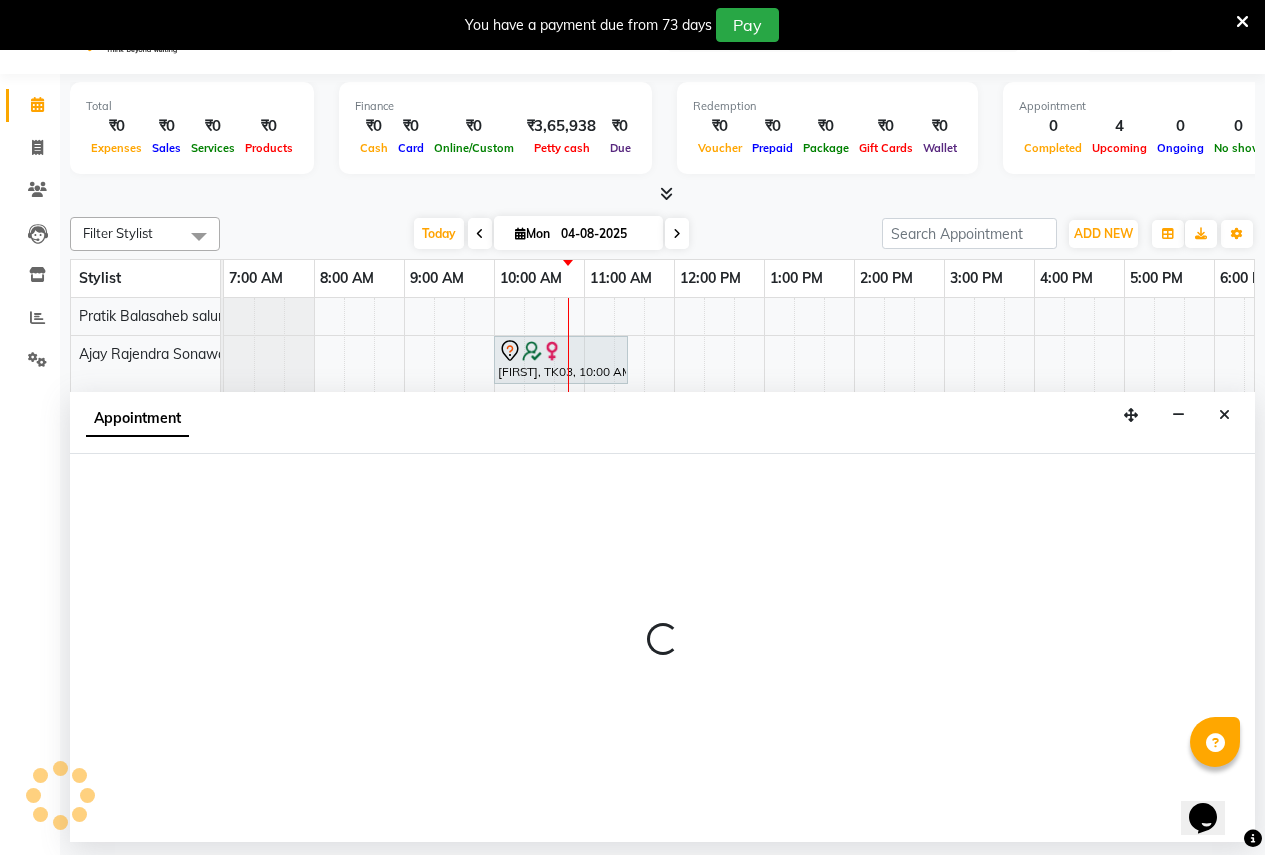 scroll, scrollTop: 50, scrollLeft: 0, axis: vertical 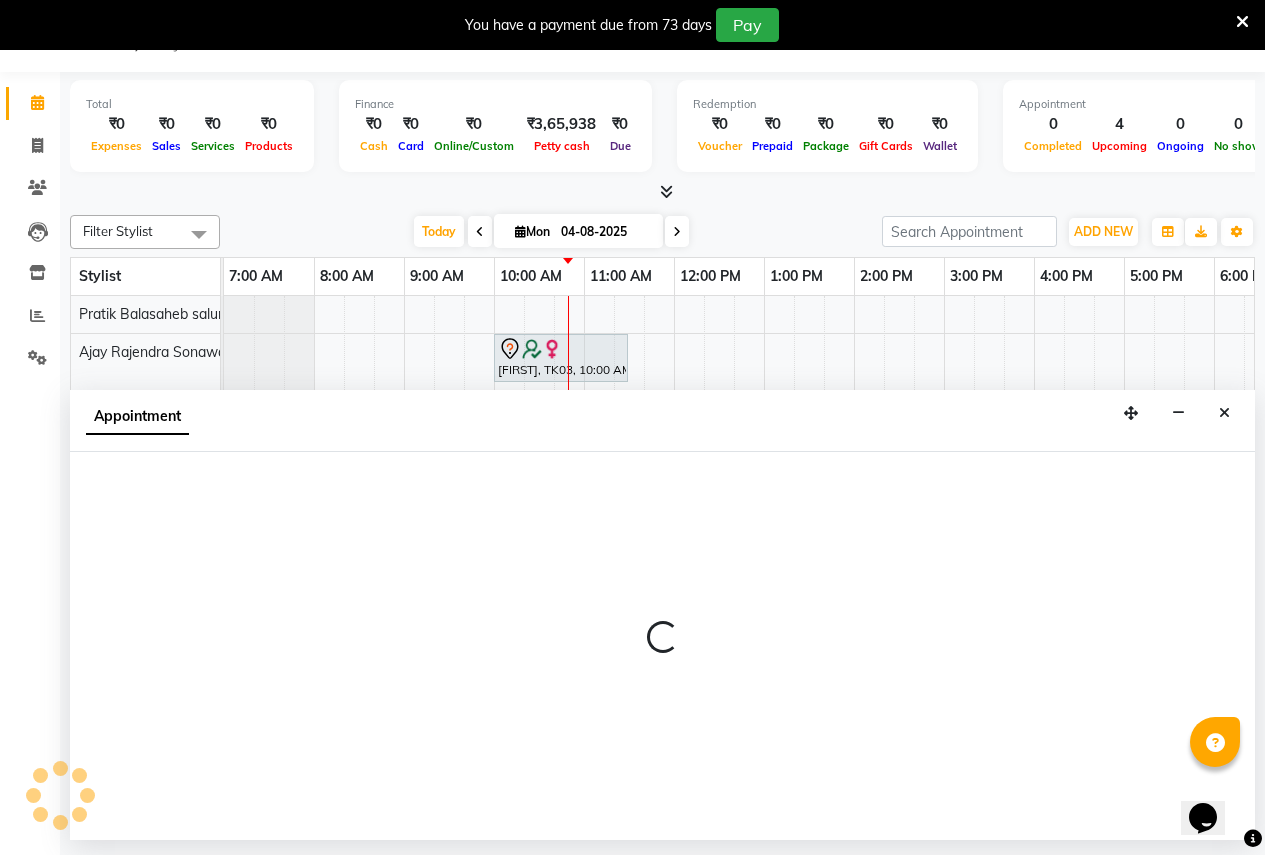 select on "70311" 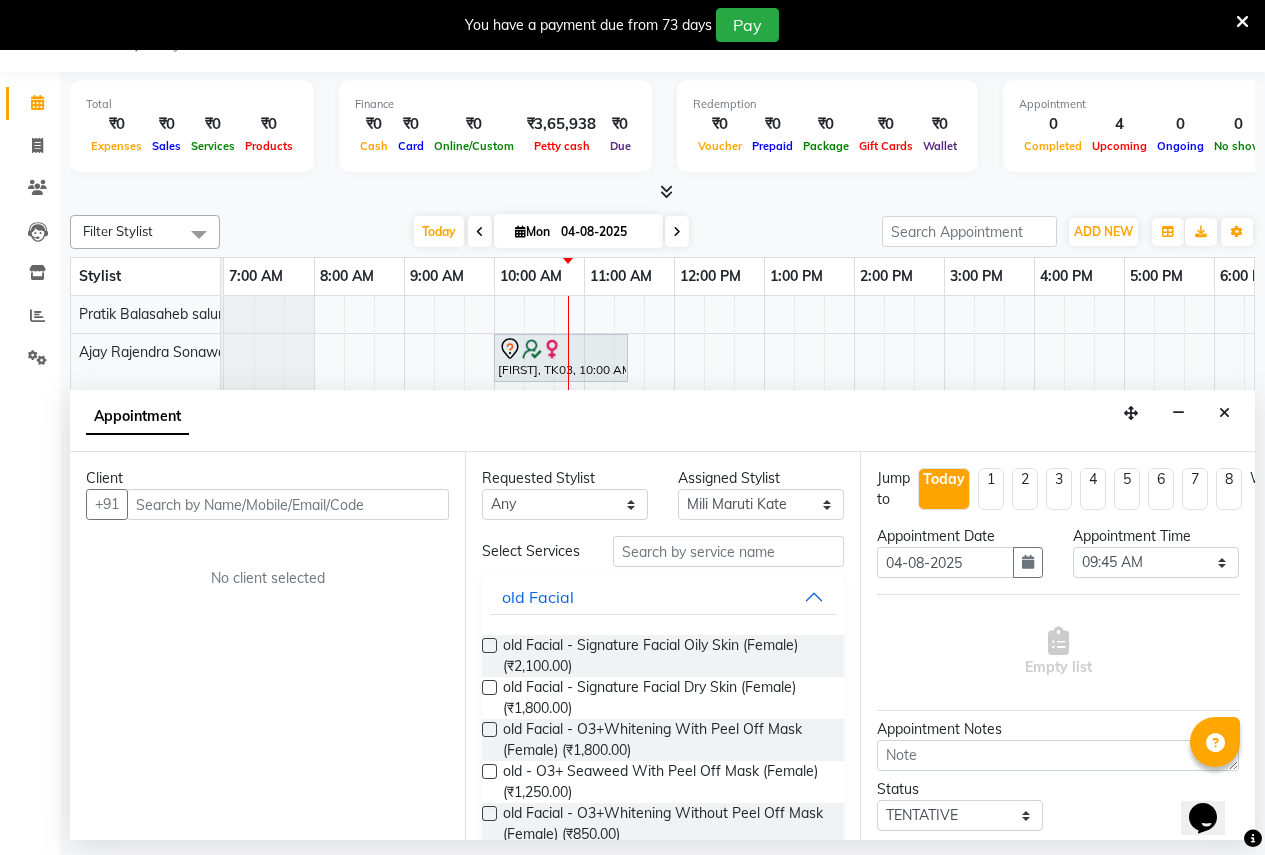 click at bounding box center (288, 504) 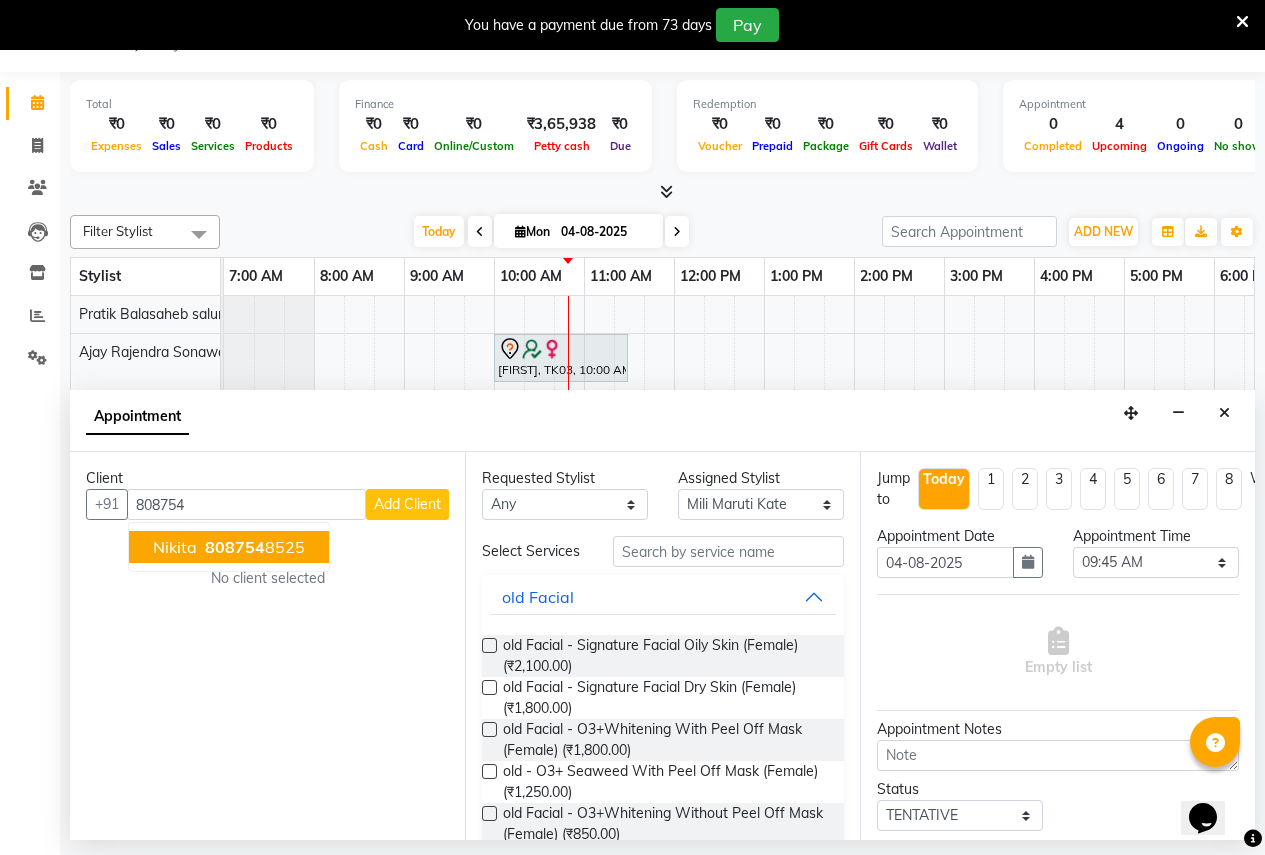 click on "nikita" at bounding box center (175, 547) 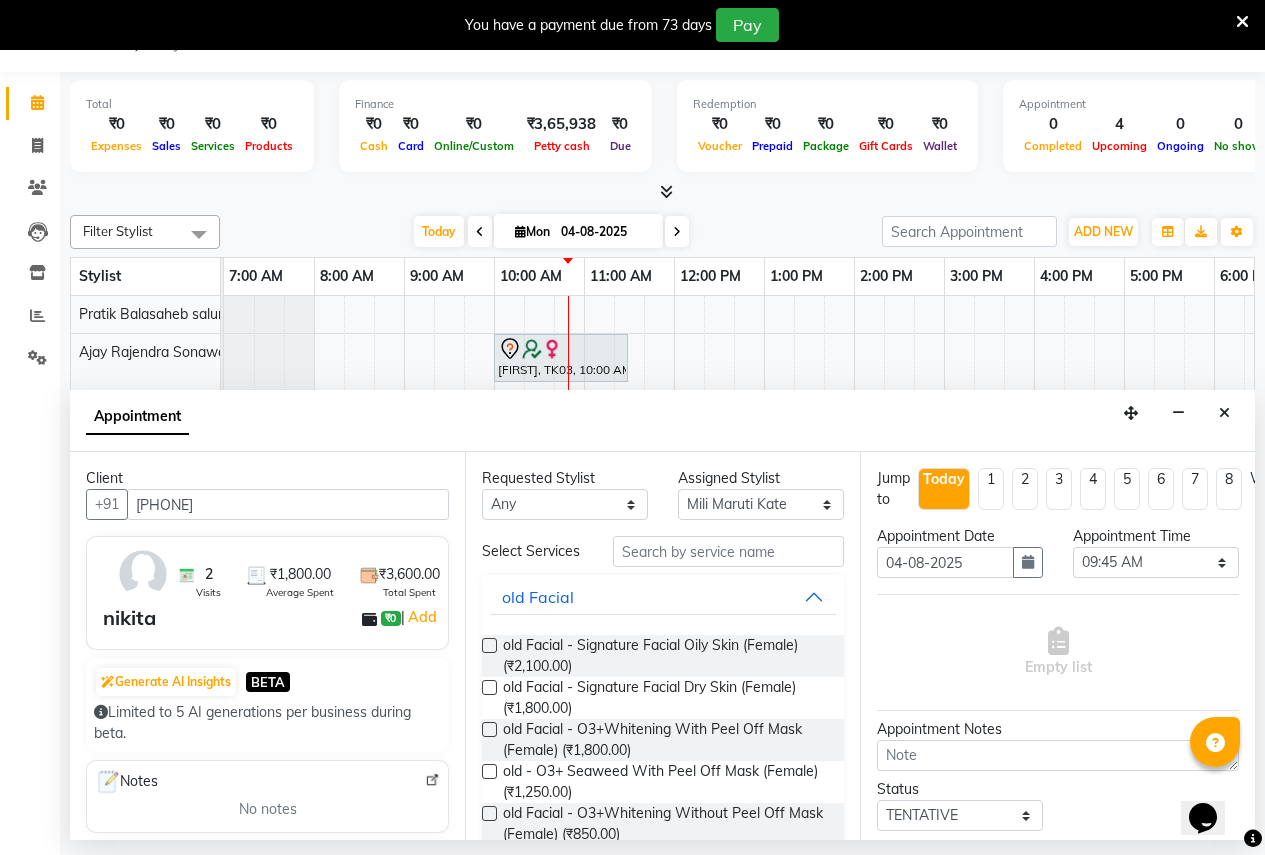 type on "[PHONE]" 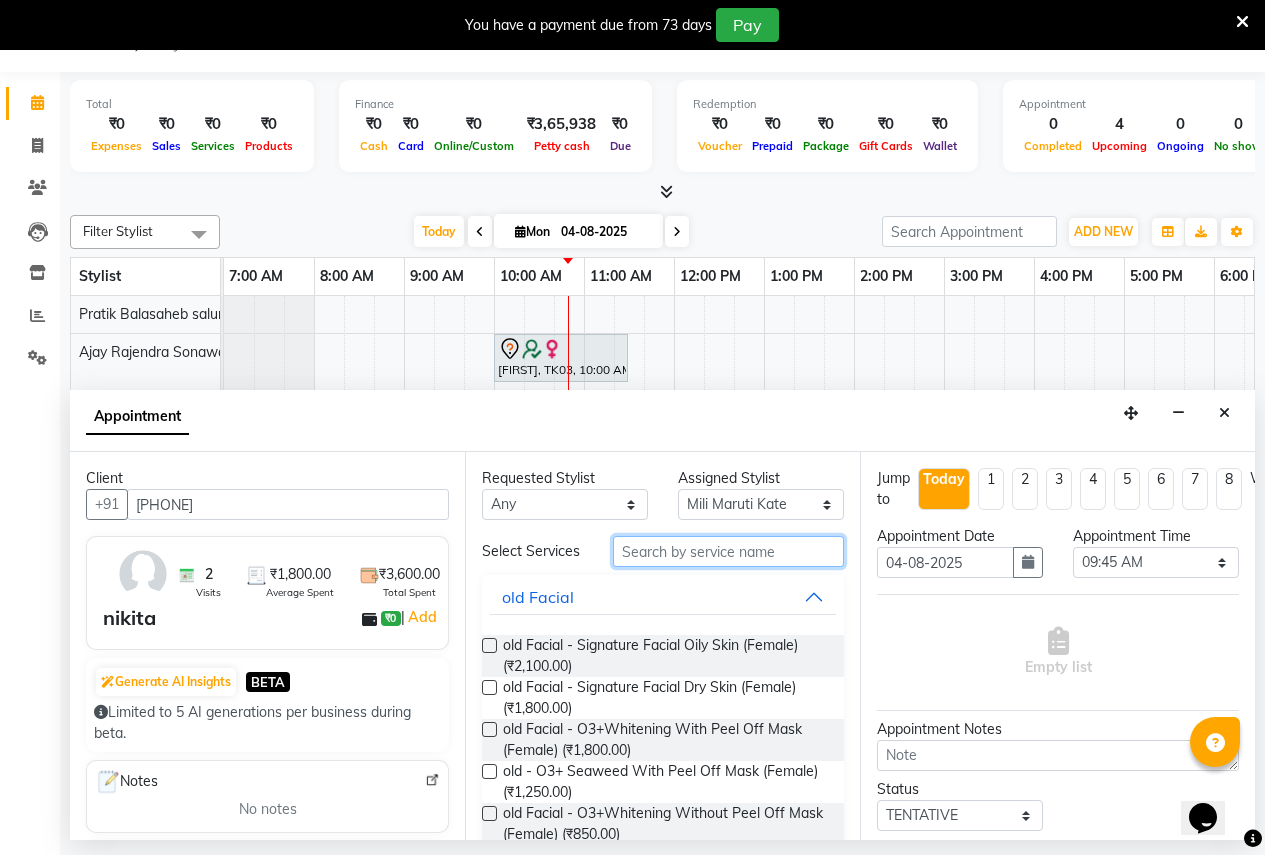 click at bounding box center (728, 551) 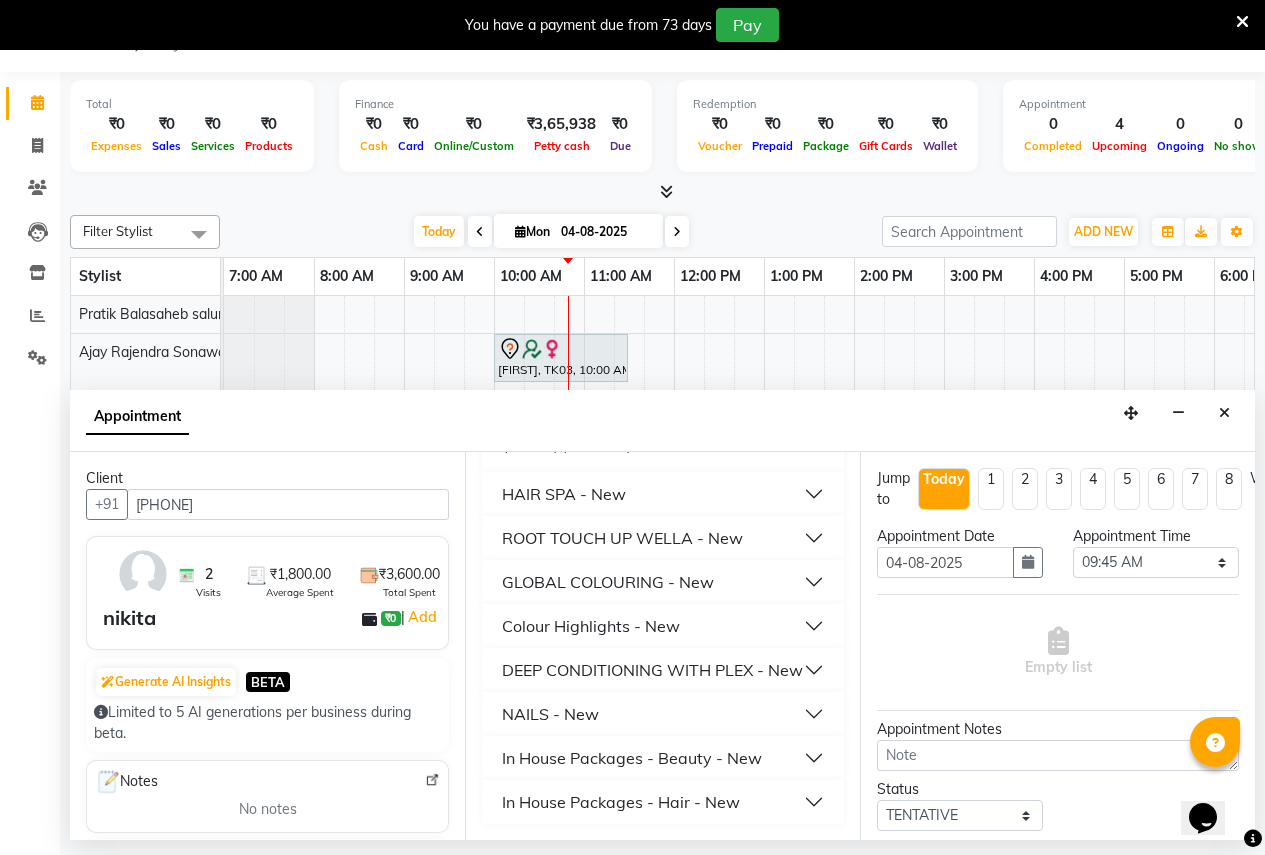 scroll, scrollTop: 298, scrollLeft: 0, axis: vertical 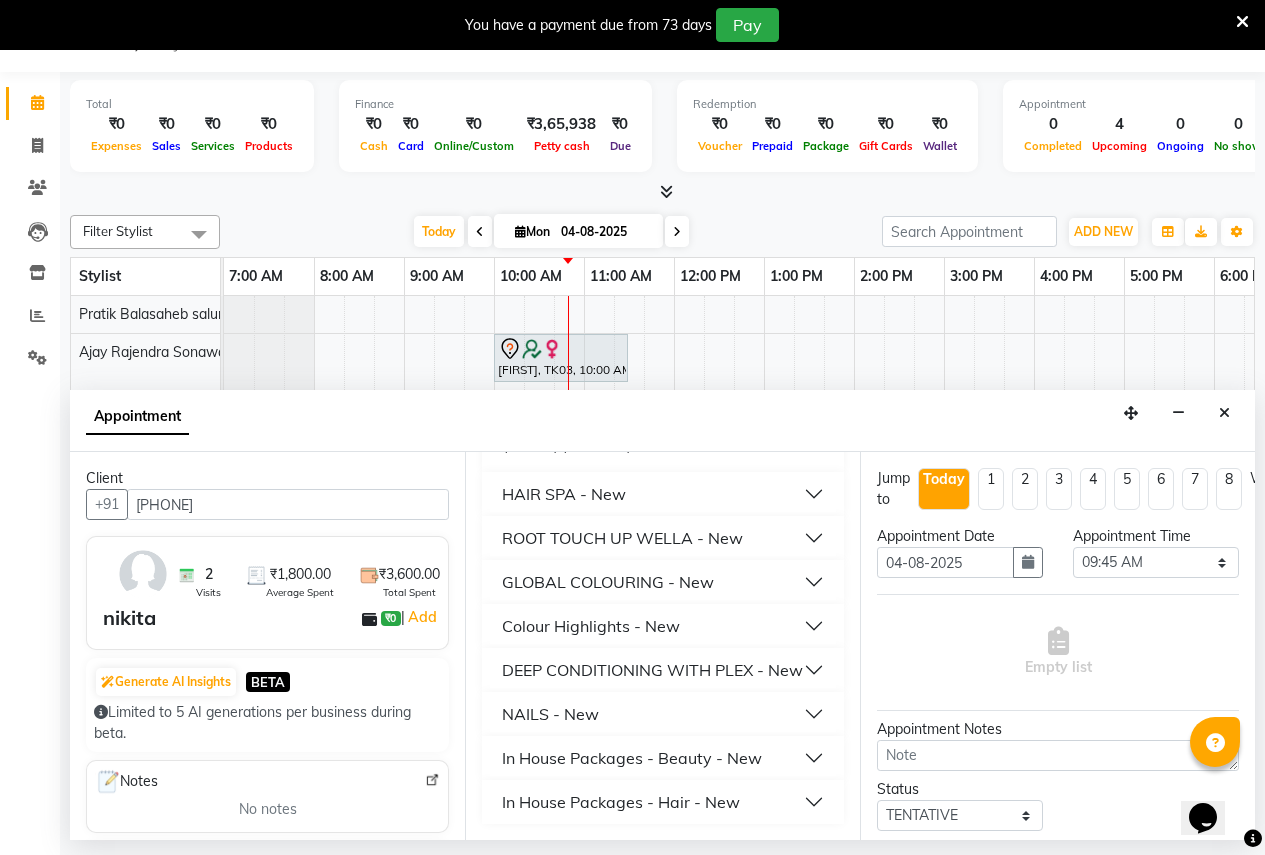 click on "In House Packages - Beauty - New" at bounding box center [632, 758] 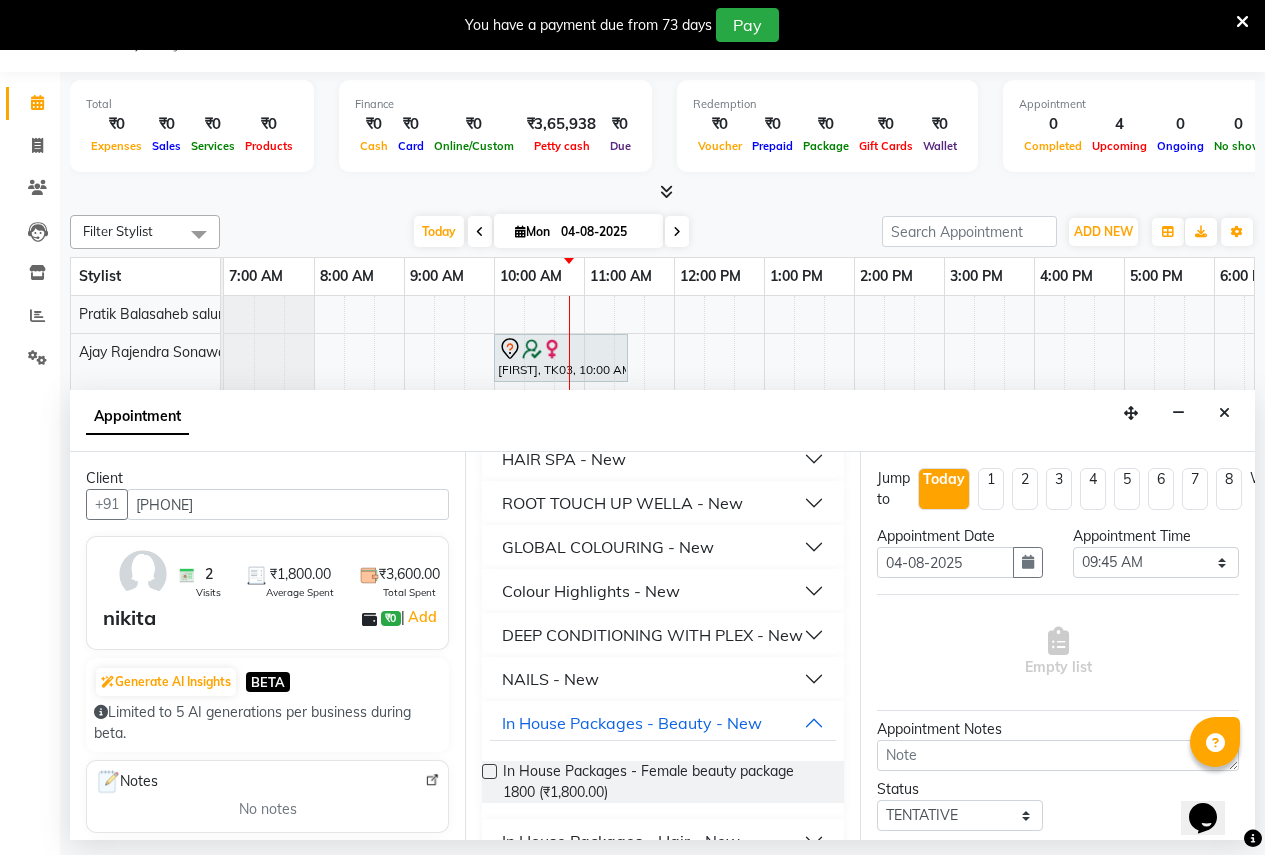 click at bounding box center [489, 771] 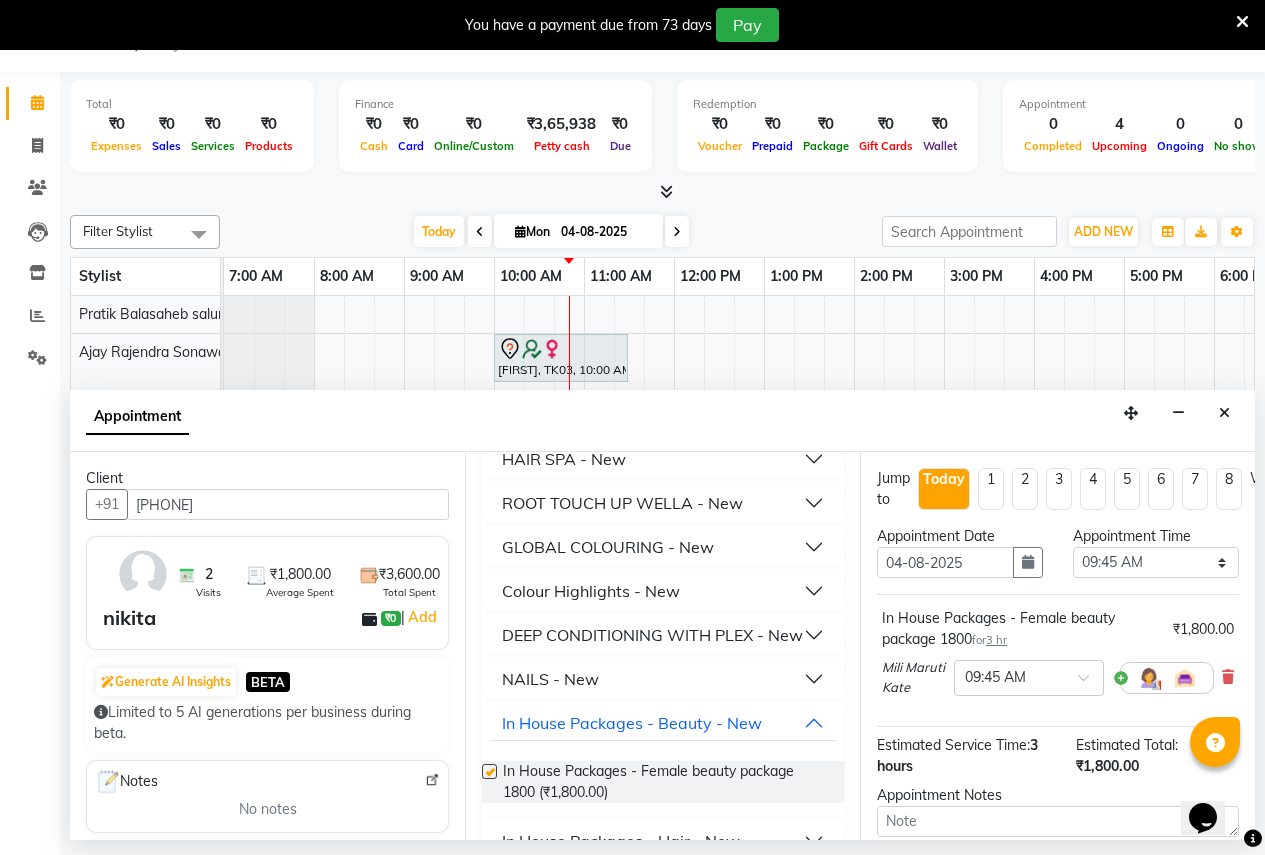 checkbox on "false" 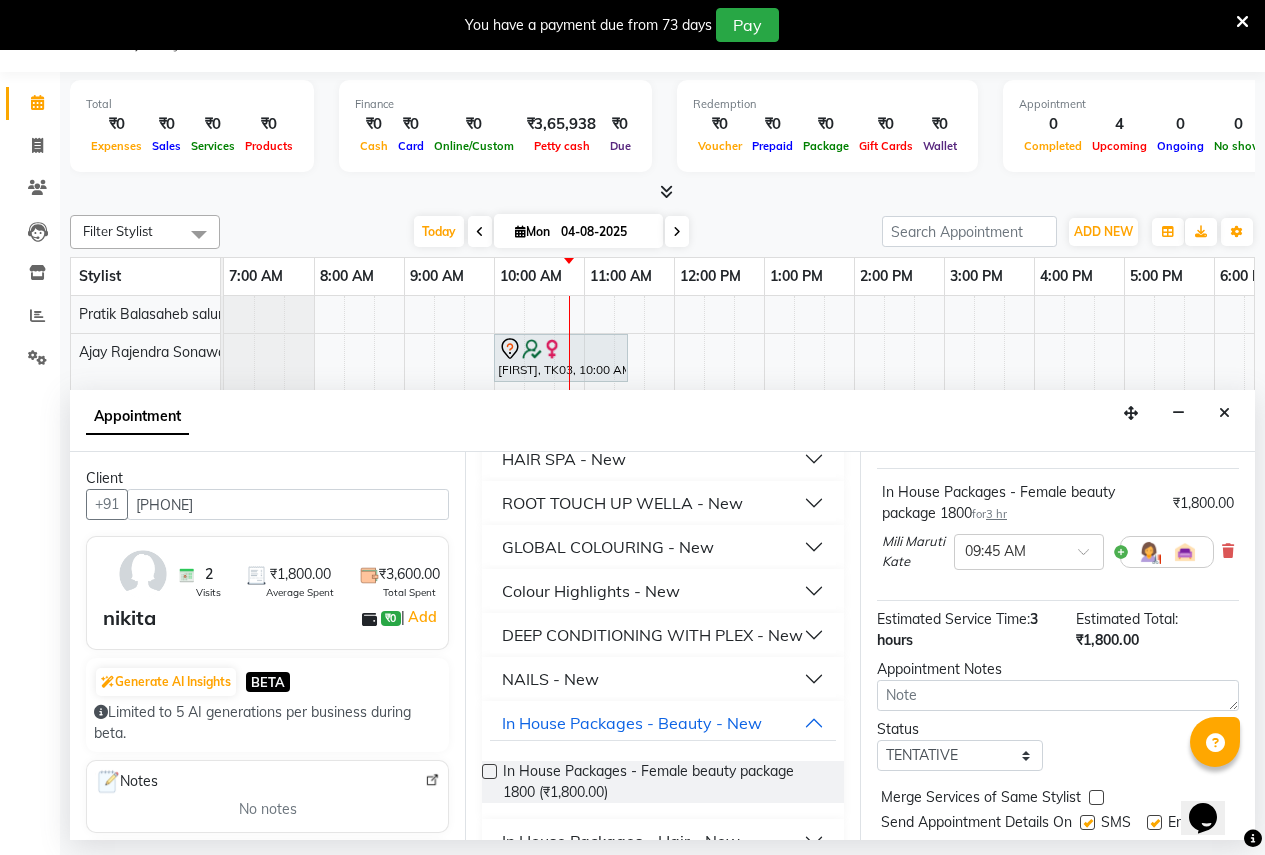 scroll, scrollTop: 218, scrollLeft: 0, axis: vertical 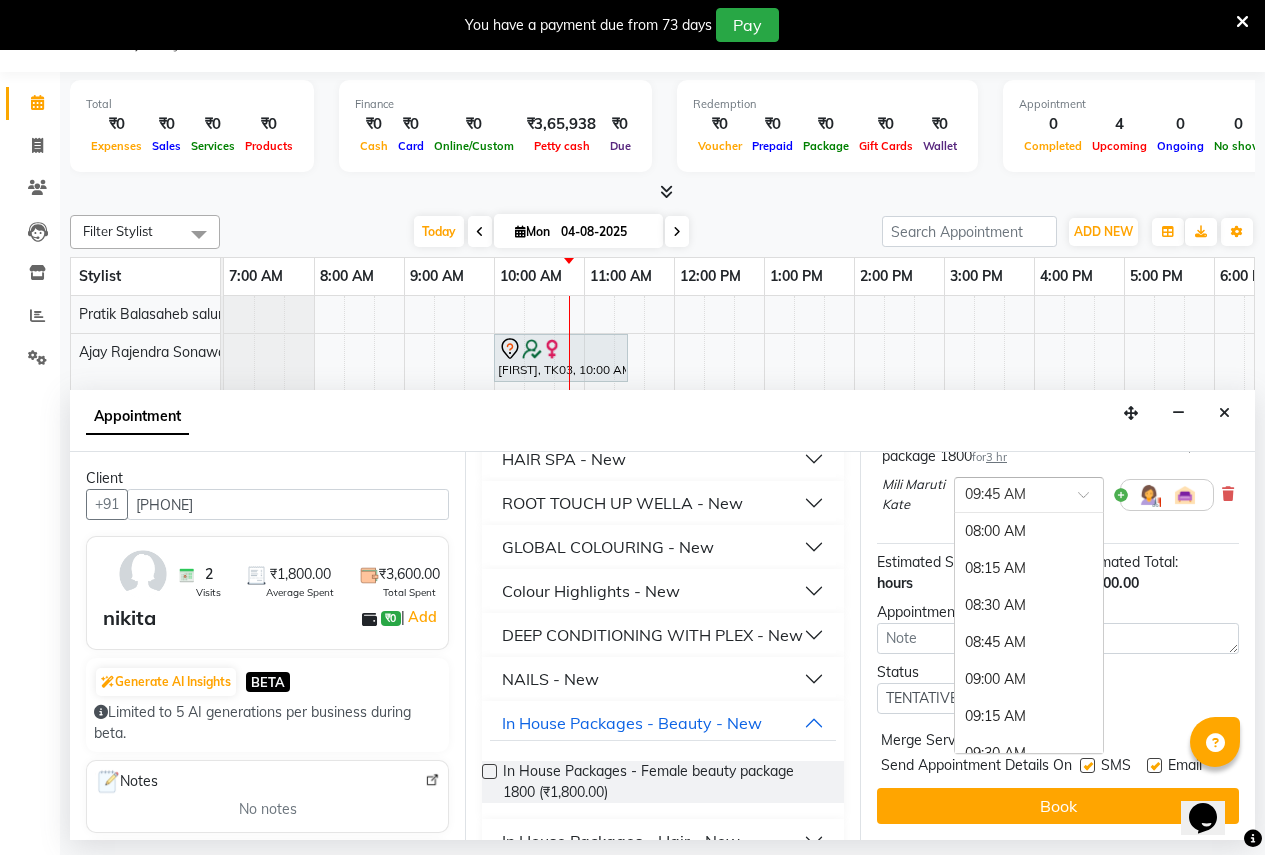 click at bounding box center (1009, 493) 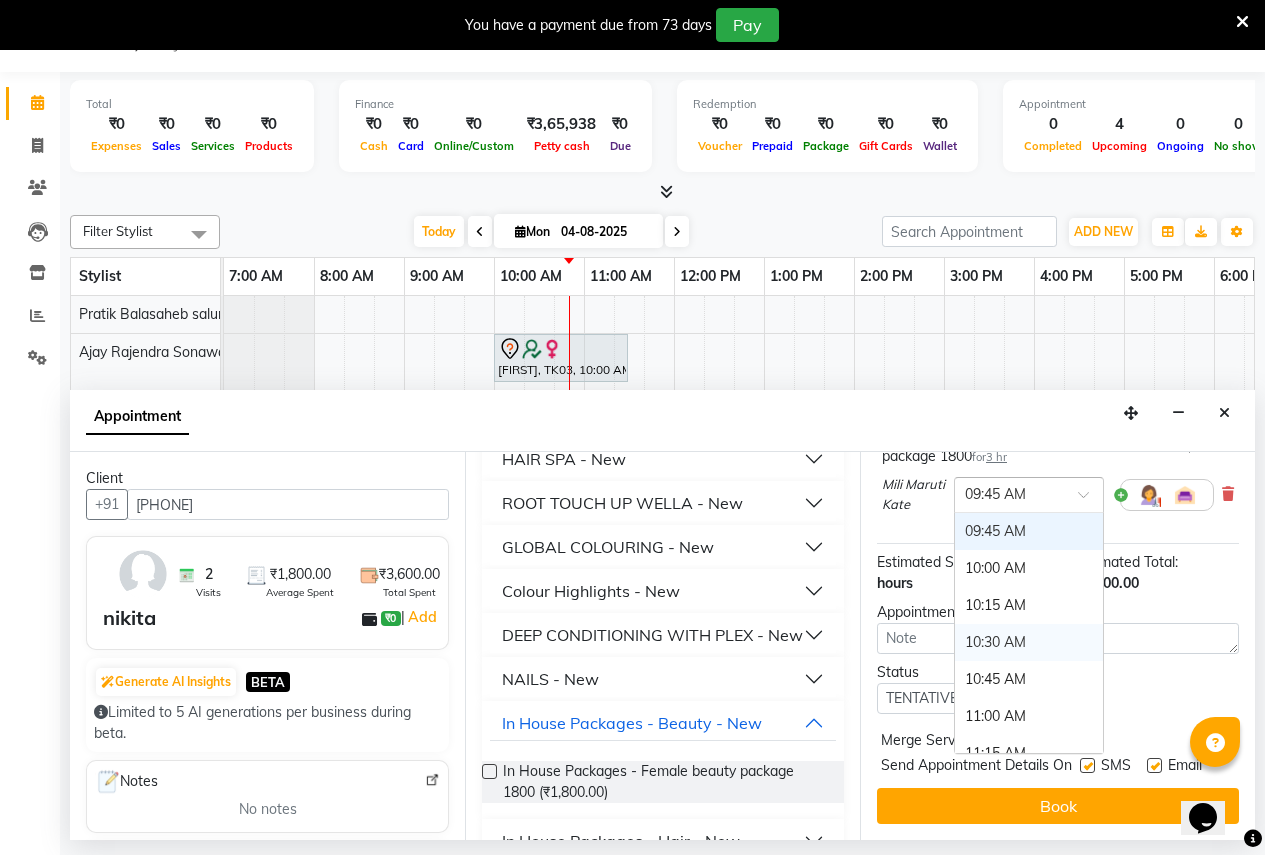 click on "10:30 AM" at bounding box center (1029, 642) 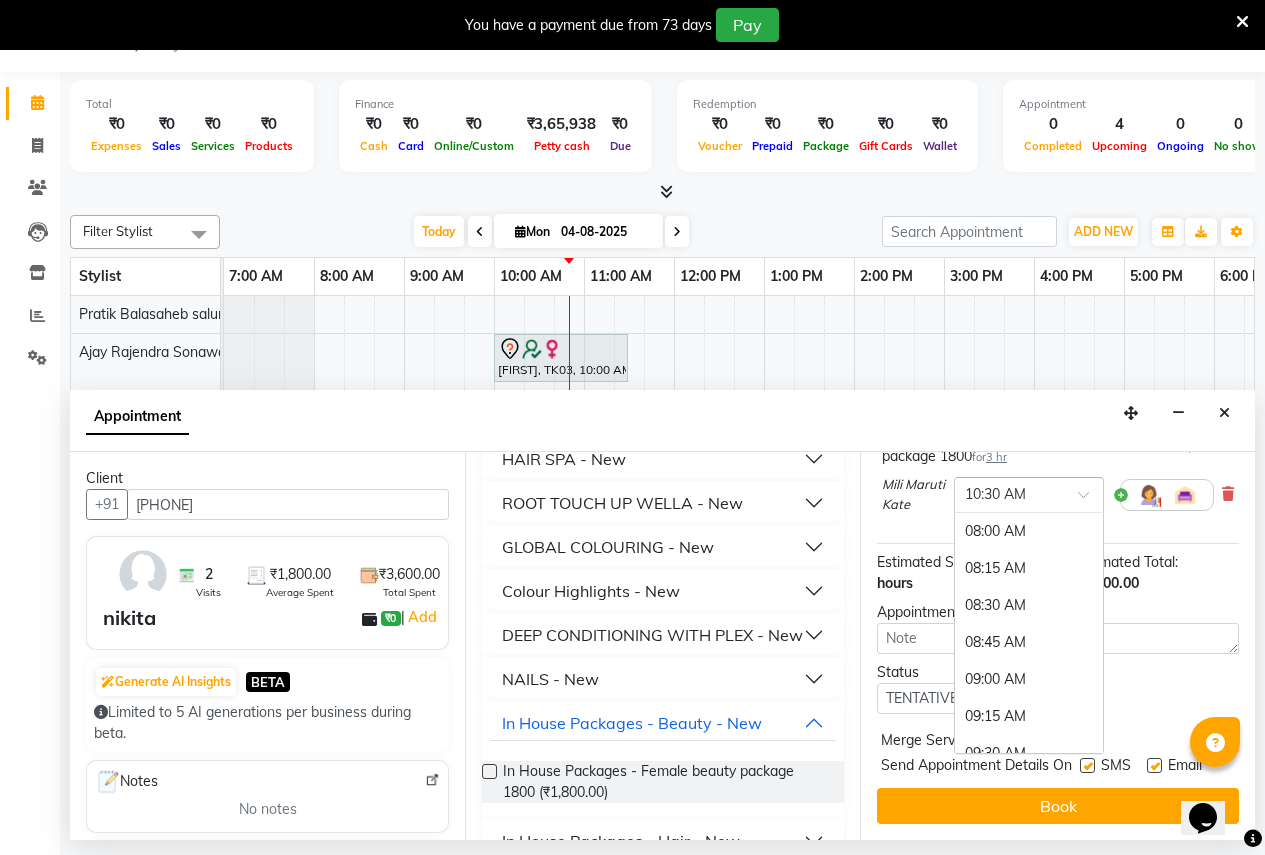 scroll, scrollTop: 370, scrollLeft: 0, axis: vertical 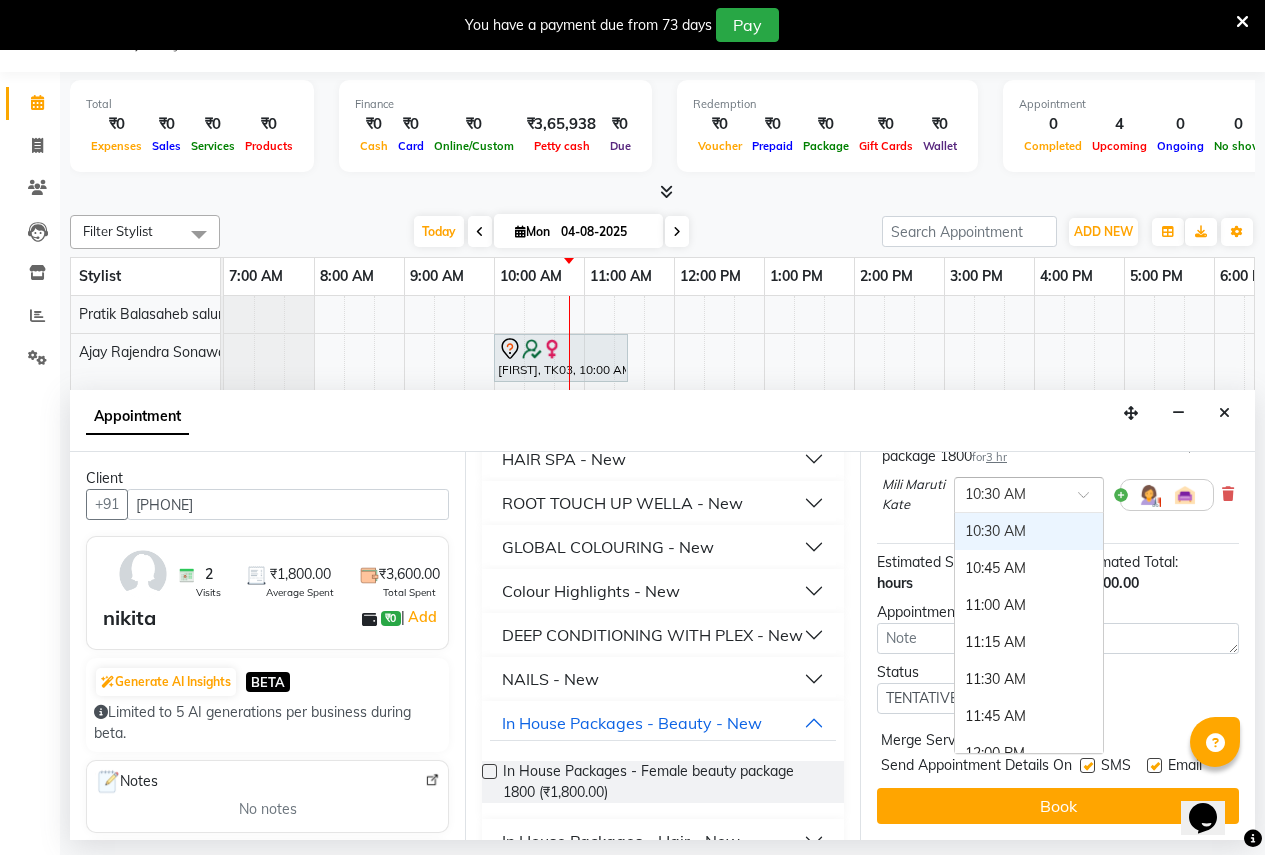 click on "× 10:30 AM" at bounding box center (1013, 494) 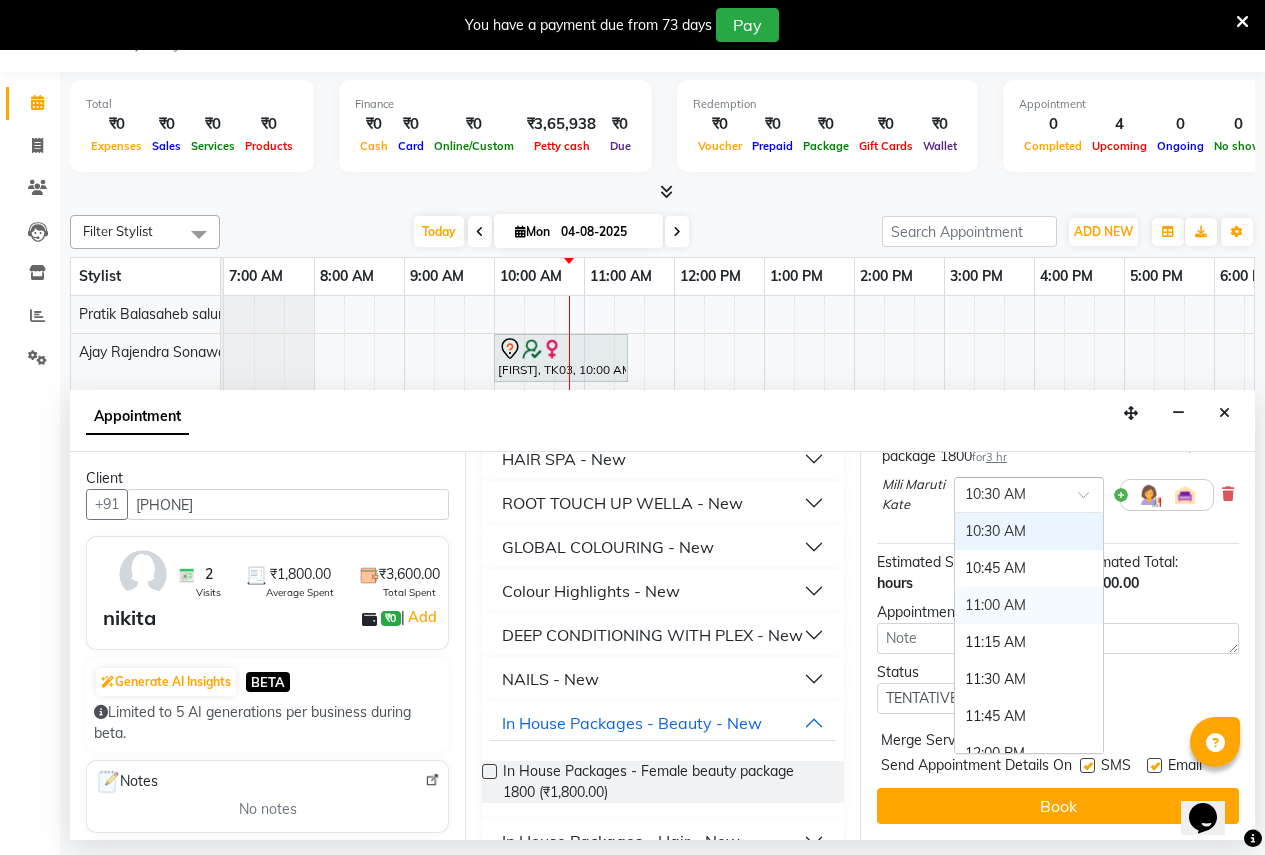 click on "11:00 AM" at bounding box center (1029, 605) 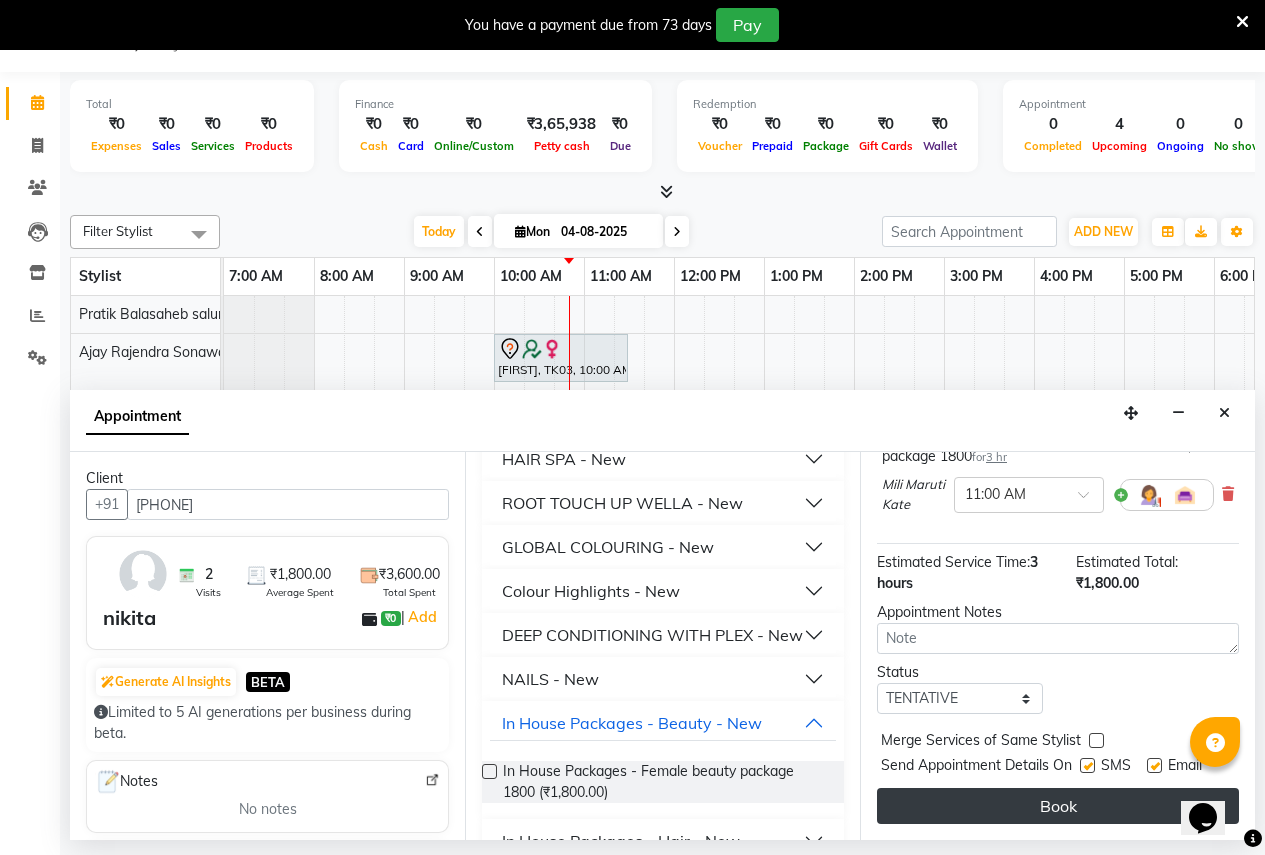 click on "Book" at bounding box center [1058, 806] 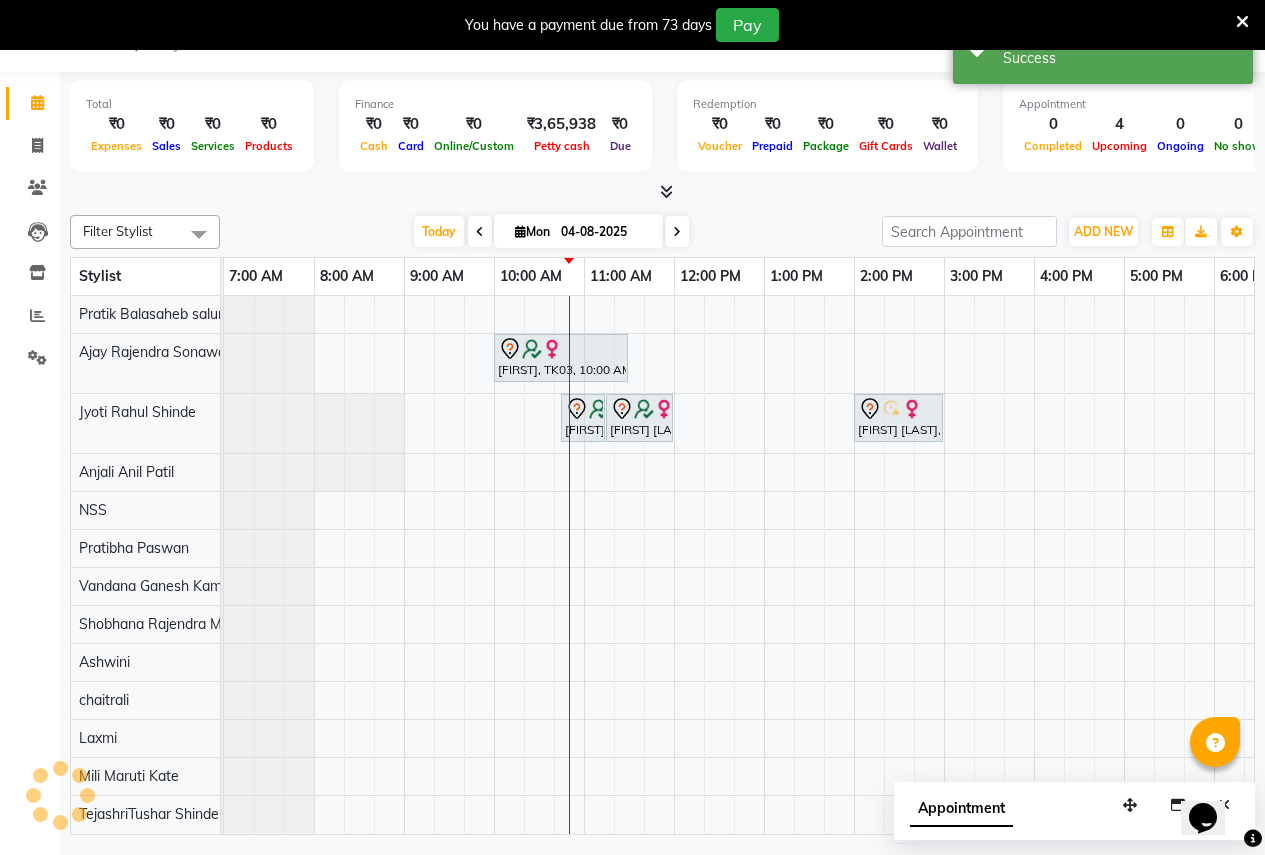 scroll, scrollTop: 0, scrollLeft: 0, axis: both 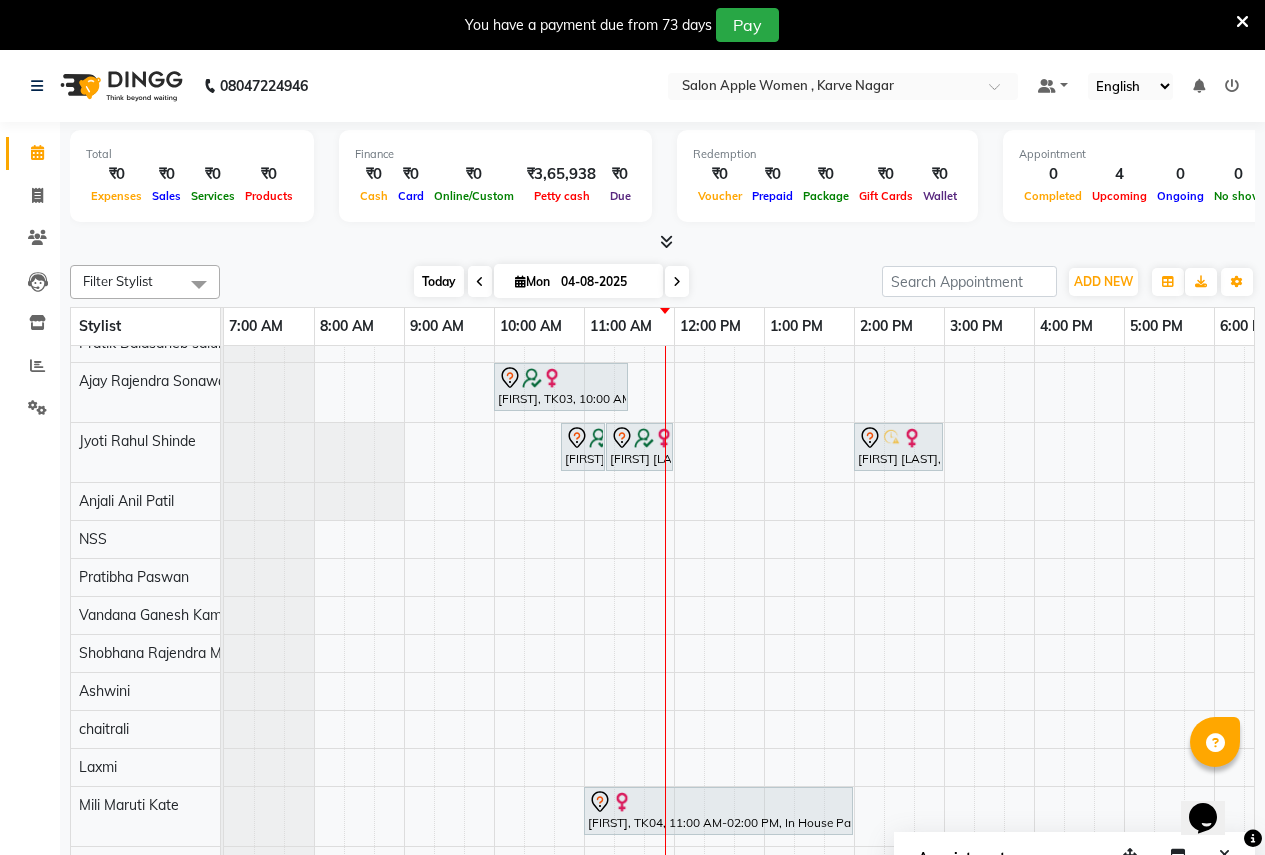 click on "Today" at bounding box center [439, 281] 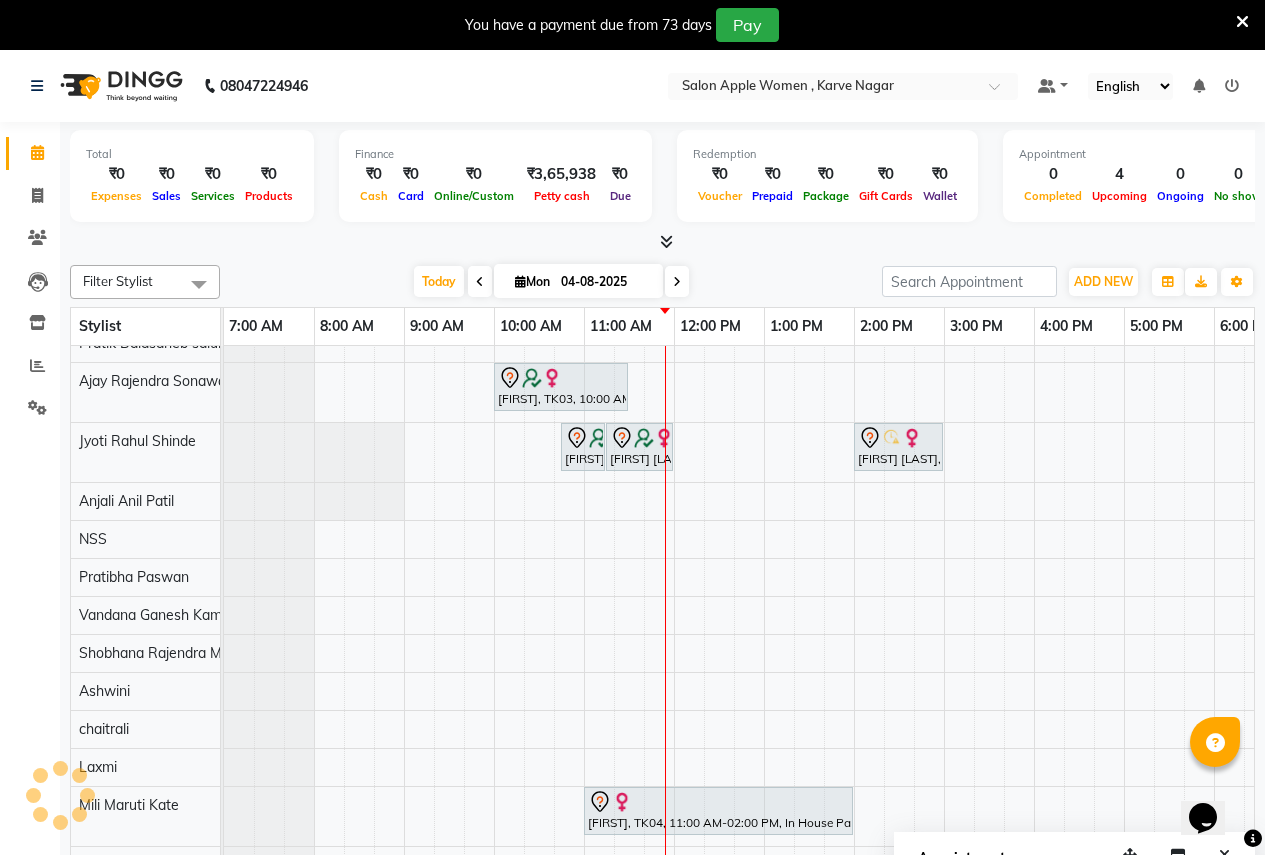 scroll, scrollTop: 0, scrollLeft: 361, axis: horizontal 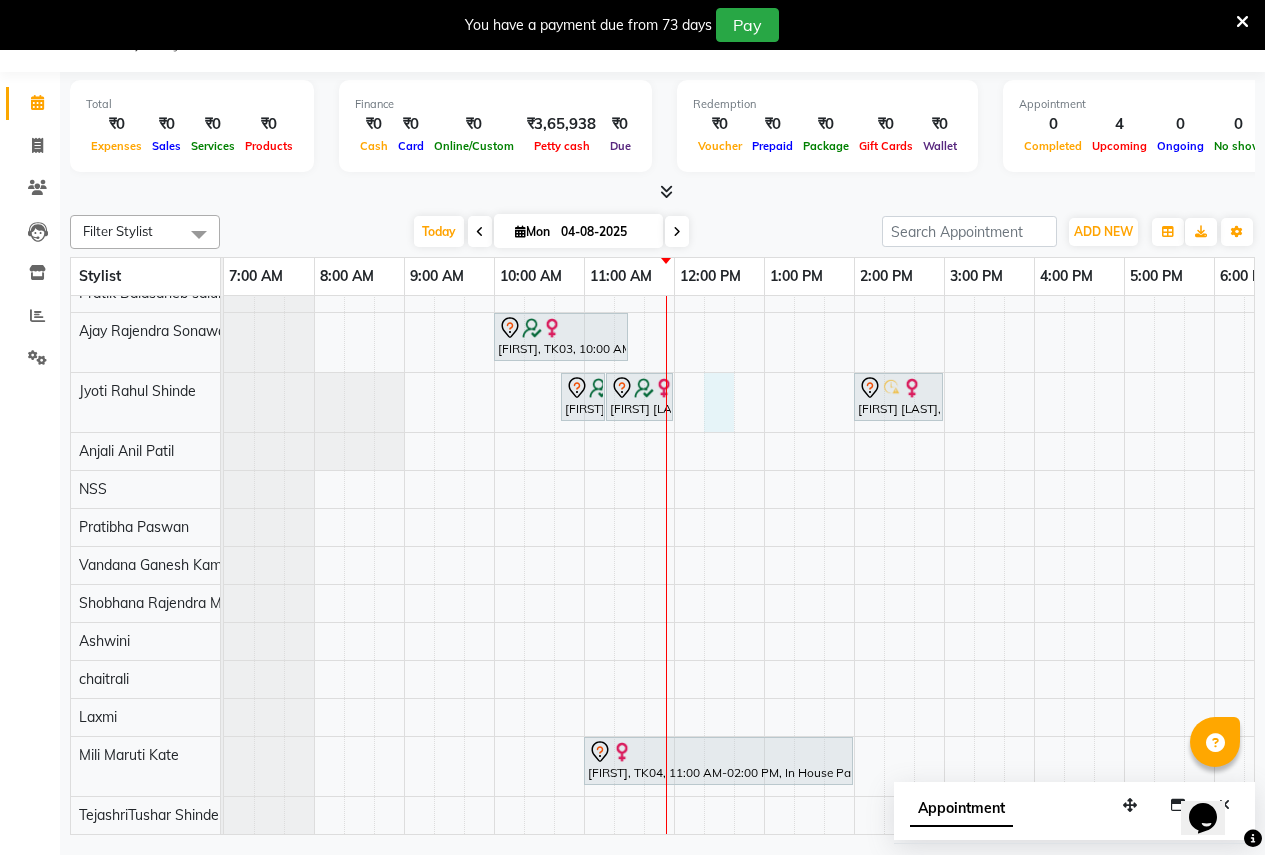 click on "AISHWARYA, TK03, 10:00 AM-11:30 AM, old Global Colouring -Wella - Neck Length (Female)             PRACHI JAIN, TK02, 10:45 AM-11:15 AM, Bleach - Oxy life(face) - Female             PRACHI JAIN, TK02, 11:15 AM-12:00 PM, Clean Ups - O3+ face clean up - Female             rajeshree barate, TK01, 02:00 PM-03:00 PM, old Facial - Signature Facial Oily Skin (Female)             nikita, TK04, 11:00 AM-02:00 PM, In House Packages - Female beauty package 1800" at bounding box center (944, 554) 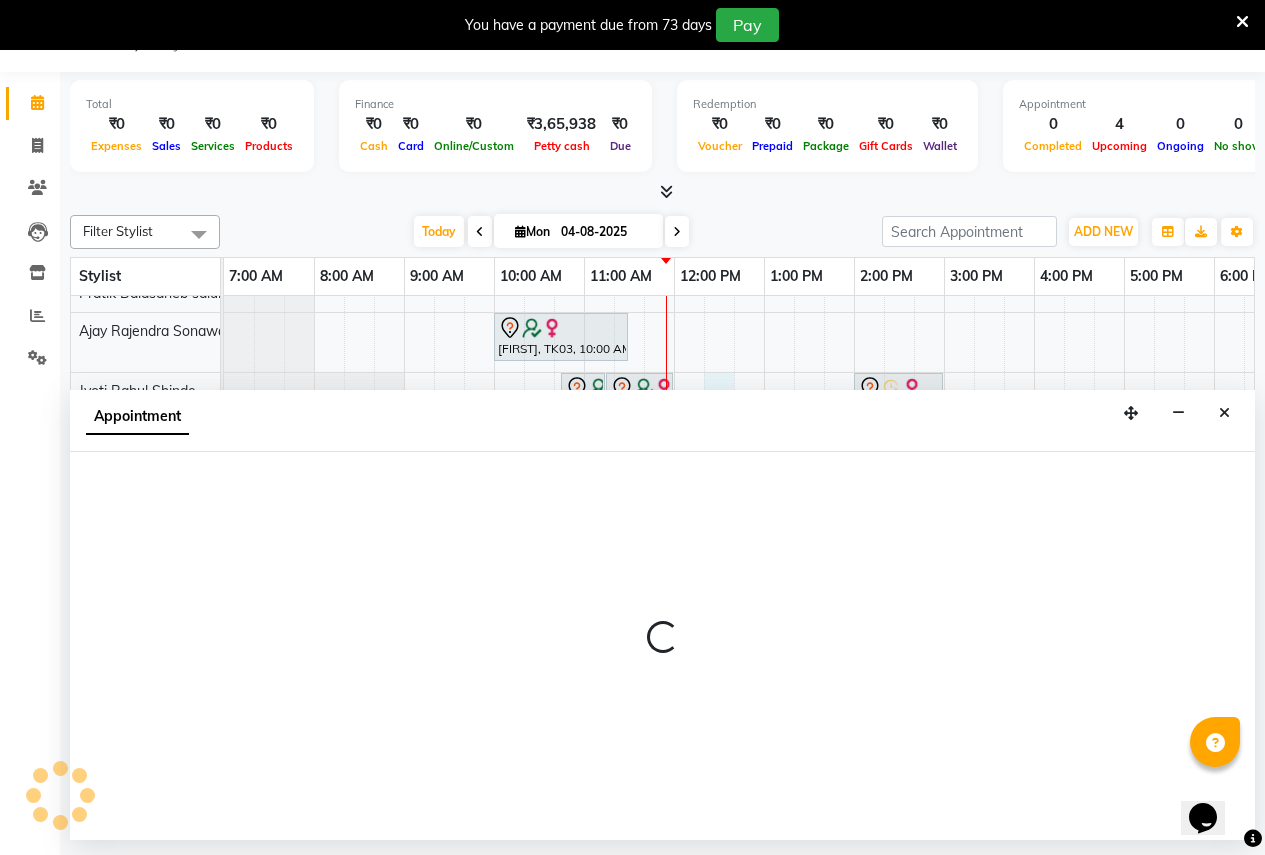 select on "3151" 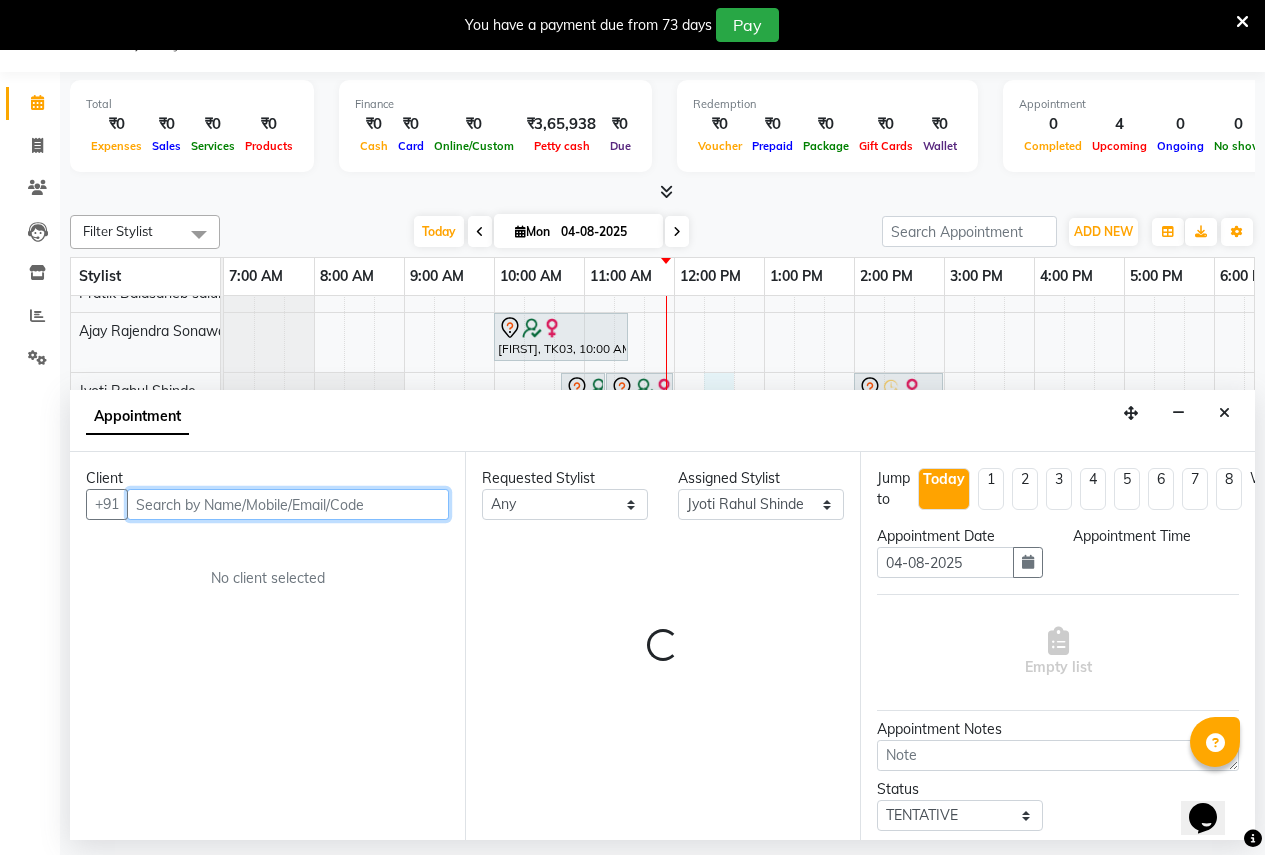 select on "735" 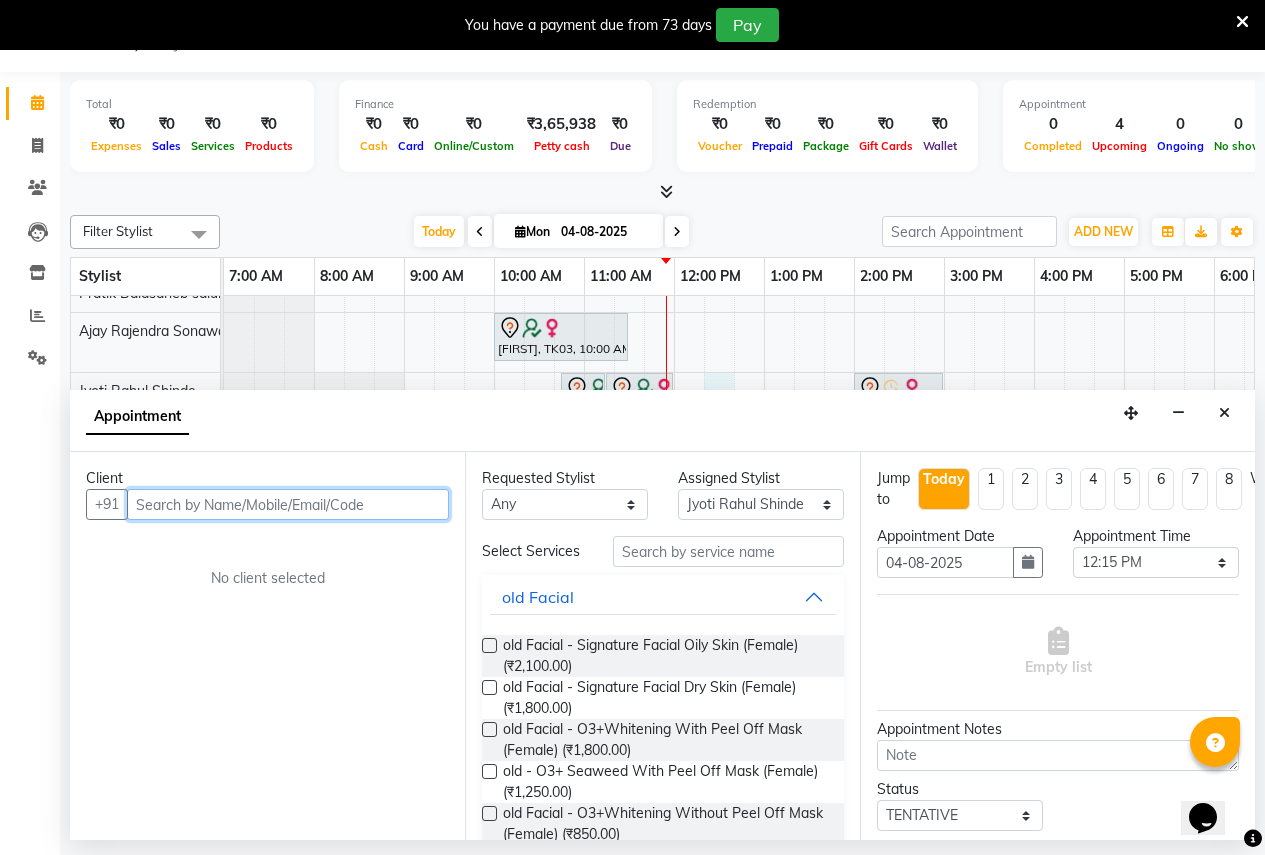 click at bounding box center [288, 504] 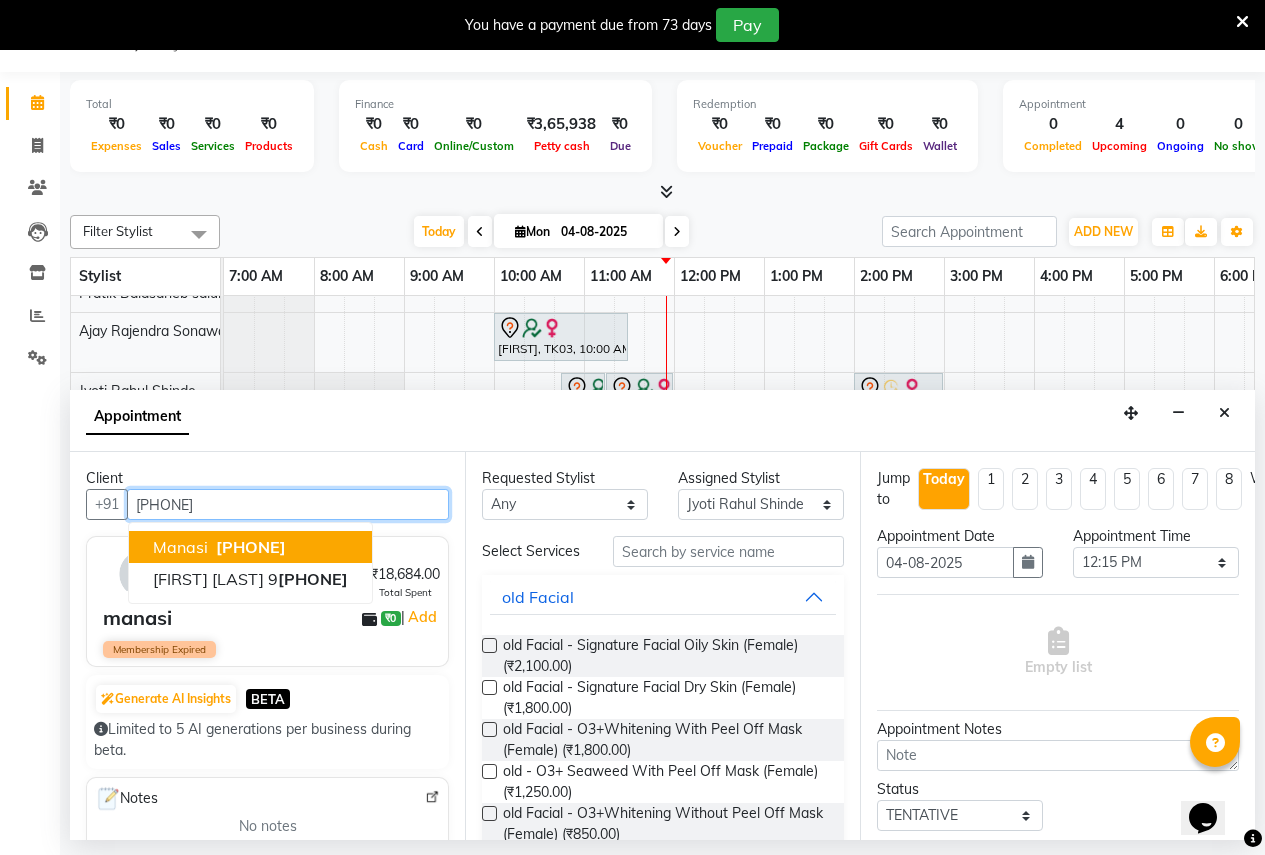 click on "manasi   9960211943" at bounding box center (250, 547) 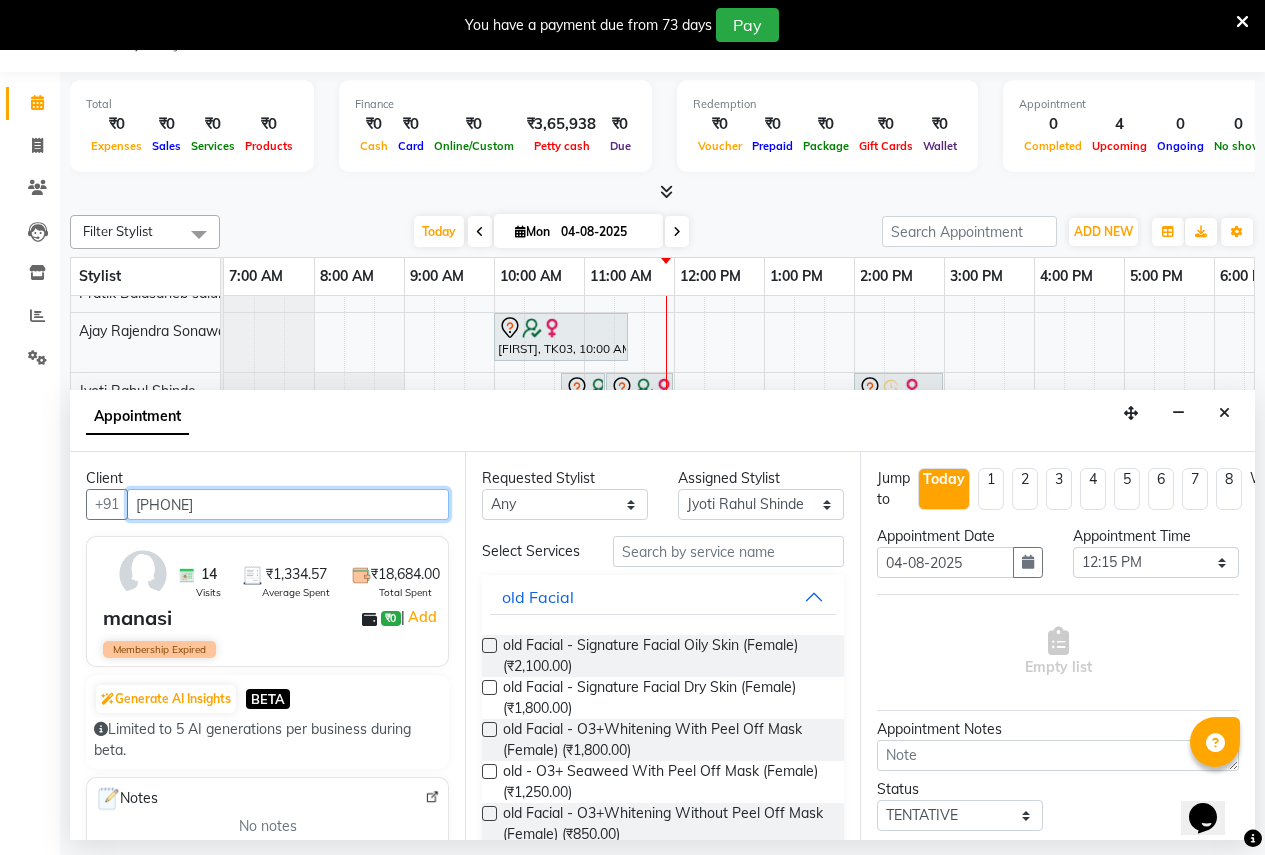 type on "9960211943" 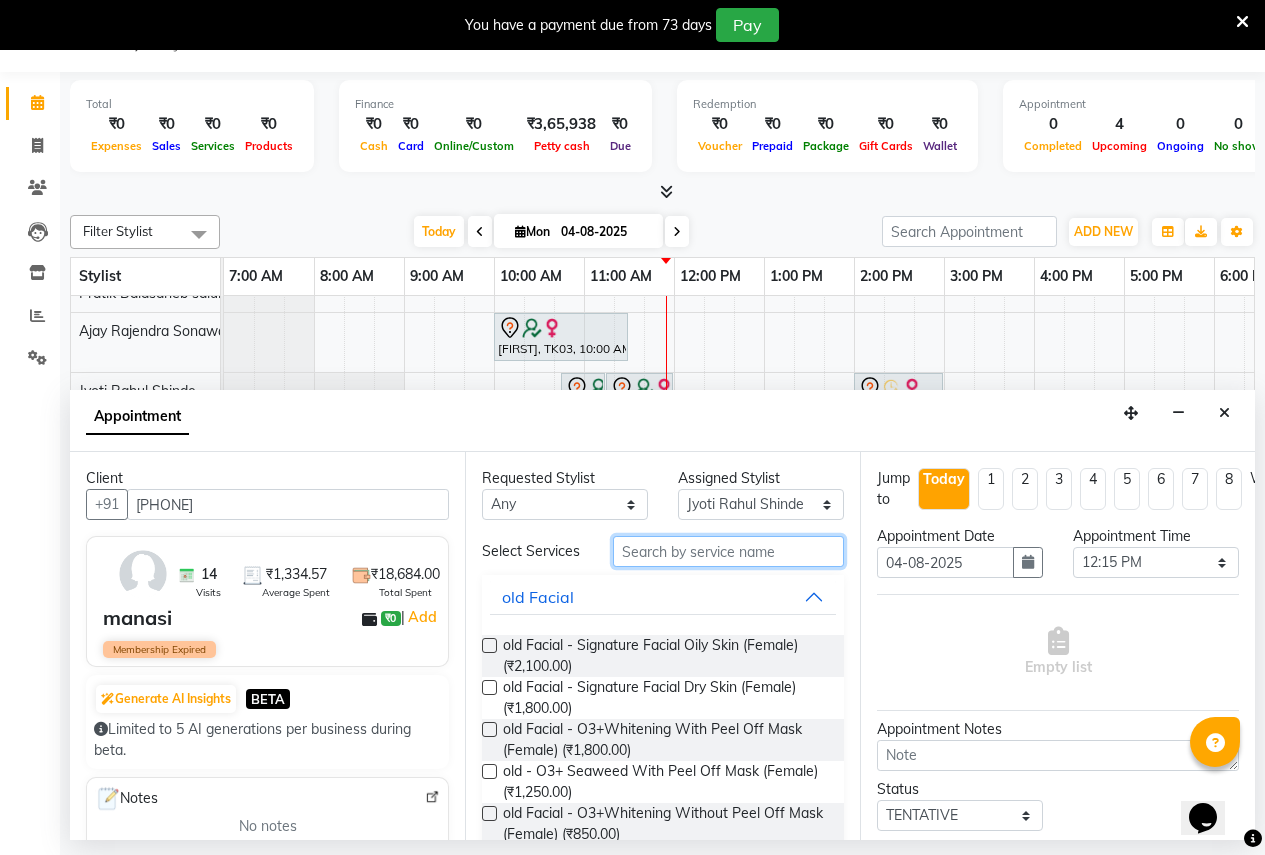 click at bounding box center [728, 551] 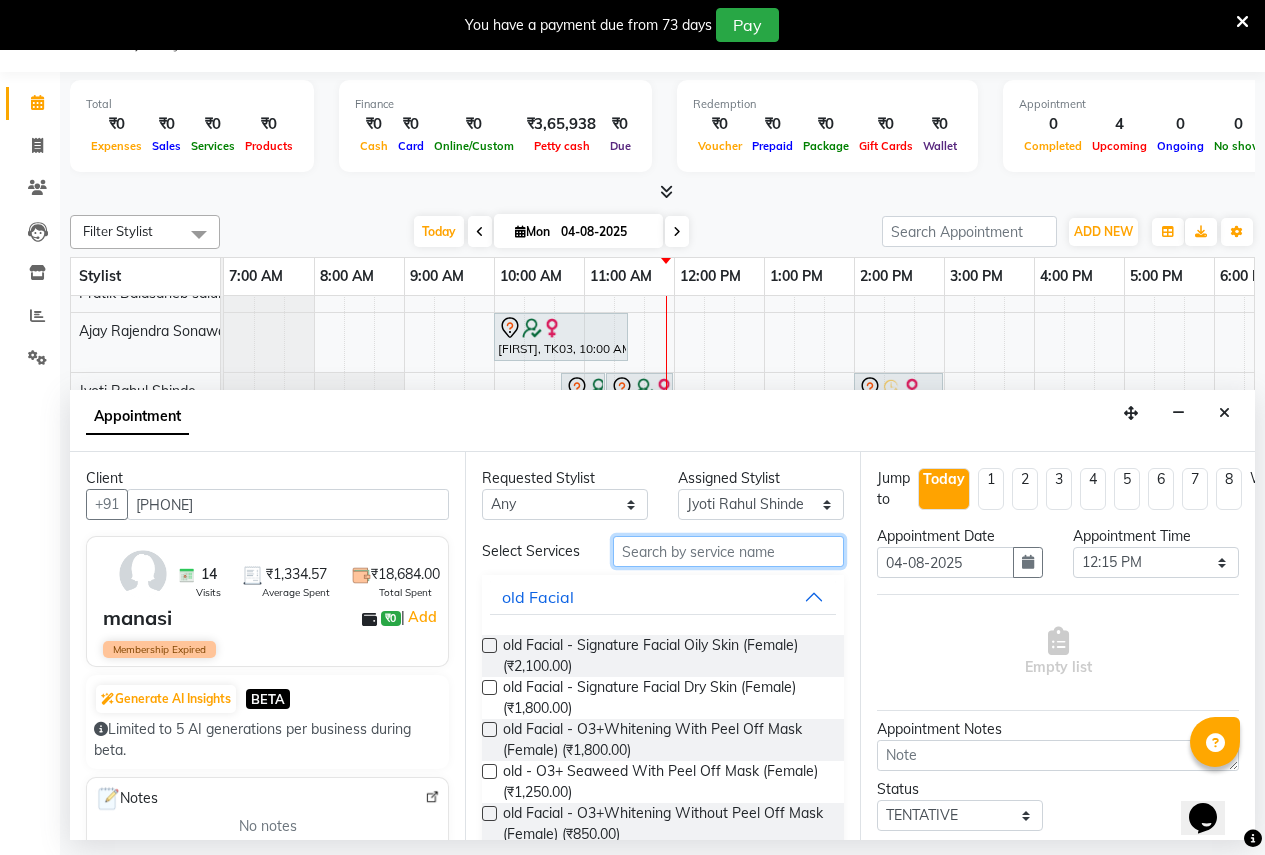 type on "s" 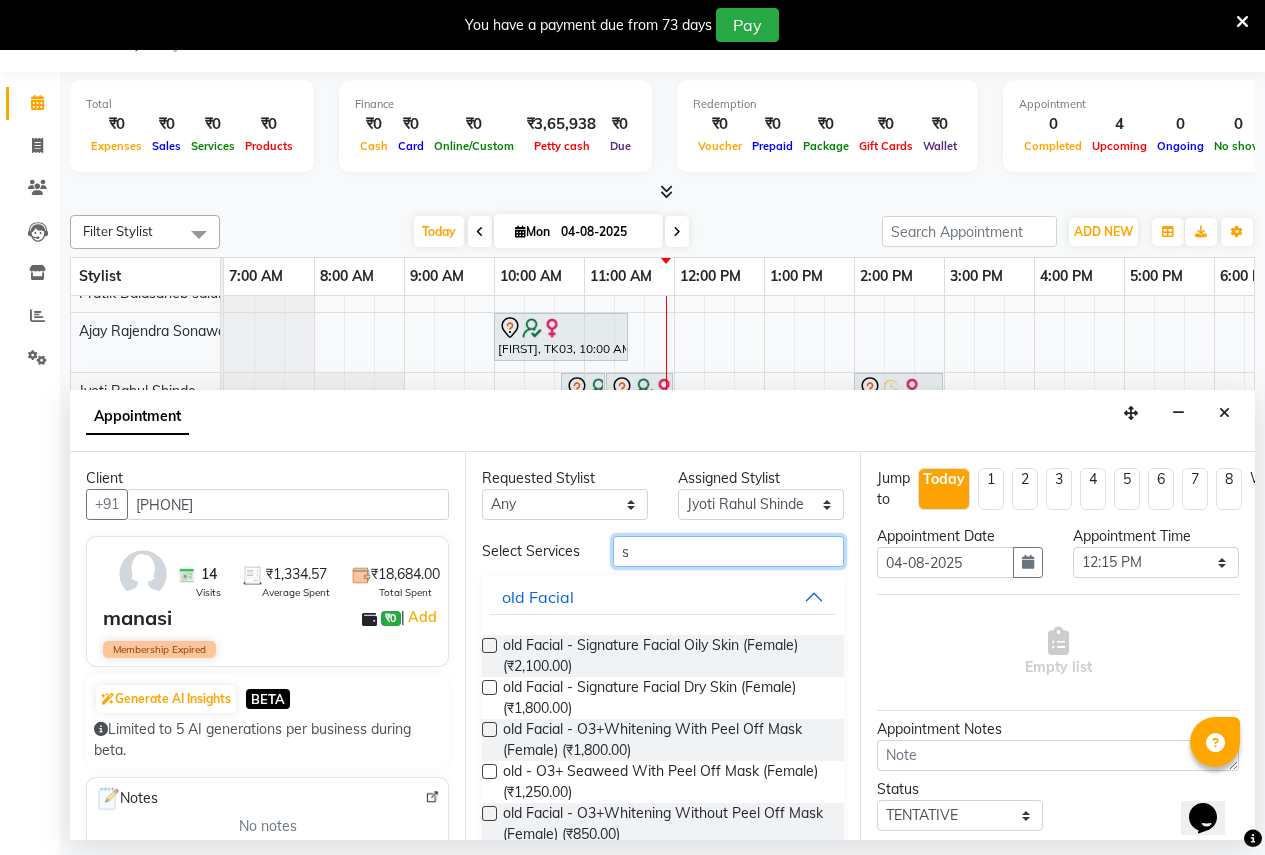 type 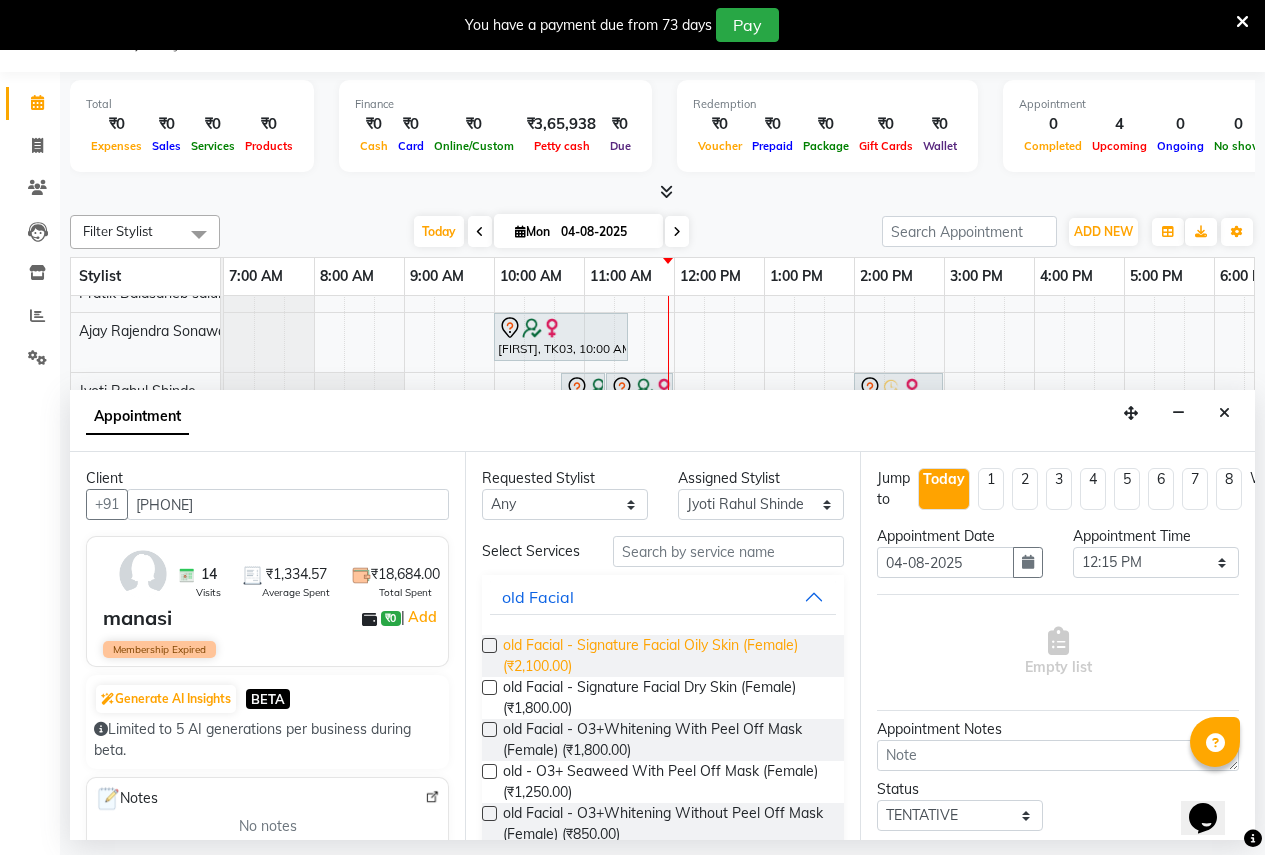 click on "old Facial - Signature Facial Oily Skin (Female) (₹2,100.00)" at bounding box center (665, 656) 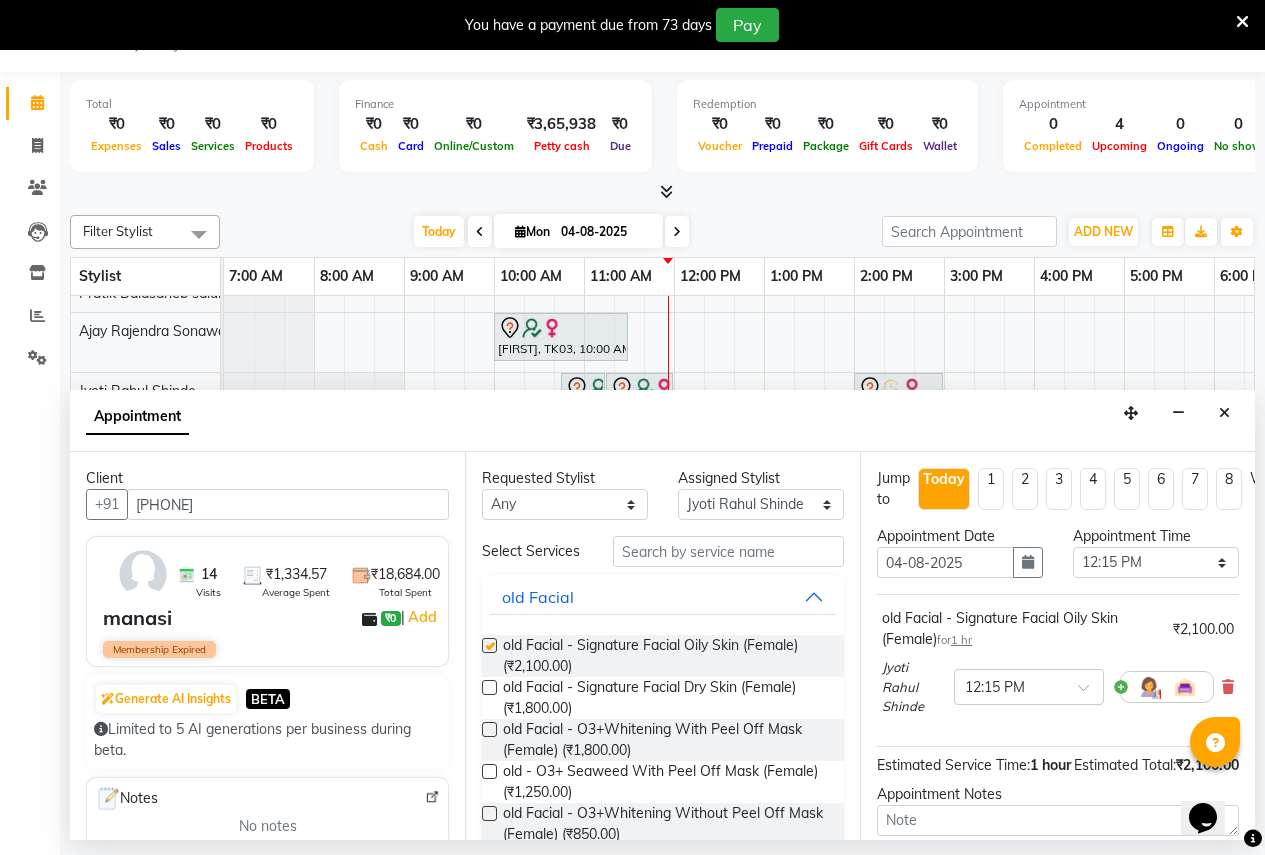 checkbox on "false" 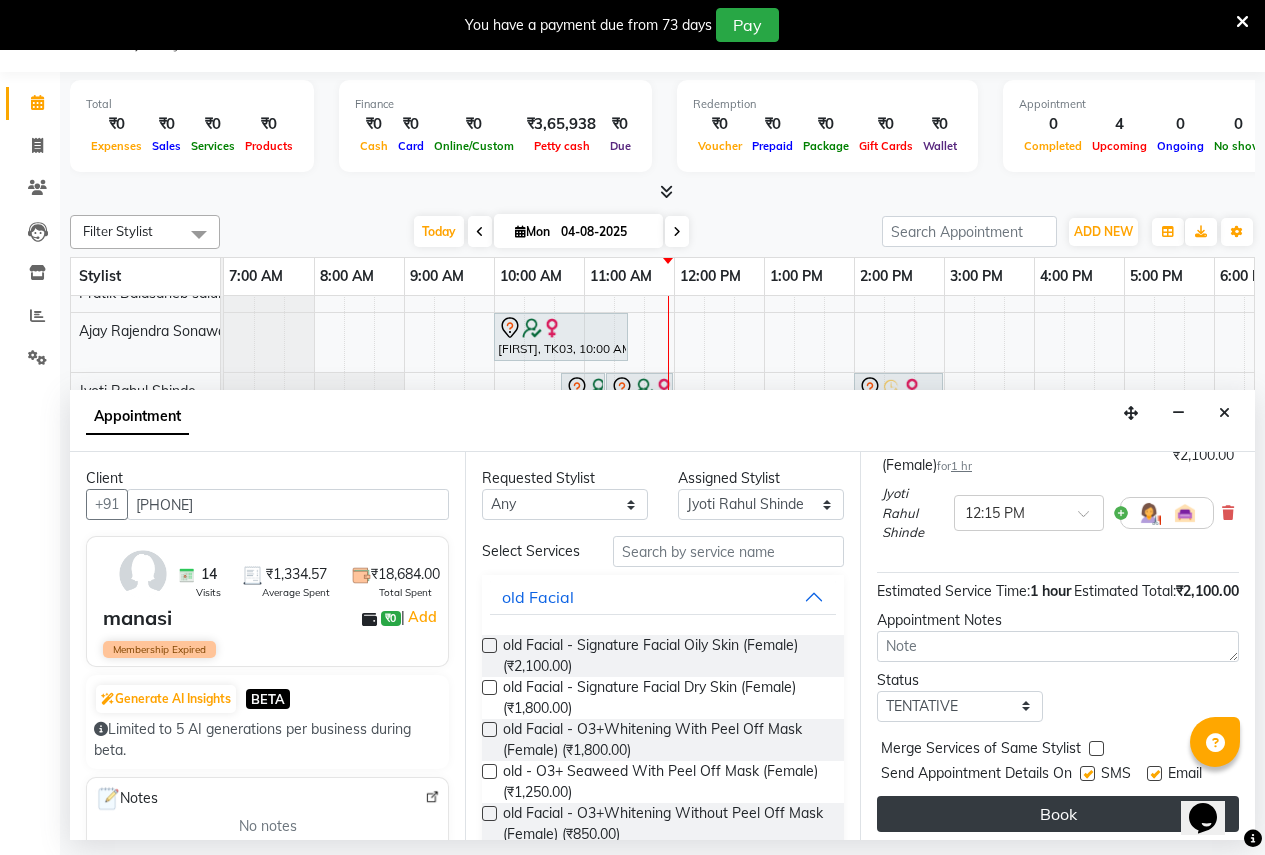 scroll, scrollTop: 218, scrollLeft: 0, axis: vertical 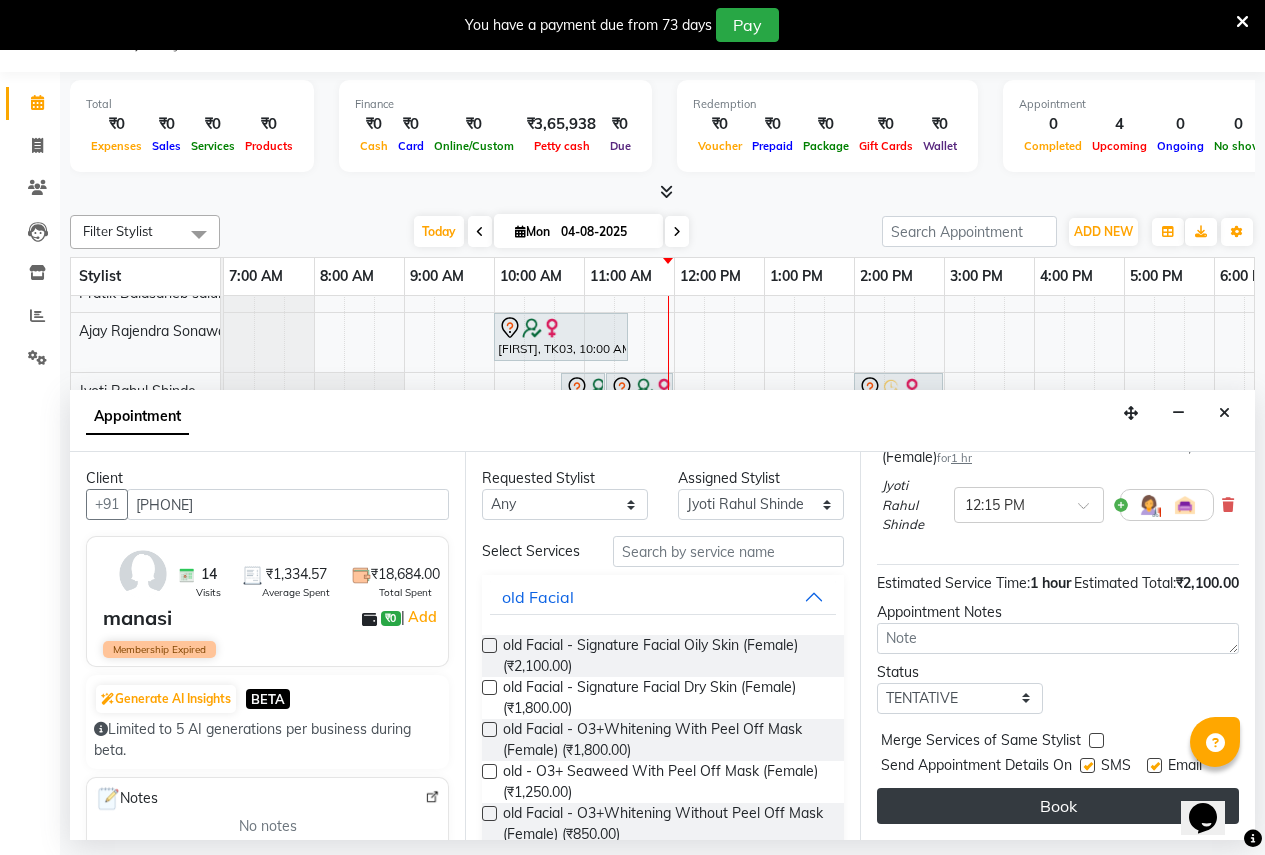 click on "Book" at bounding box center [1058, 806] 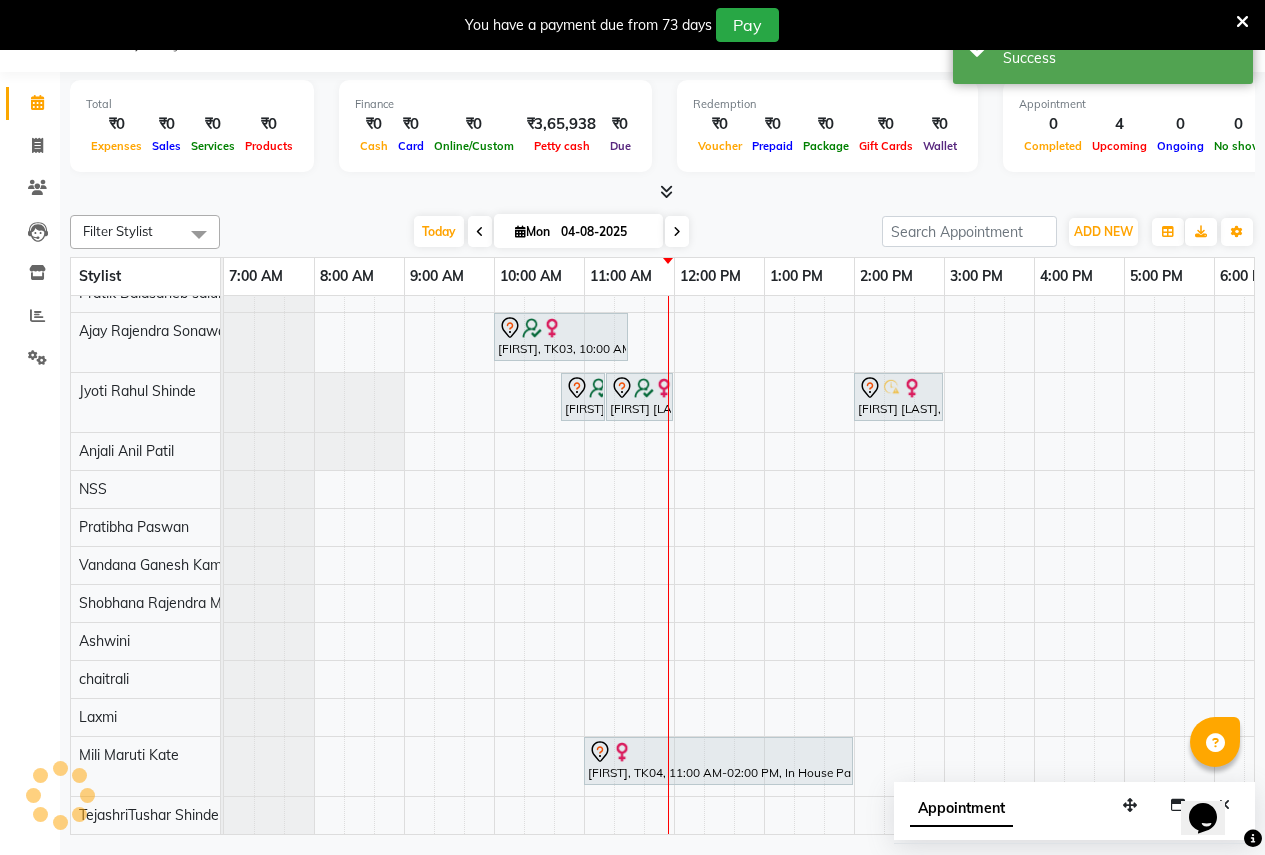 scroll, scrollTop: 0, scrollLeft: 0, axis: both 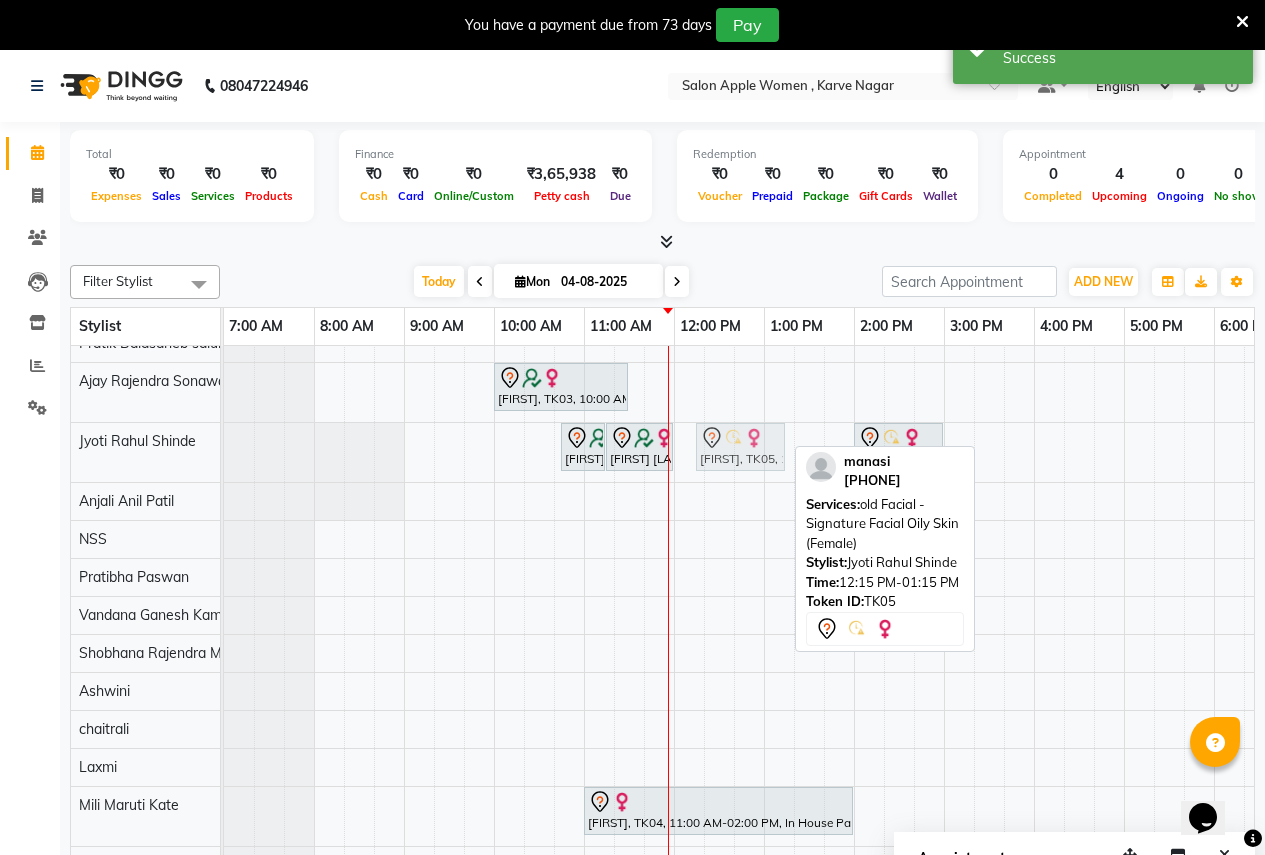 drag, startPoint x: 715, startPoint y: 427, endPoint x: 728, endPoint y: 429, distance: 13.152946 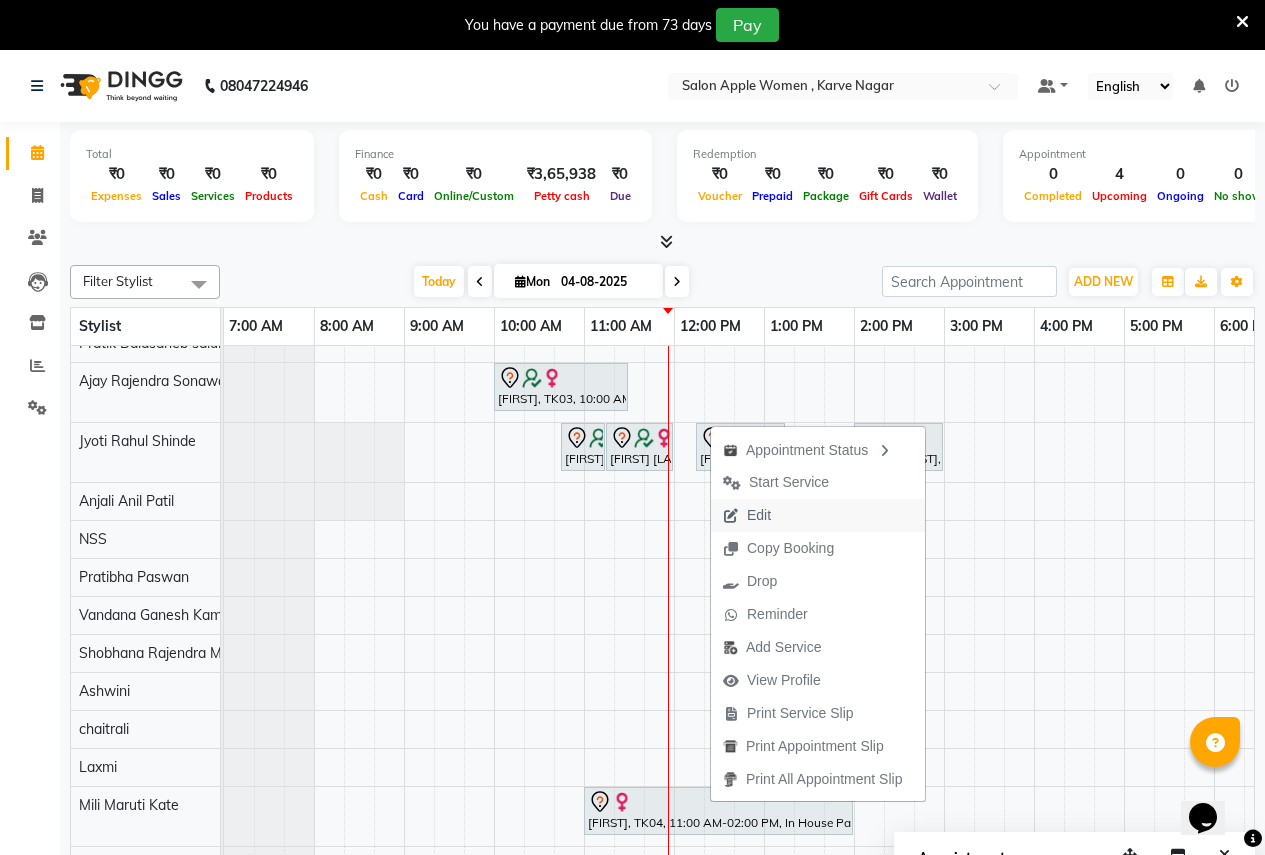 click on "Edit" at bounding box center (818, 515) 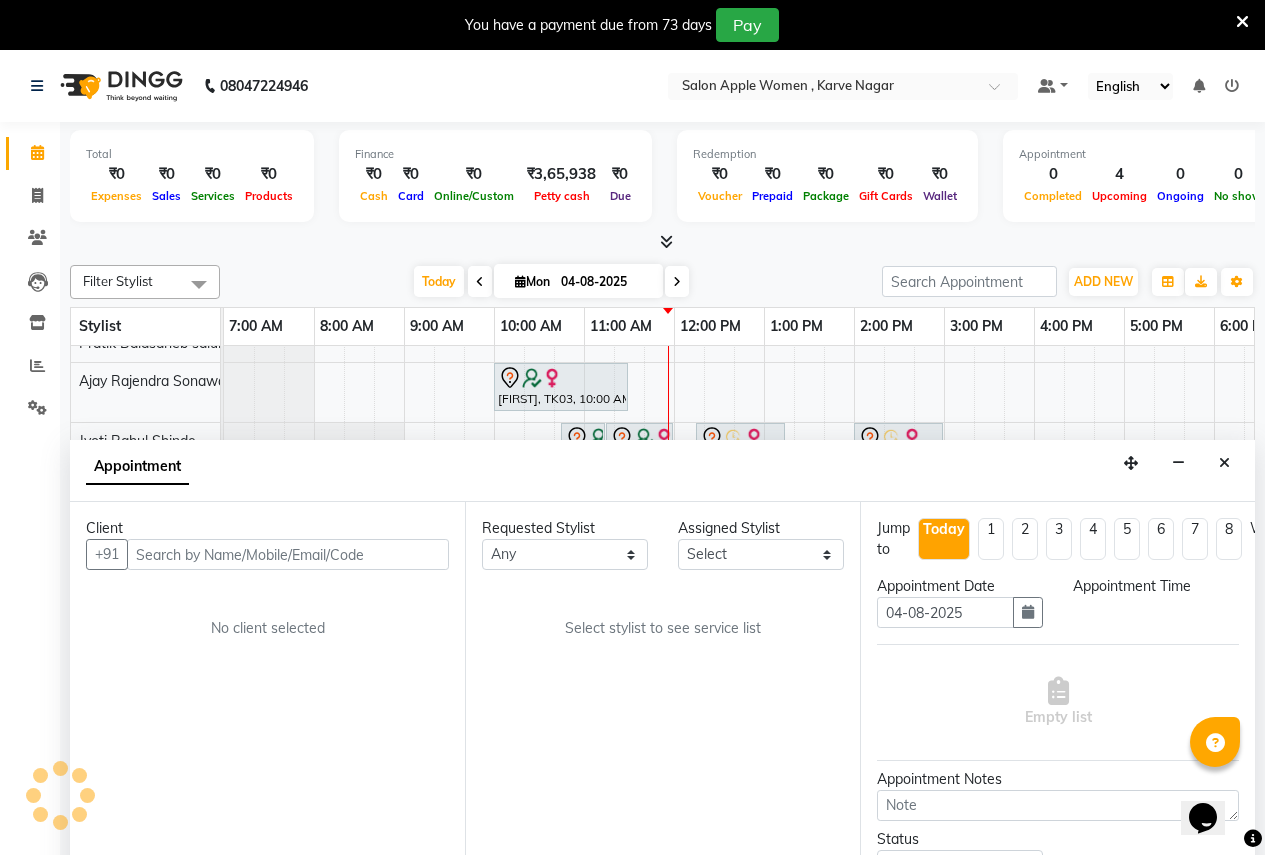 scroll, scrollTop: 50, scrollLeft: 0, axis: vertical 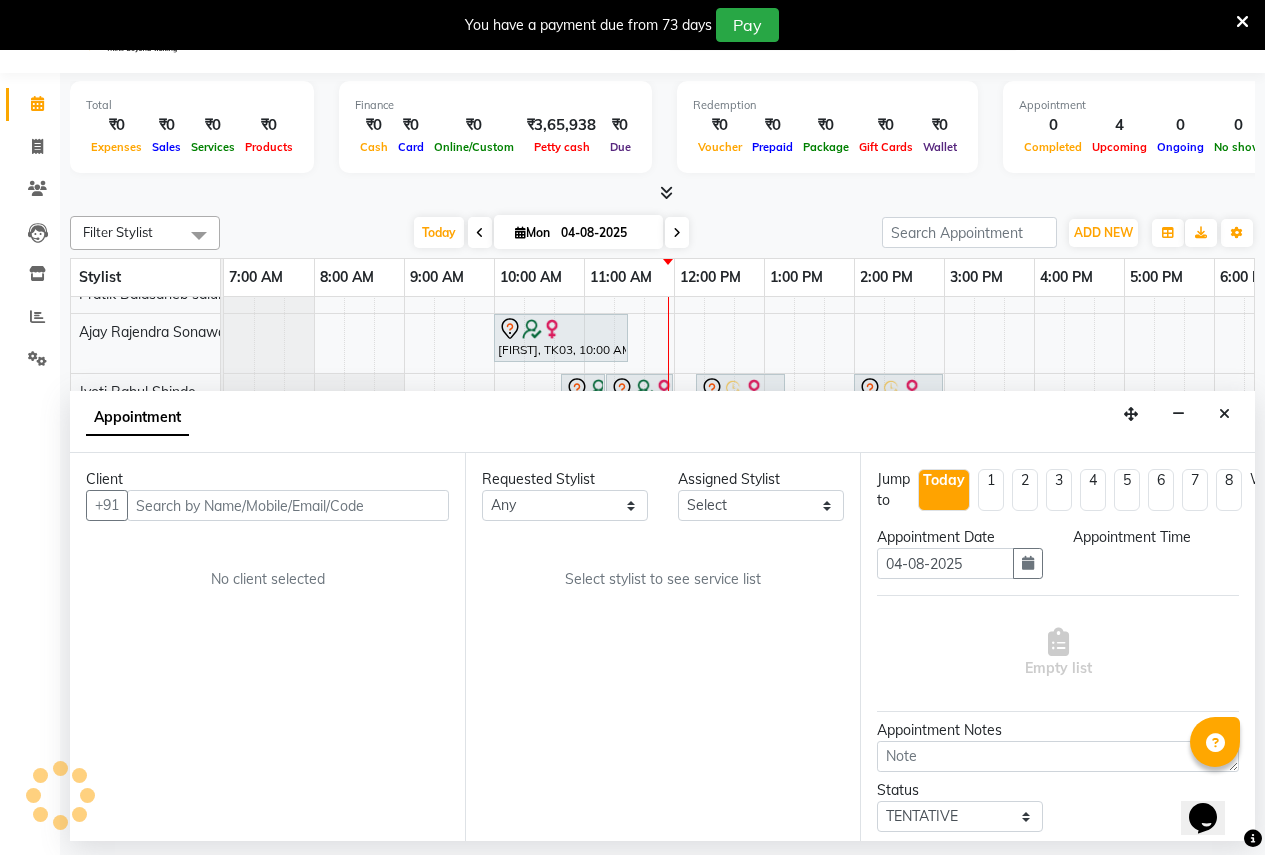 select on "3151" 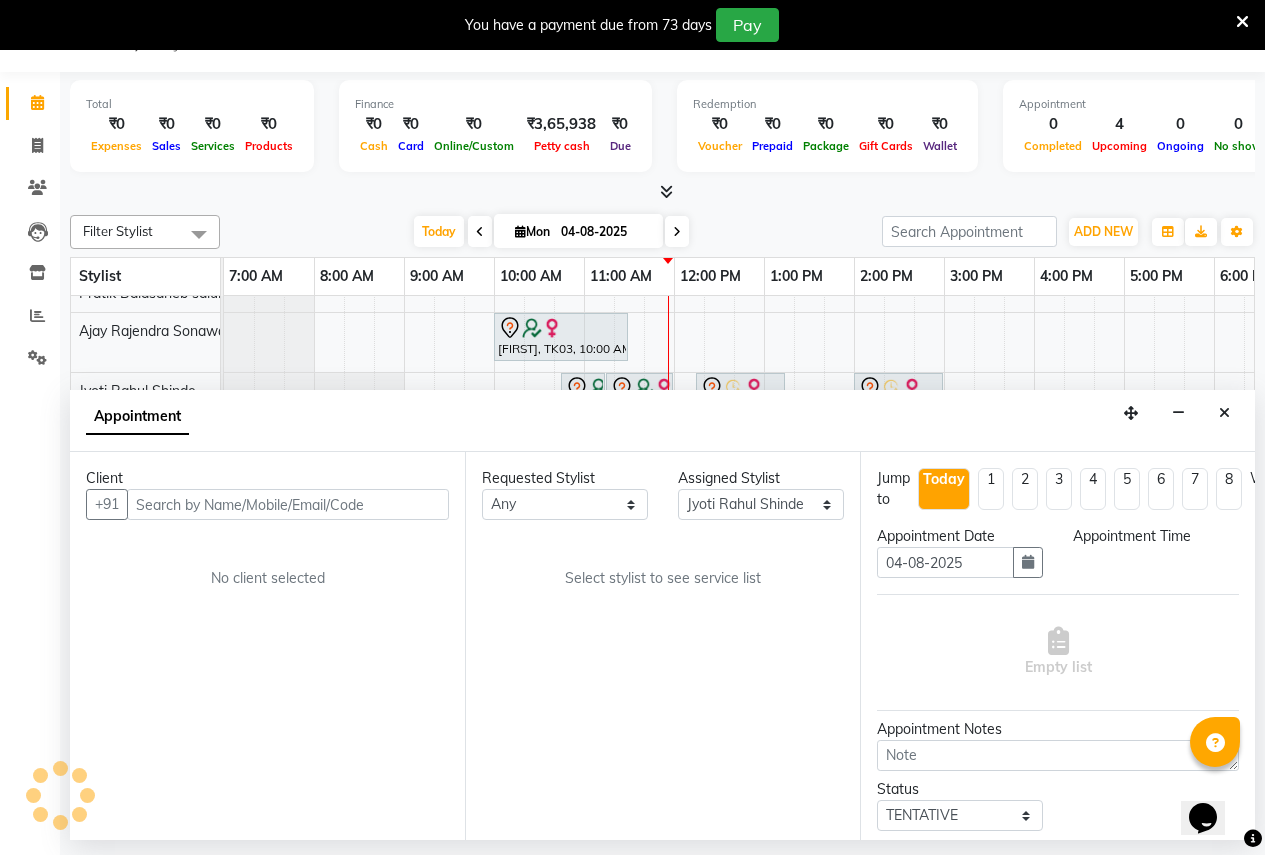 scroll, scrollTop: 0, scrollLeft: 361, axis: horizontal 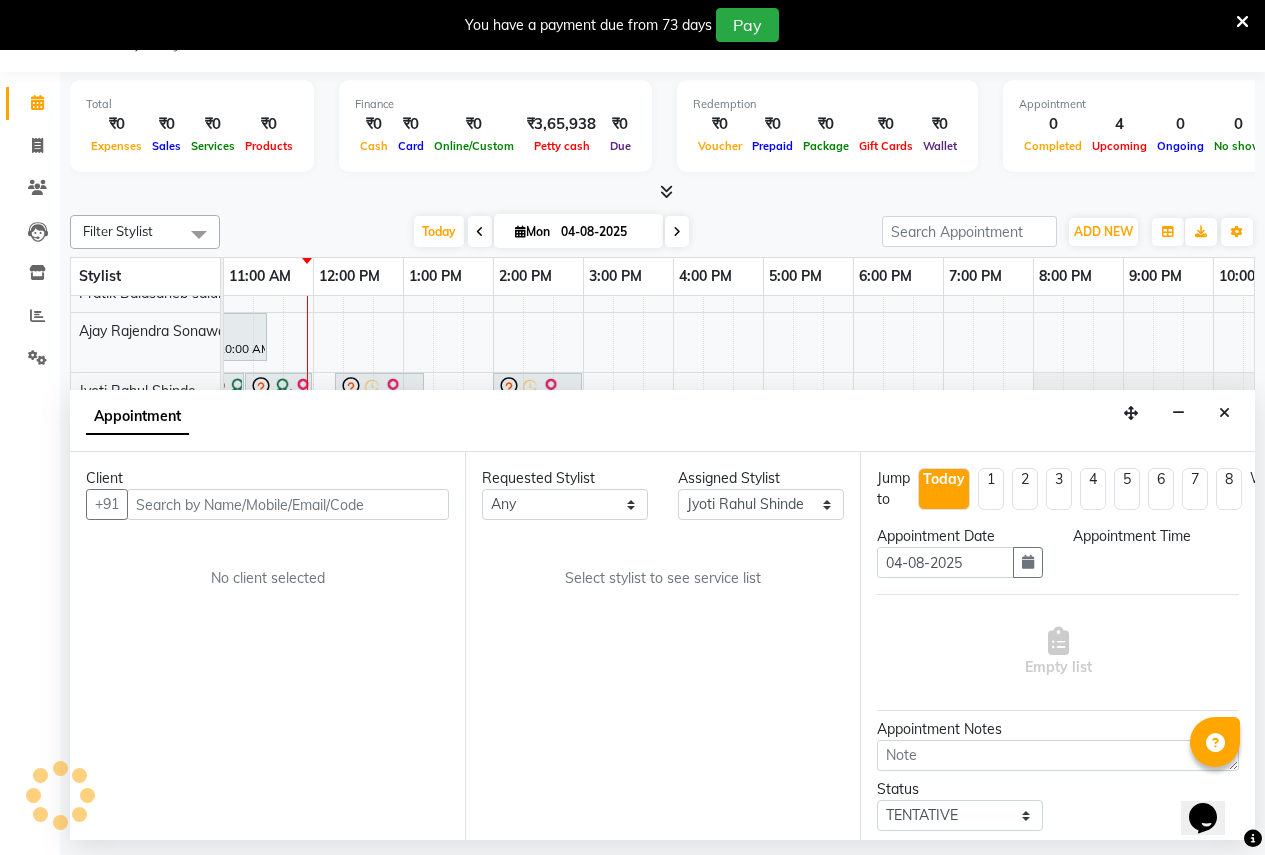select on "735" 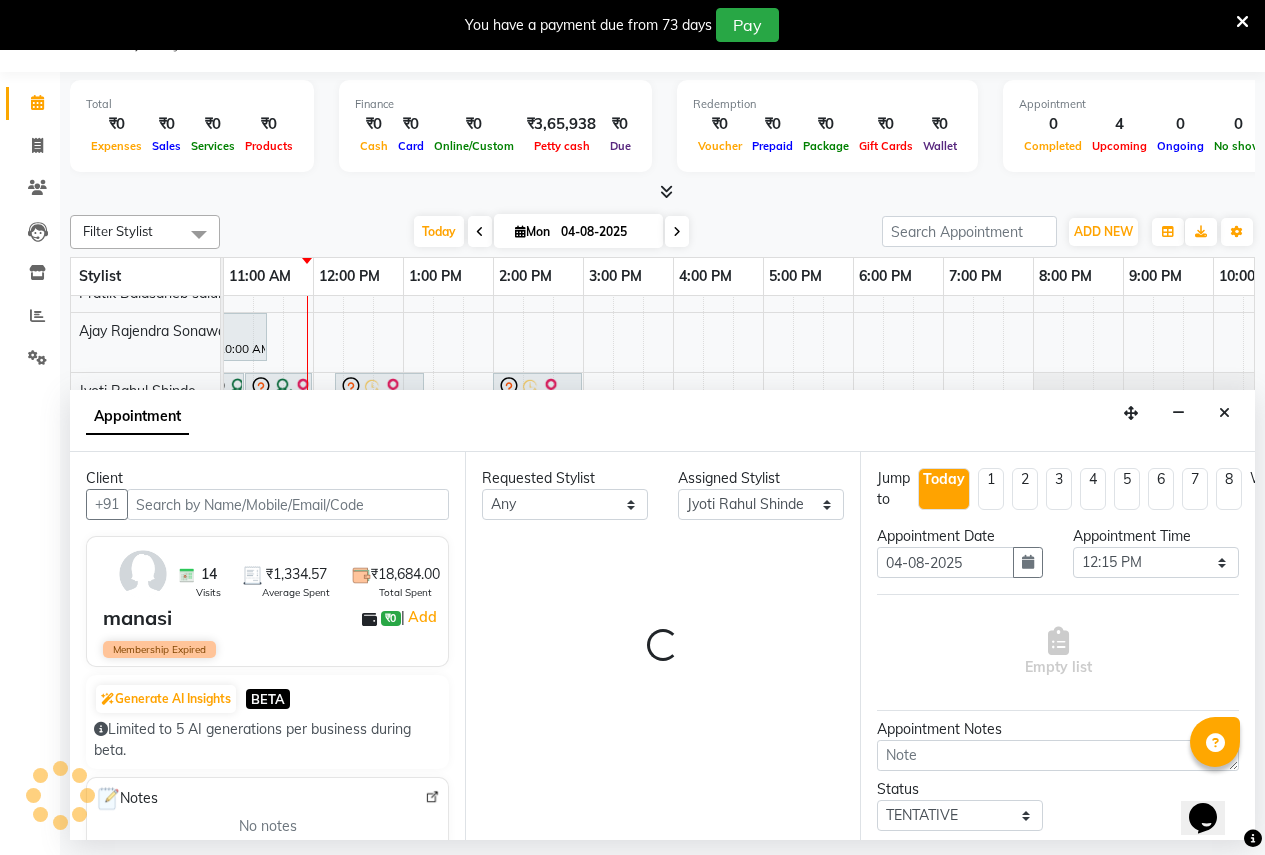 select on "696" 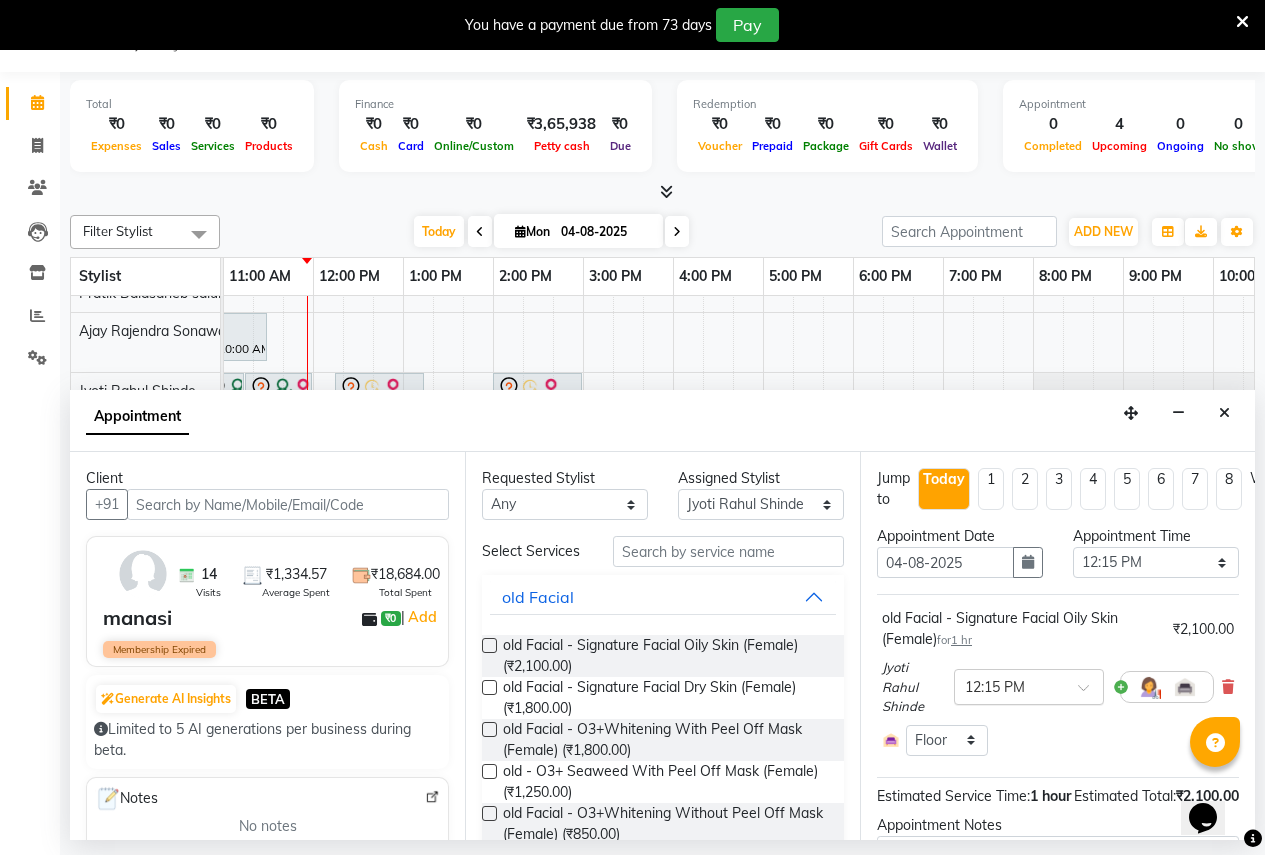 click at bounding box center [1090, 693] 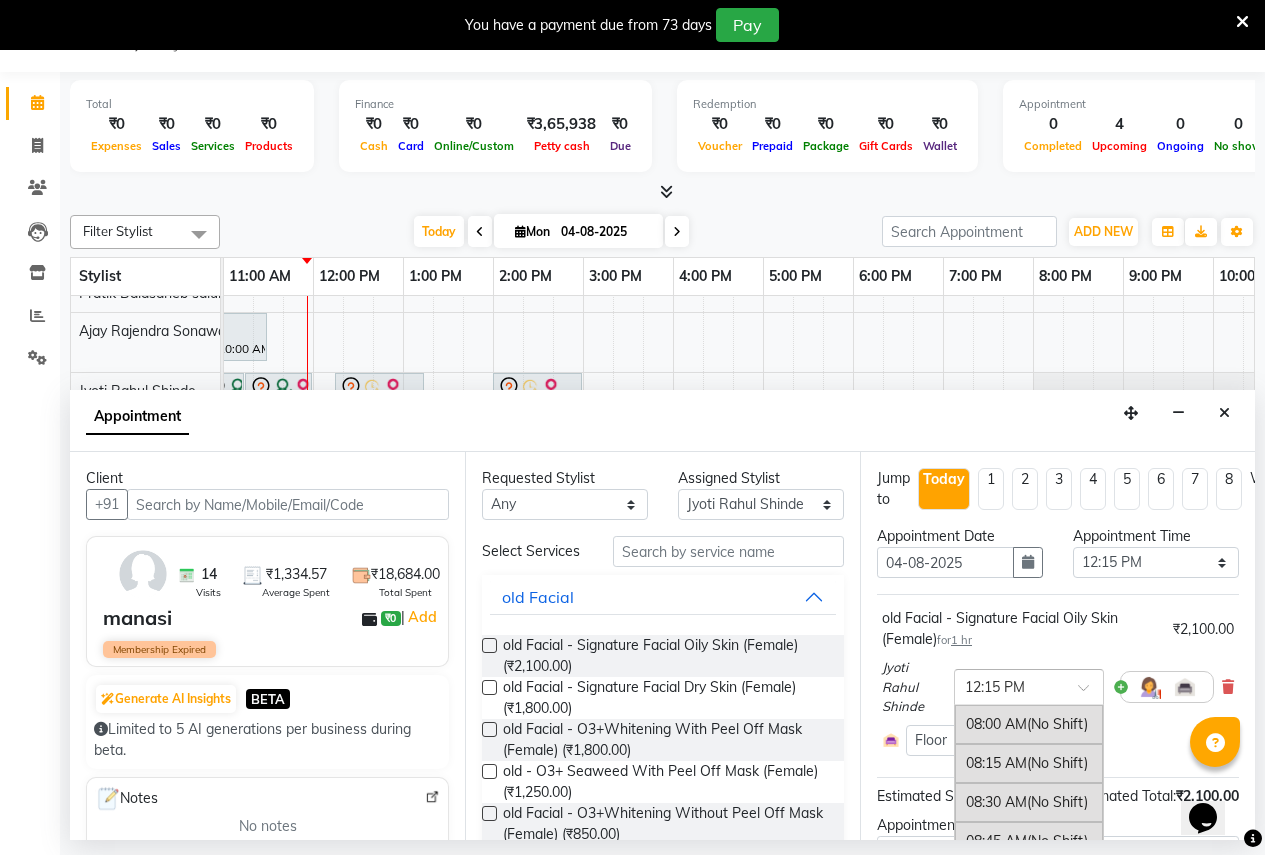 scroll, scrollTop: 647, scrollLeft: 0, axis: vertical 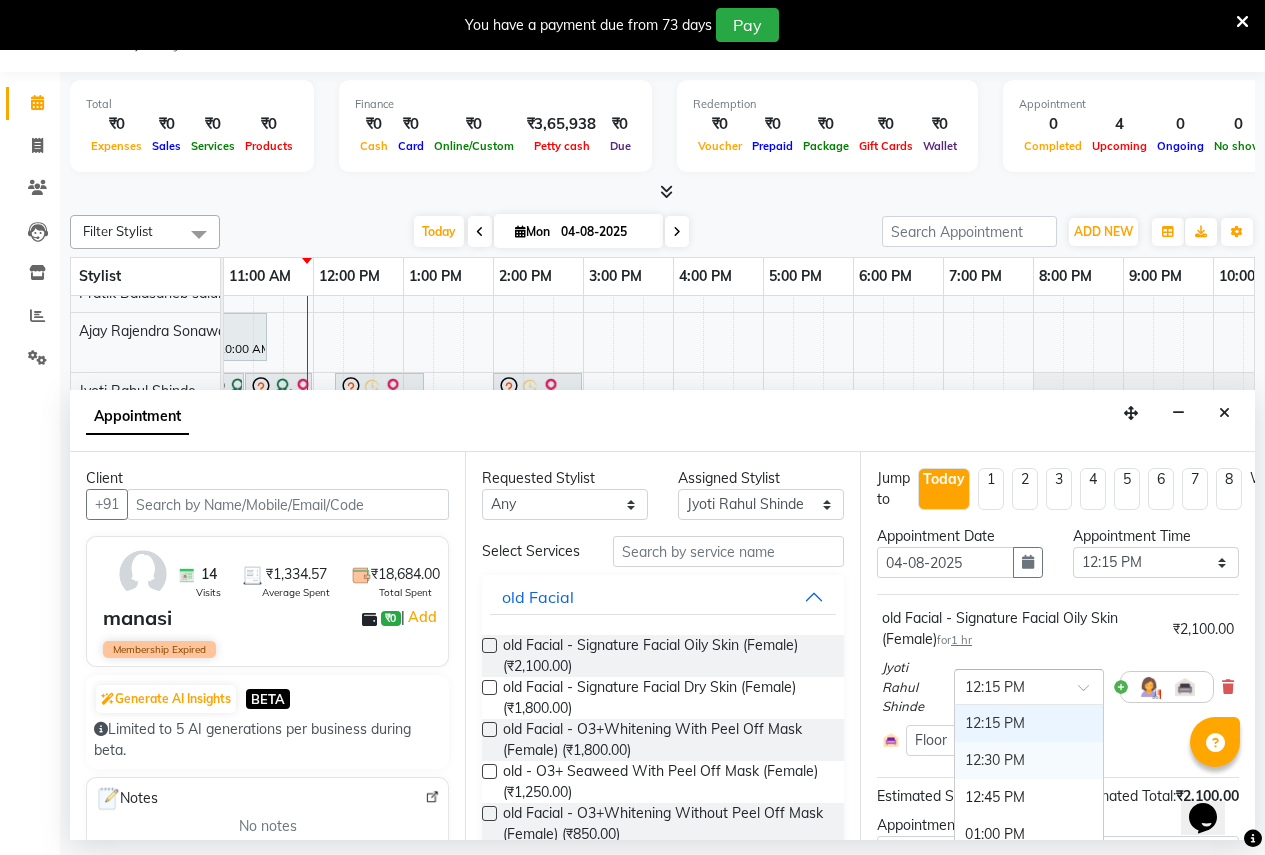 click on "12:30 PM" at bounding box center (1029, 760) 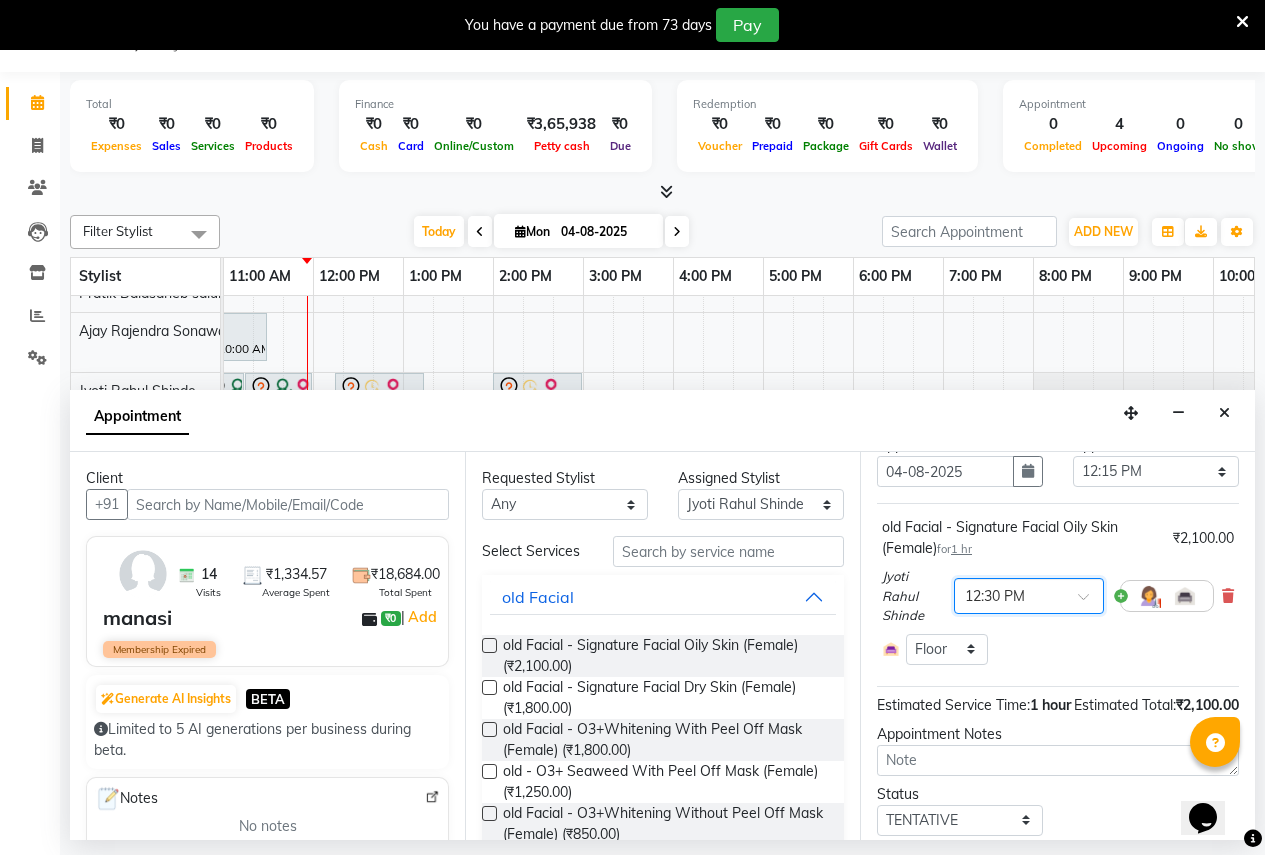scroll, scrollTop: 191, scrollLeft: 0, axis: vertical 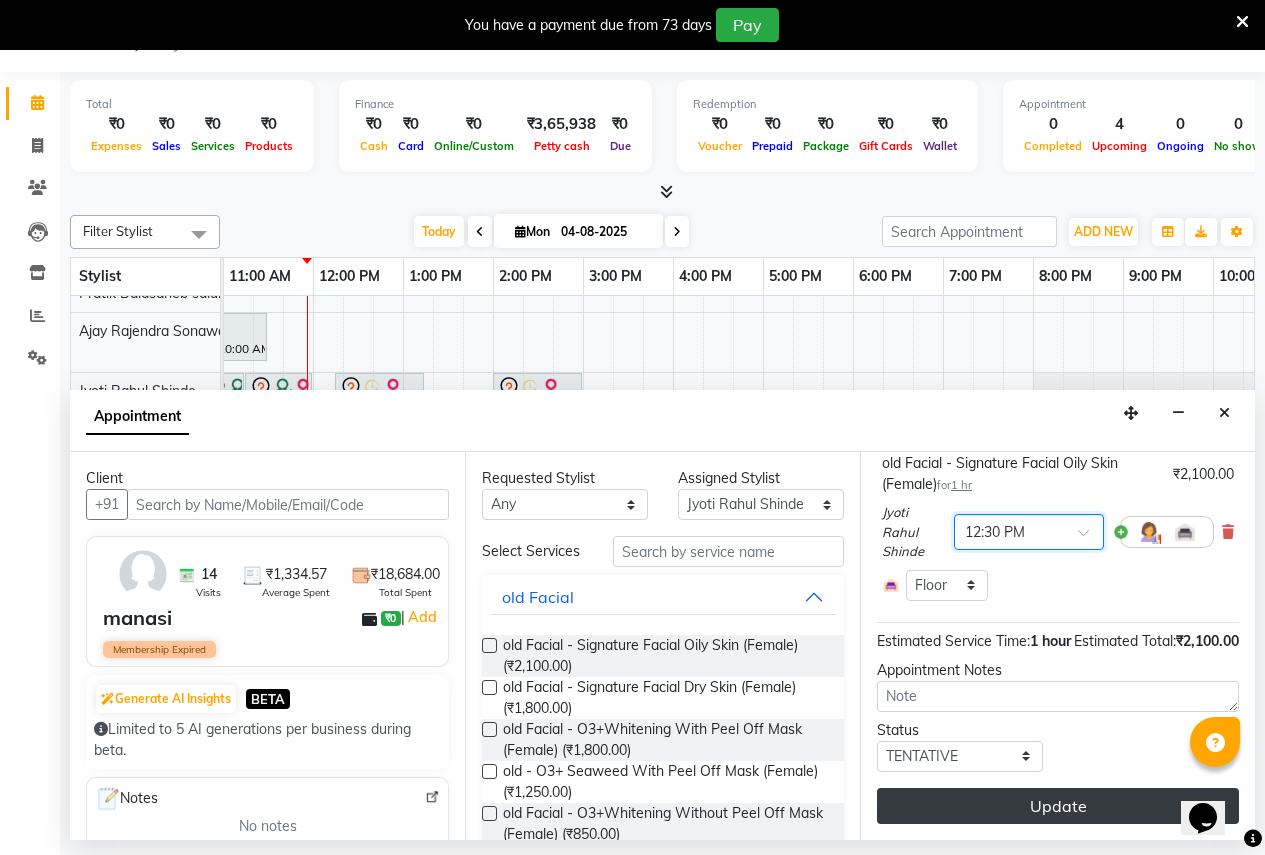 click on "Update" at bounding box center (1058, 806) 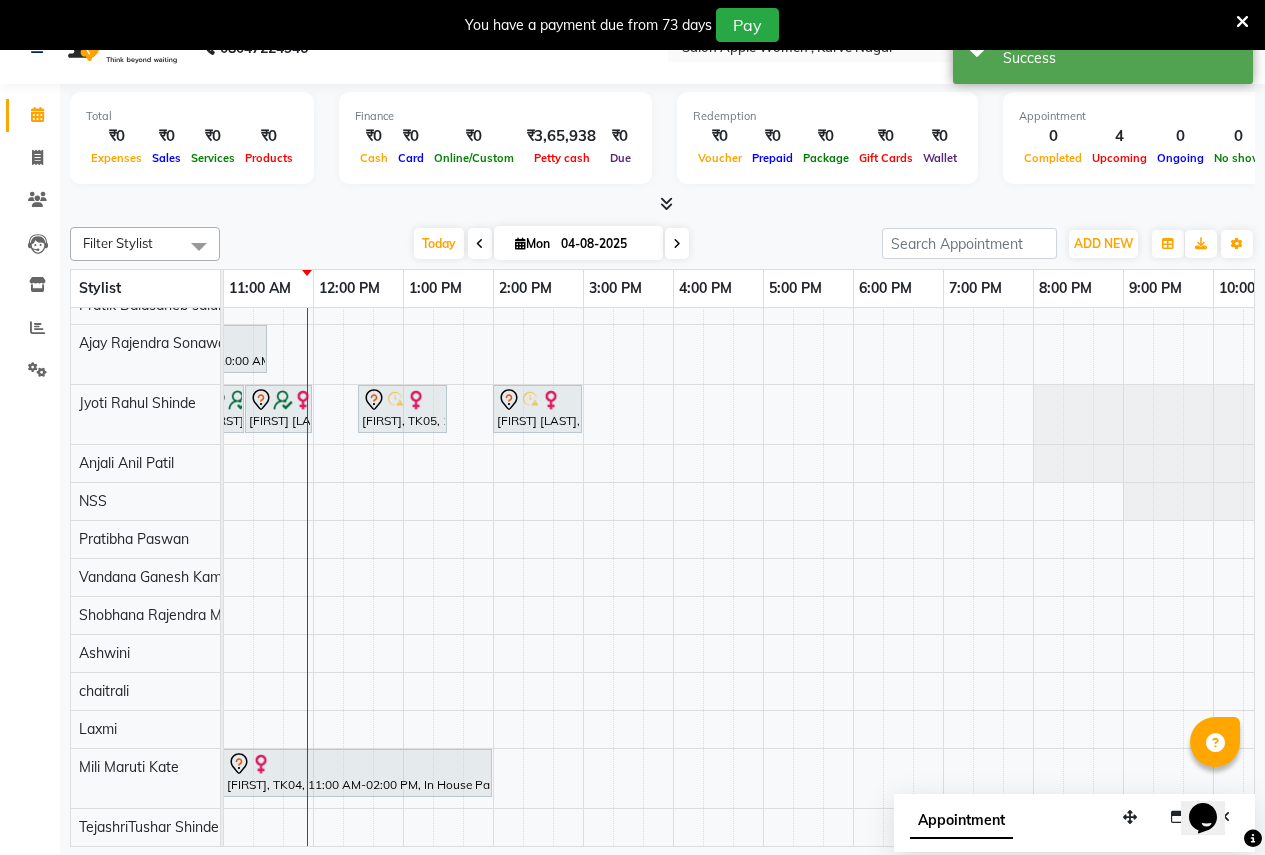 scroll, scrollTop: 50, scrollLeft: 0, axis: vertical 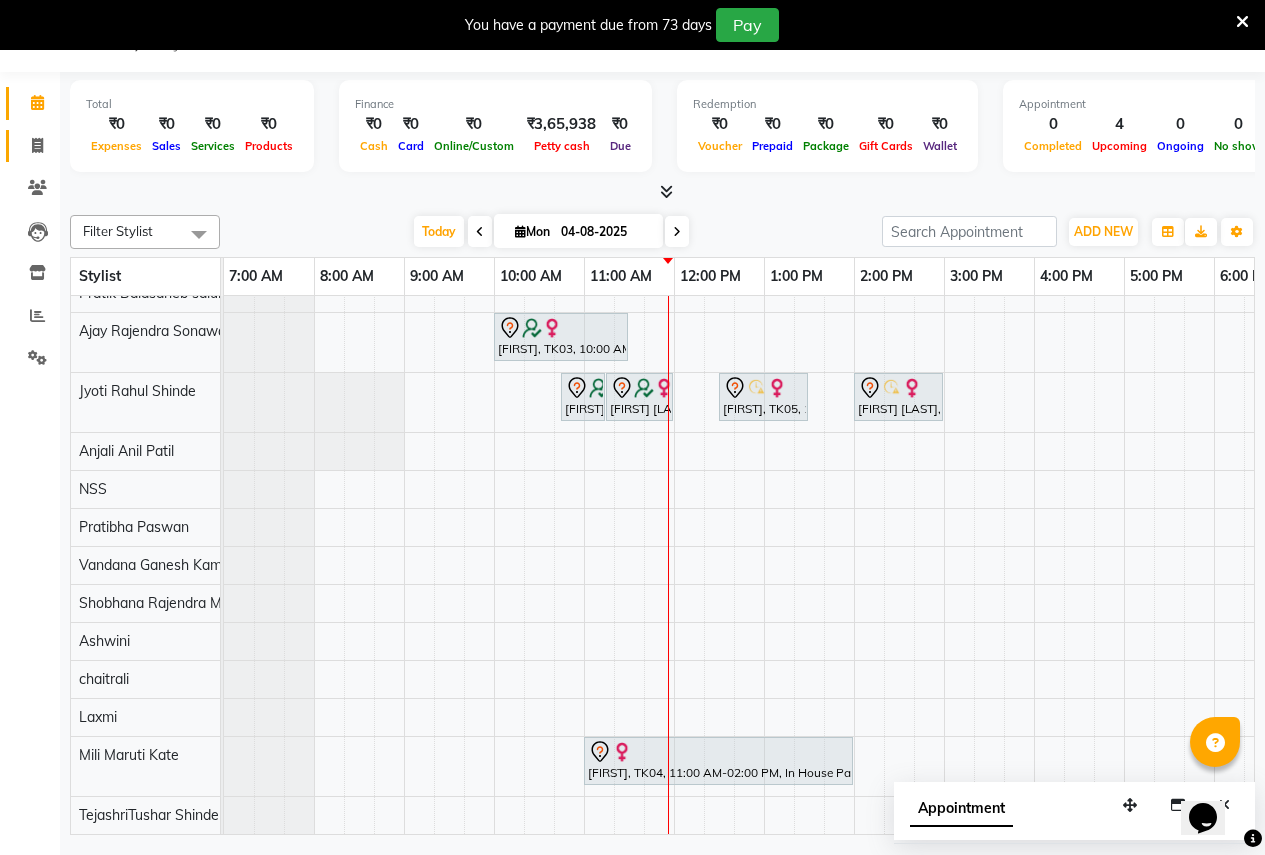 click on "Invoice" 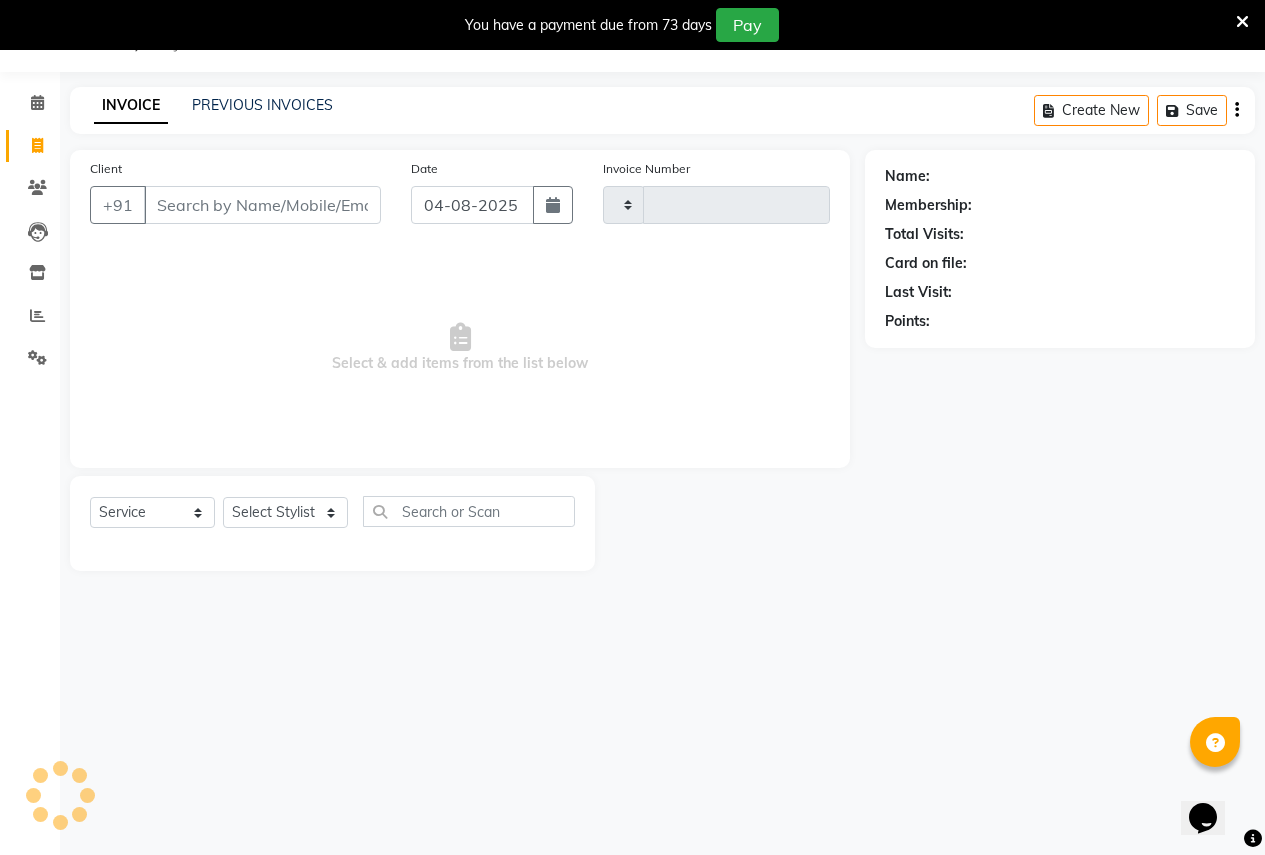 type on "1904" 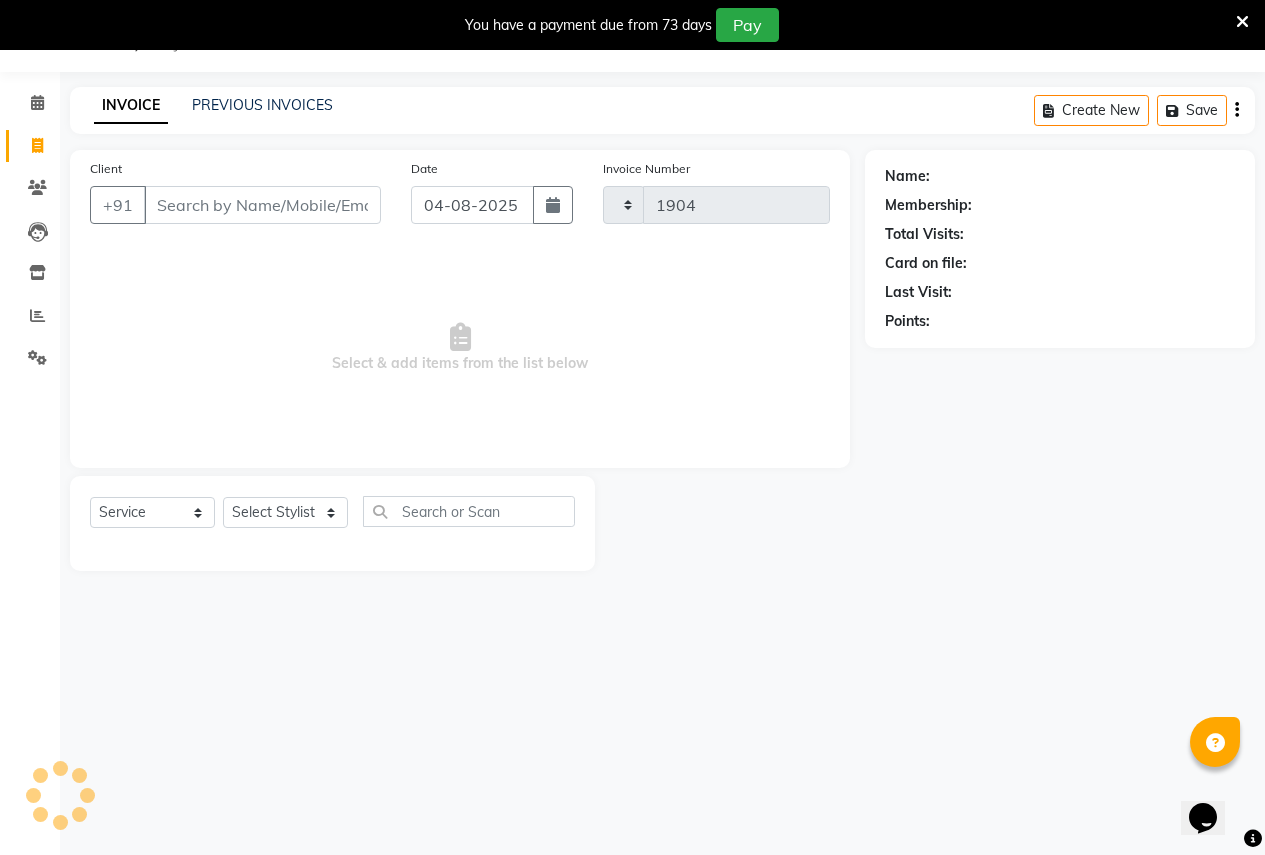 scroll, scrollTop: 0, scrollLeft: 0, axis: both 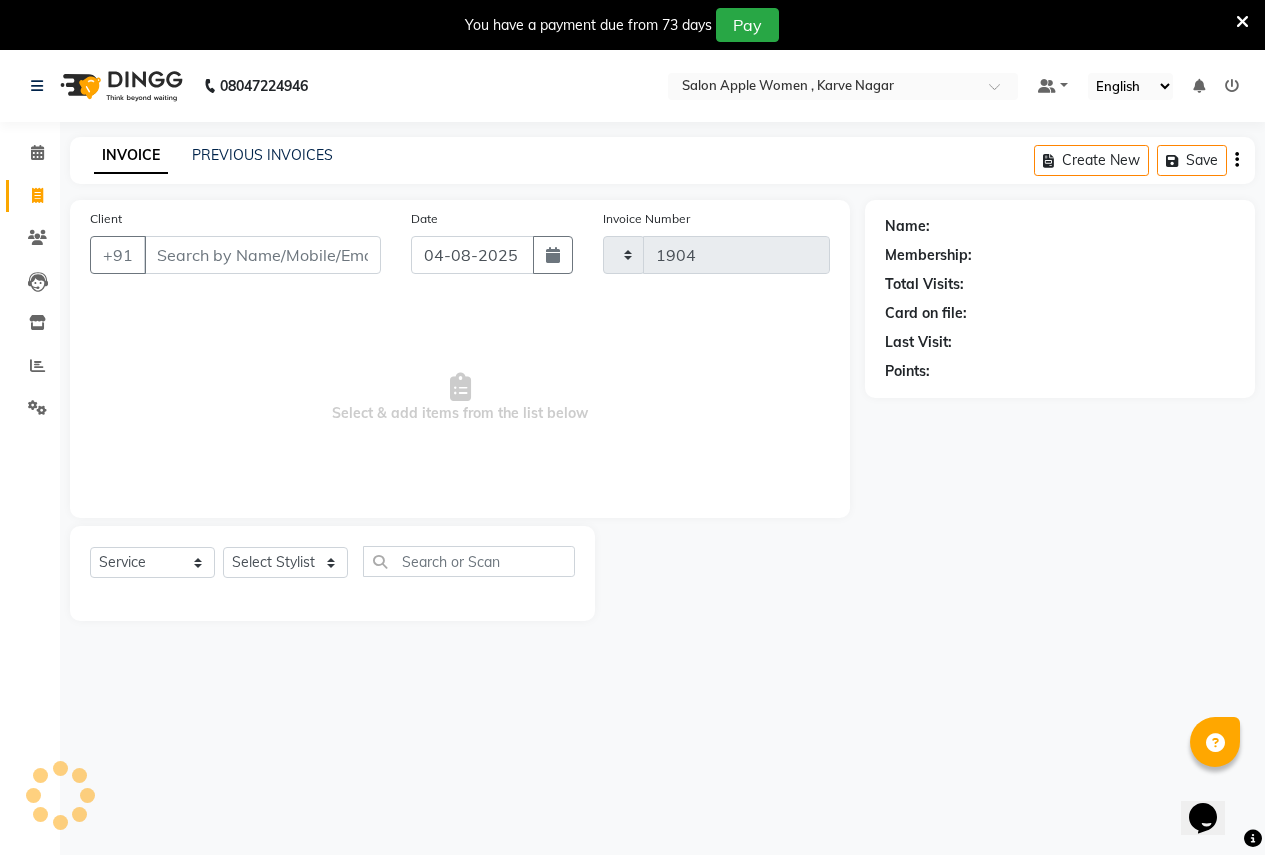 select on "96" 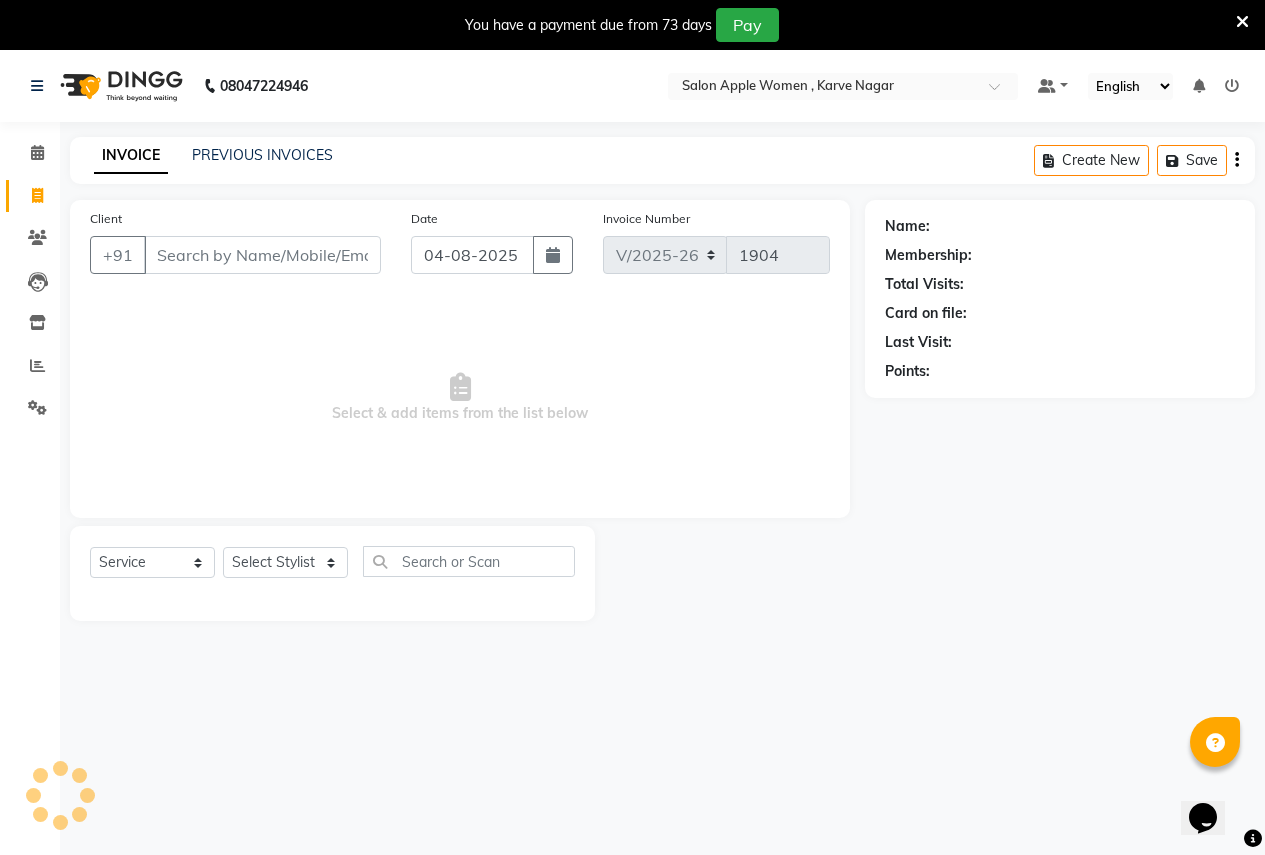 click on "Client" at bounding box center (262, 255) 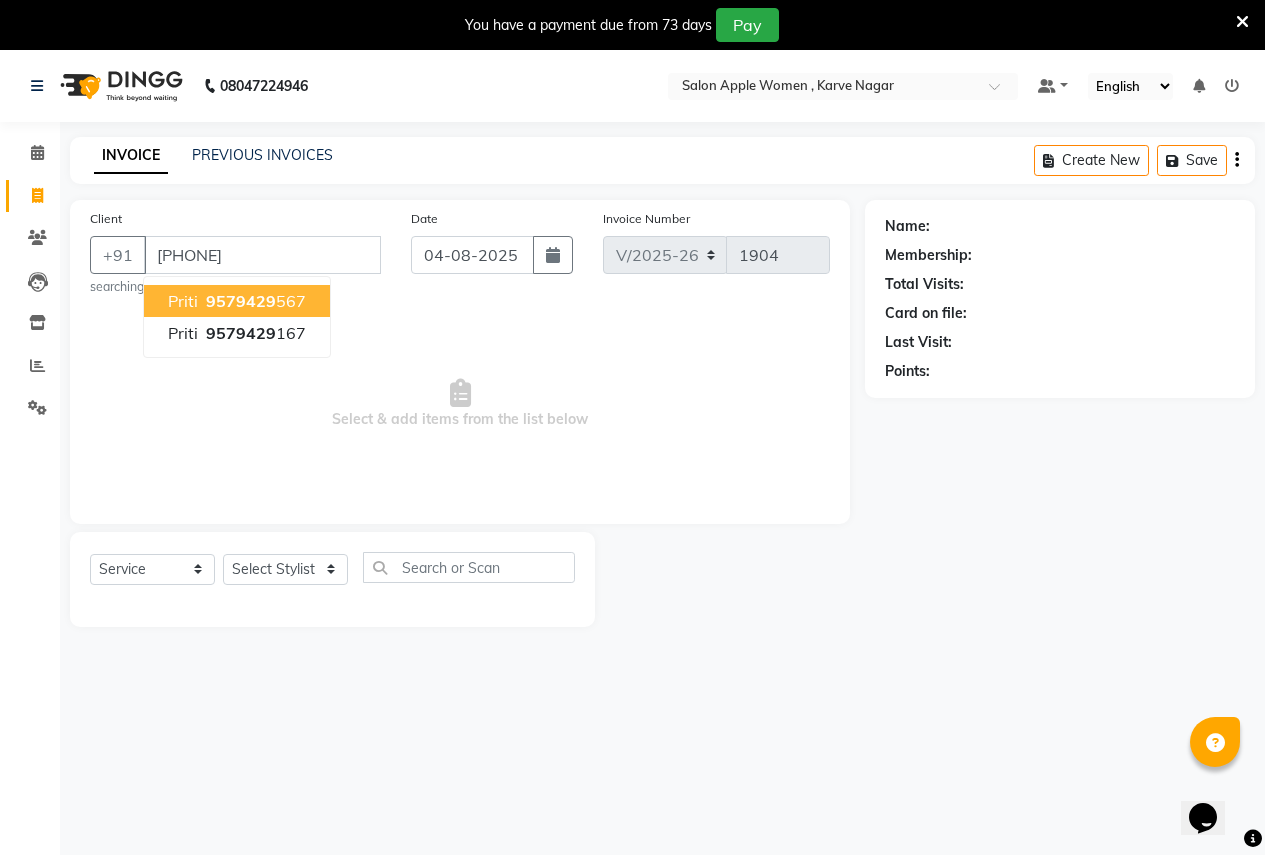 type on "9579429567" 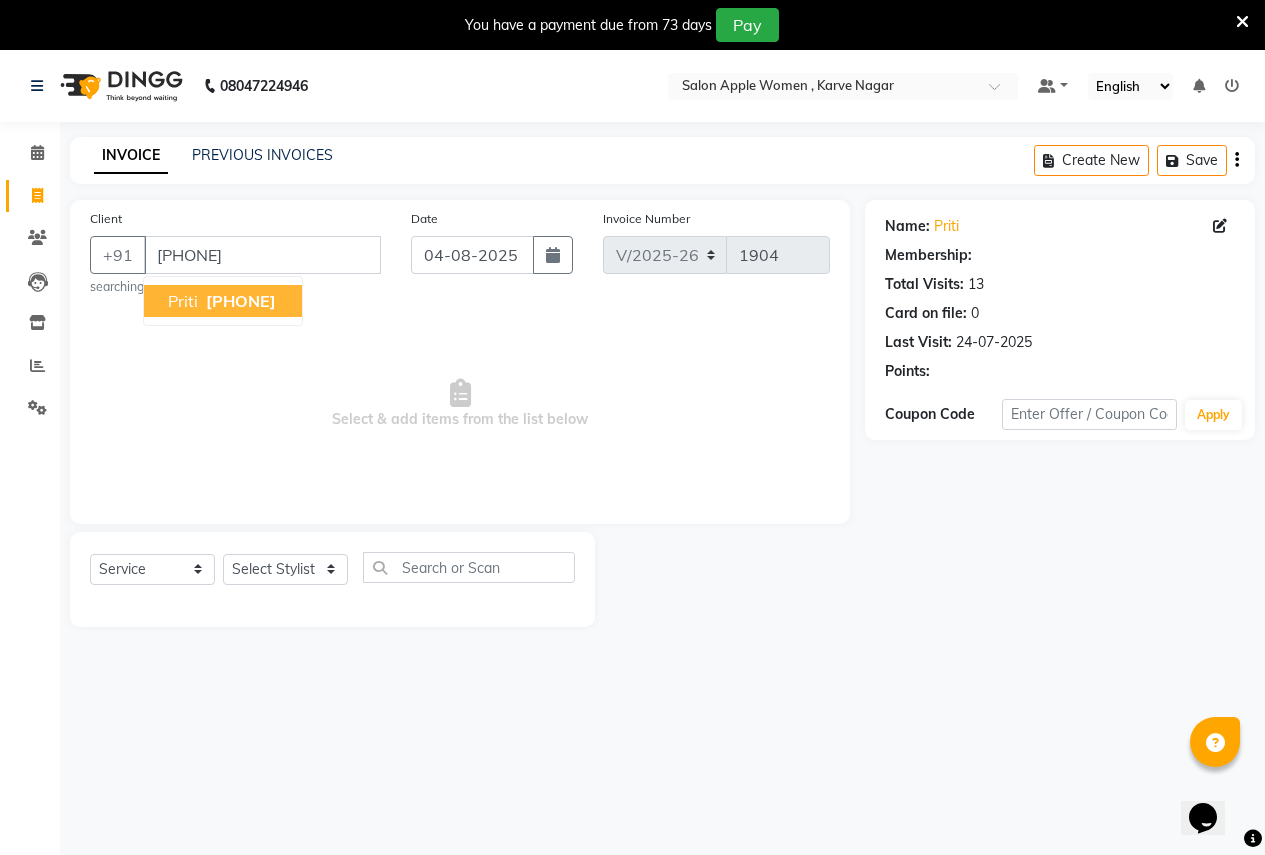 select on "1: Object" 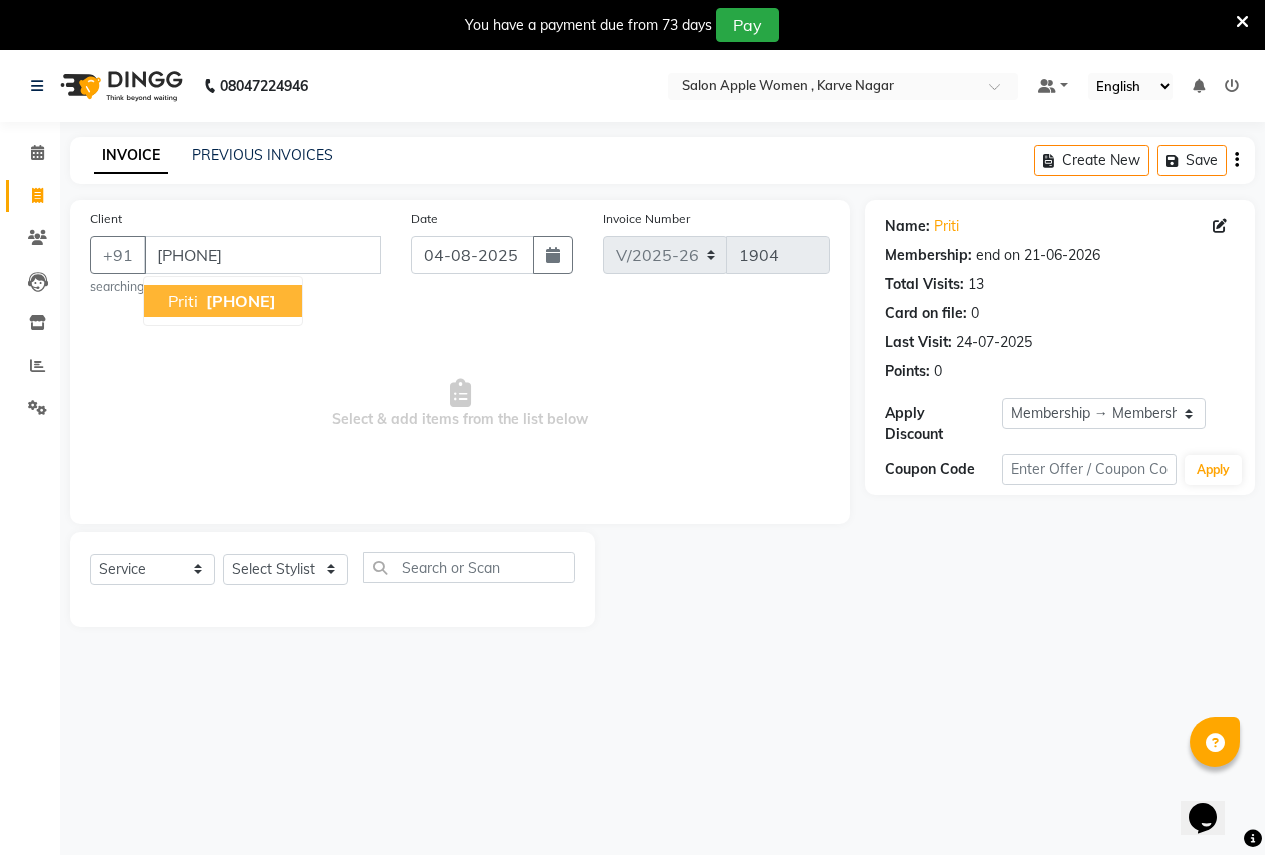 click on "priti   9579429567" at bounding box center [223, 301] 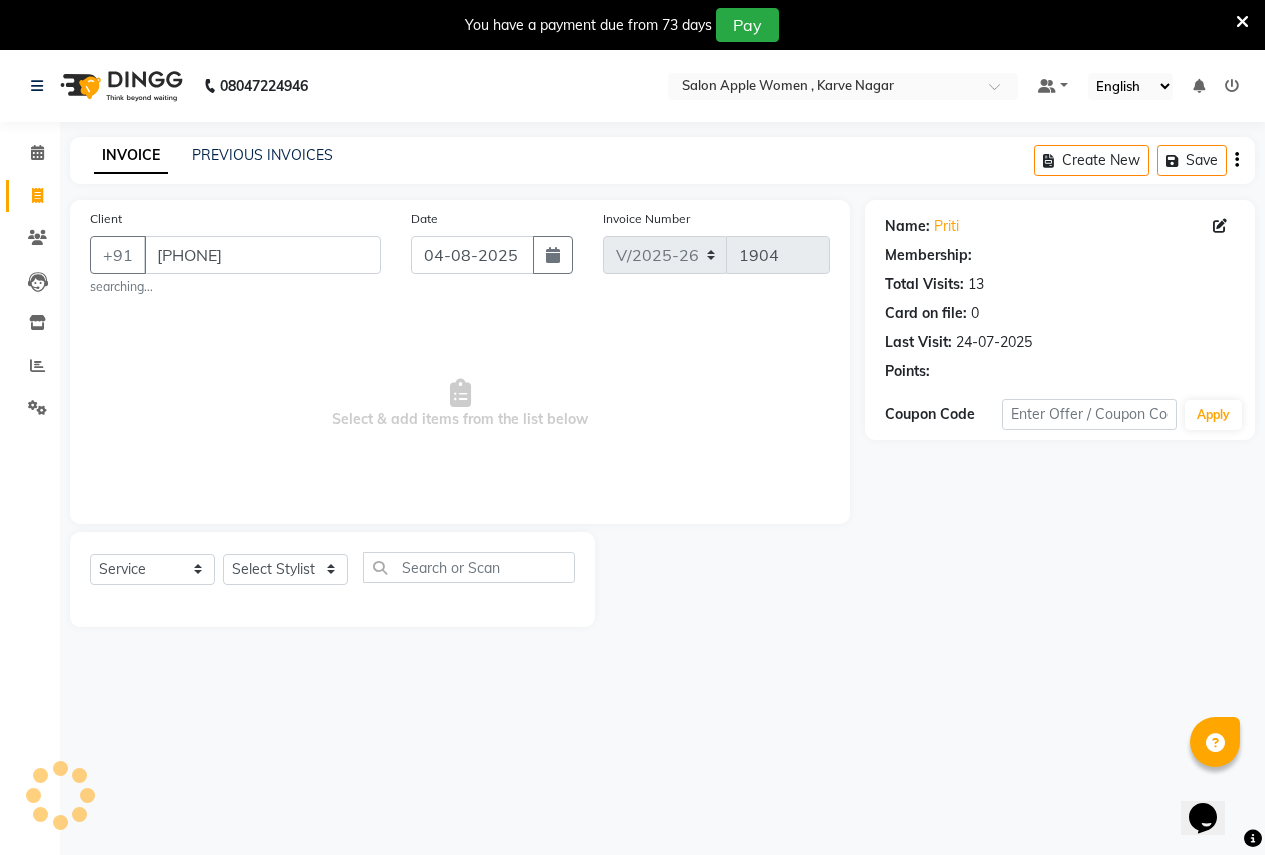 select on "1: Object" 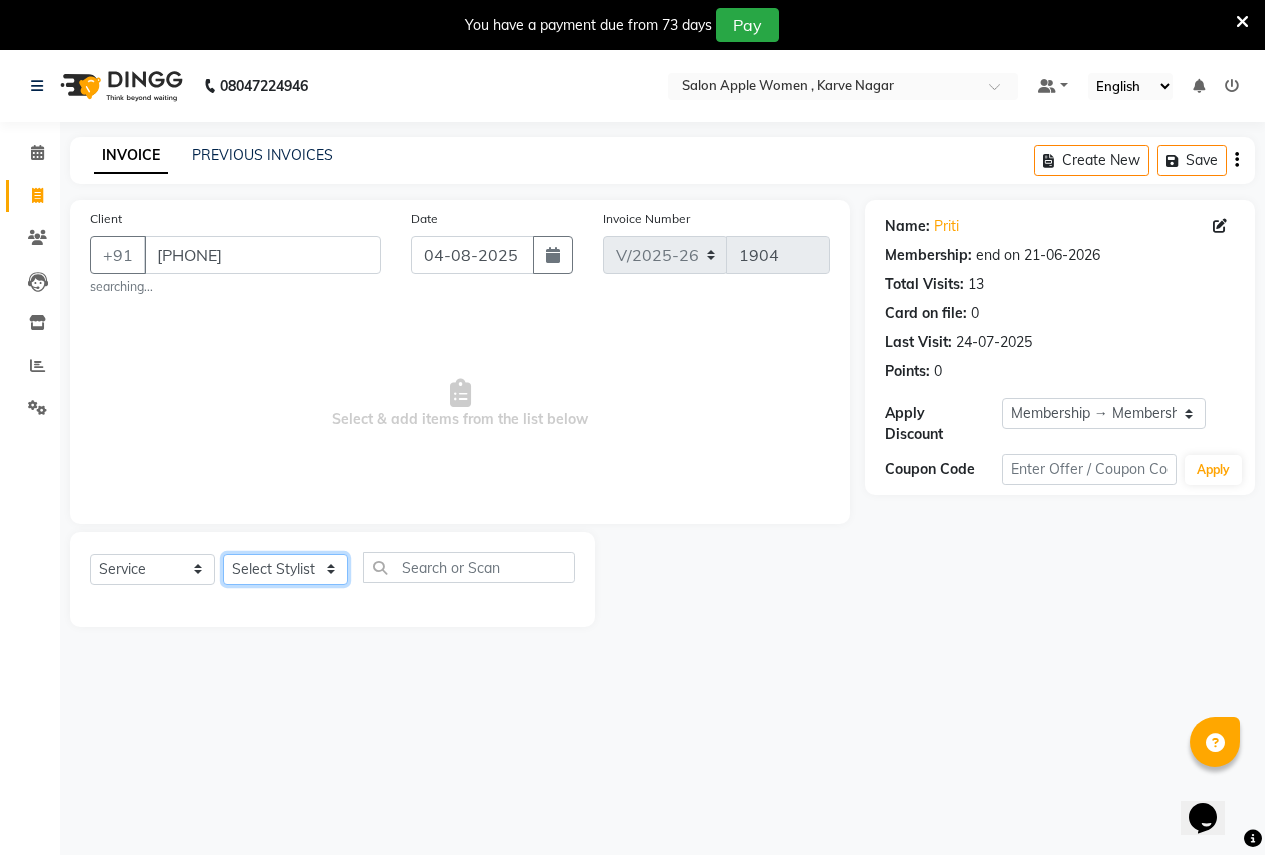 click on "Select Stylist Ajay Rajendra Sonawane Anjali Anil Patil Ashwini chaitrali Jyoti Rahul Shinde Laxmi Mili Maruti Kate NSS Pratibha Paswan Pratik Balasaheb salunkhe Reception  Reshma Operations Head Shobhana Rajendra Muly TejashriTushar Shinde Vandana Ganesh Kambale" 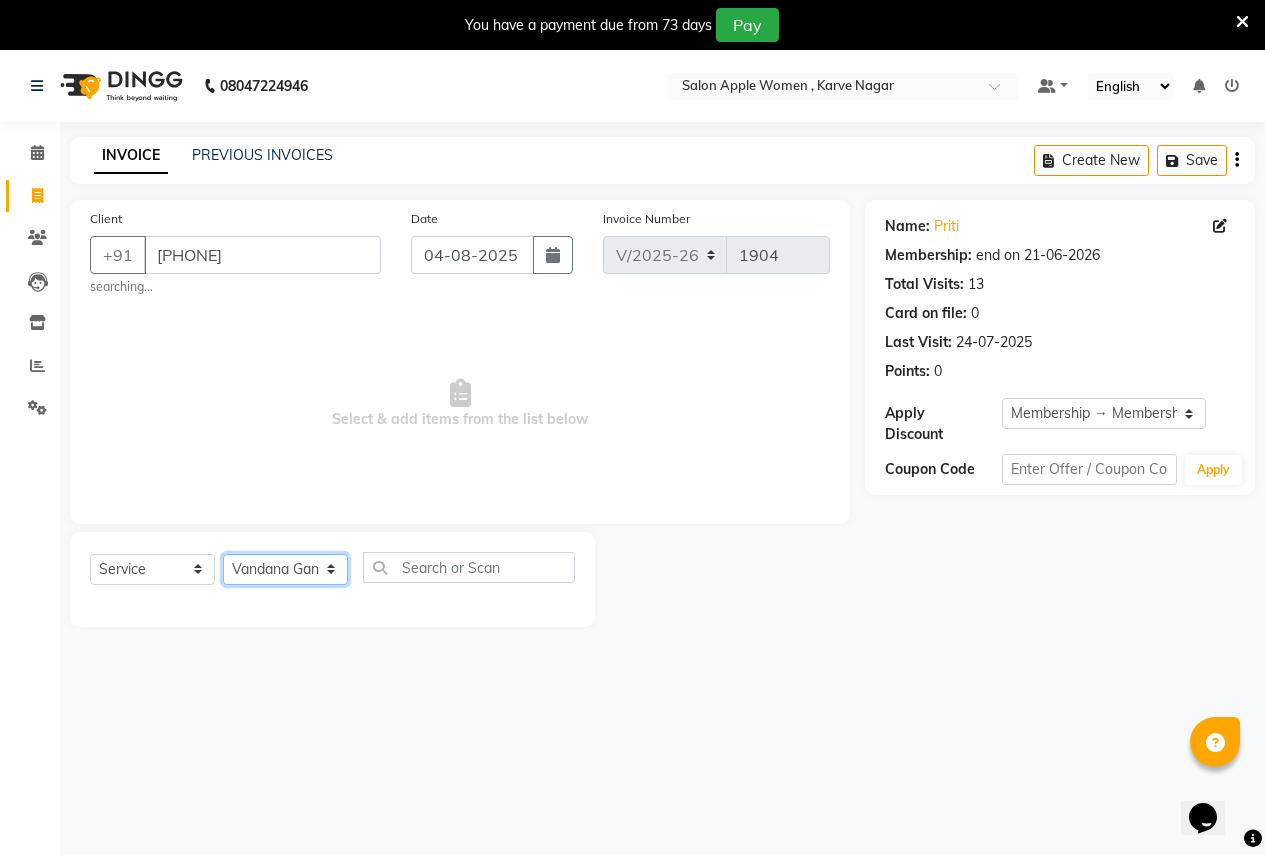click on "Select Stylist Ajay Rajendra Sonawane Anjali Anil Patil Ashwini chaitrali Jyoti Rahul Shinde Laxmi Mili Maruti Kate NSS Pratibha Paswan Pratik Balasaheb salunkhe Reception  Reshma Operations Head Shobhana Rajendra Muly TejashriTushar Shinde Vandana Ganesh Kambale" 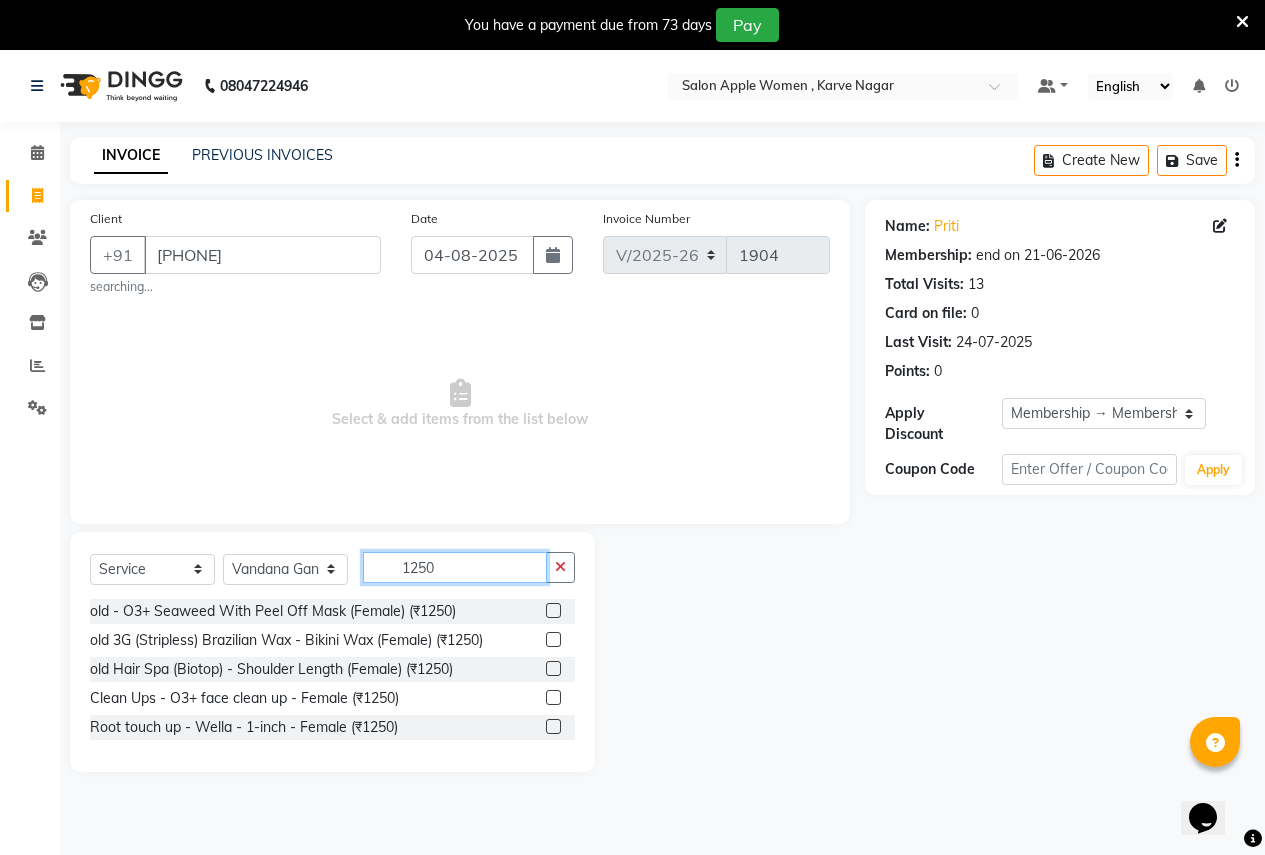 type on "1250" 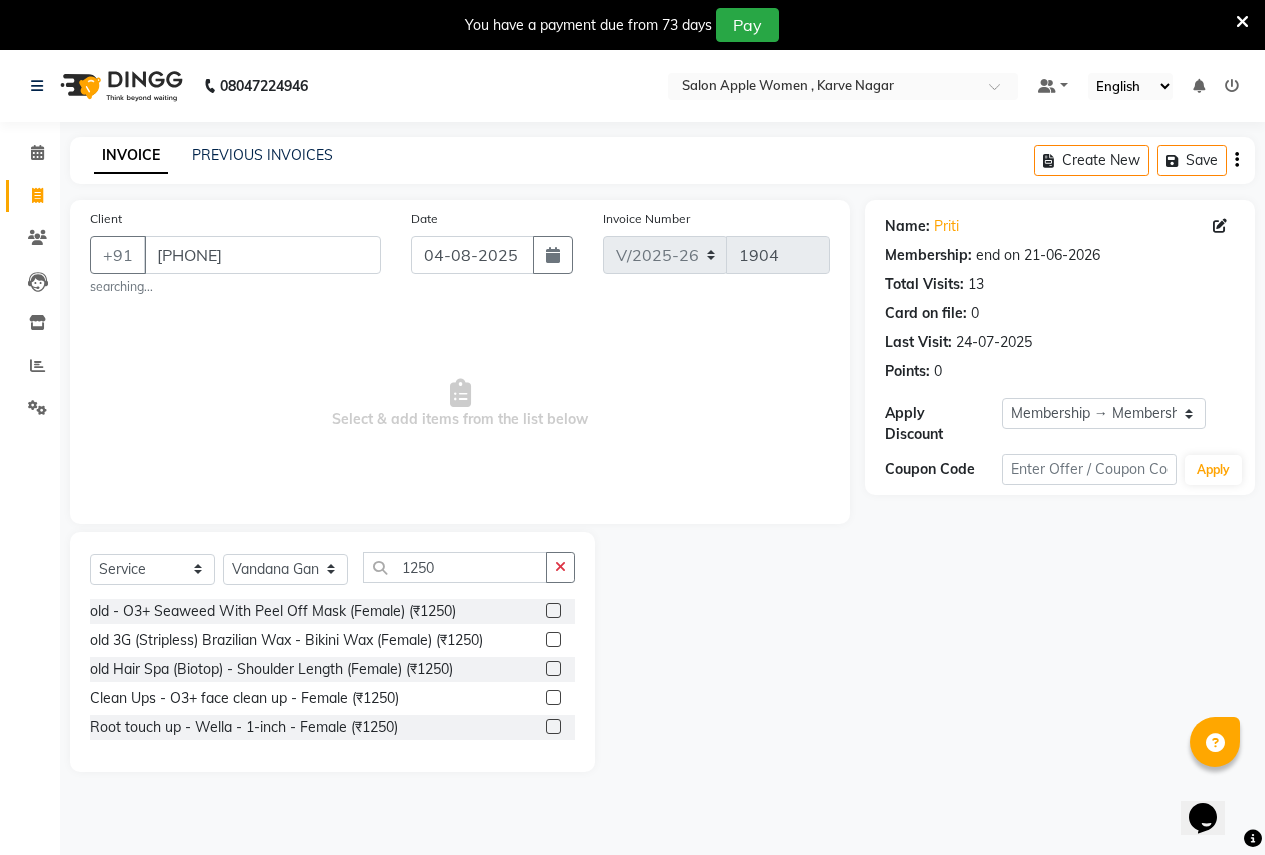 click 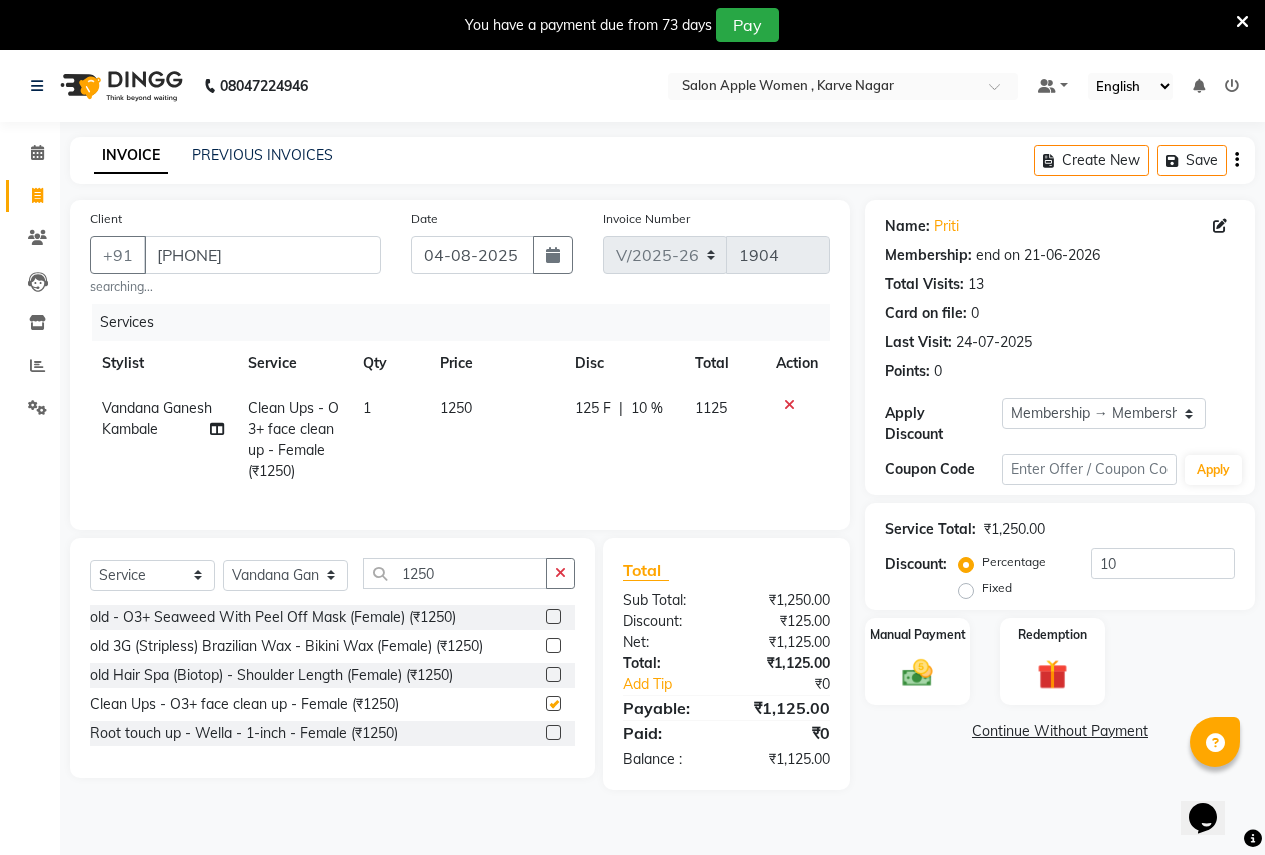 checkbox on "false" 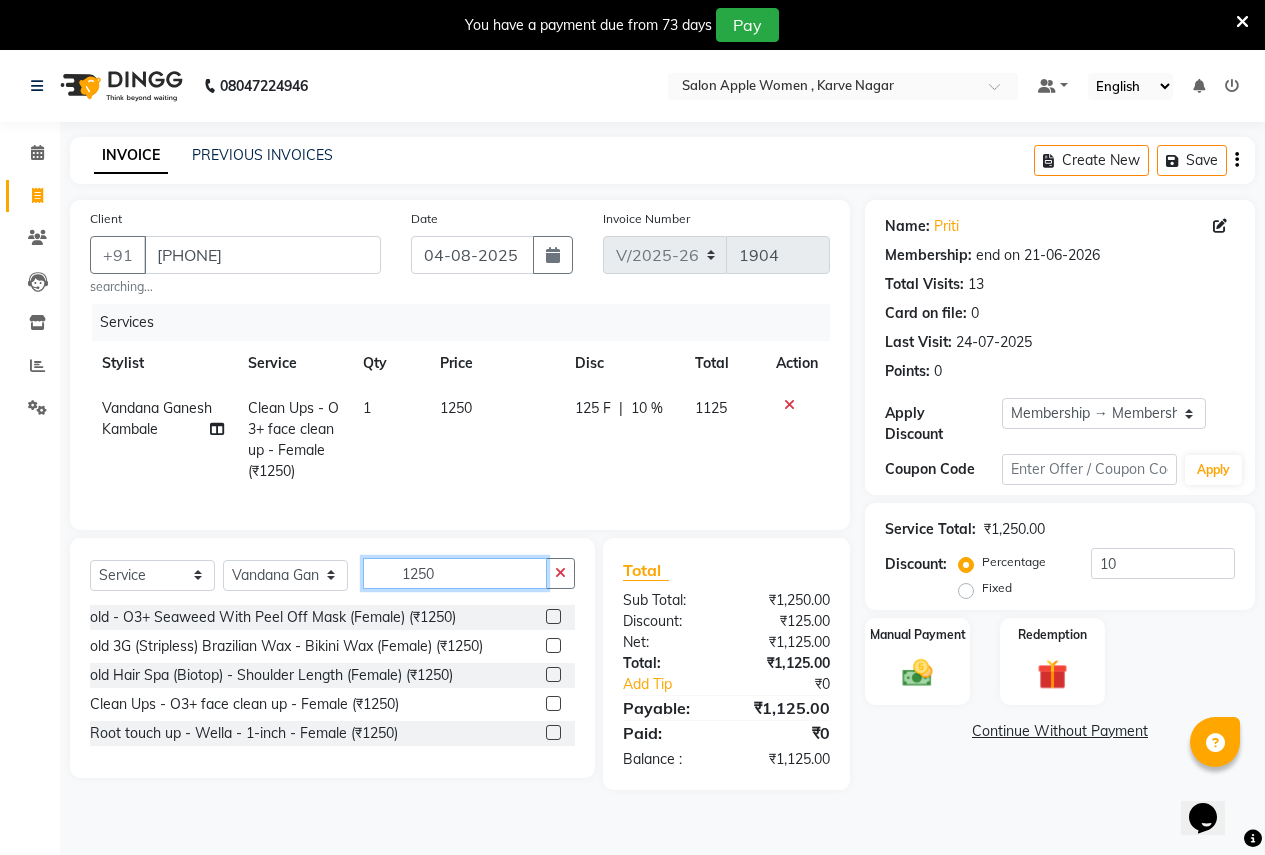 click on "1250" 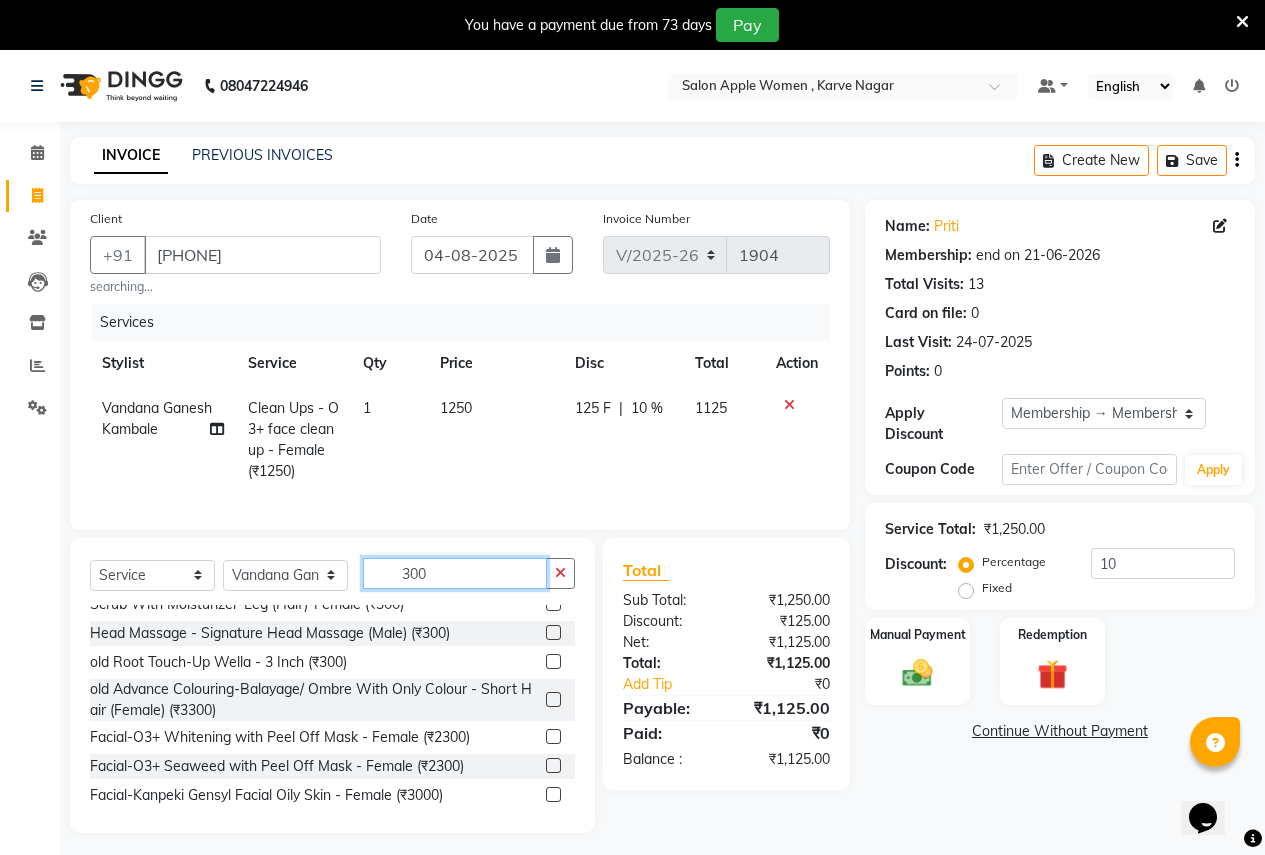 scroll, scrollTop: 0, scrollLeft: 0, axis: both 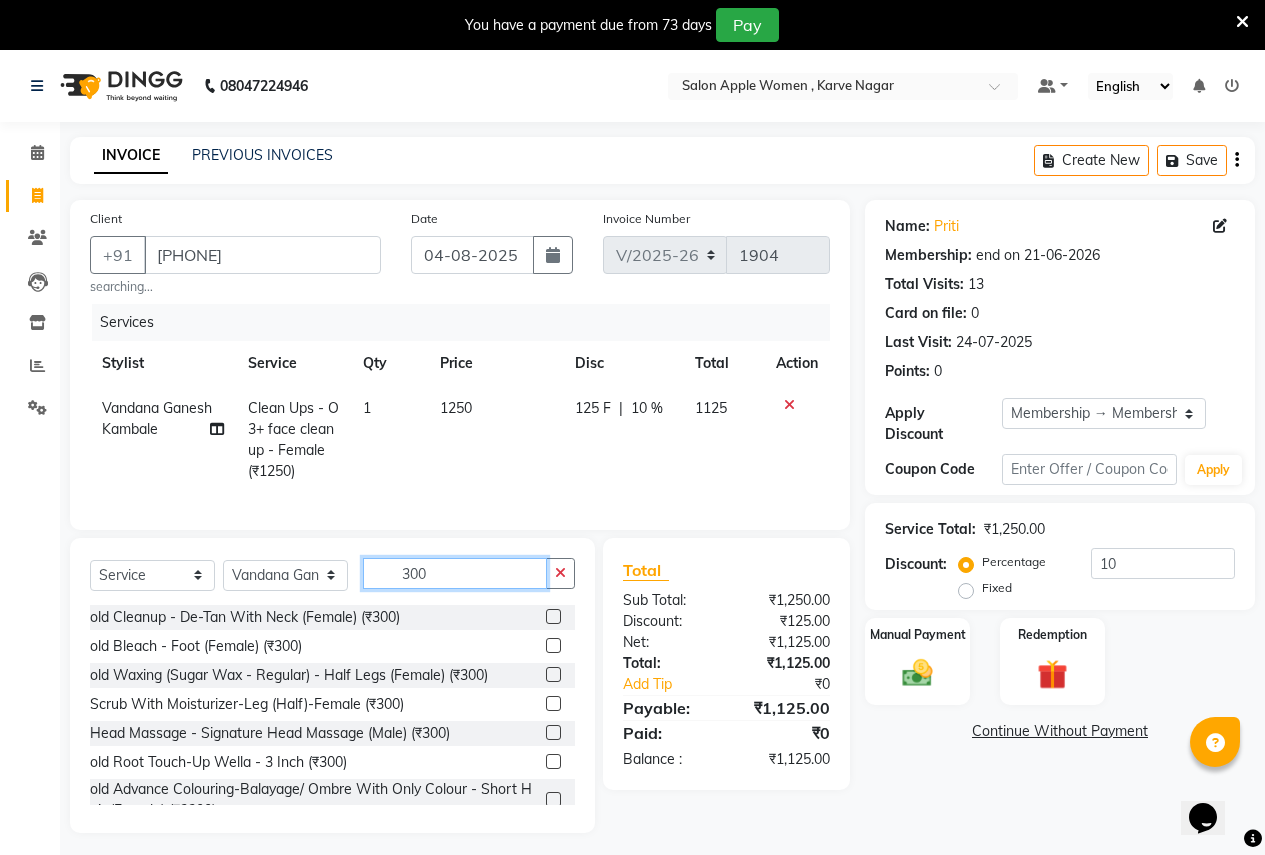 type on "300" 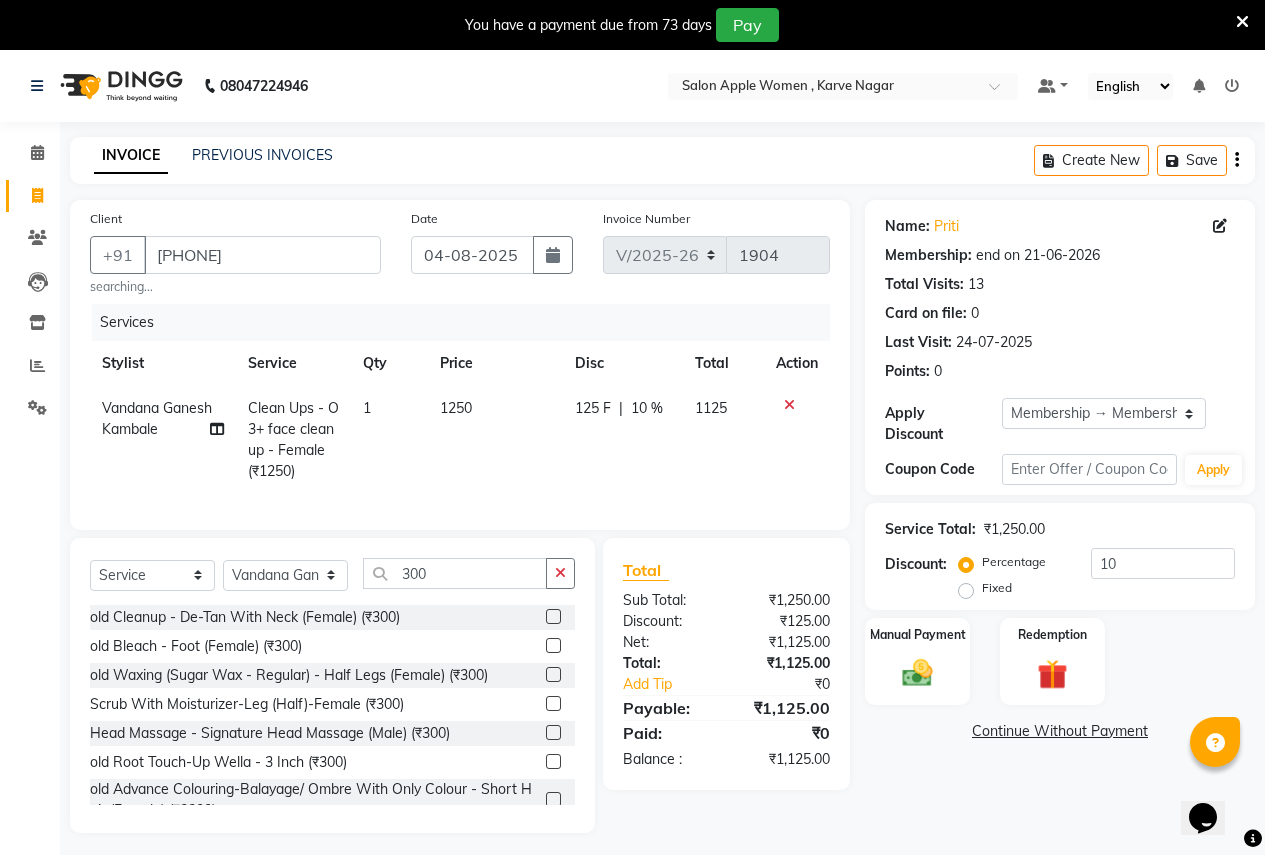 drag, startPoint x: 531, startPoint y: 714, endPoint x: 434, endPoint y: 646, distance: 118.46096 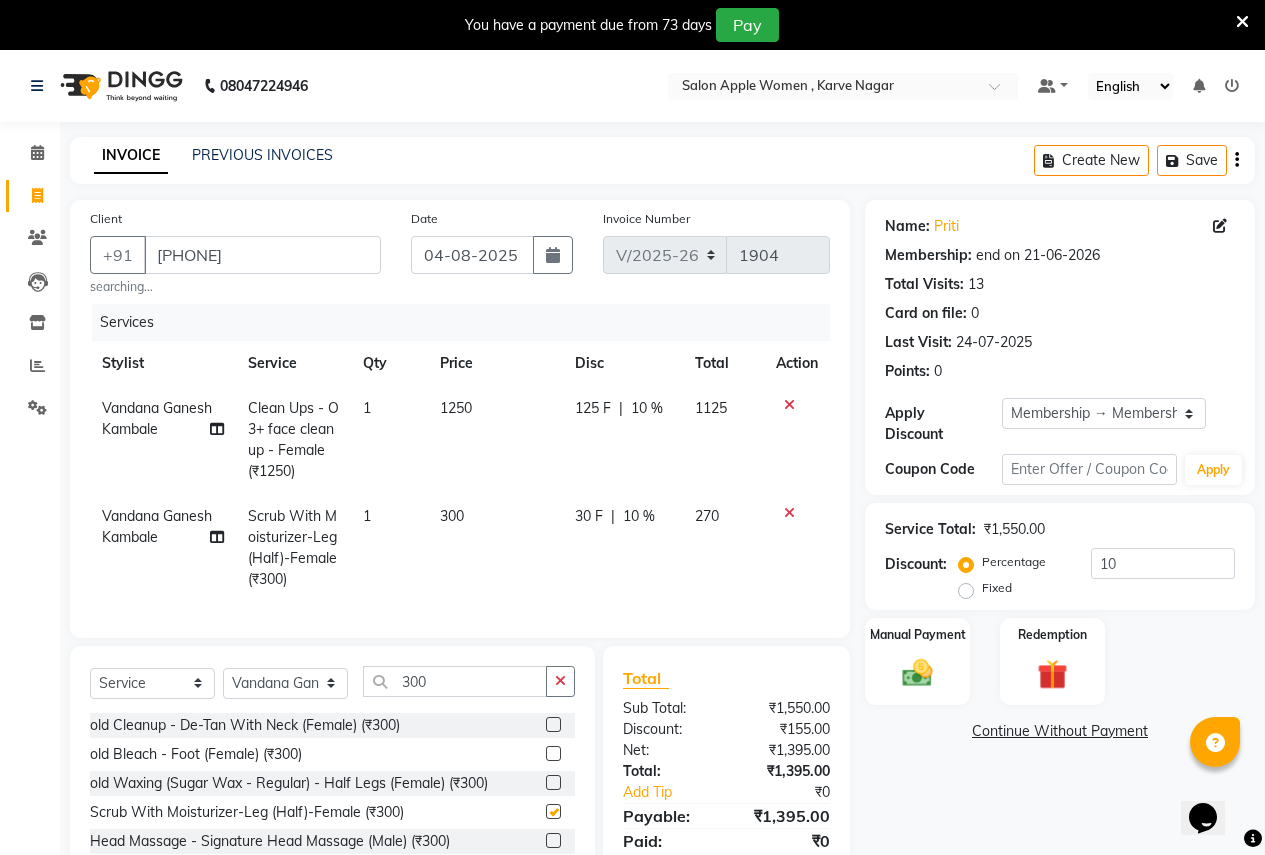 checkbox on "false" 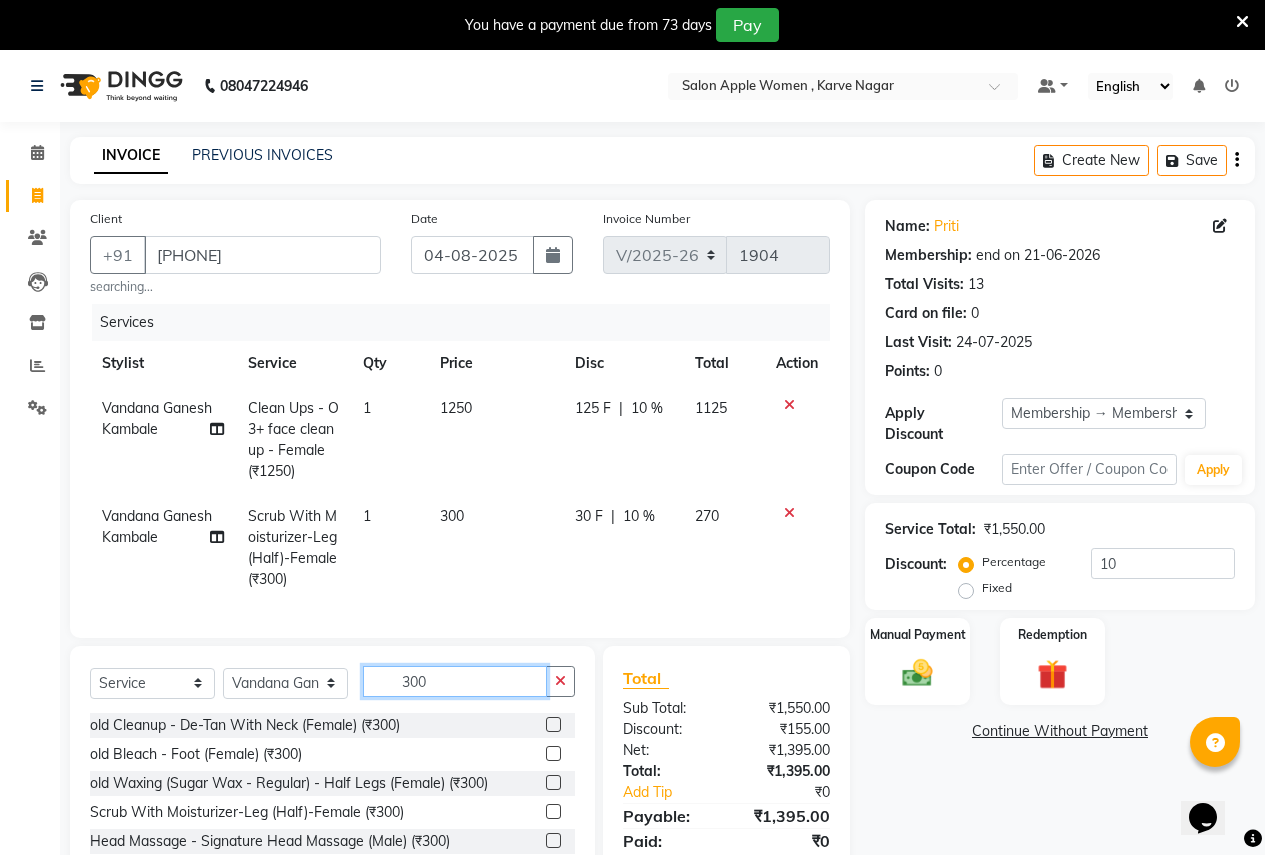 click on "300" 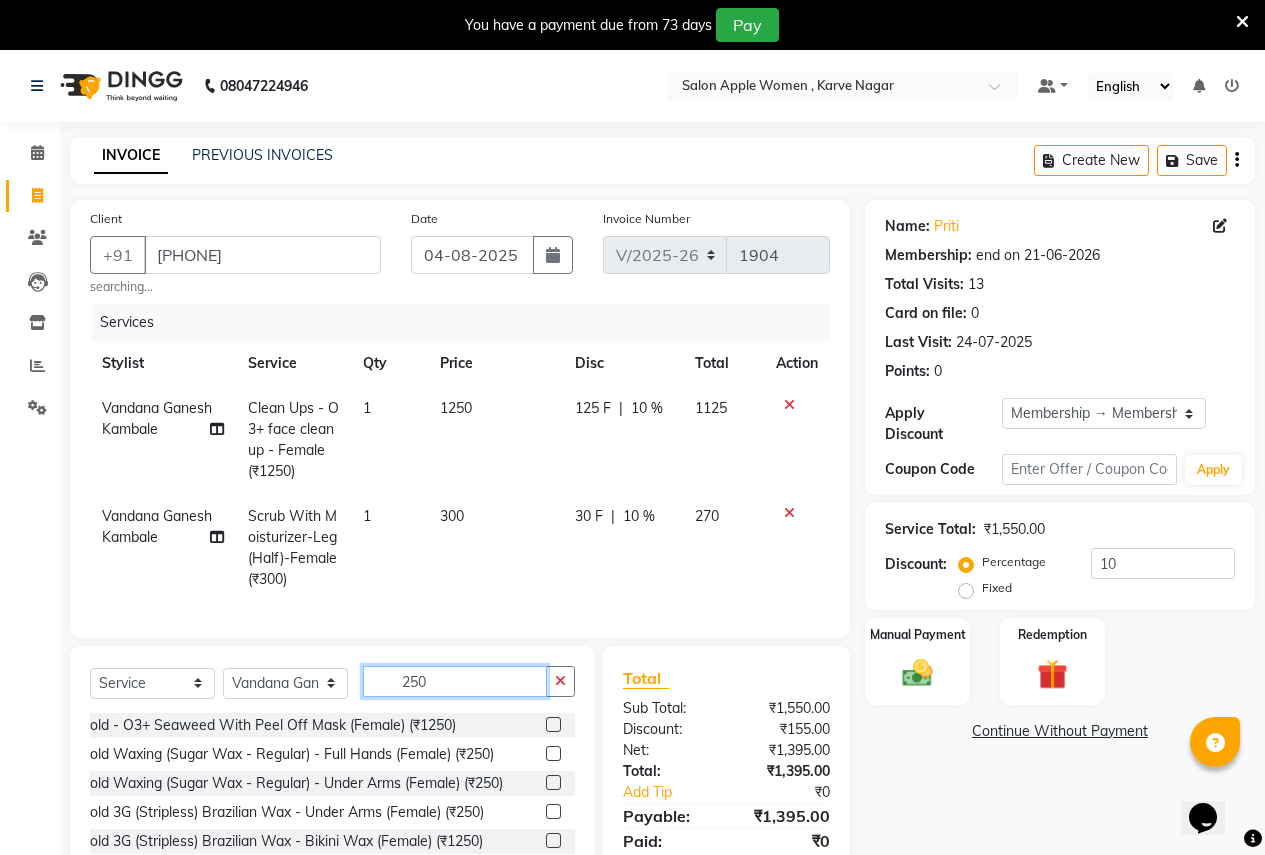 type on "250" 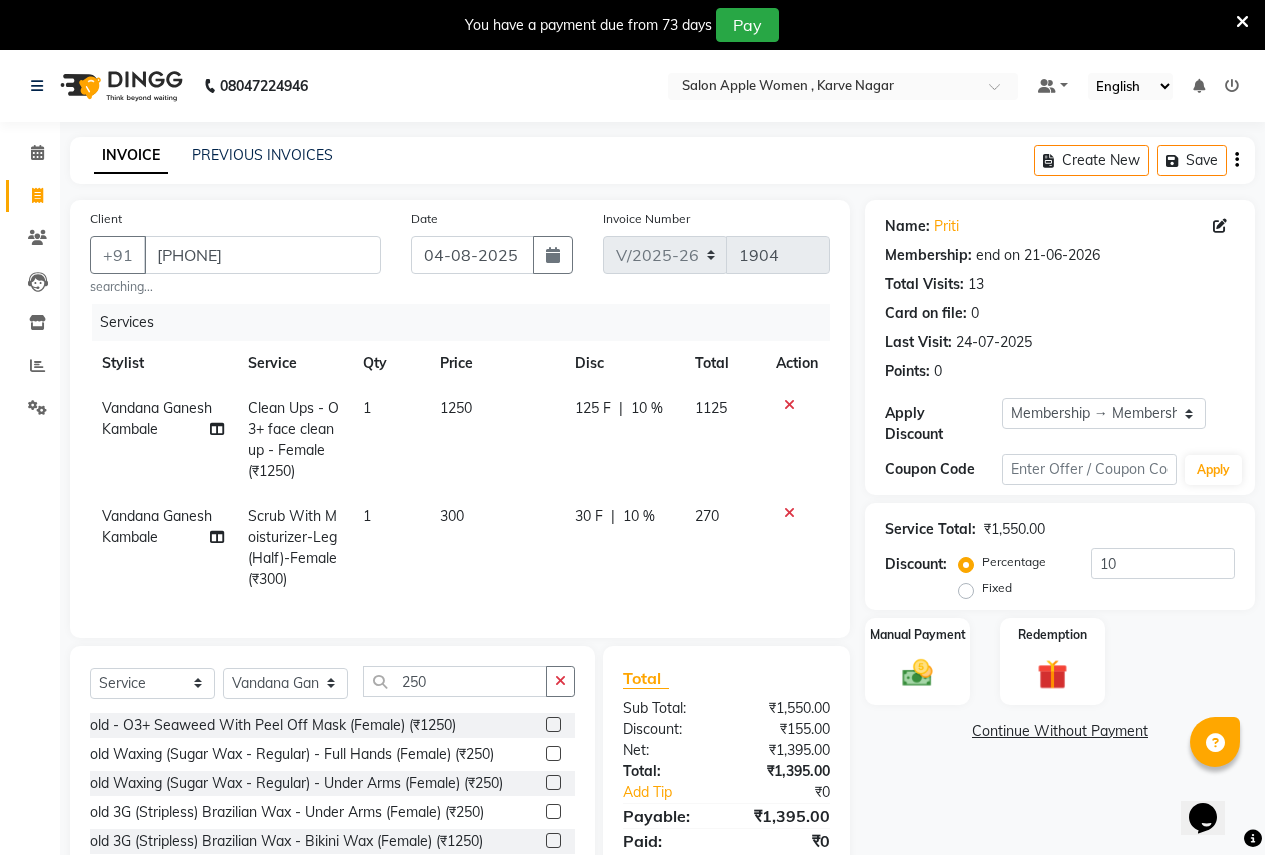 click 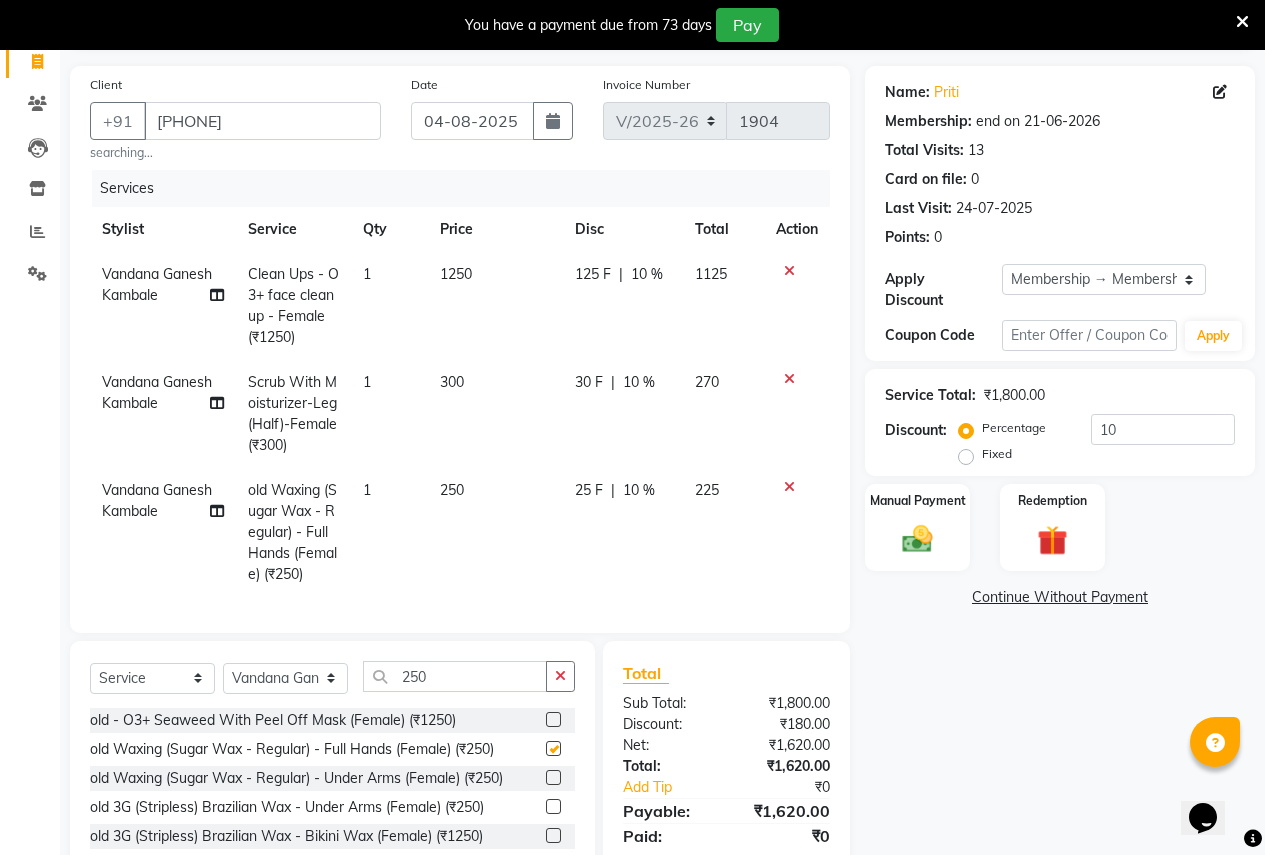 checkbox on "false" 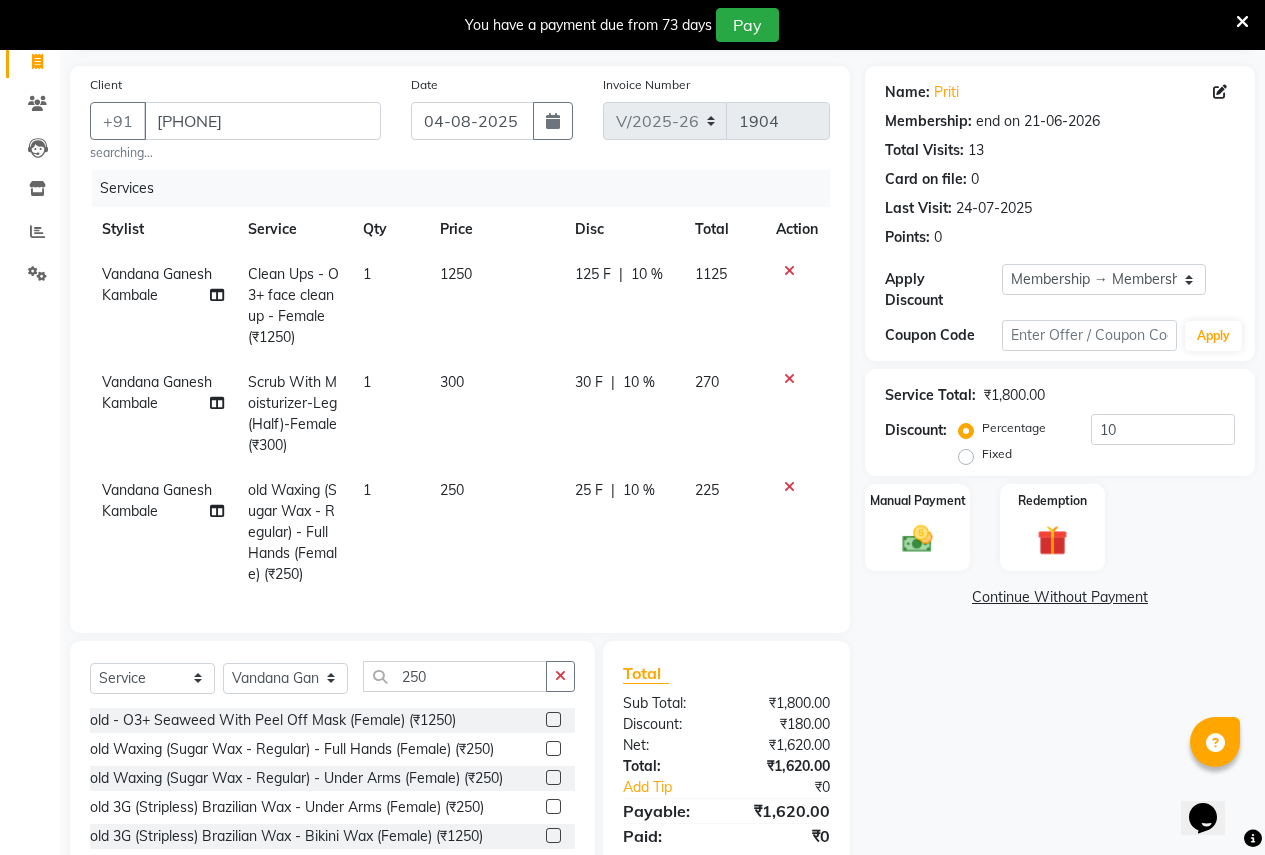 scroll, scrollTop: 260, scrollLeft: 0, axis: vertical 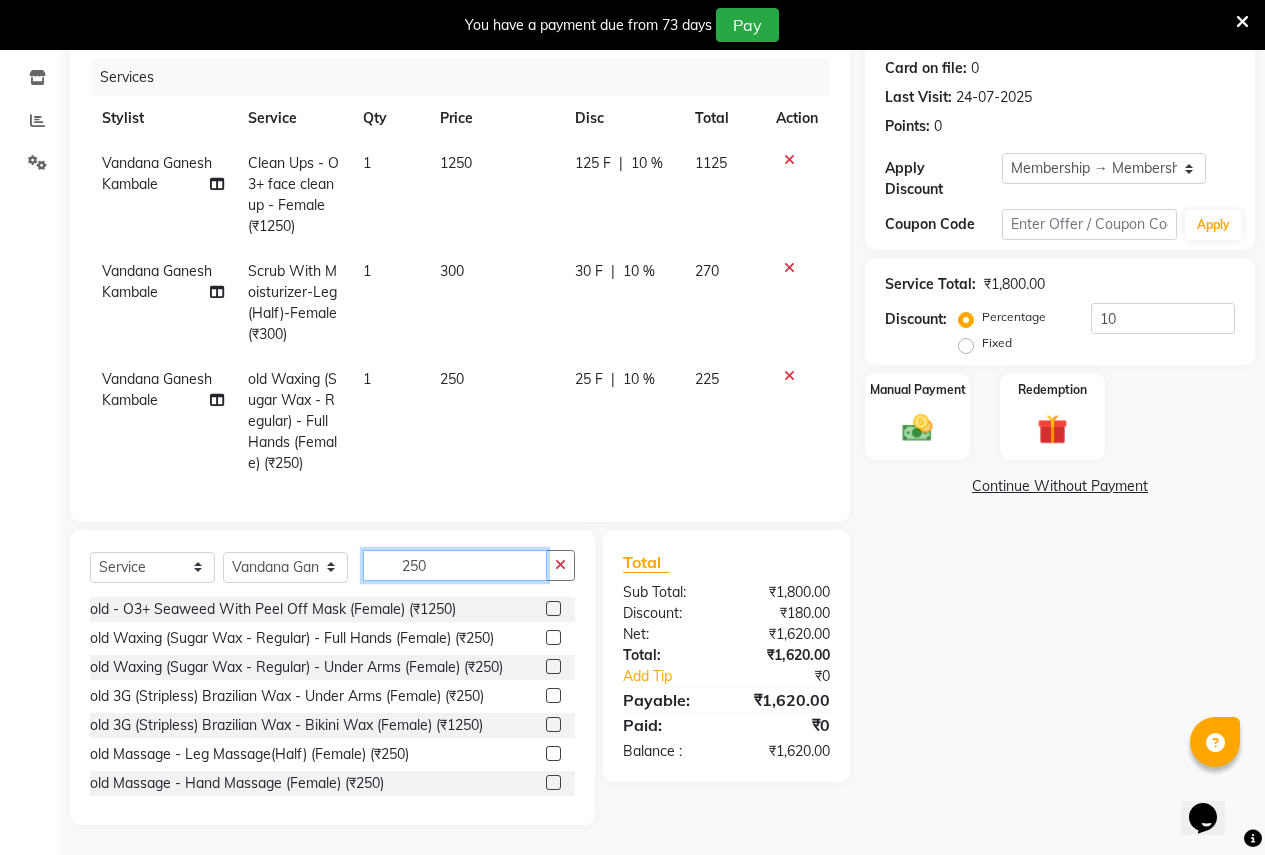 click on "250" 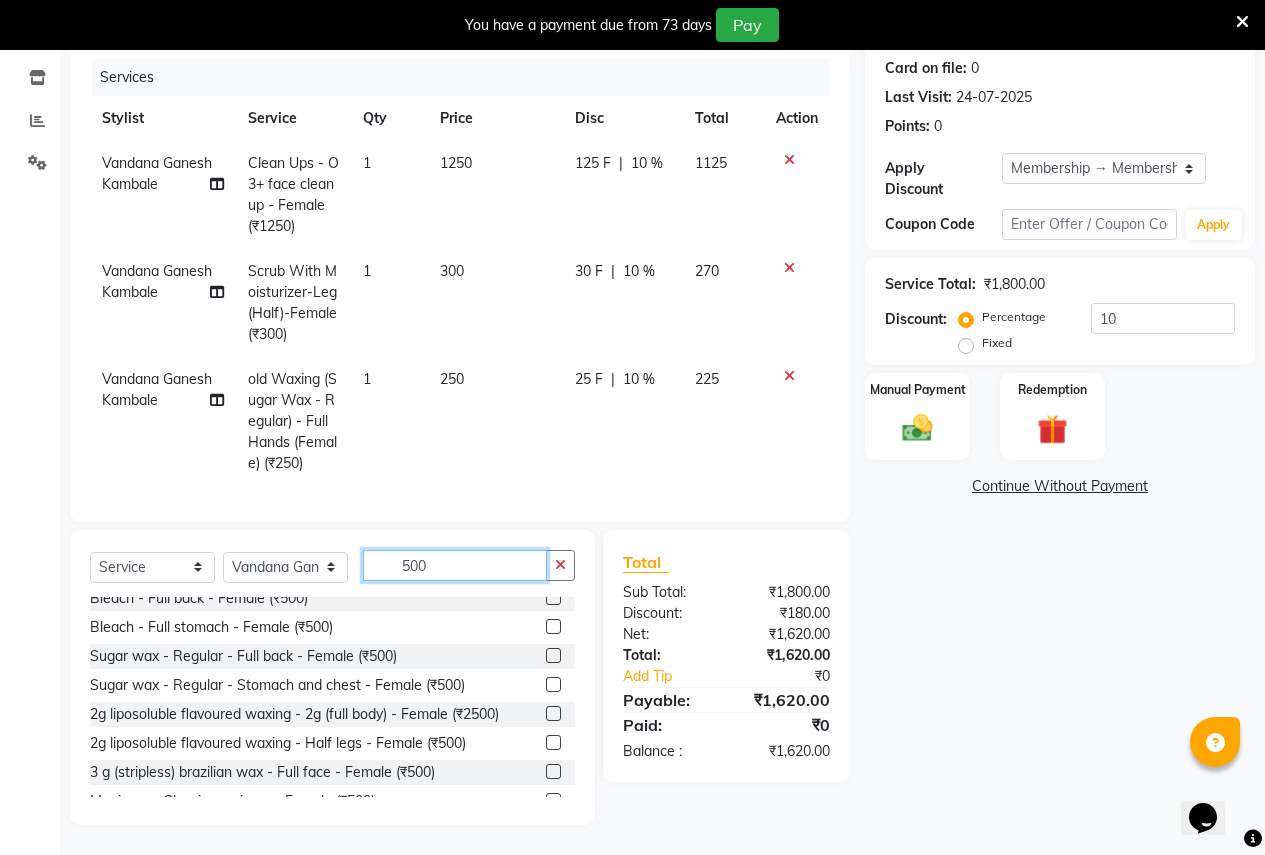 scroll, scrollTop: 500, scrollLeft: 0, axis: vertical 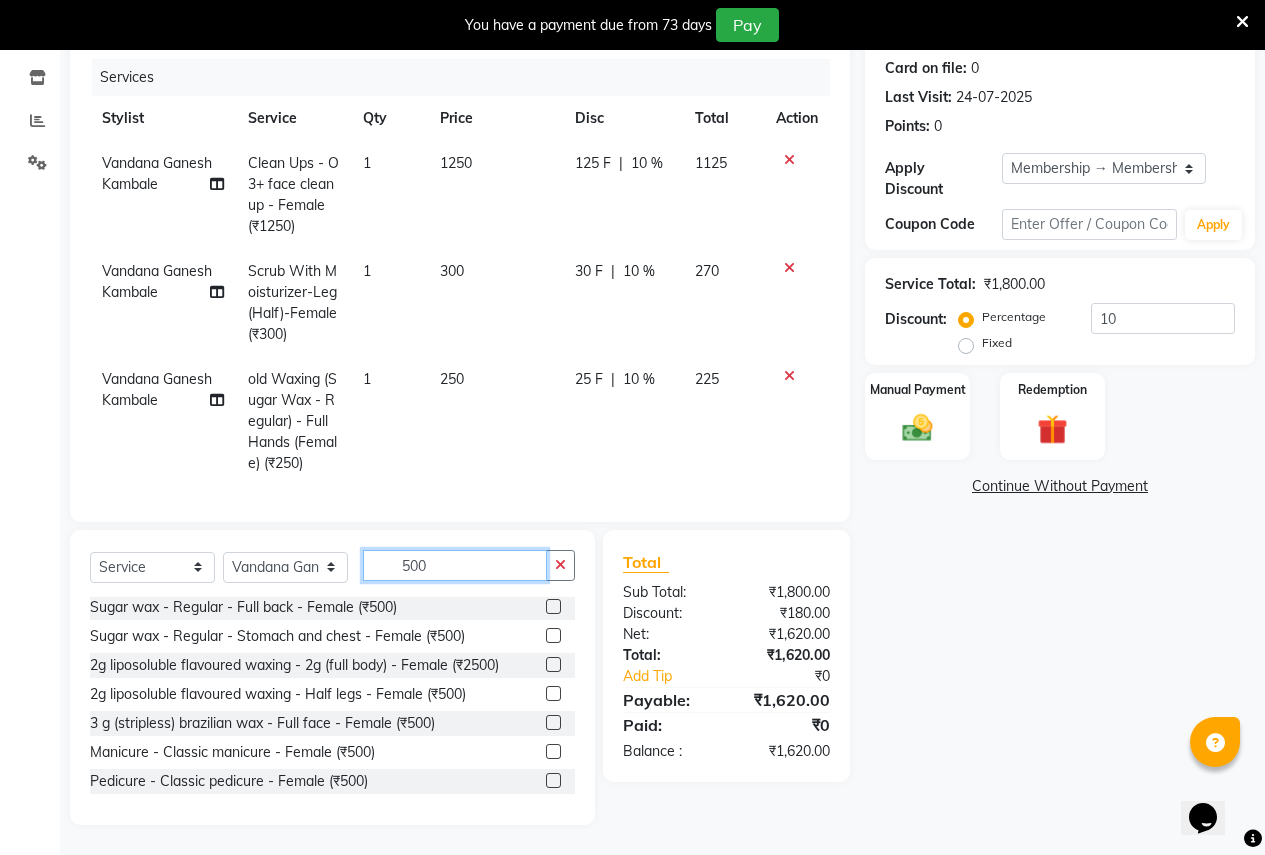 click on "500" 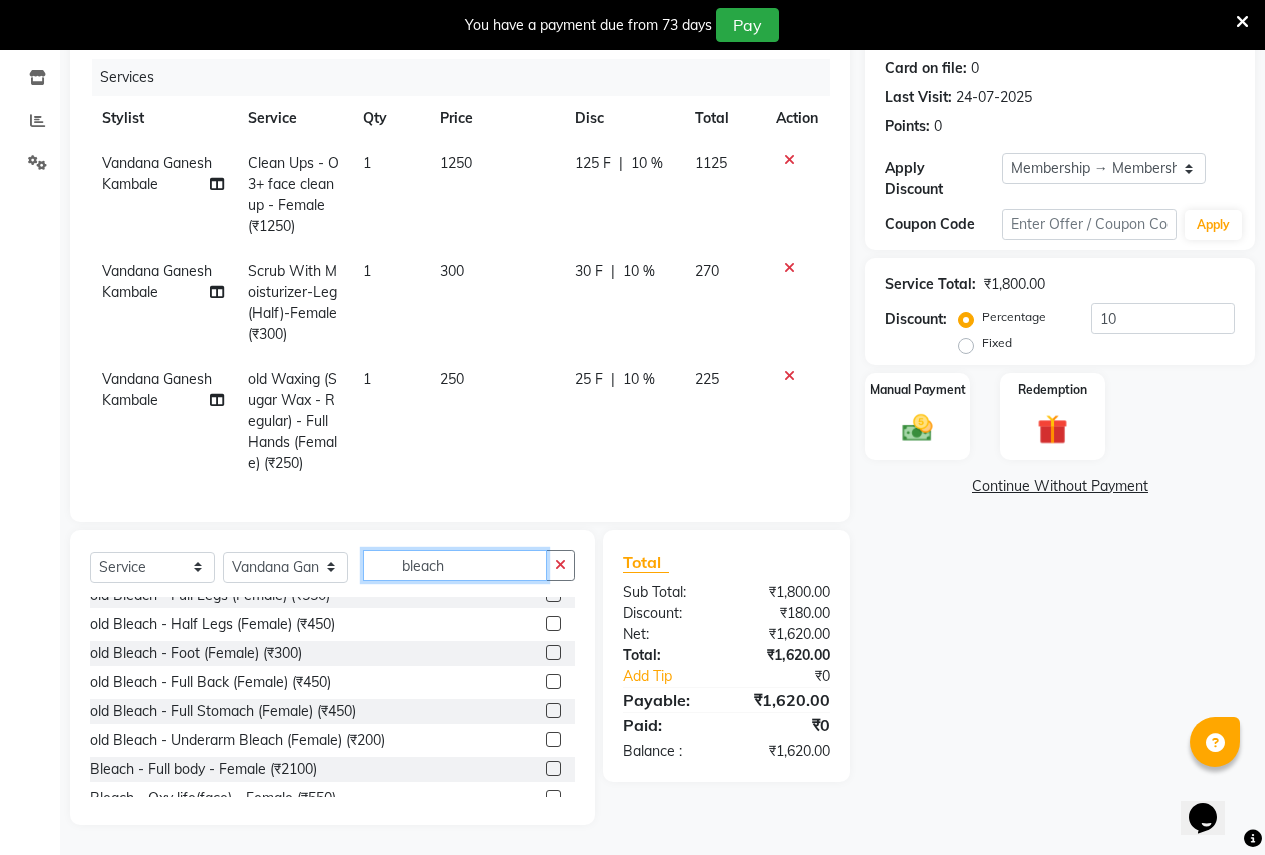 scroll, scrollTop: 247, scrollLeft: 0, axis: vertical 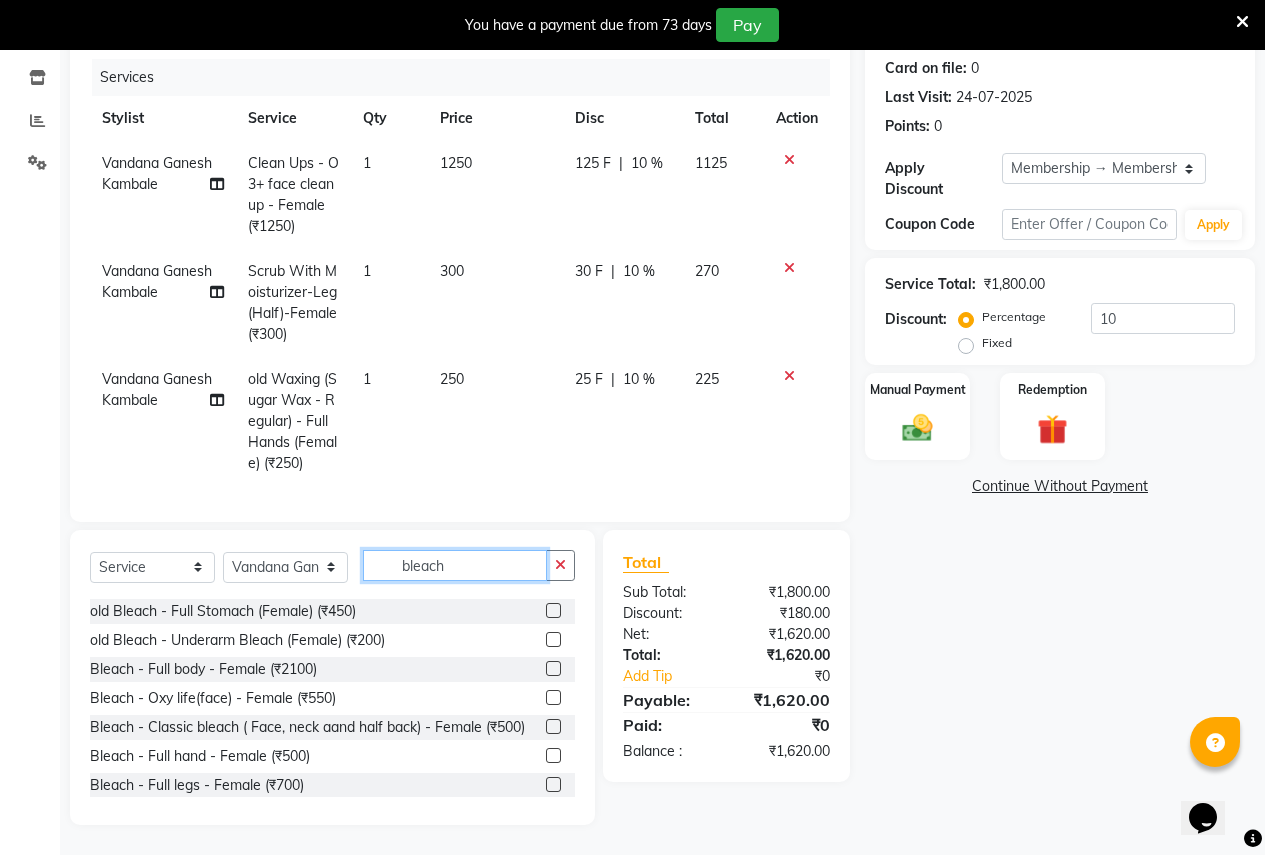 type on "bleach" 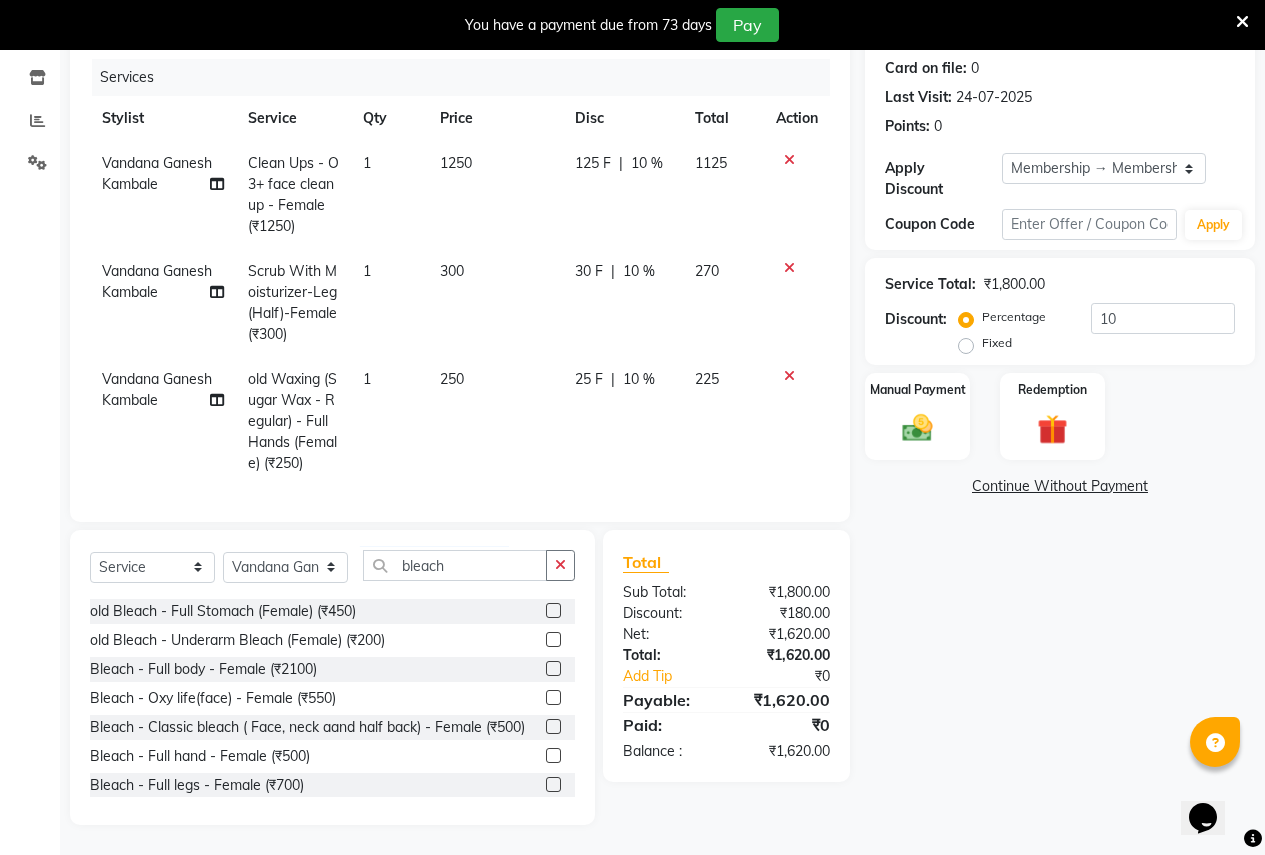 click 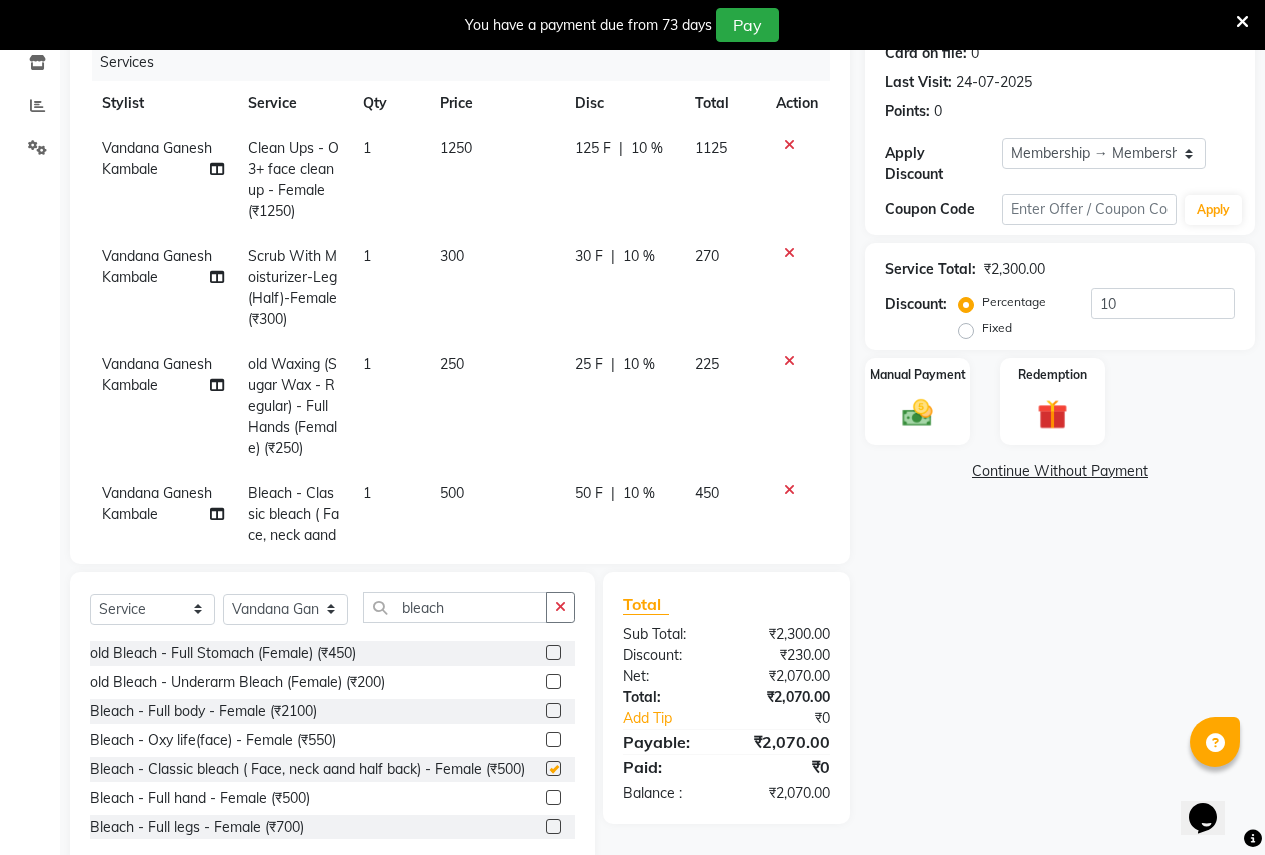 checkbox on "false" 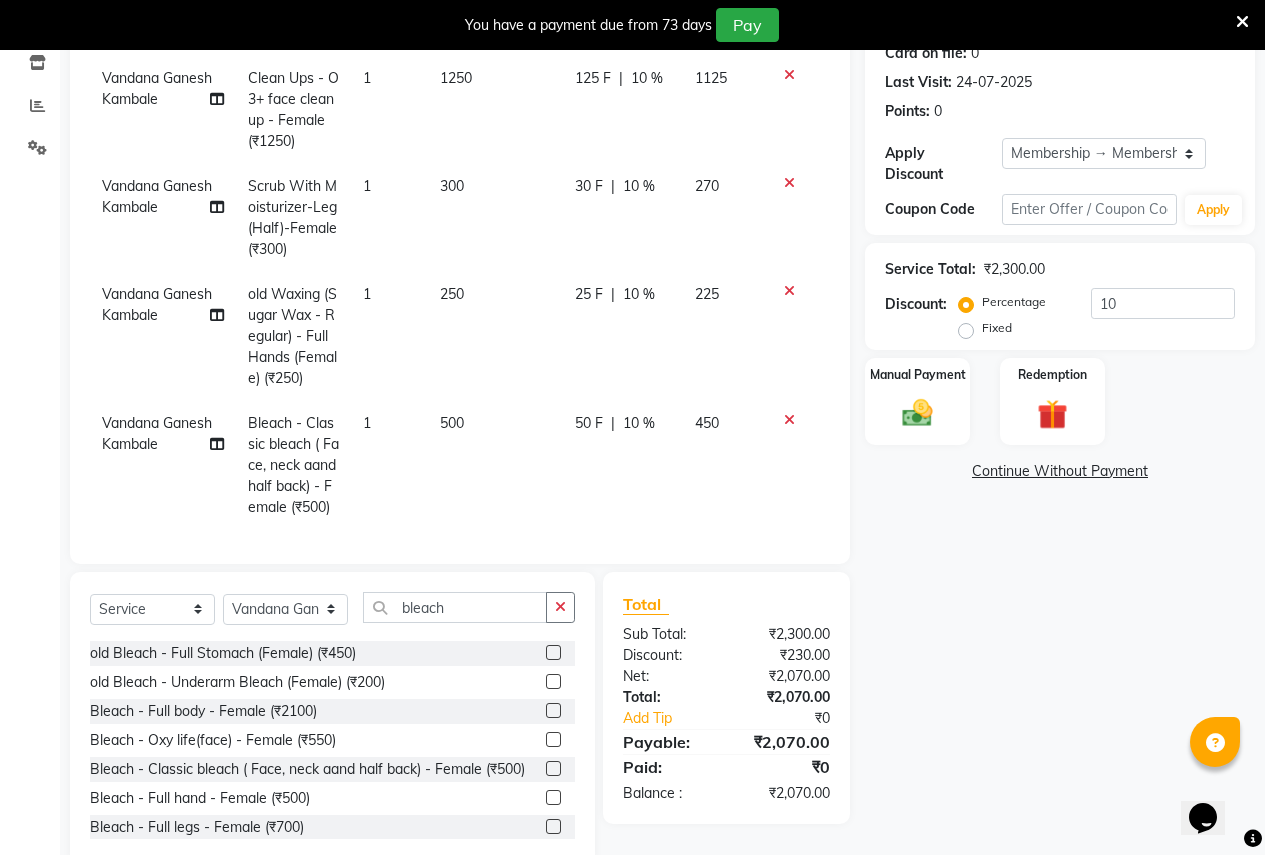 scroll, scrollTop: 108, scrollLeft: 0, axis: vertical 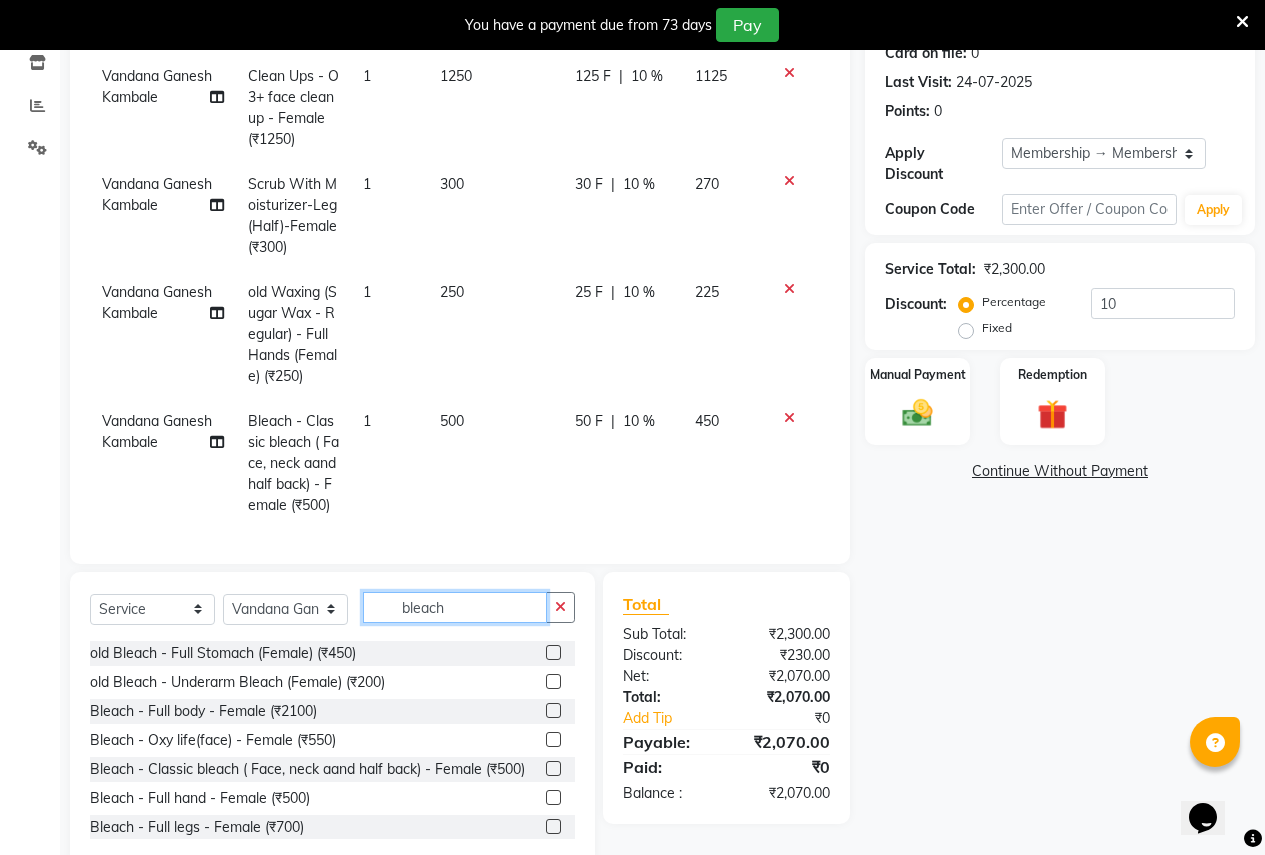 click on "bleach" 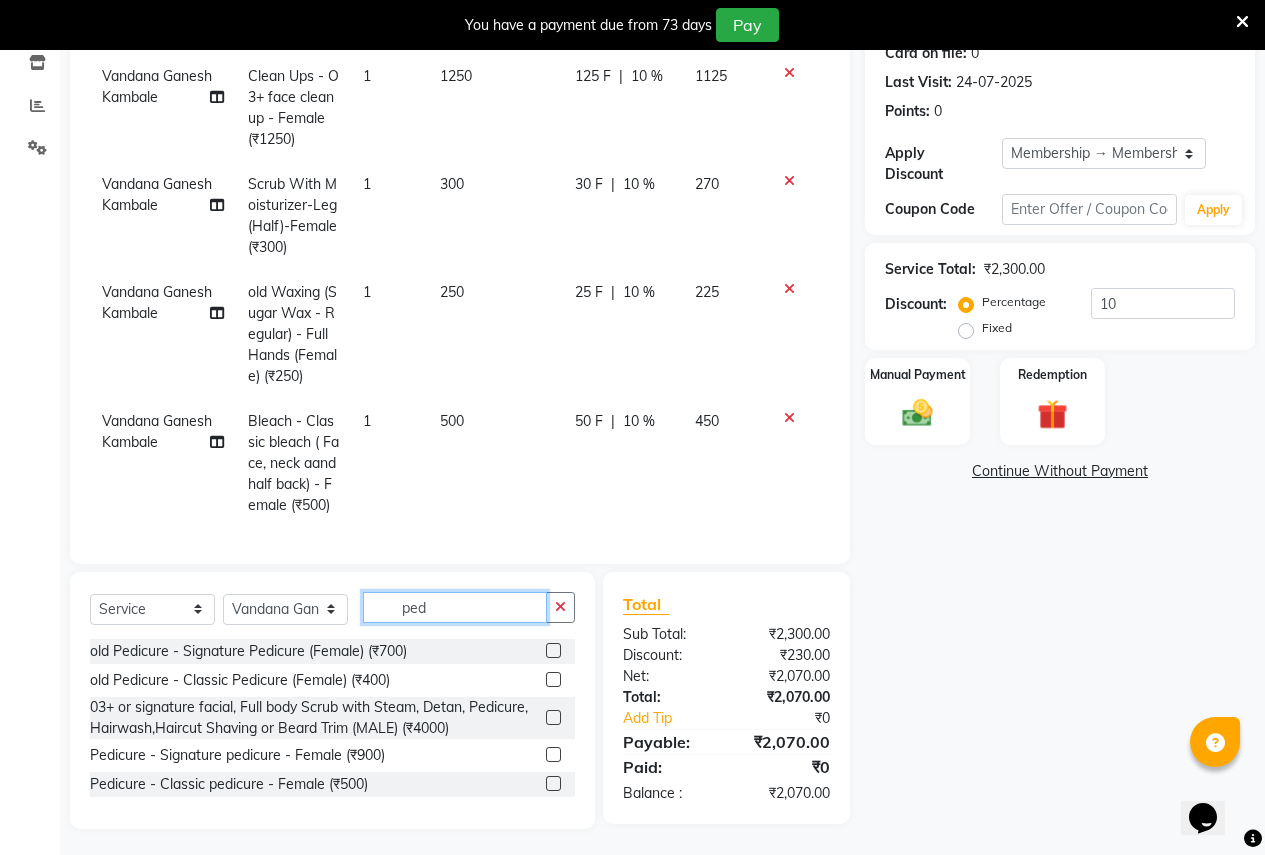 scroll, scrollTop: 0, scrollLeft: 0, axis: both 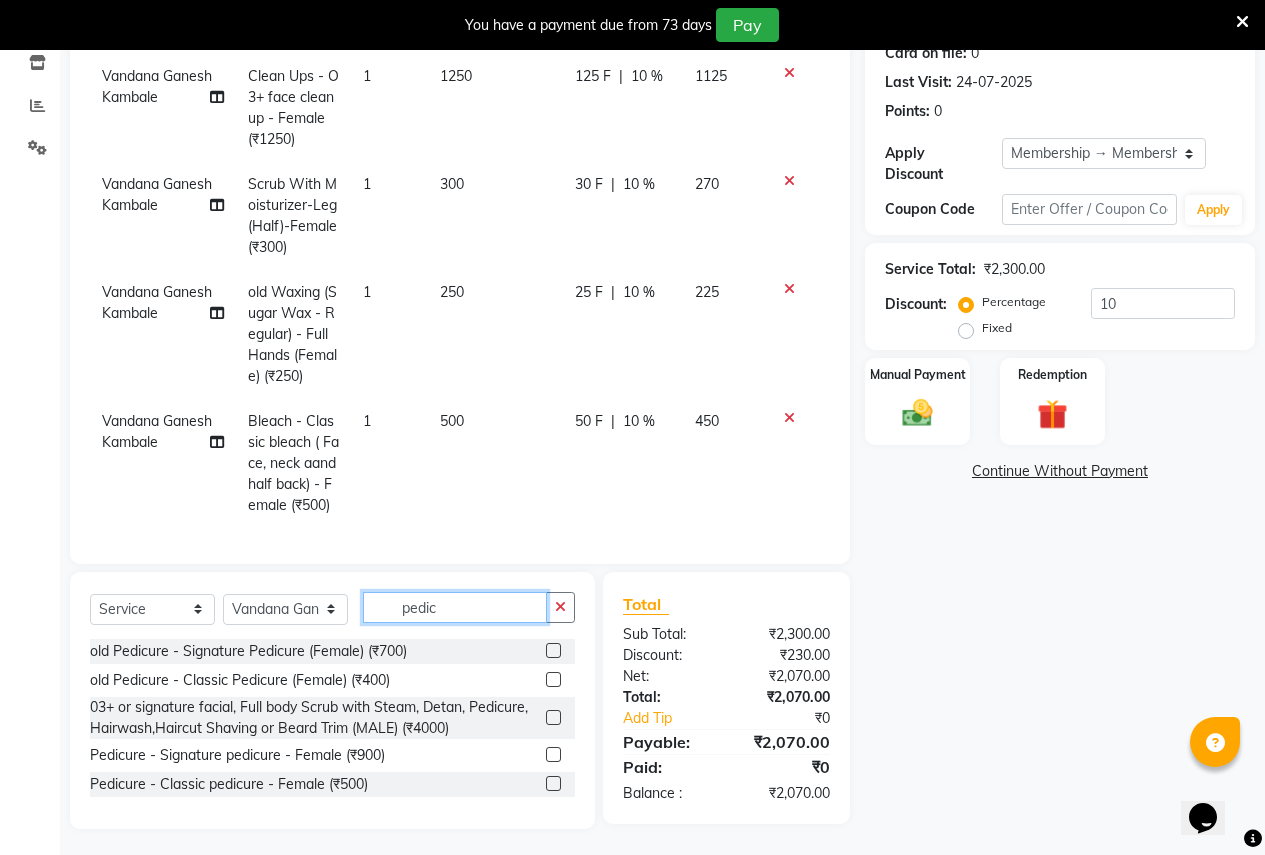 type on "pedic" 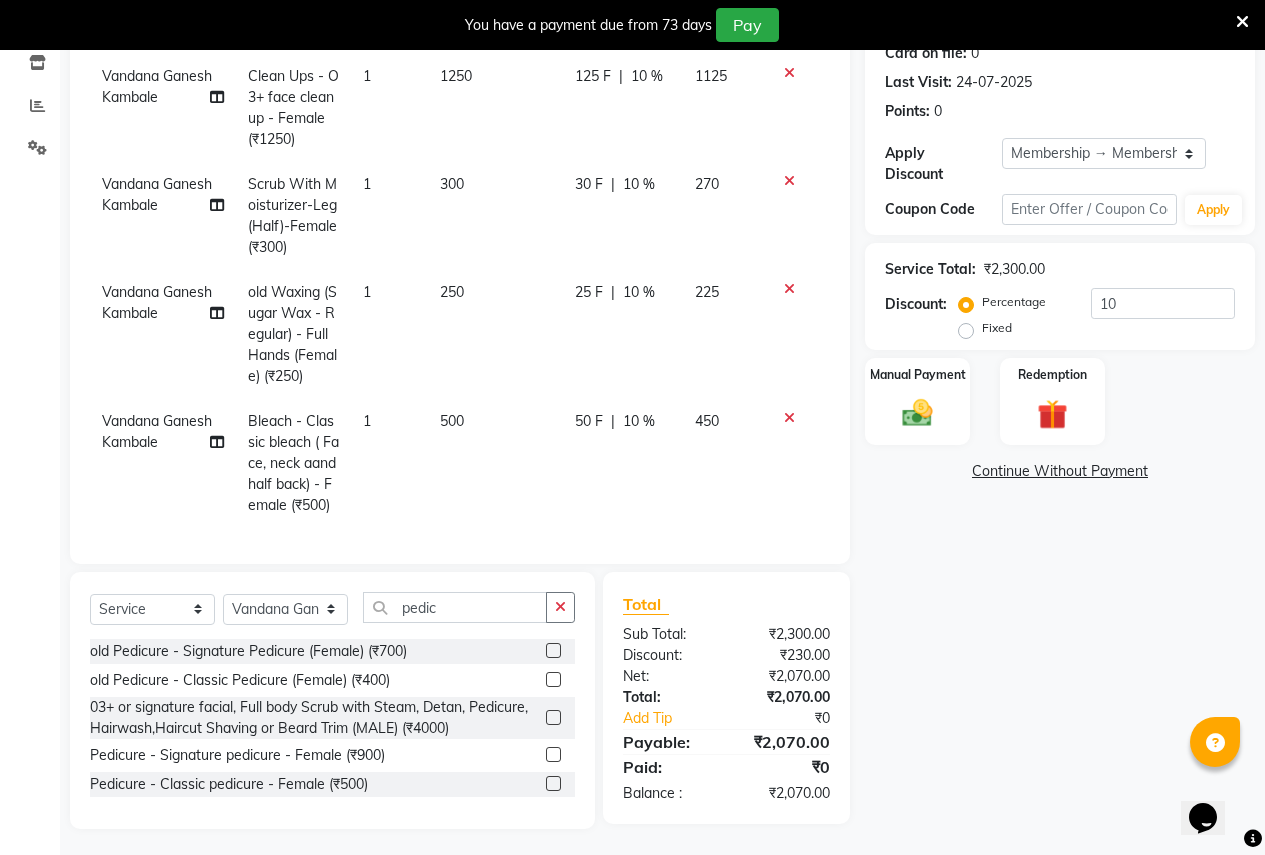 drag, startPoint x: 554, startPoint y: 782, endPoint x: 670, endPoint y: 595, distance: 220.05681 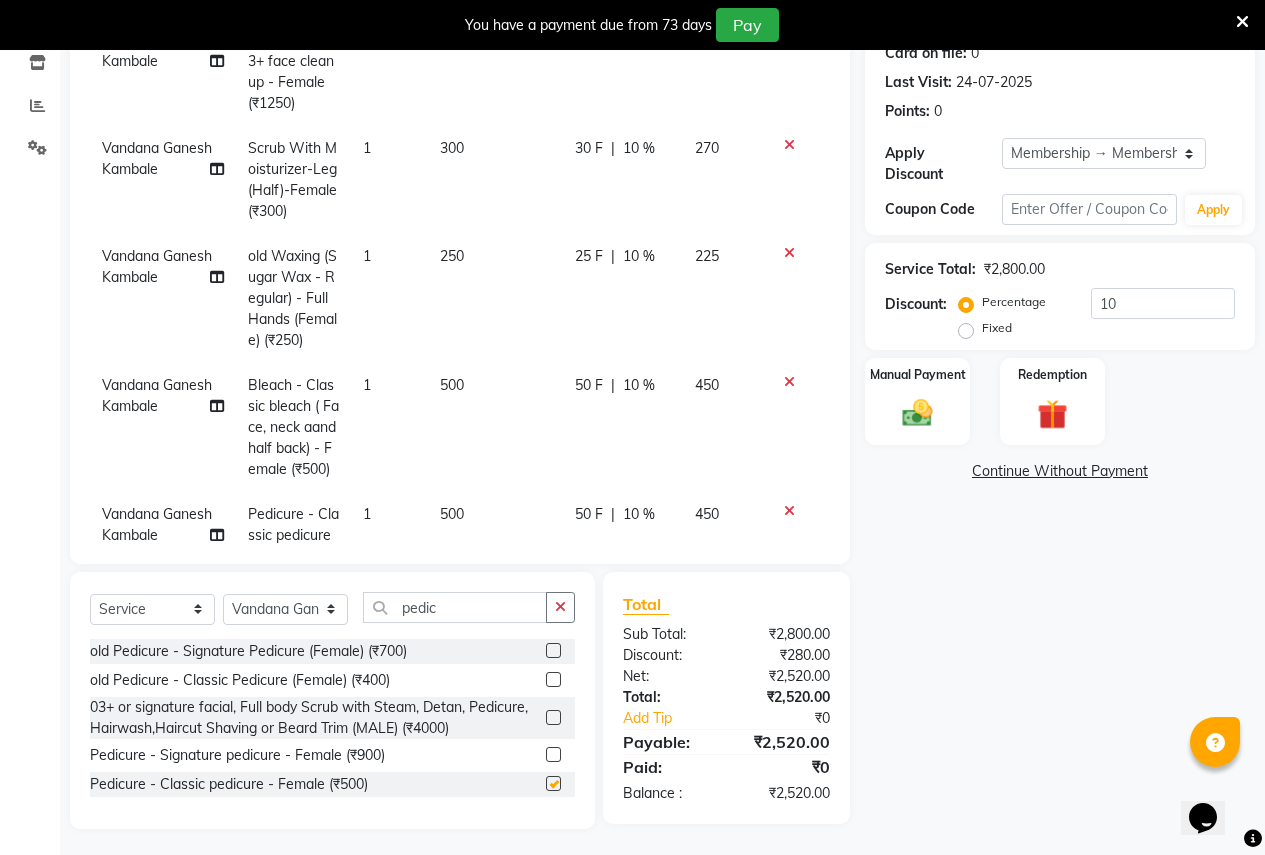 checkbox on "false" 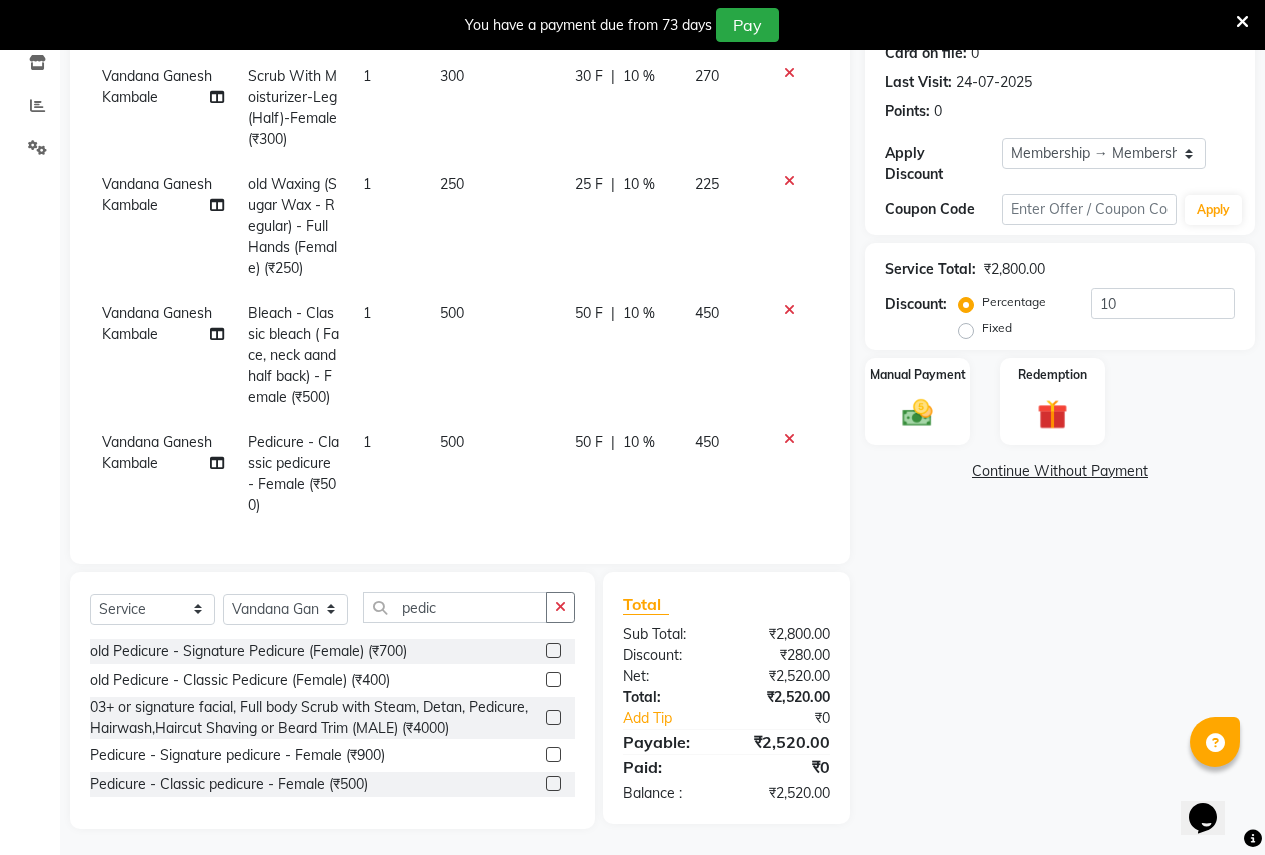 scroll, scrollTop: 216, scrollLeft: 0, axis: vertical 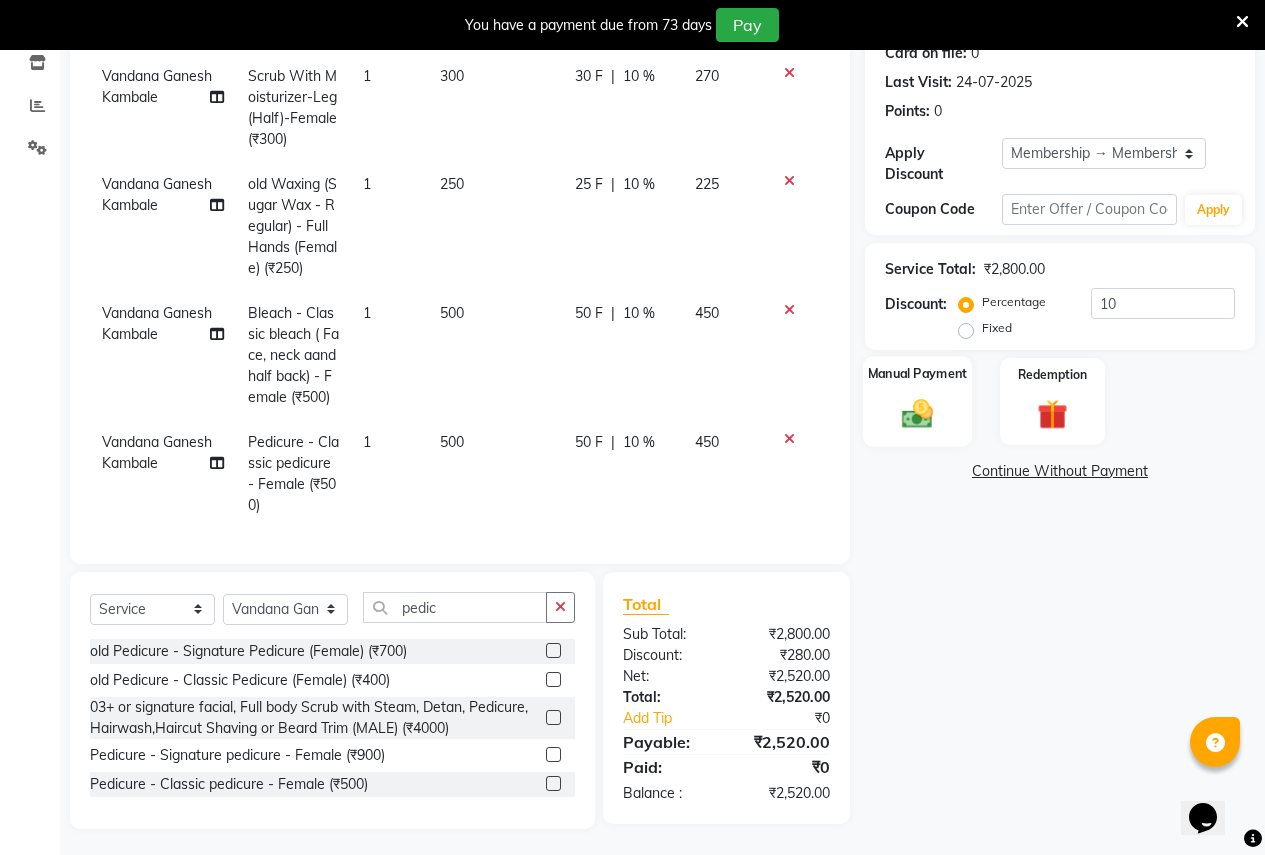 click 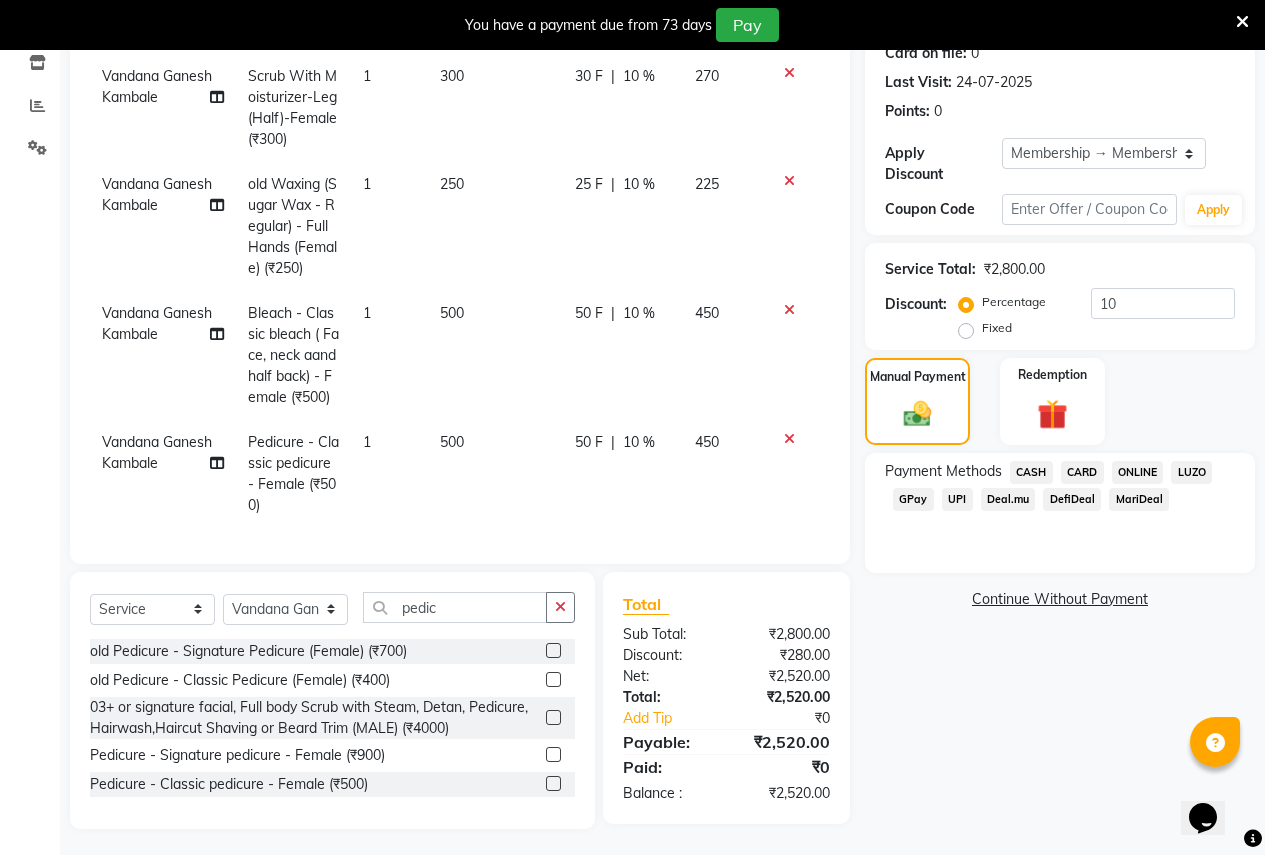 click on "ONLINE" 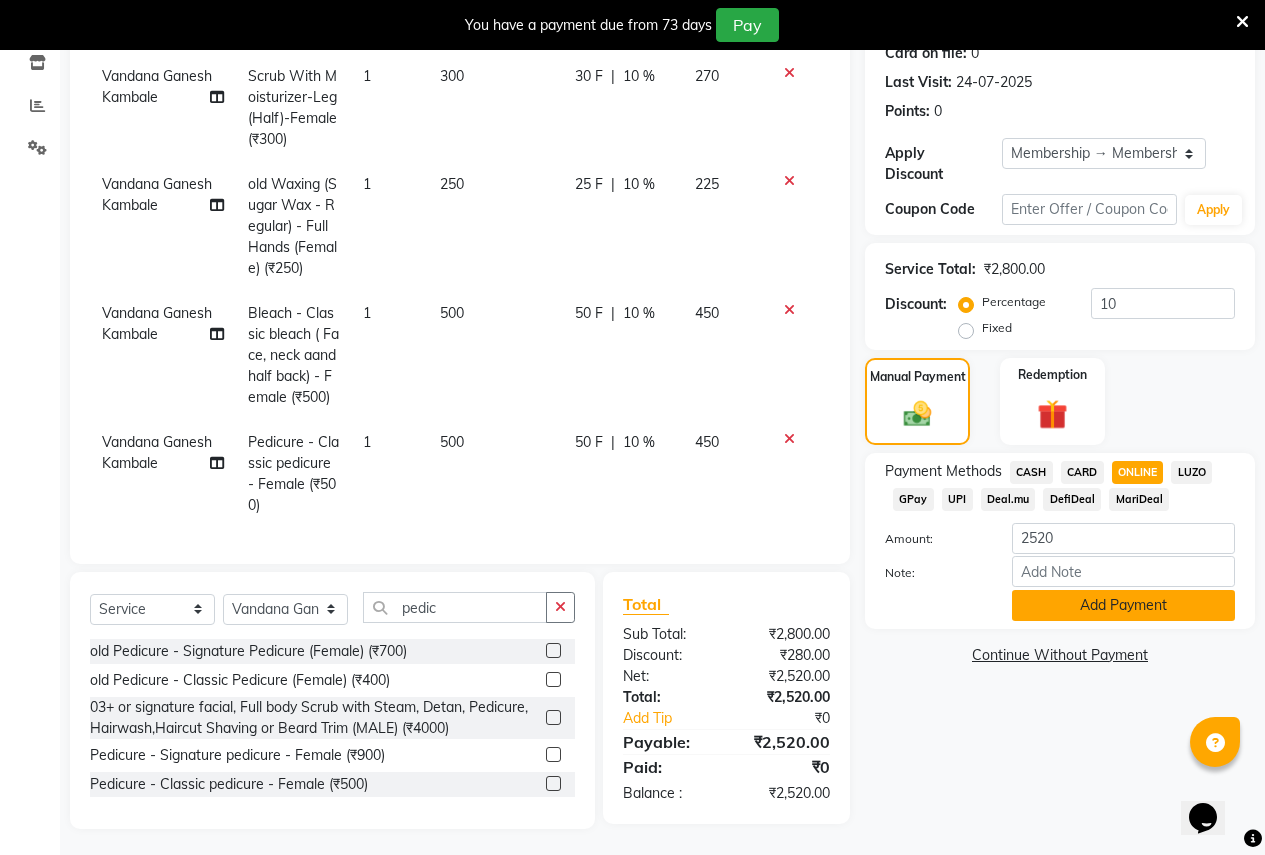 click on "Add Payment" 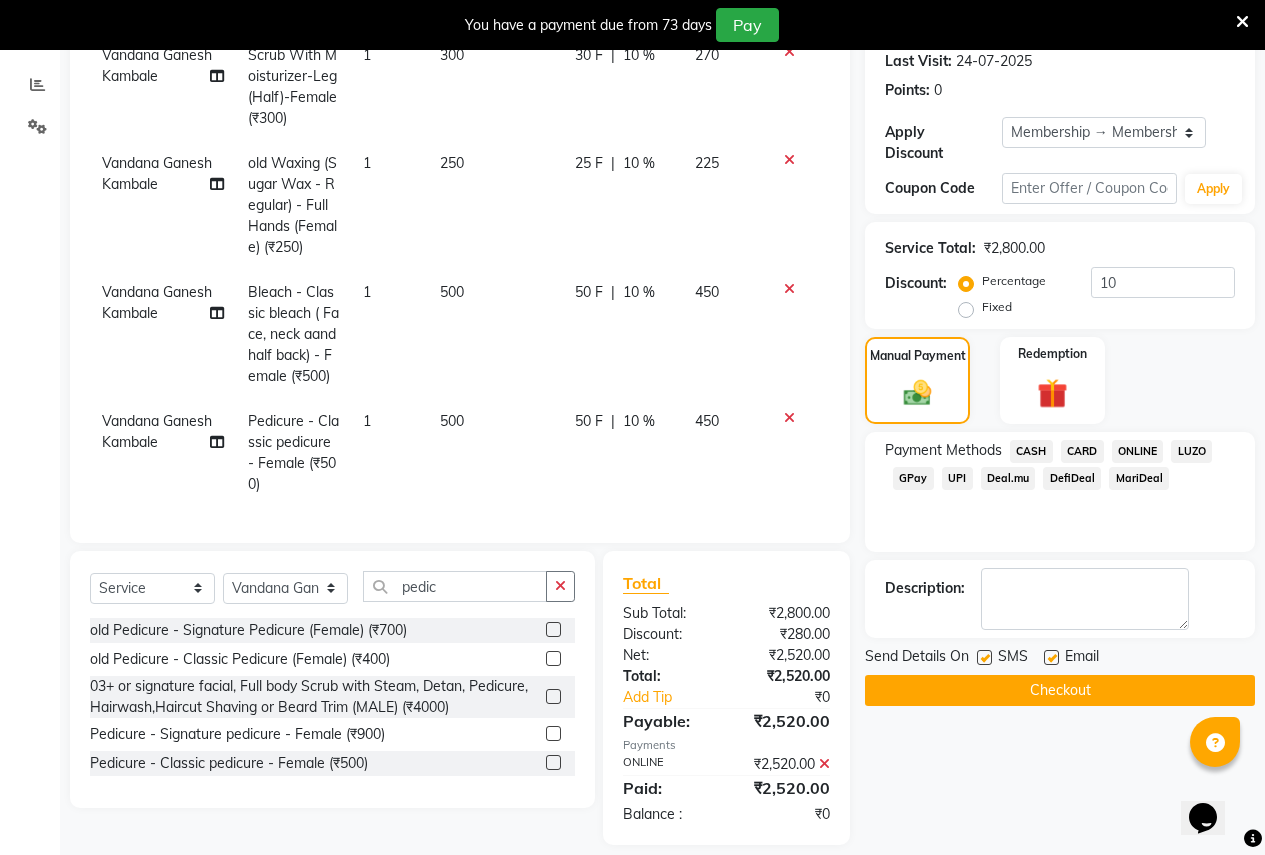scroll, scrollTop: 301, scrollLeft: 0, axis: vertical 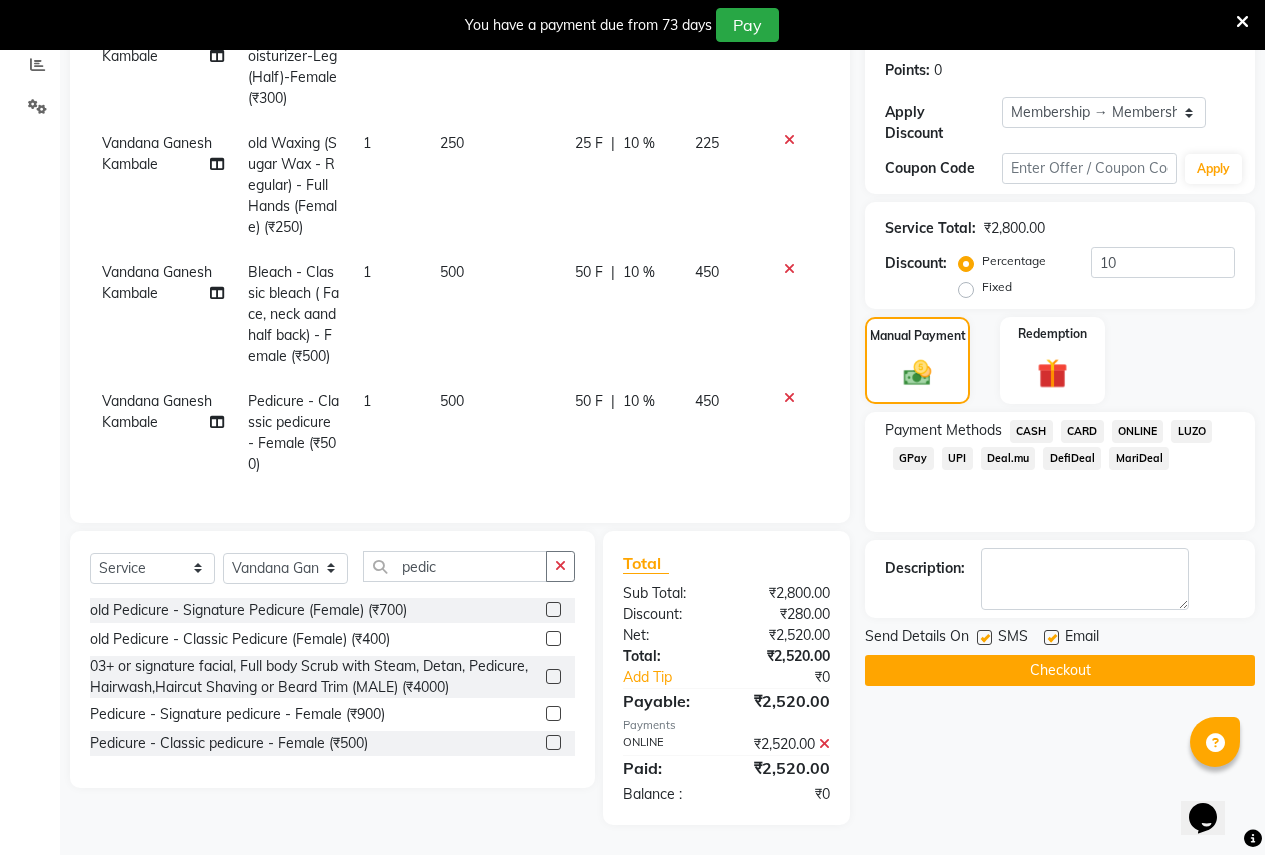 click on "Checkout" 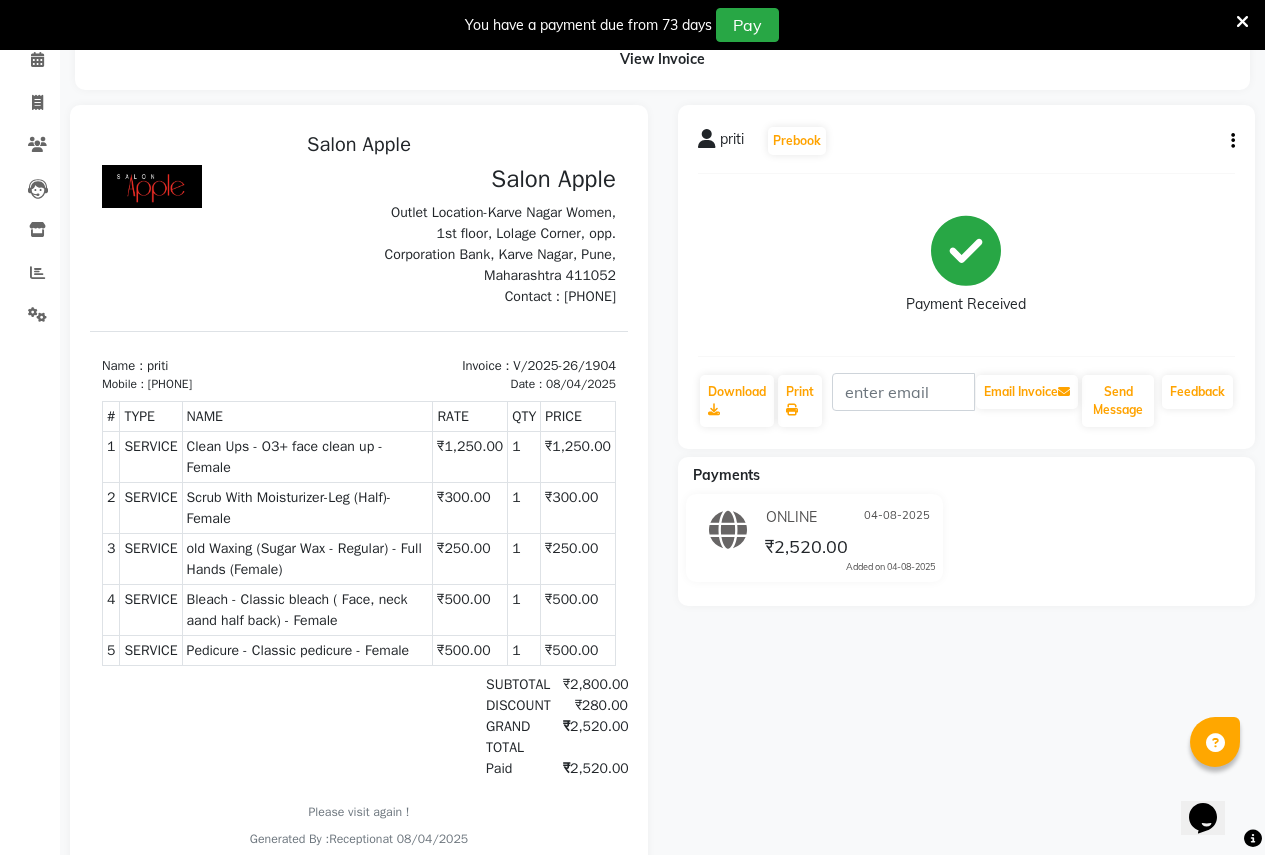 scroll, scrollTop: 0, scrollLeft: 0, axis: both 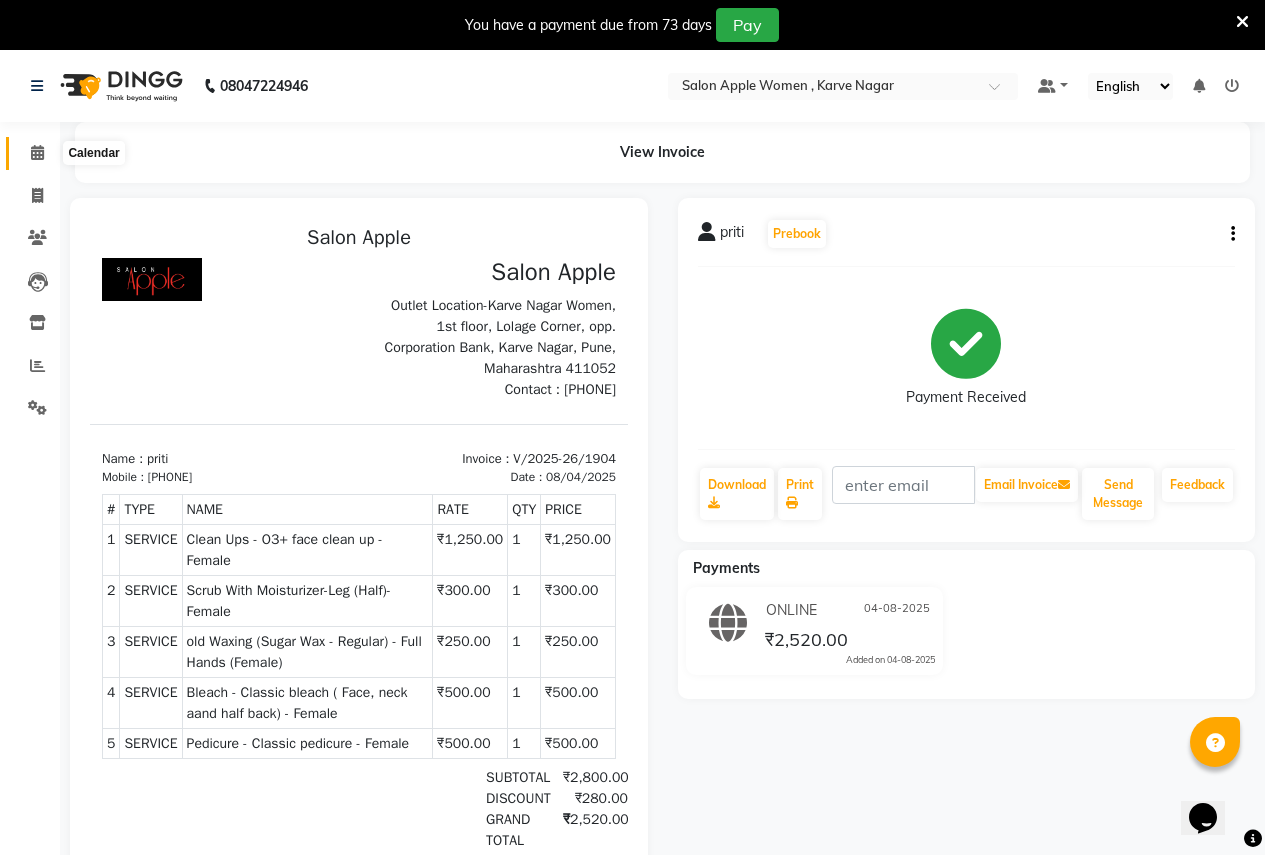 click 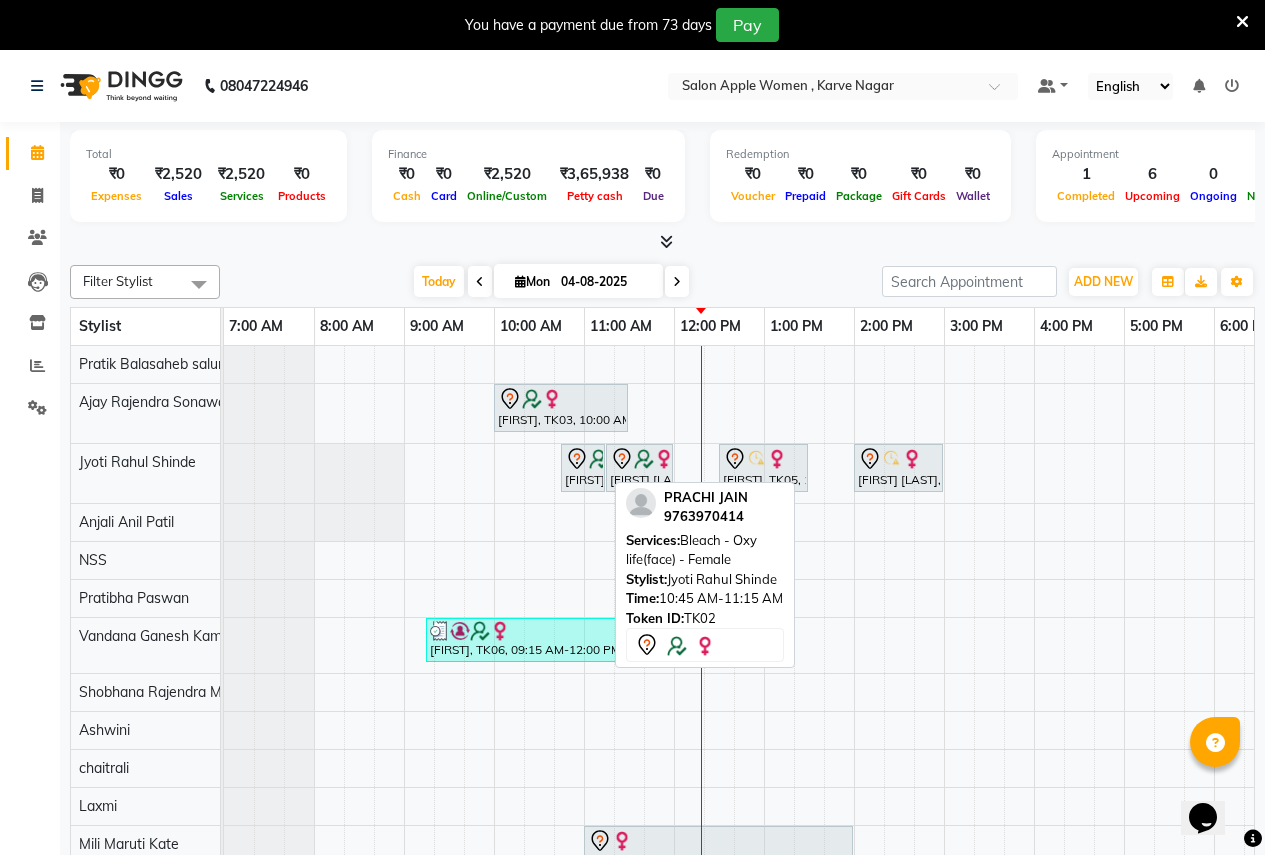 click 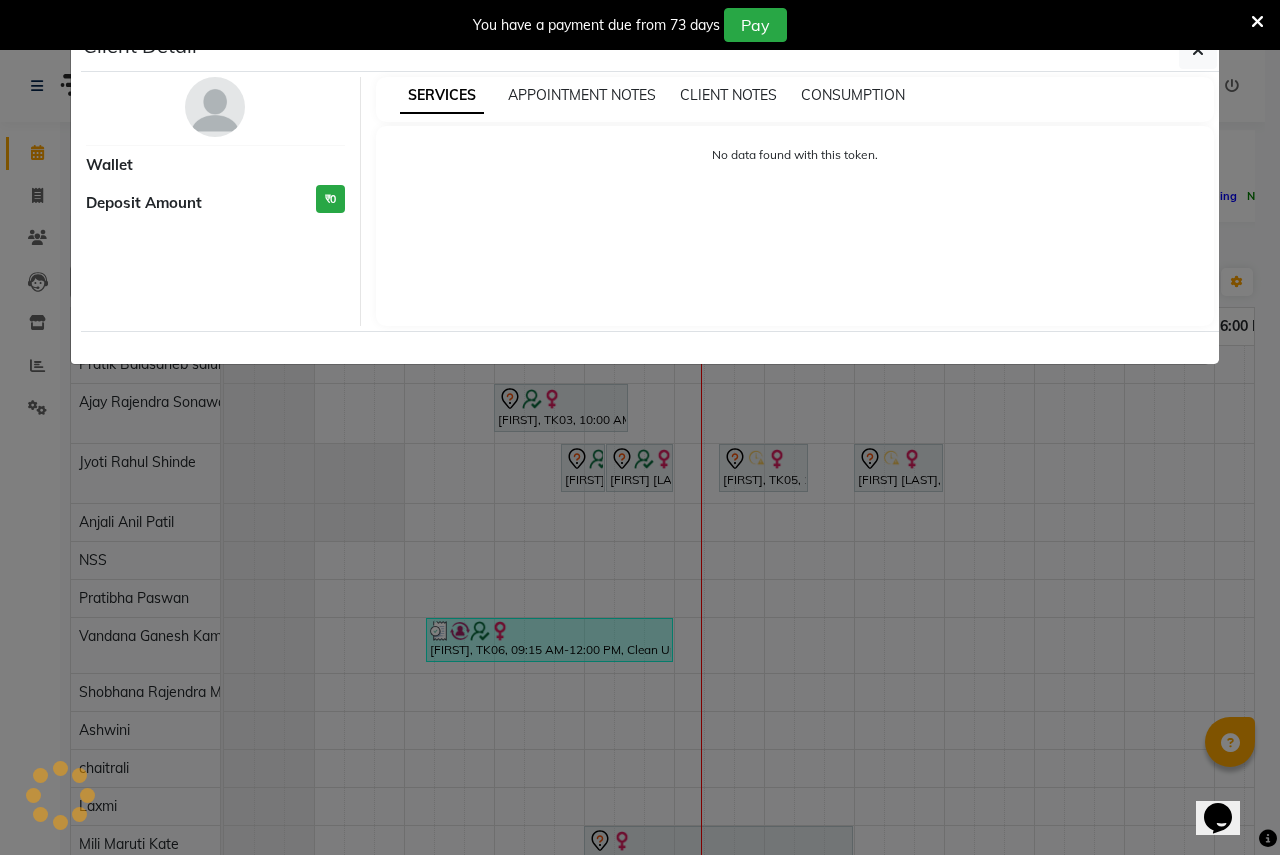 select on "7" 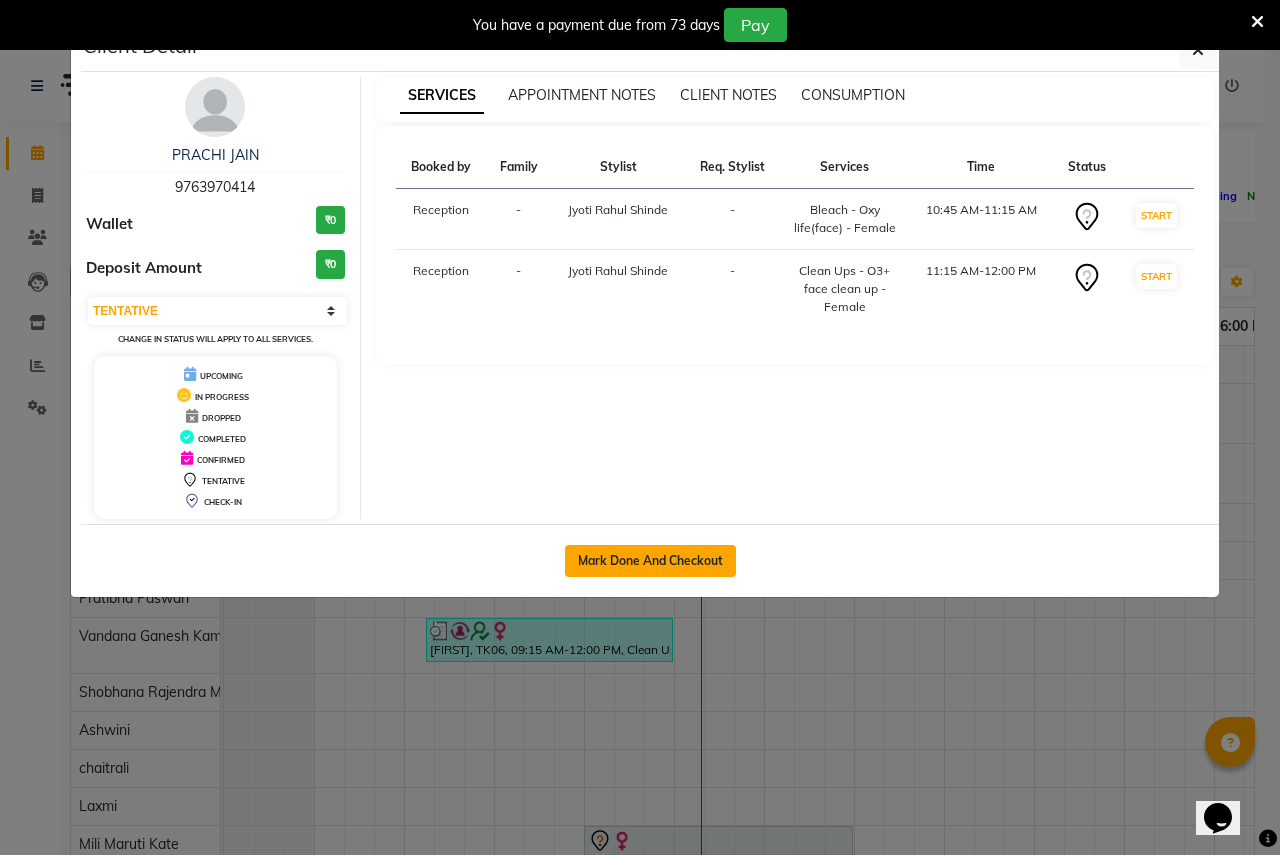 click on "Mark Done And Checkout" 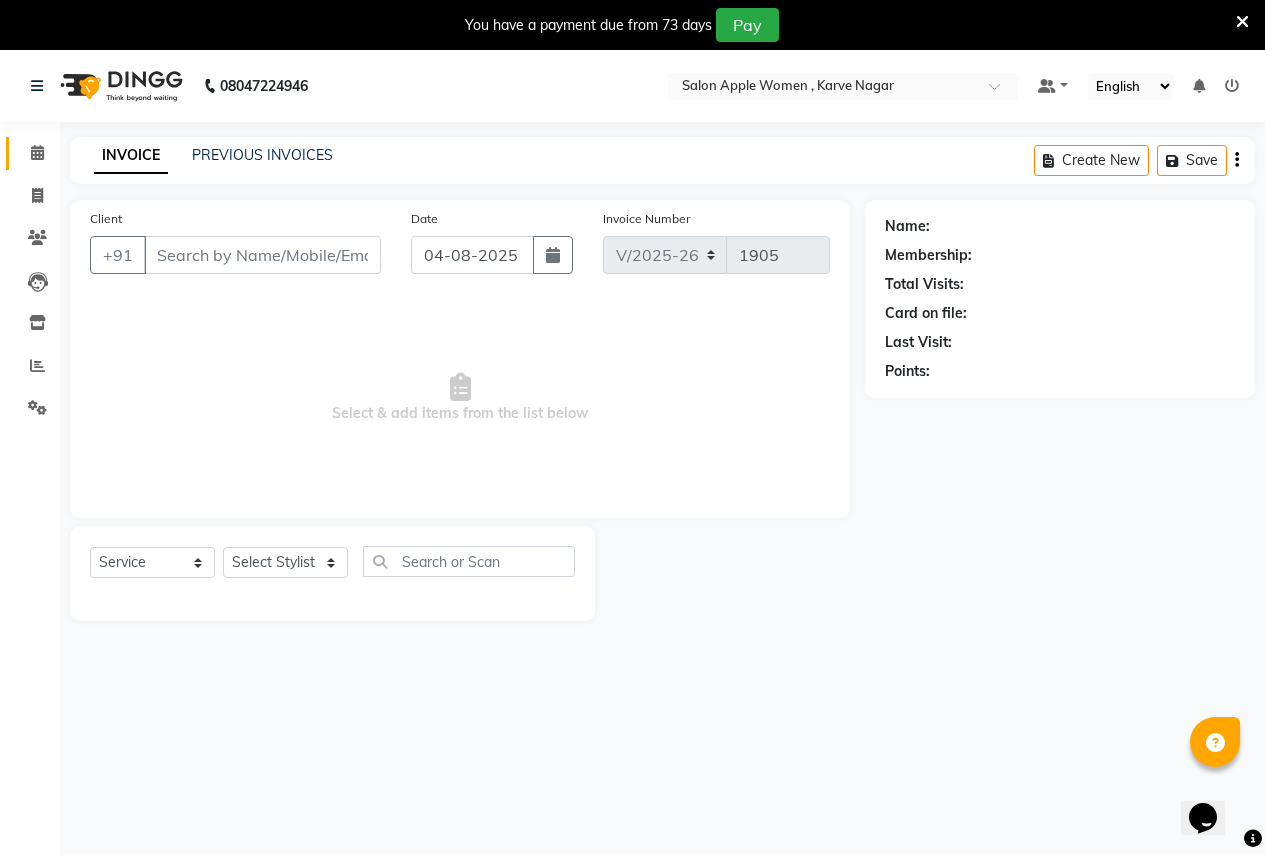 type on "9763970414" 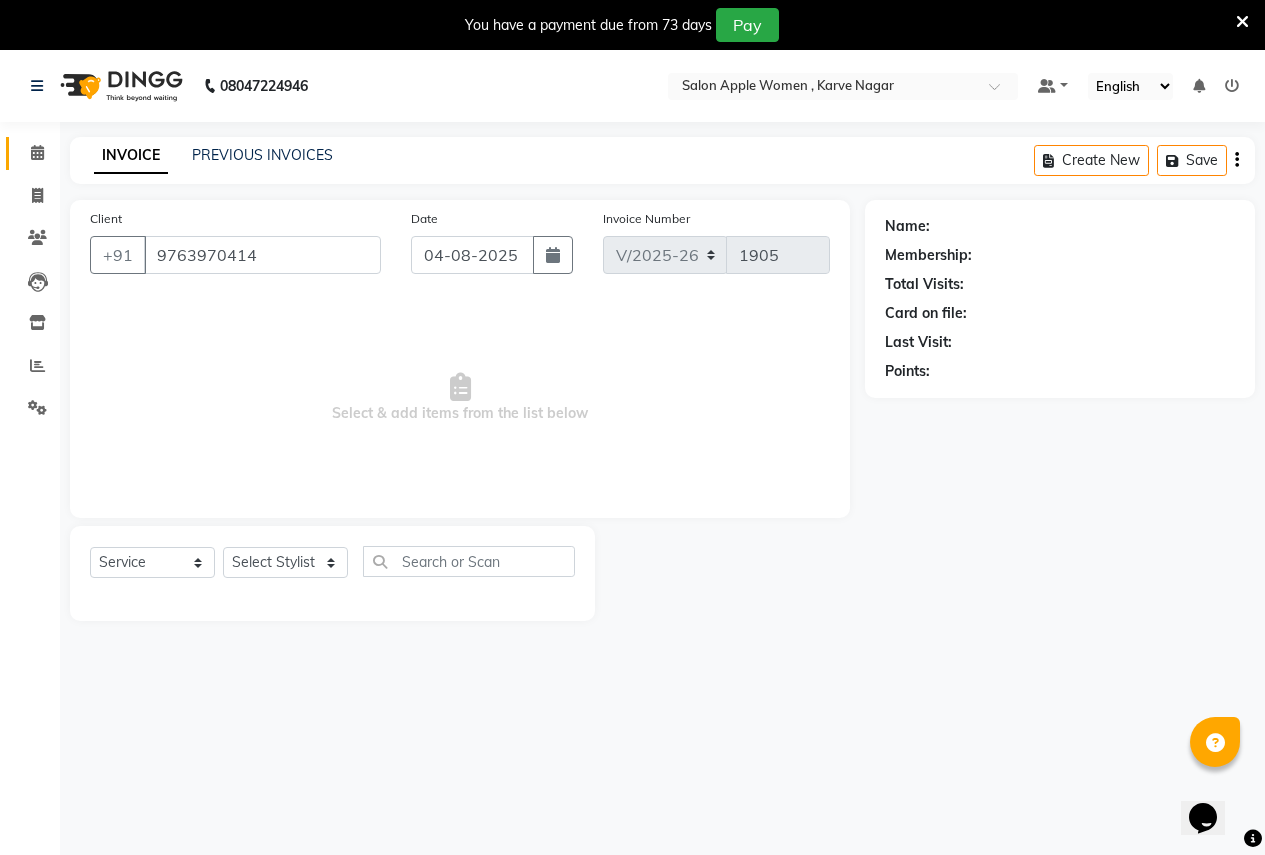 select on "3151" 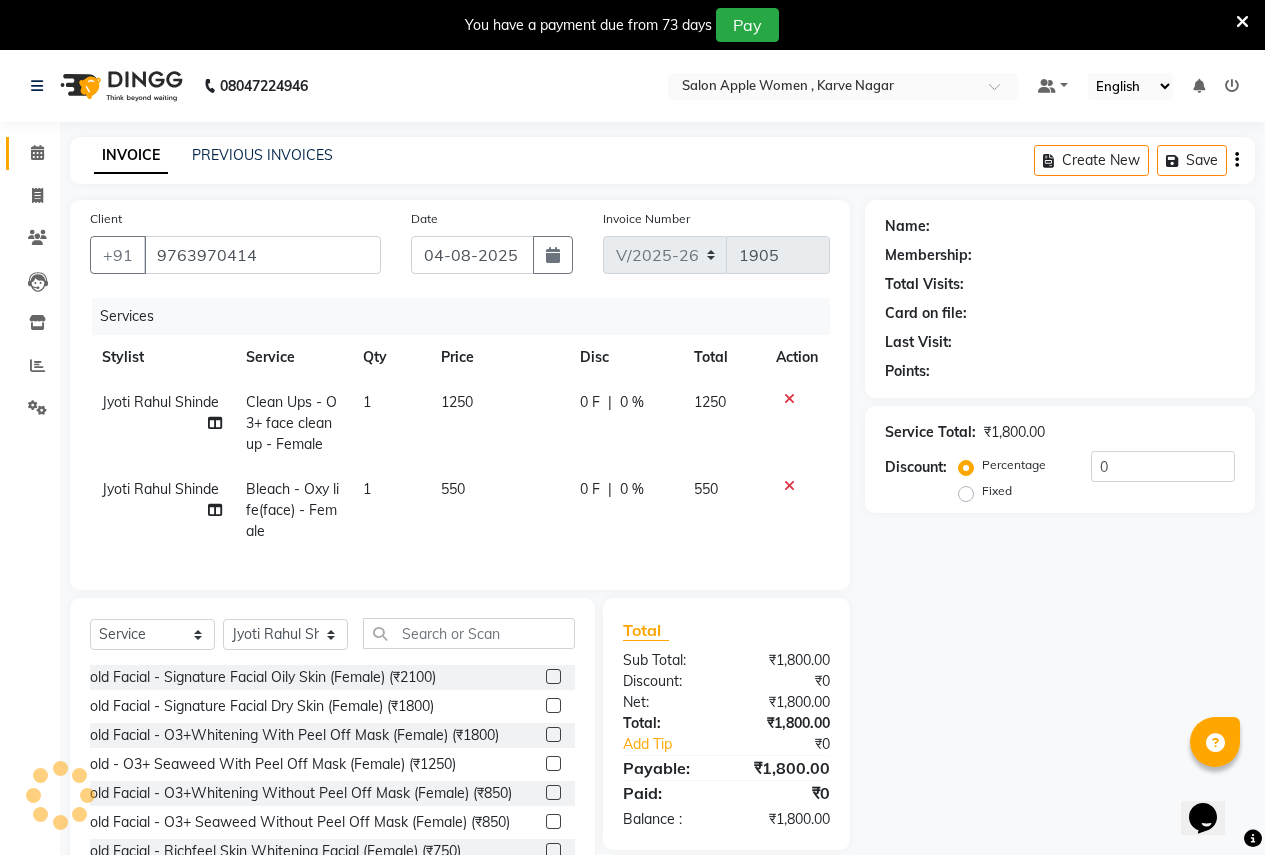 select on "1: Object" 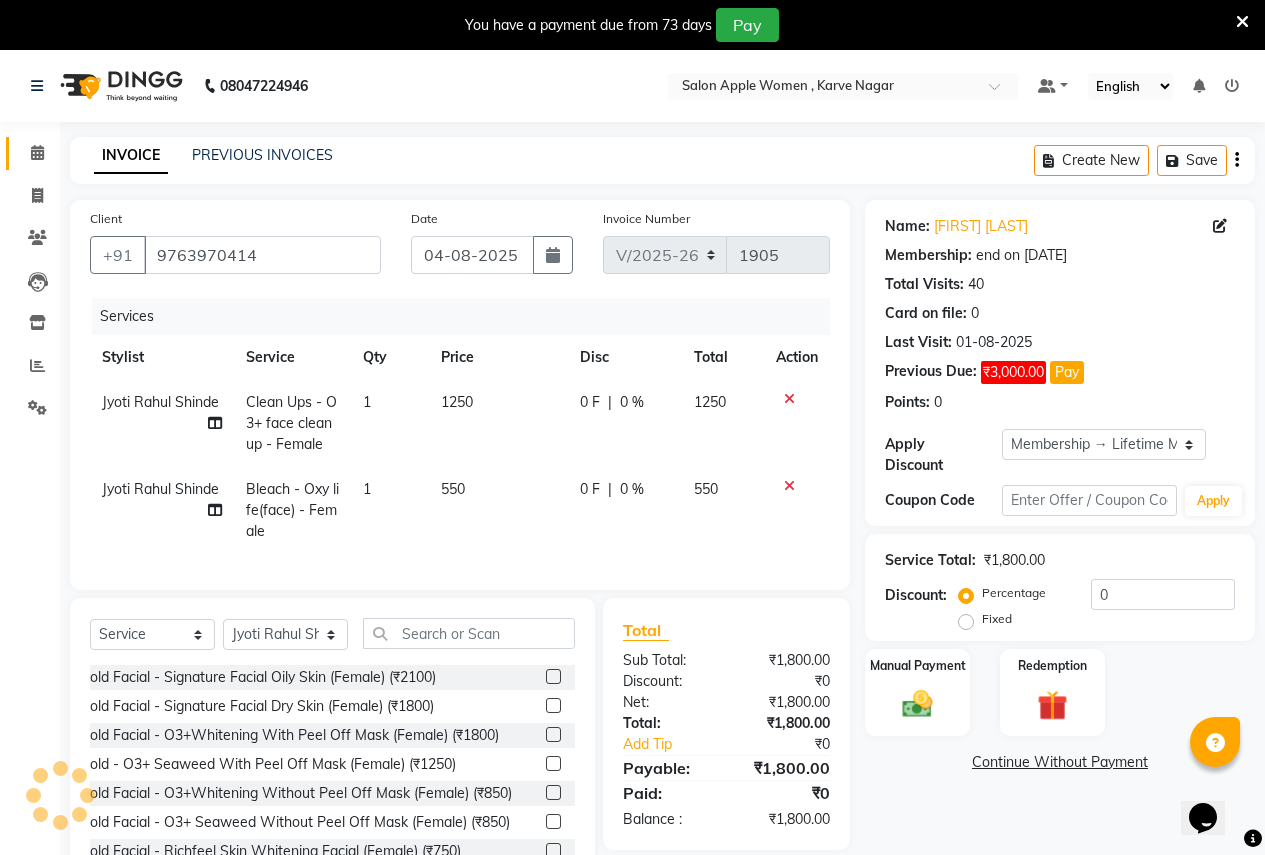 type on "10" 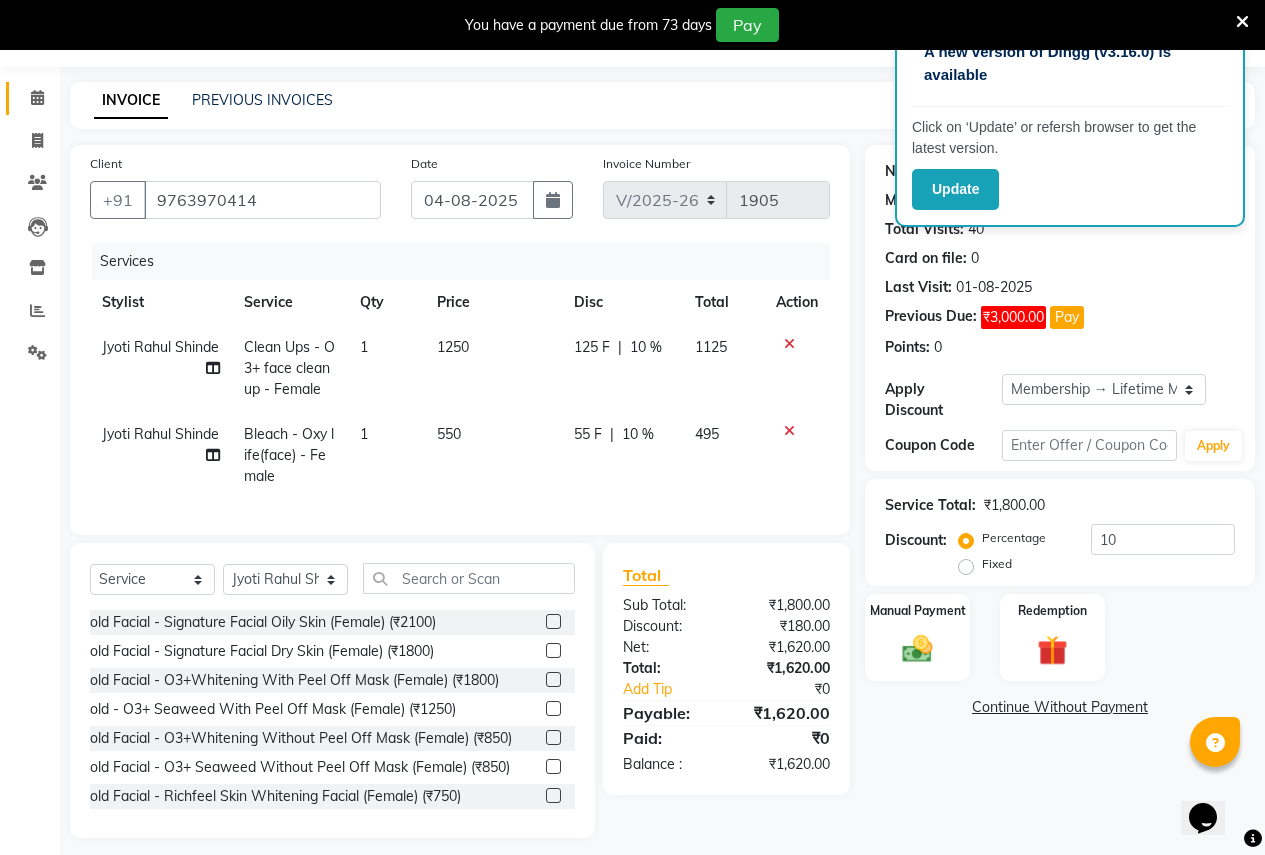 scroll, scrollTop: 83, scrollLeft: 0, axis: vertical 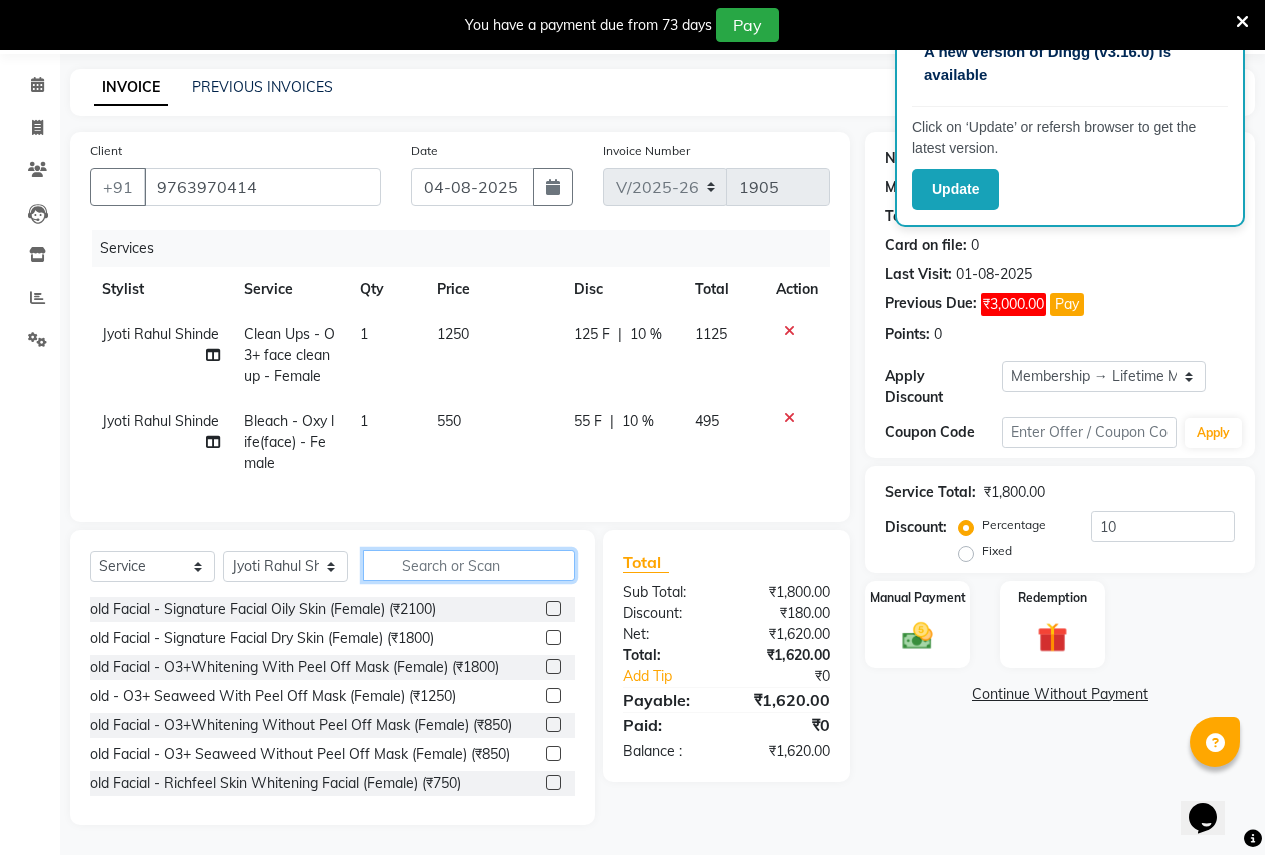 click 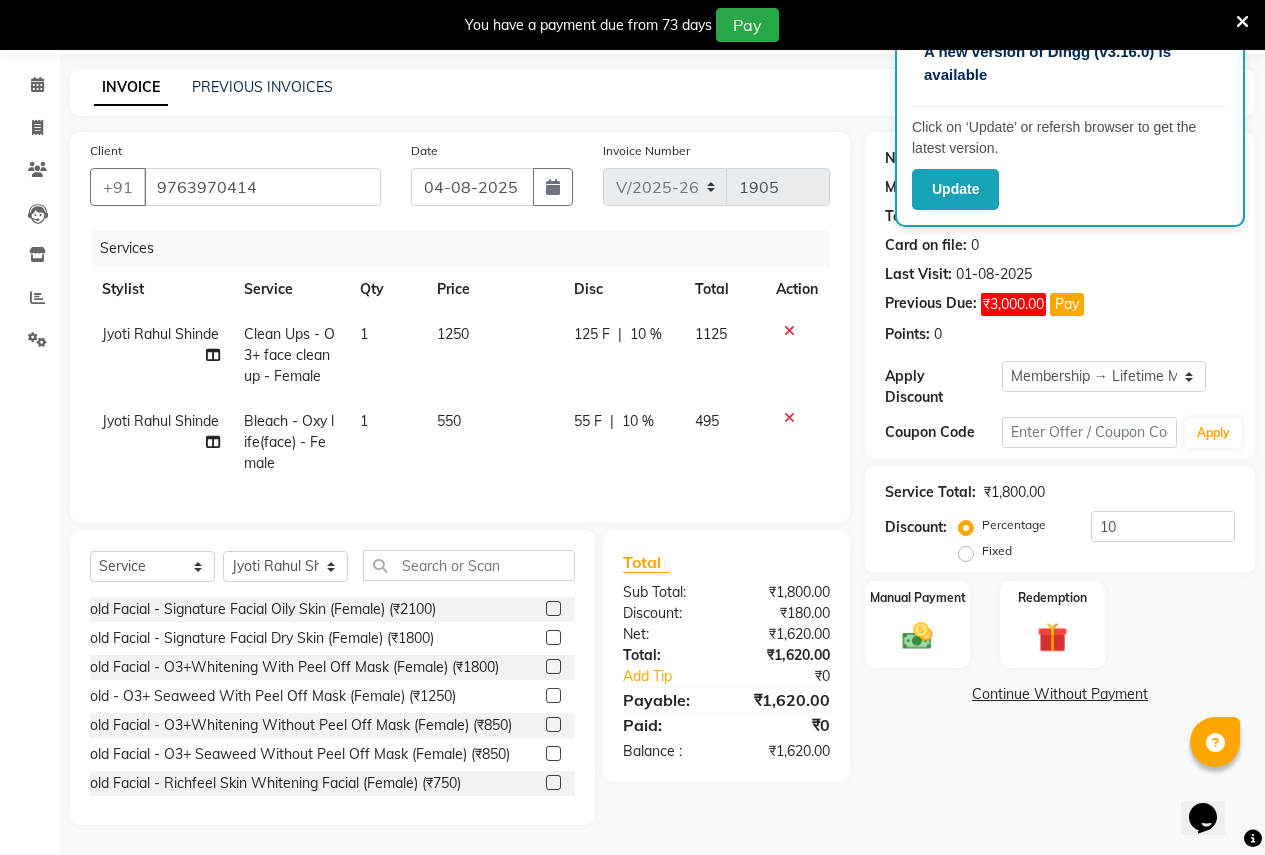 click on "Clean Ups - O3+ face clean up - Female" 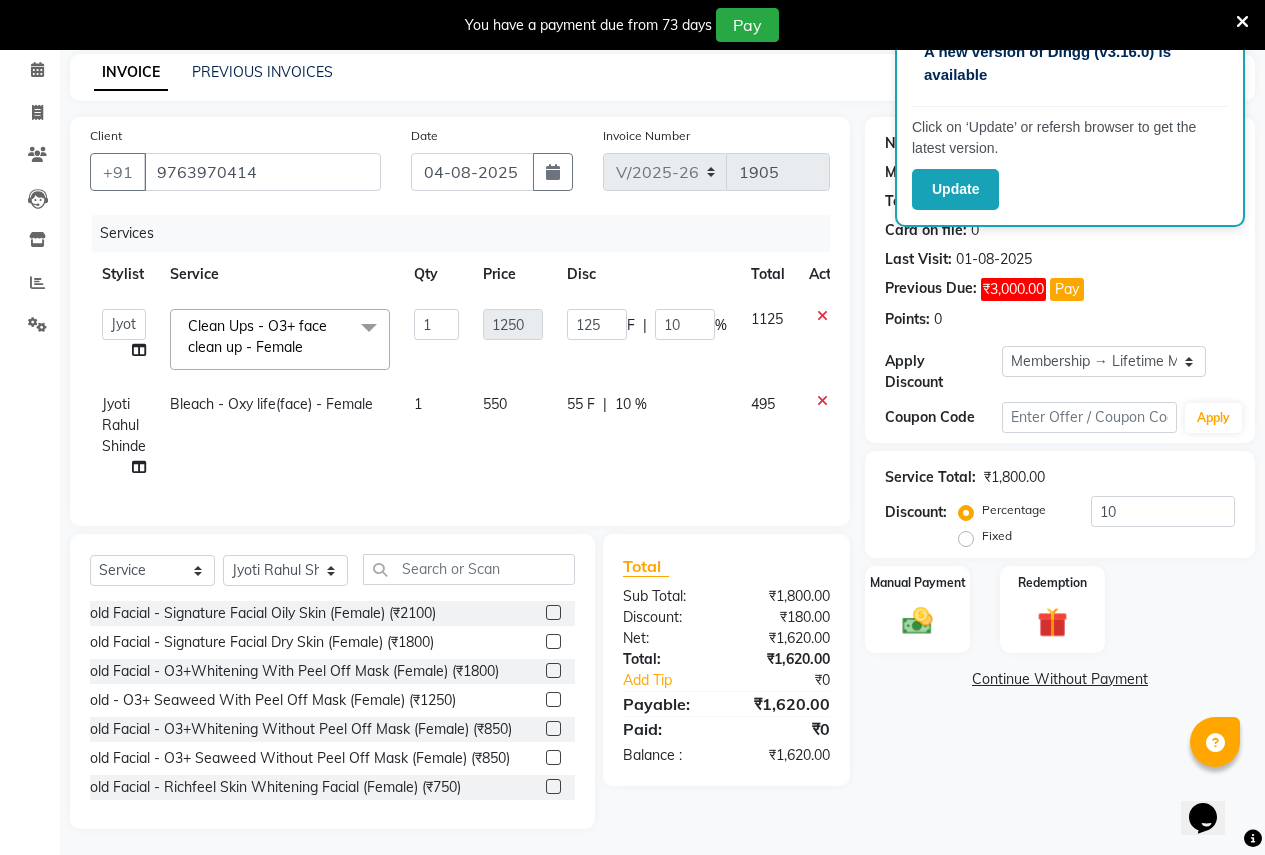 click on "Clean Ups - O3+ face clean up - Female" 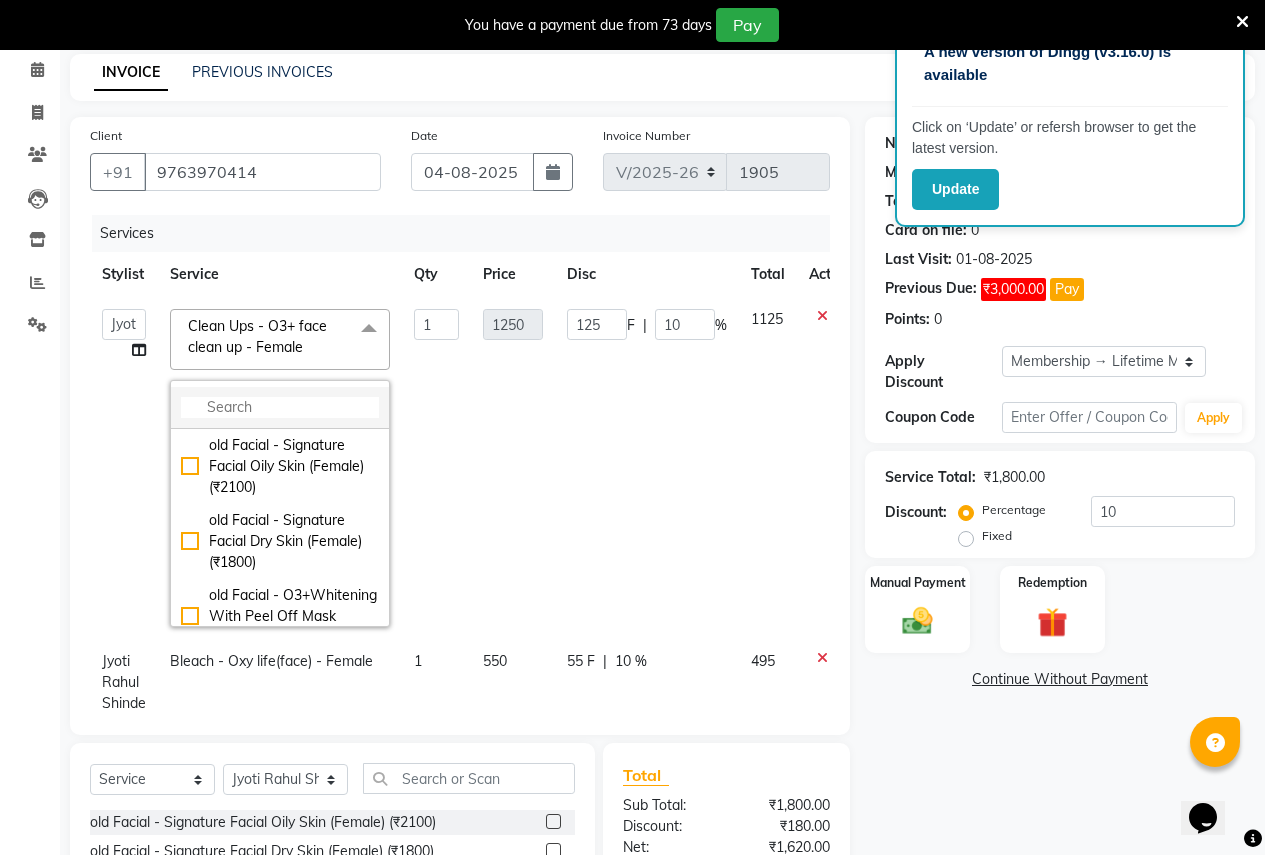 click 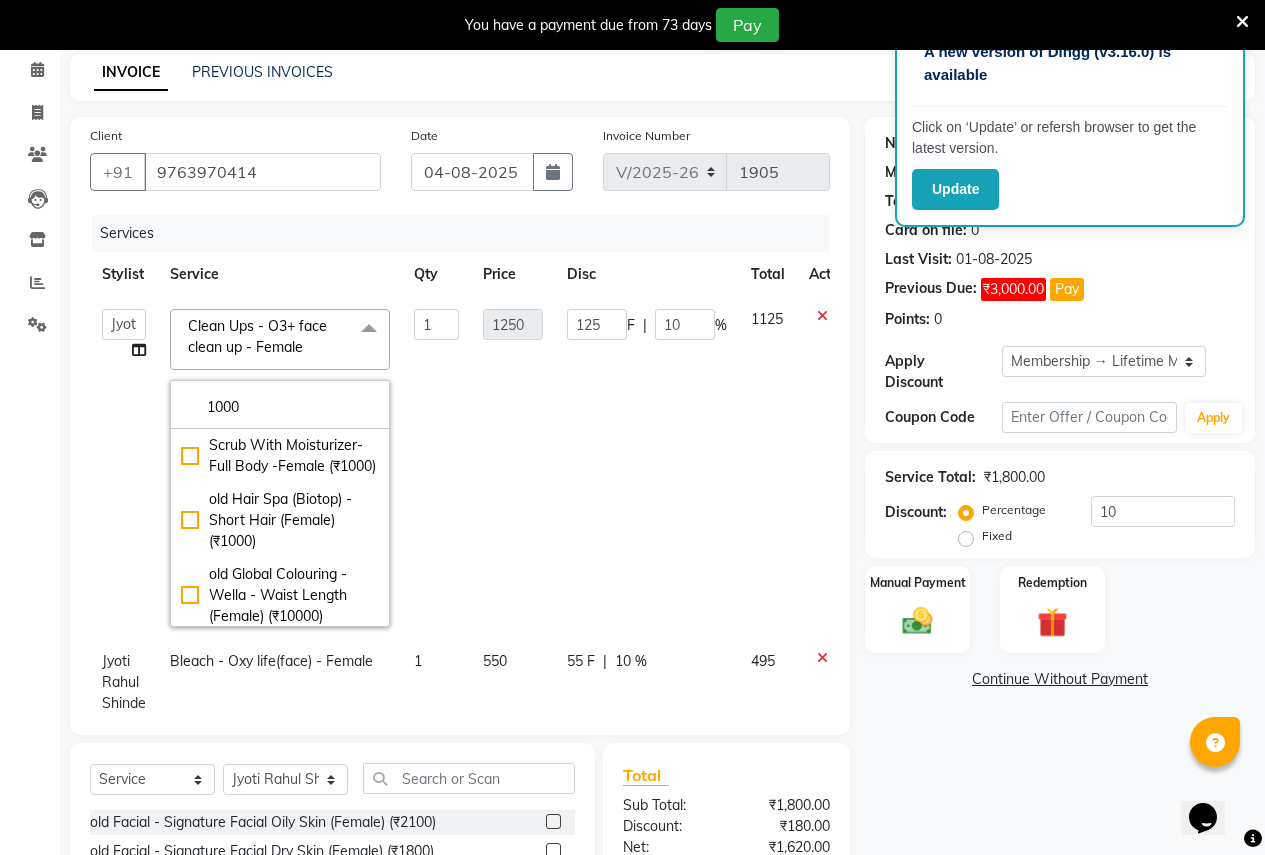 scroll, scrollTop: 0, scrollLeft: 49, axis: horizontal 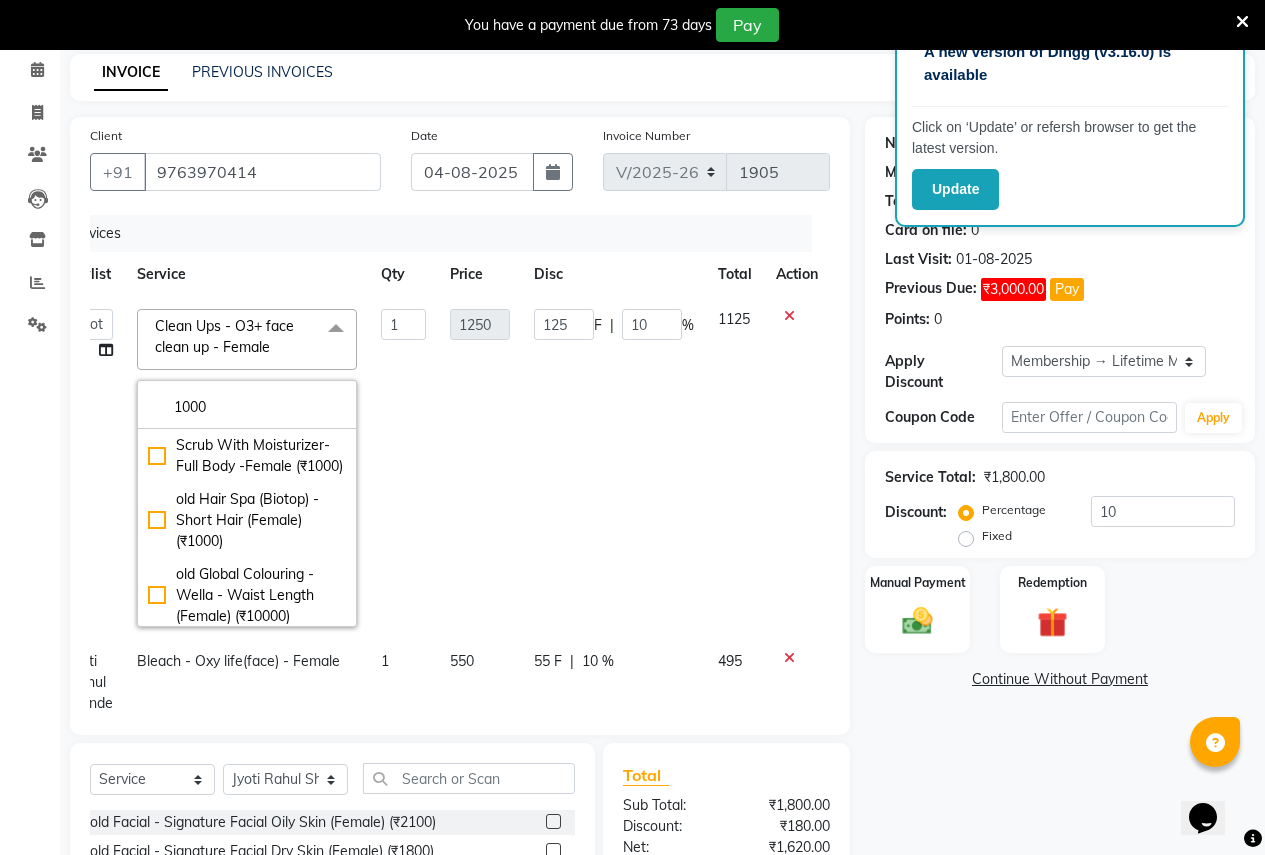 type on "1000" 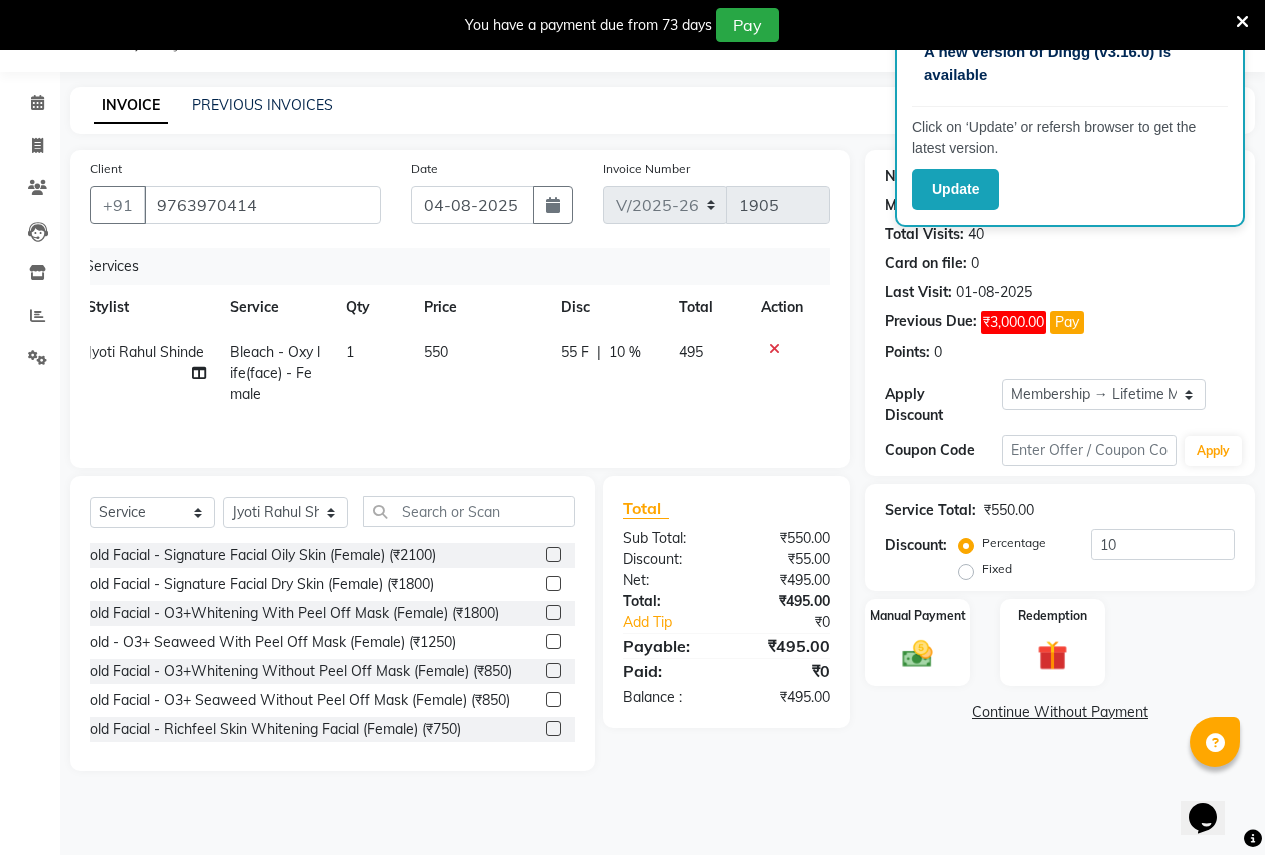 scroll, scrollTop: 50, scrollLeft: 0, axis: vertical 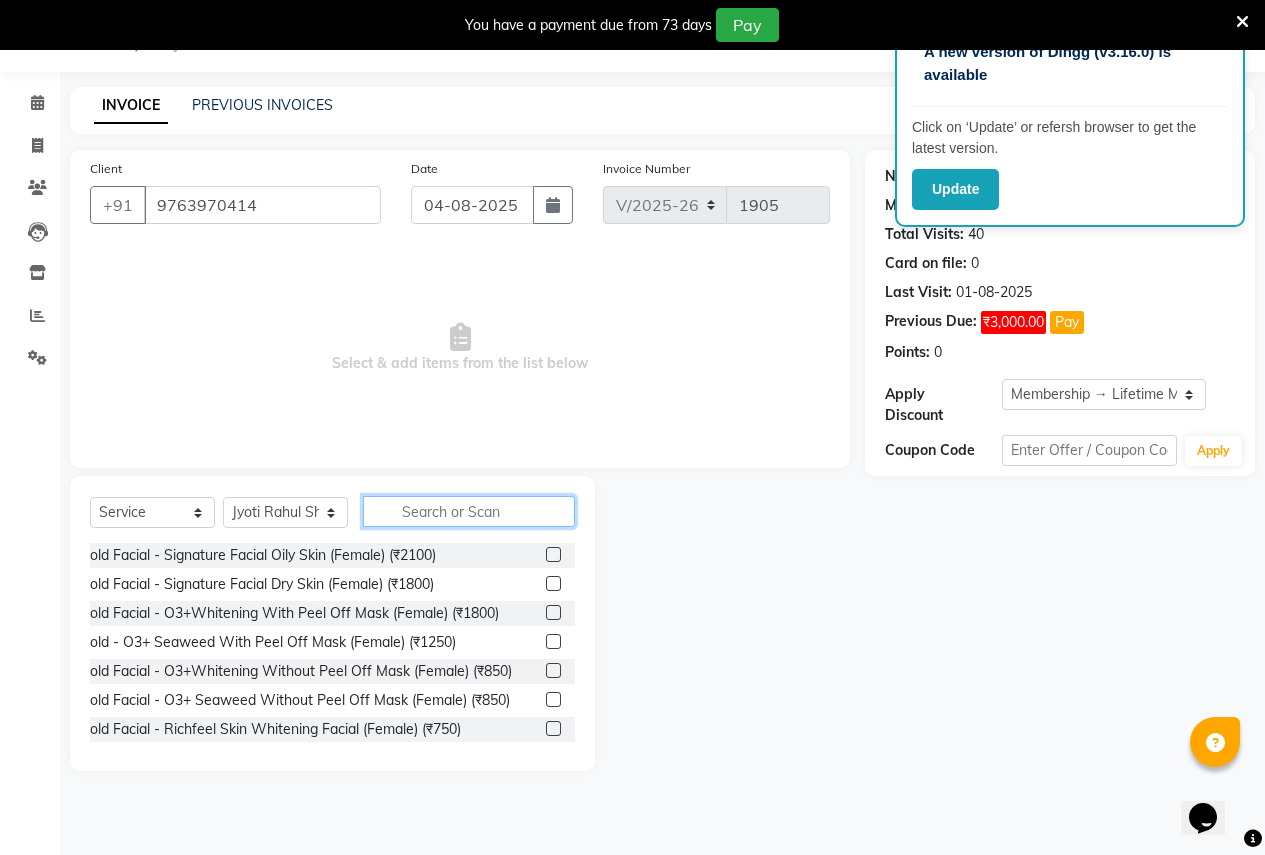 click 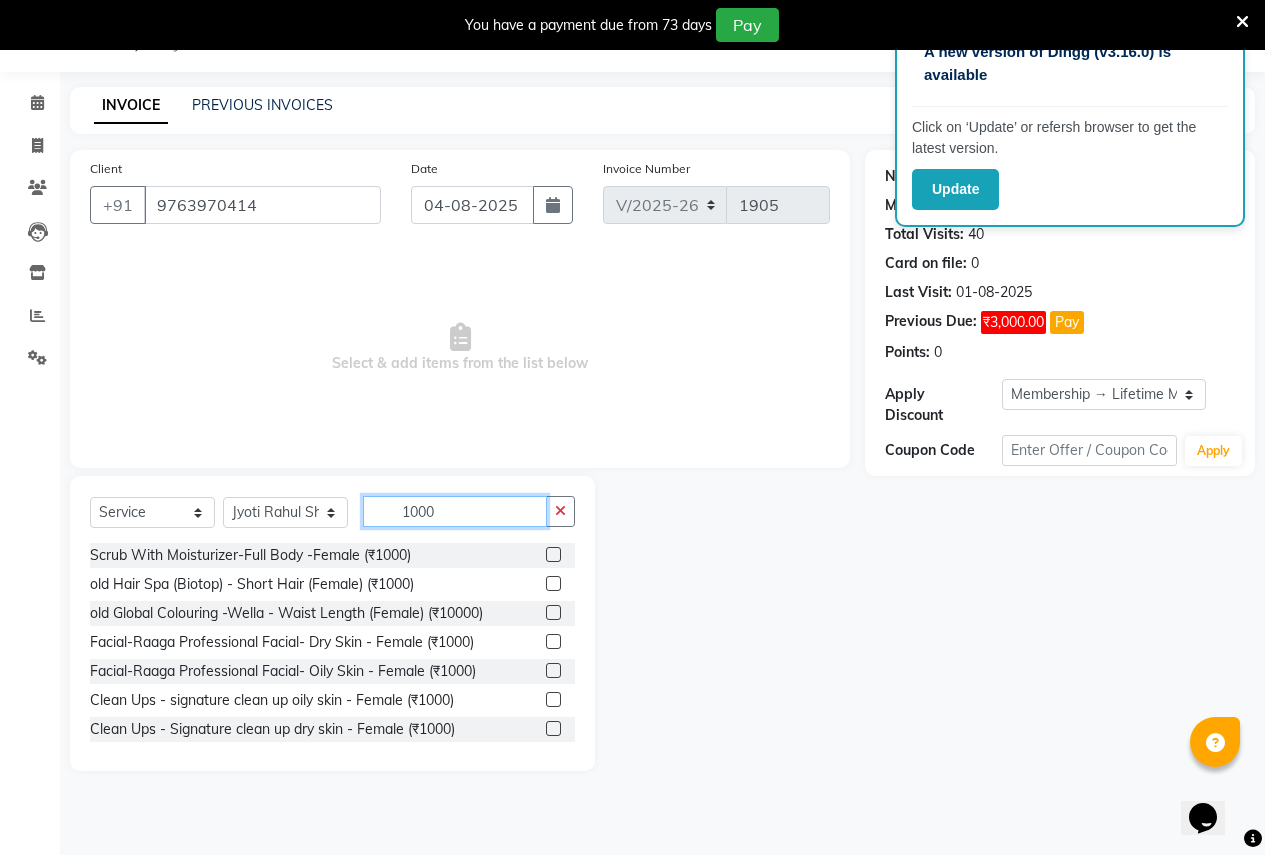 type on "1000" 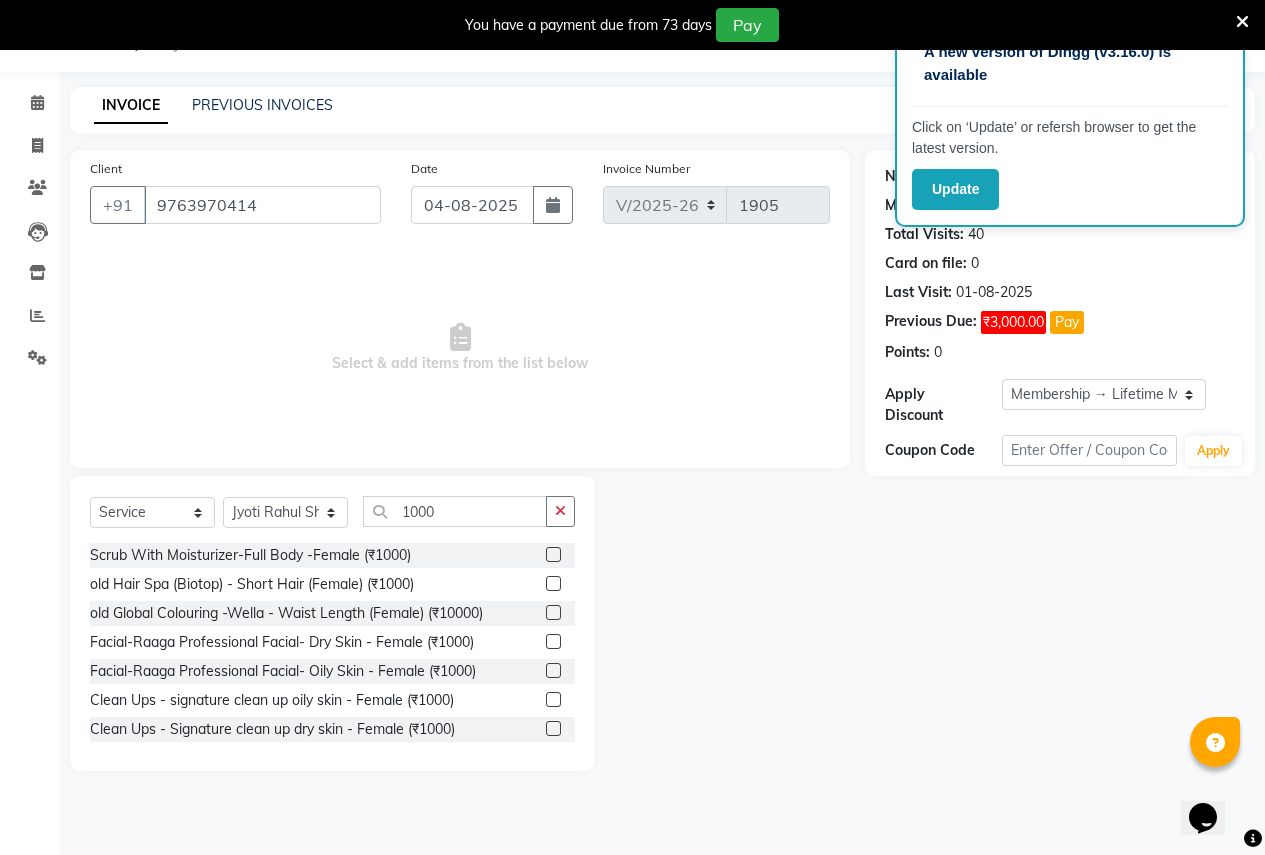 click 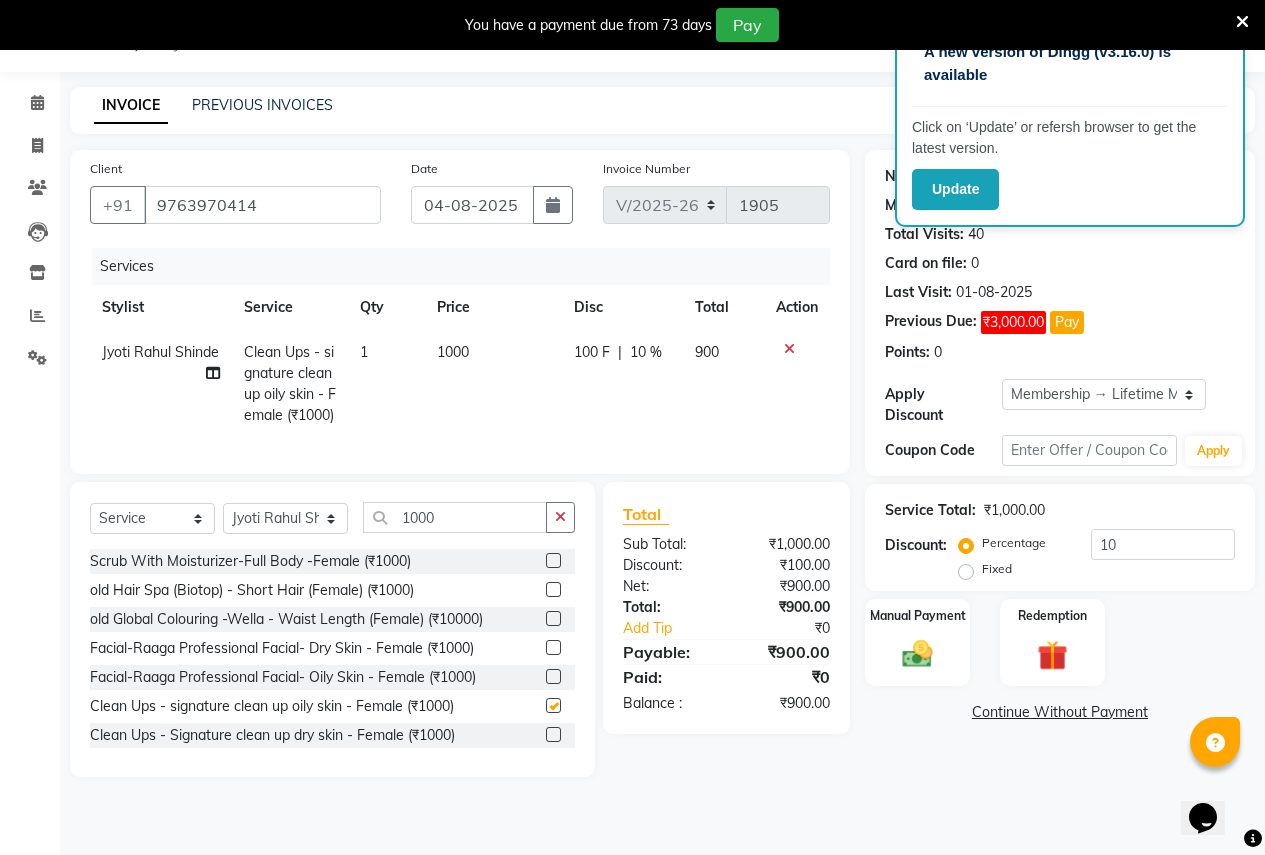 checkbox on "false" 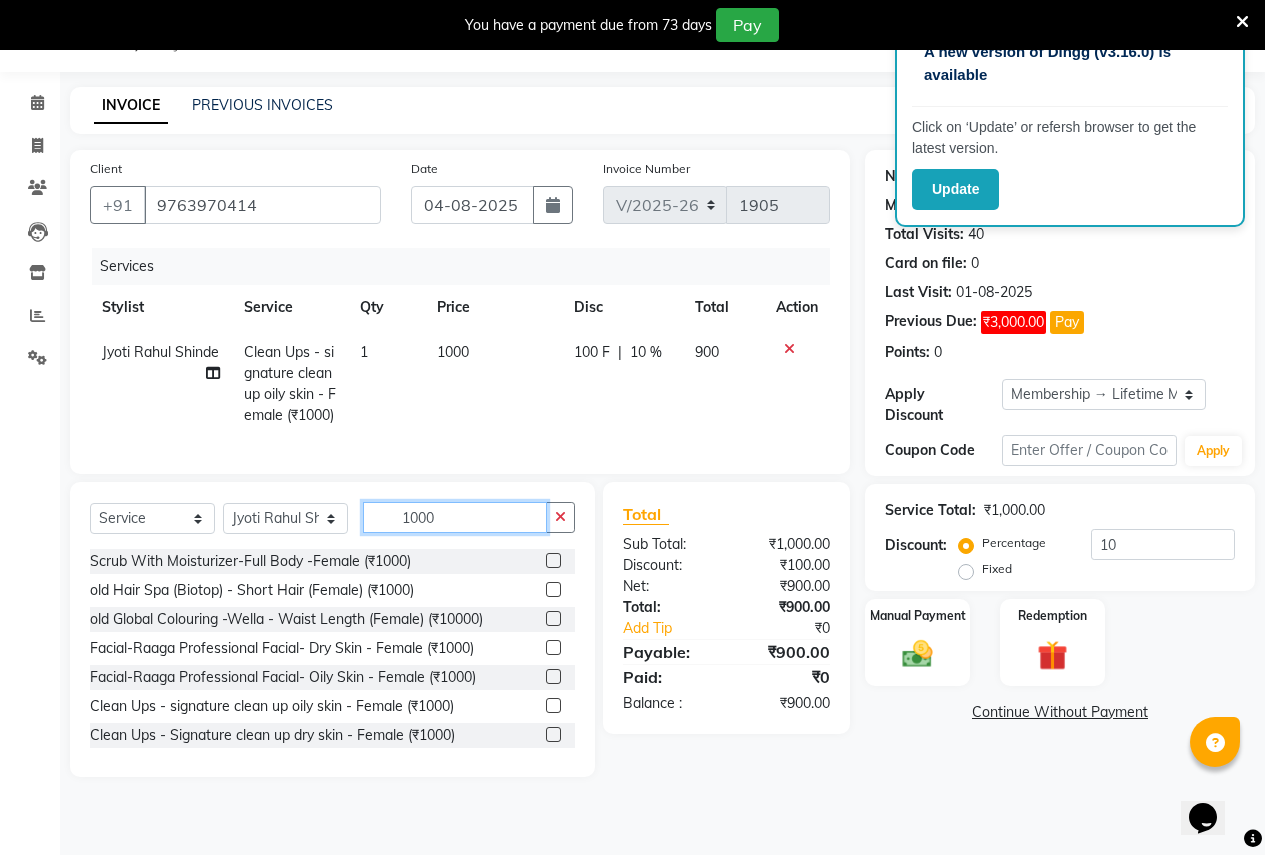 click on "1000" 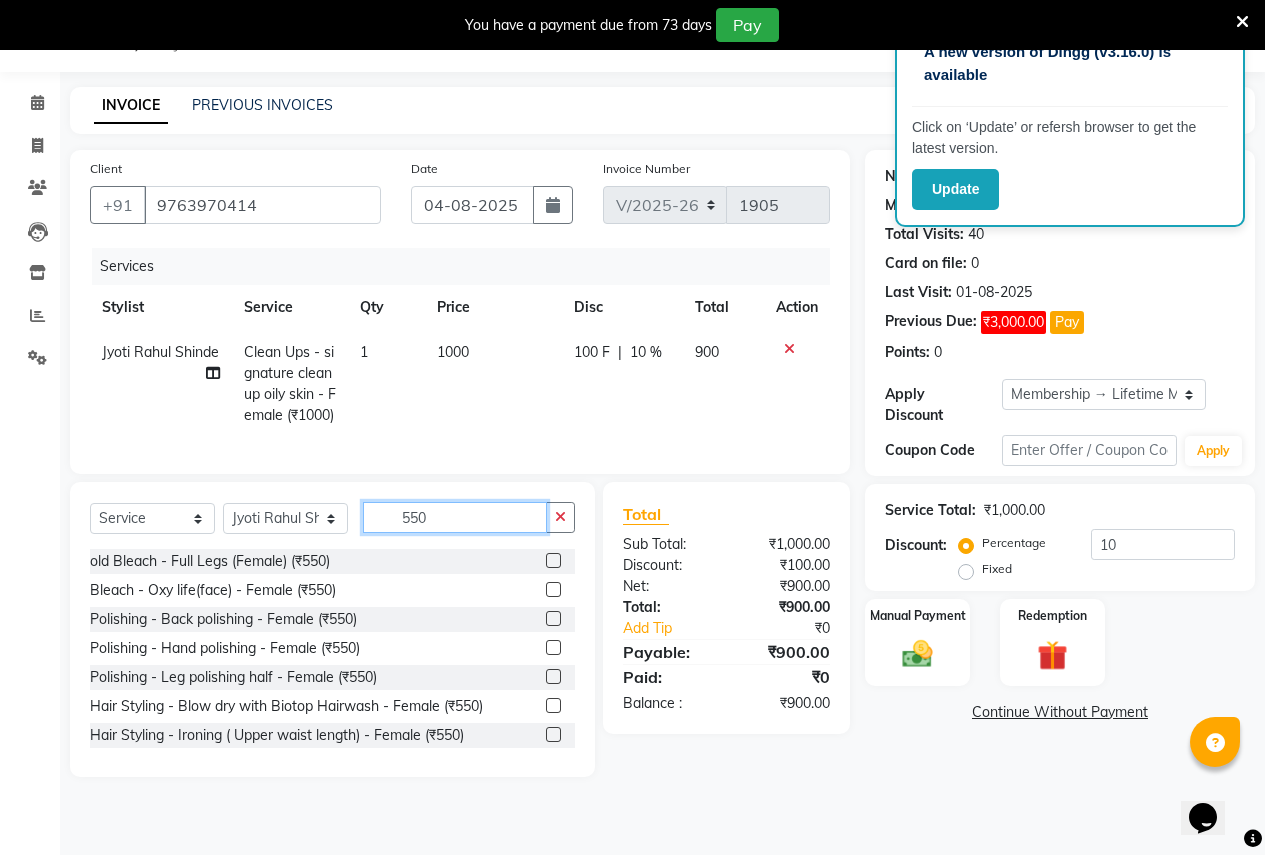 type on "550" 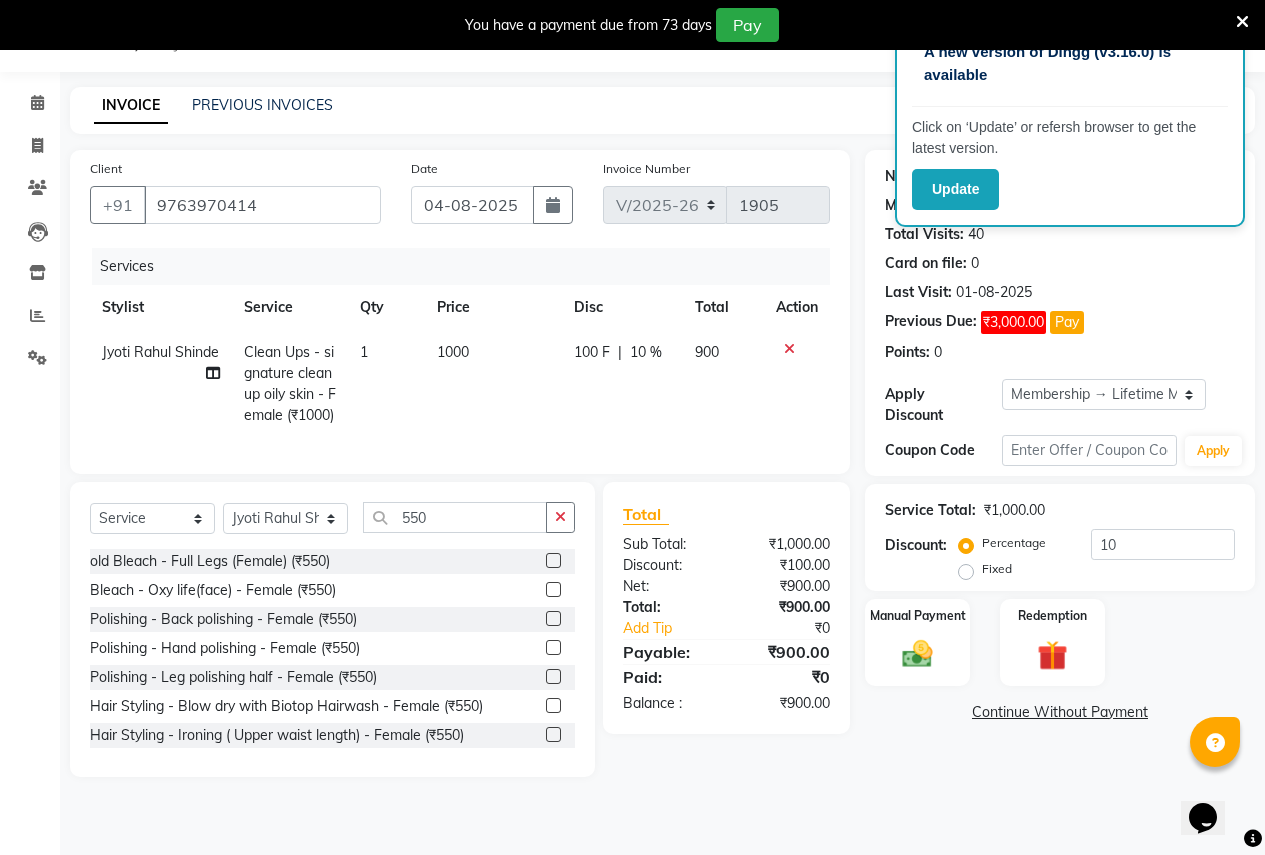 click 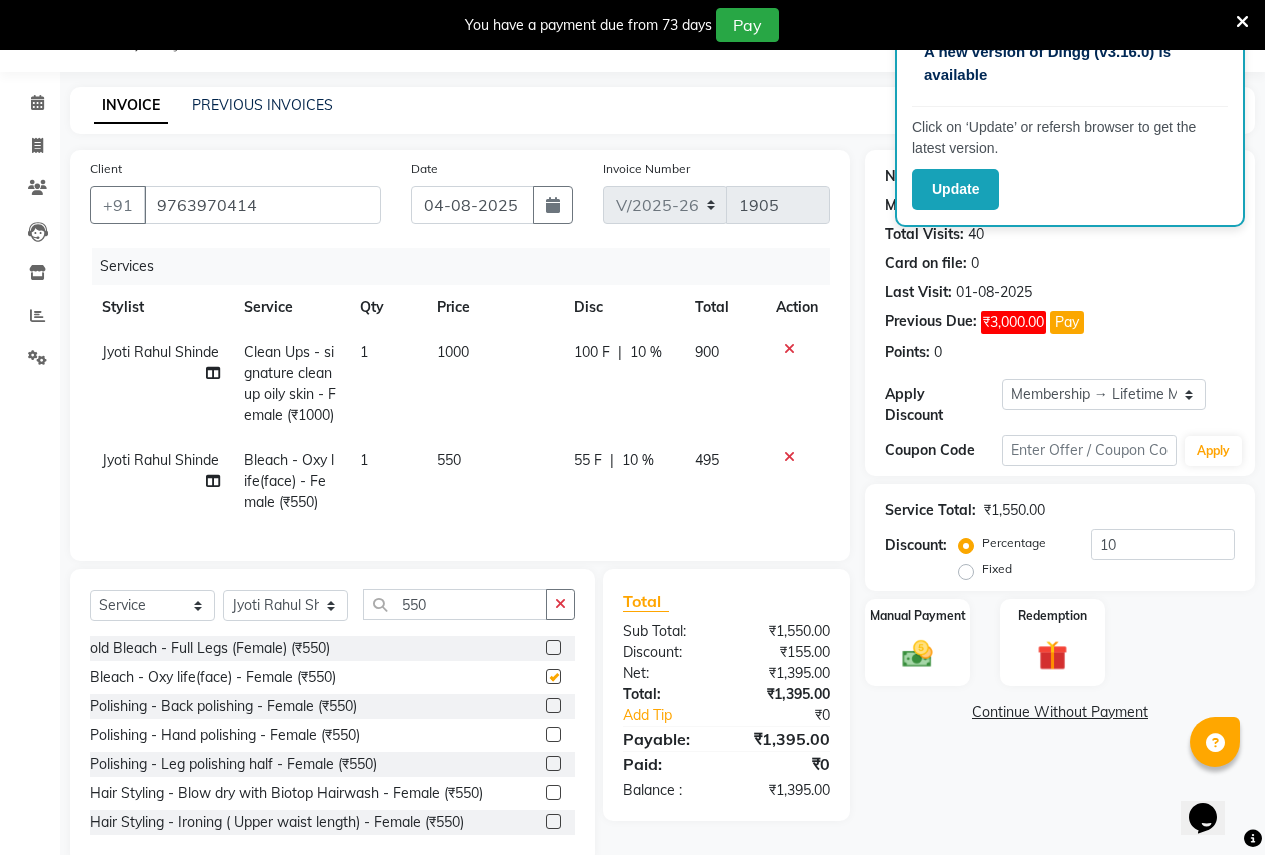 checkbox on "false" 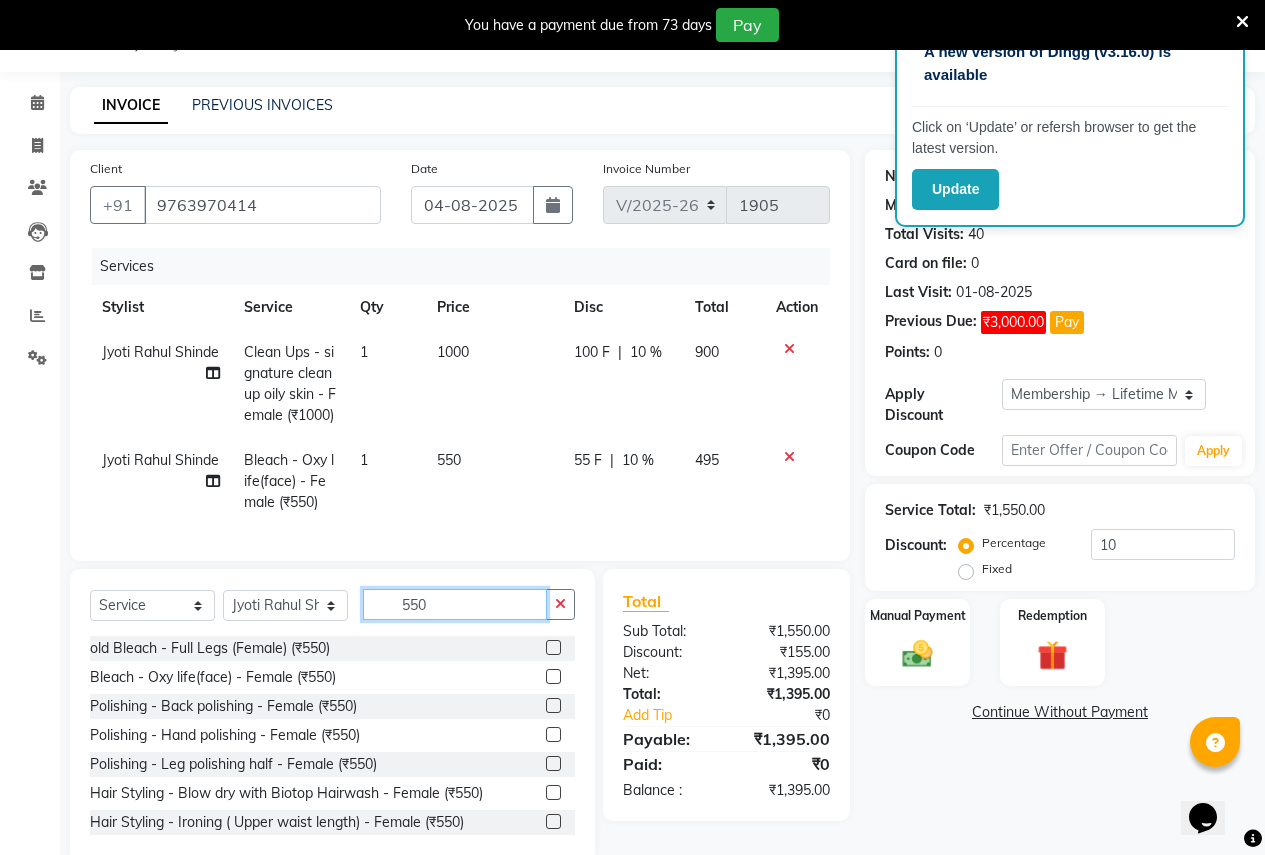 click on "550" 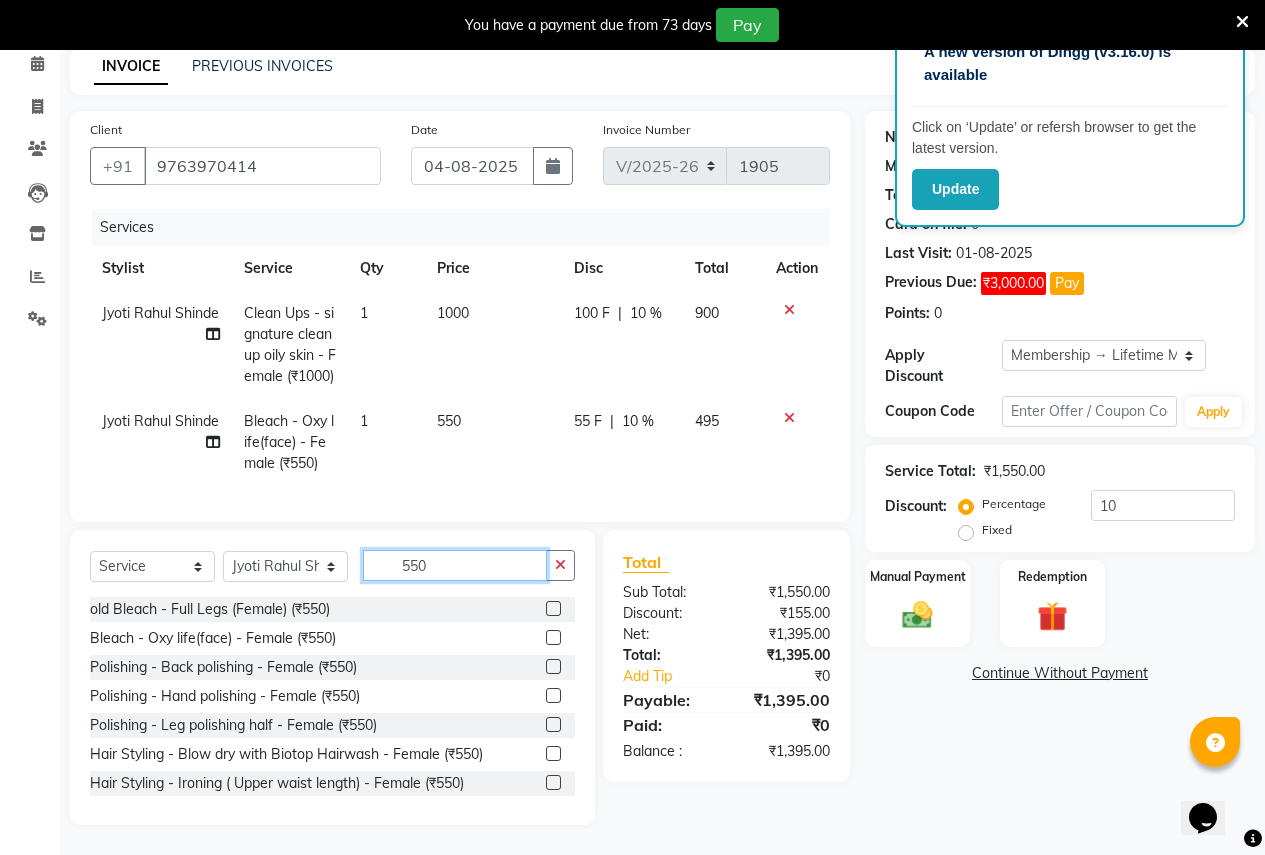 scroll, scrollTop: 125, scrollLeft: 0, axis: vertical 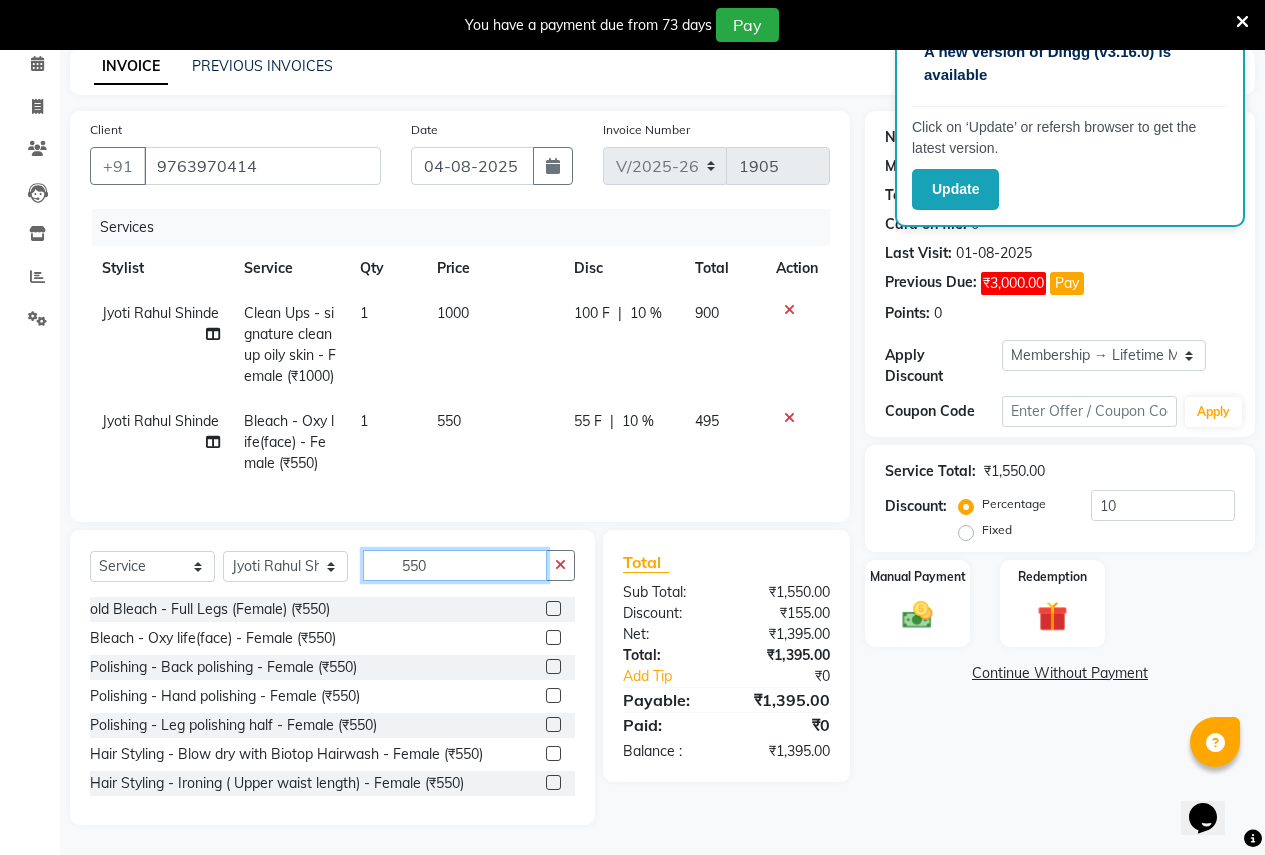 click on "550" 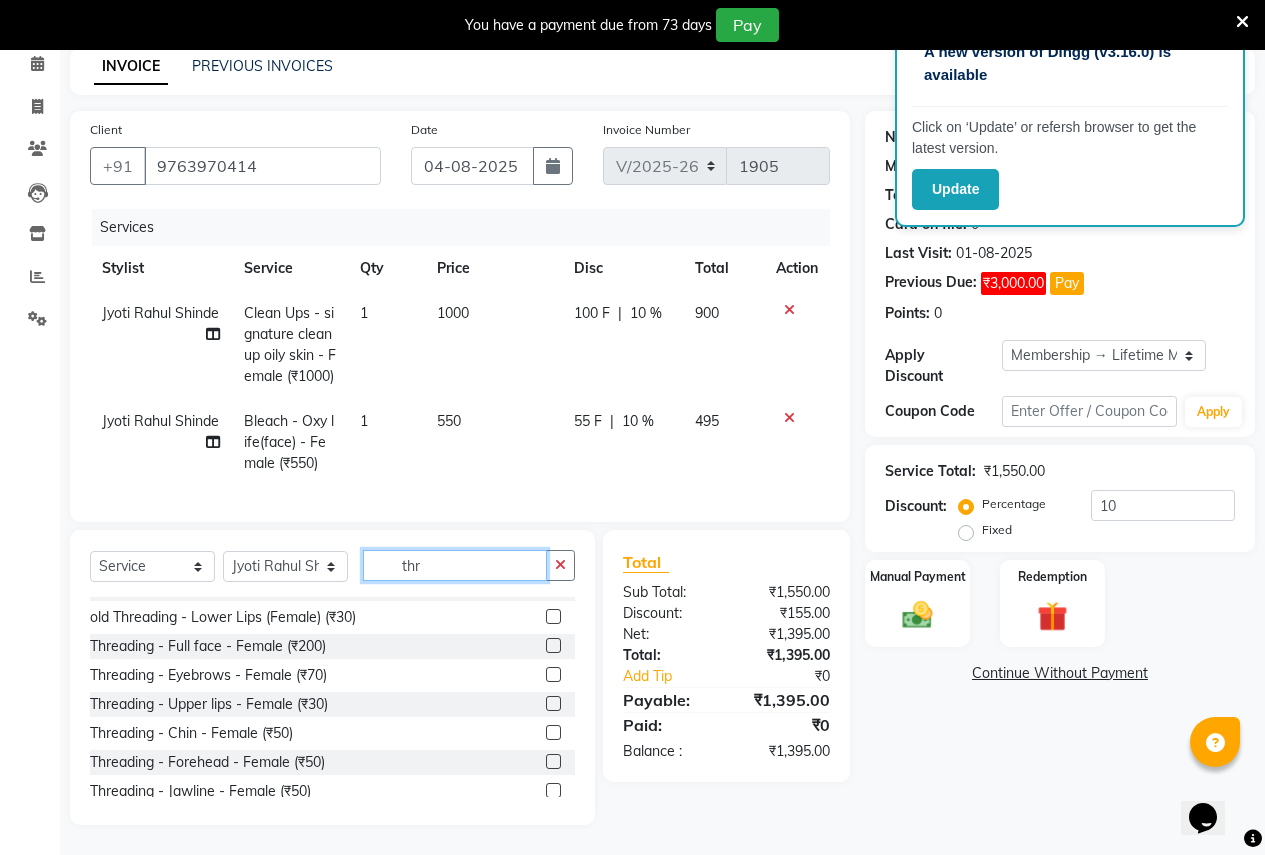 scroll, scrollTop: 200, scrollLeft: 0, axis: vertical 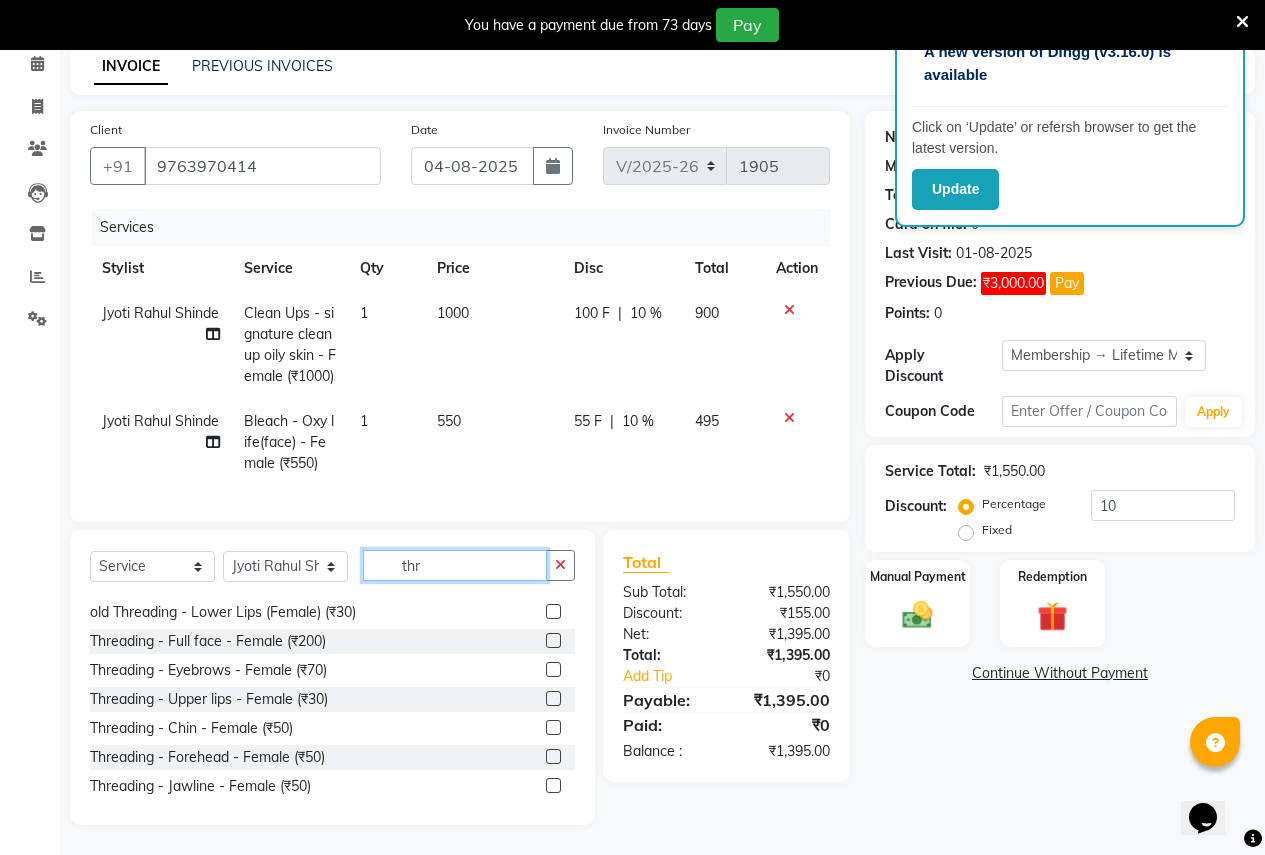 type on "thr" 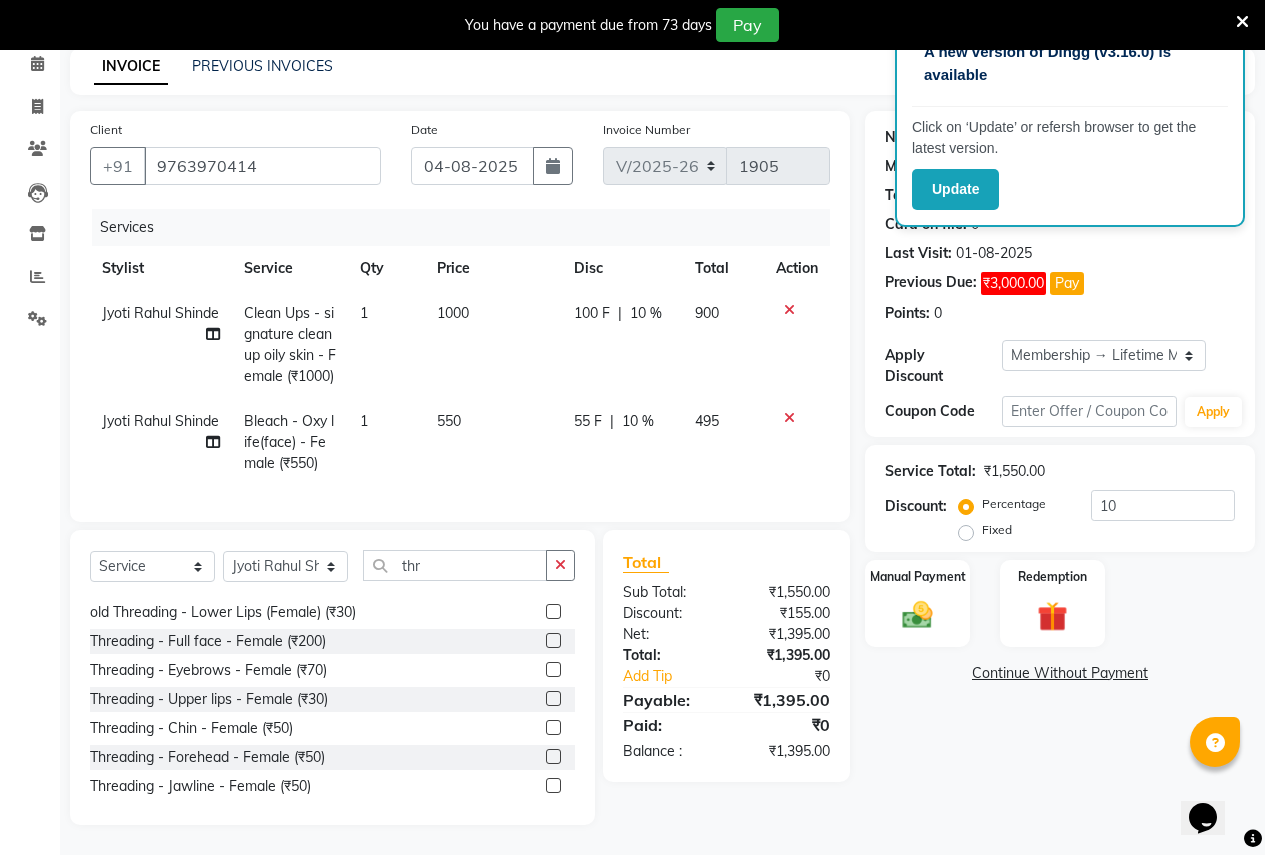 click 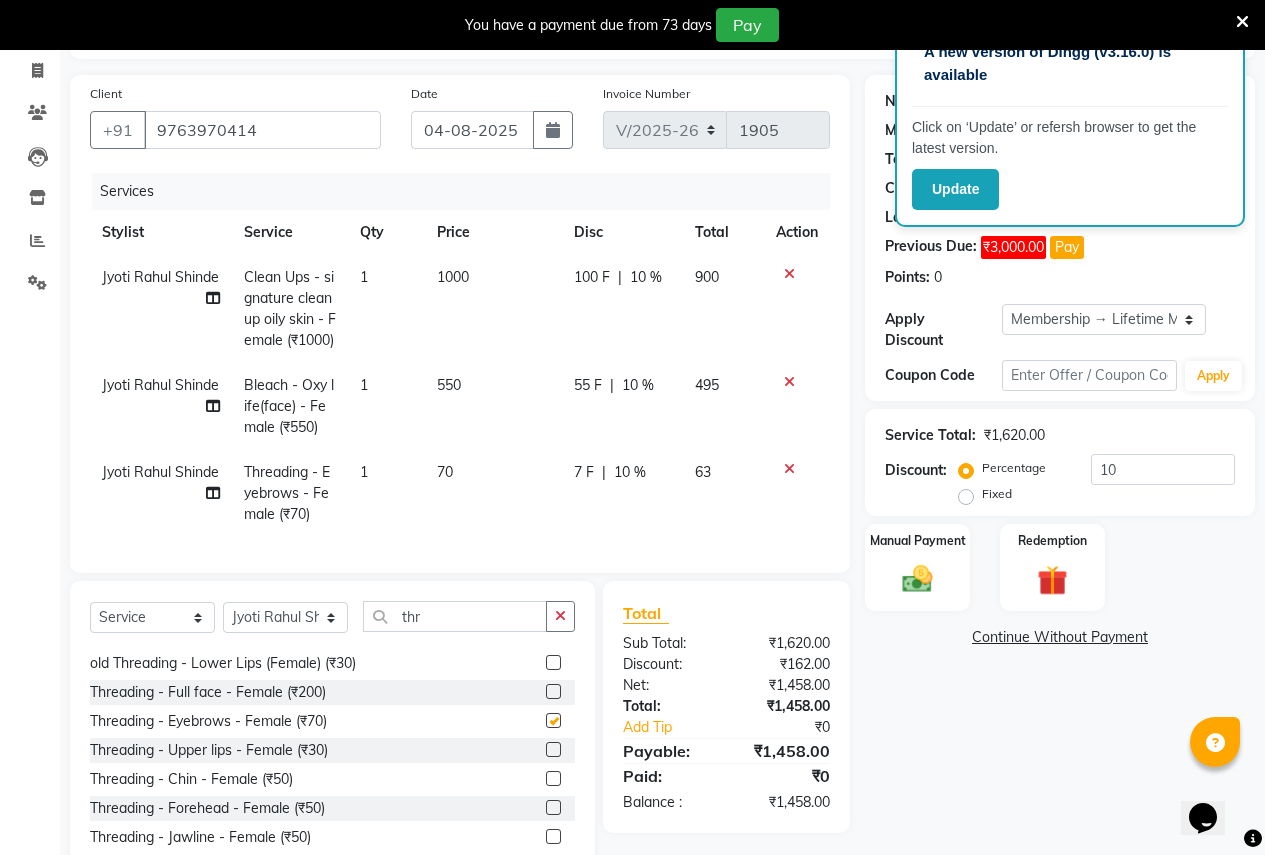 checkbox on "false" 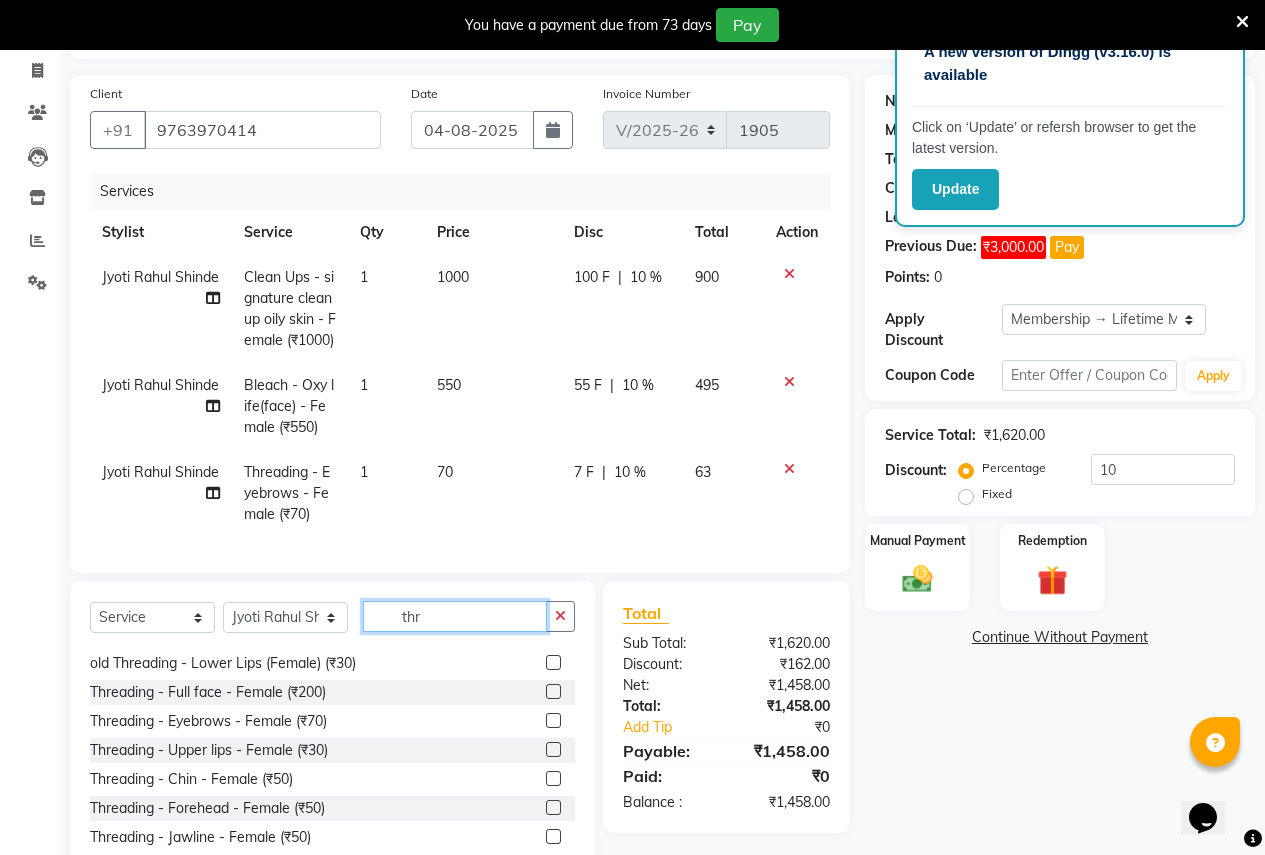 click on "thr" 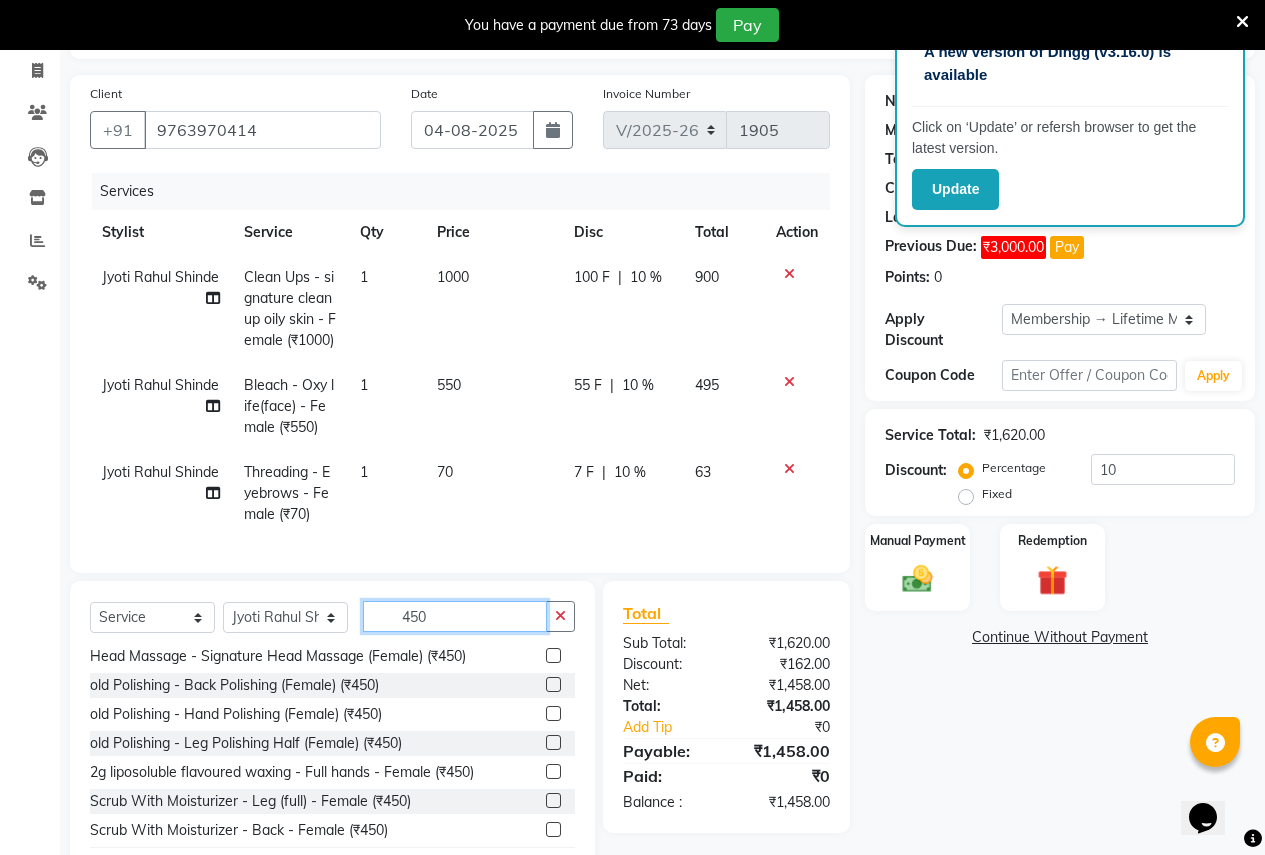 scroll, scrollTop: 300, scrollLeft: 0, axis: vertical 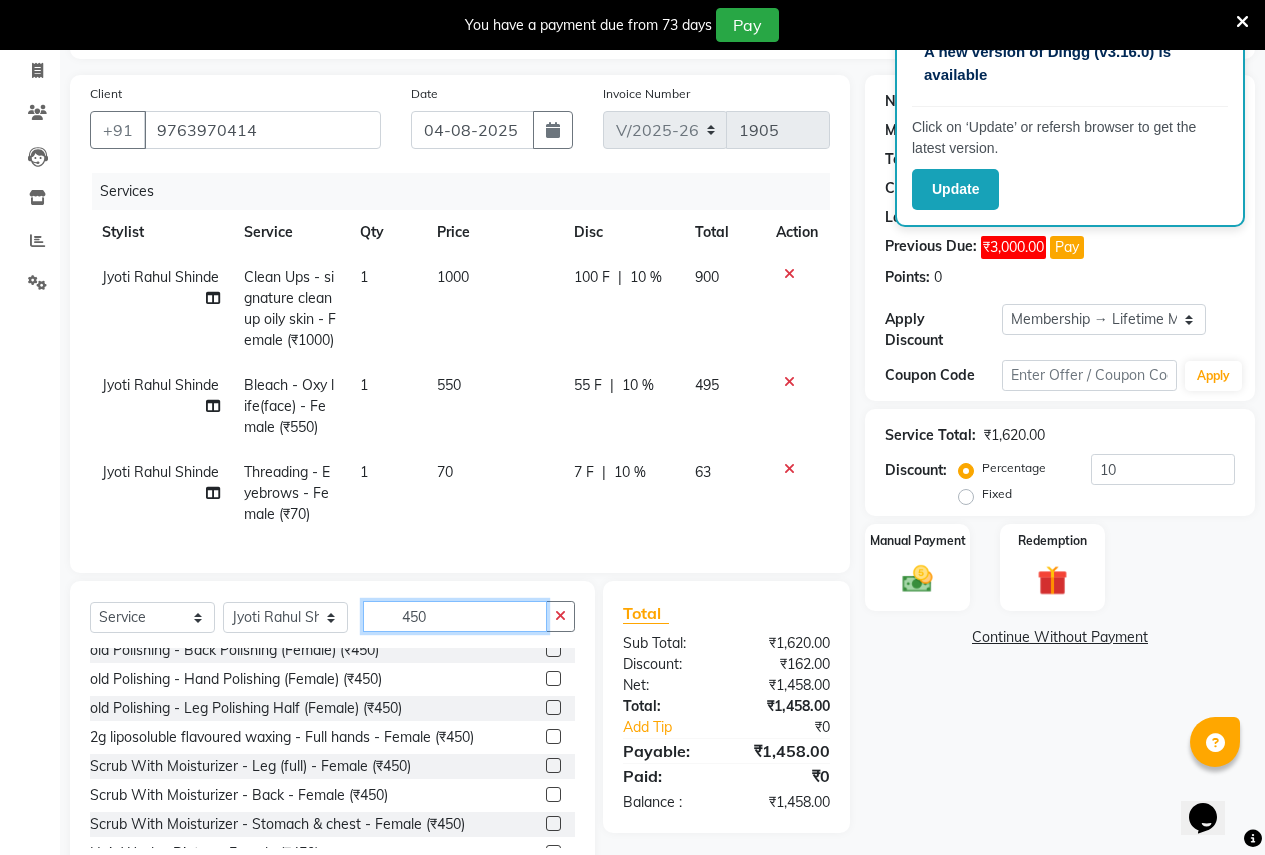 type on "450" 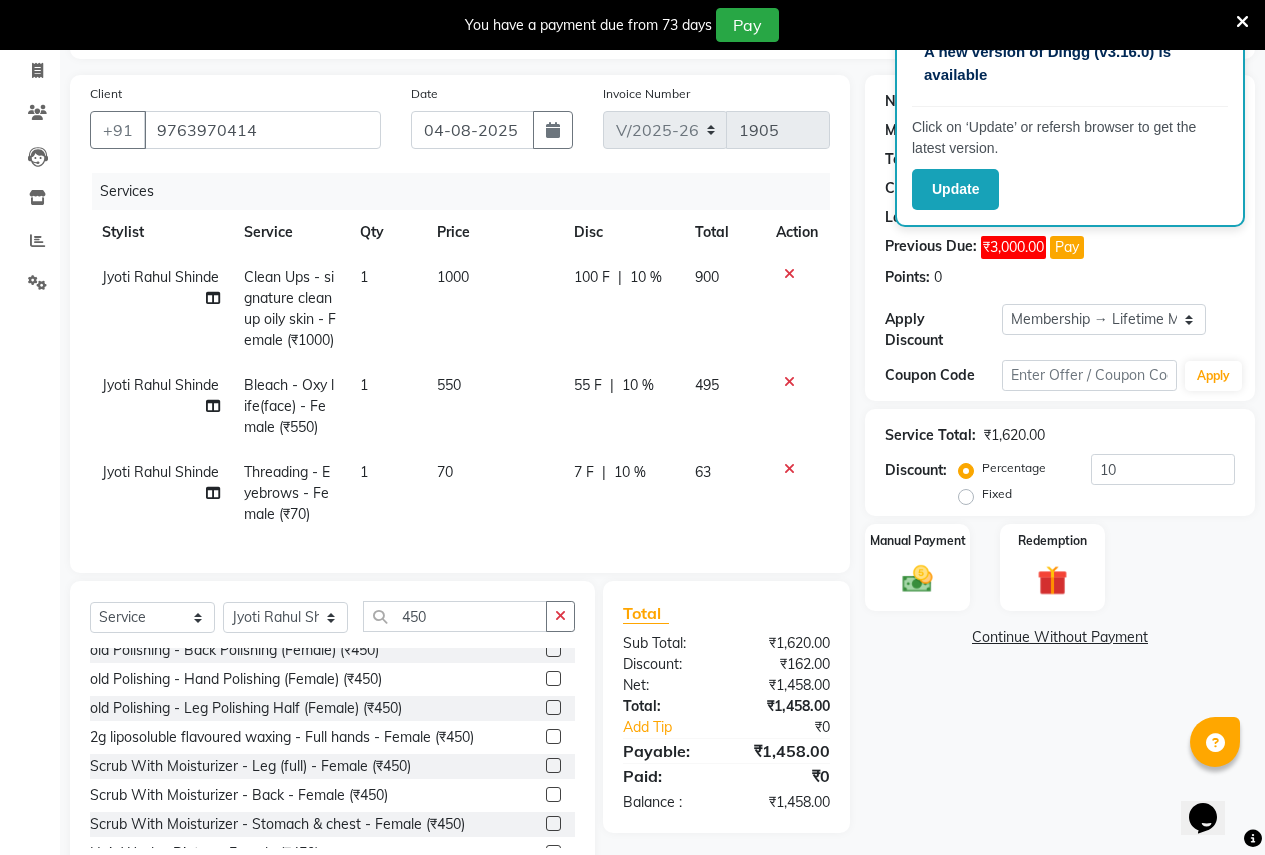 click 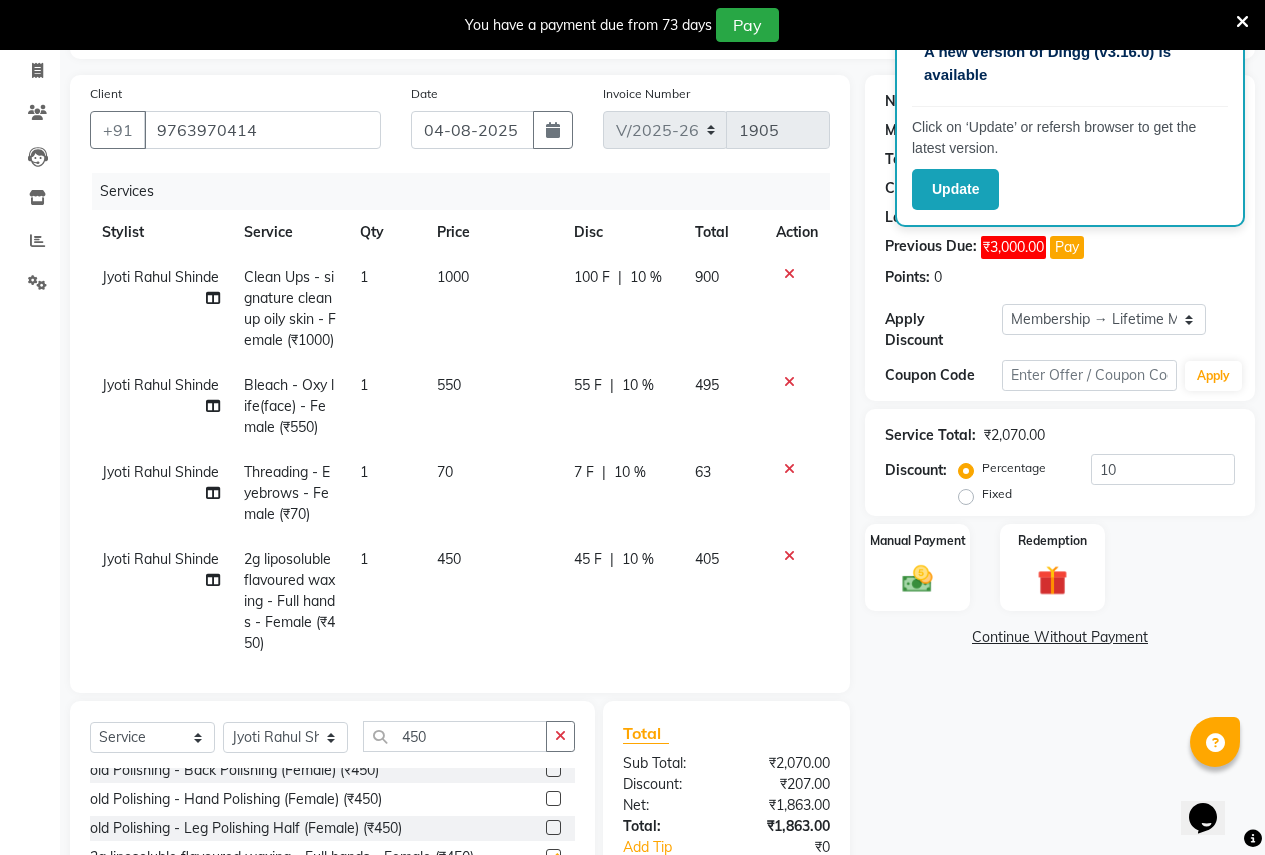 checkbox on "false" 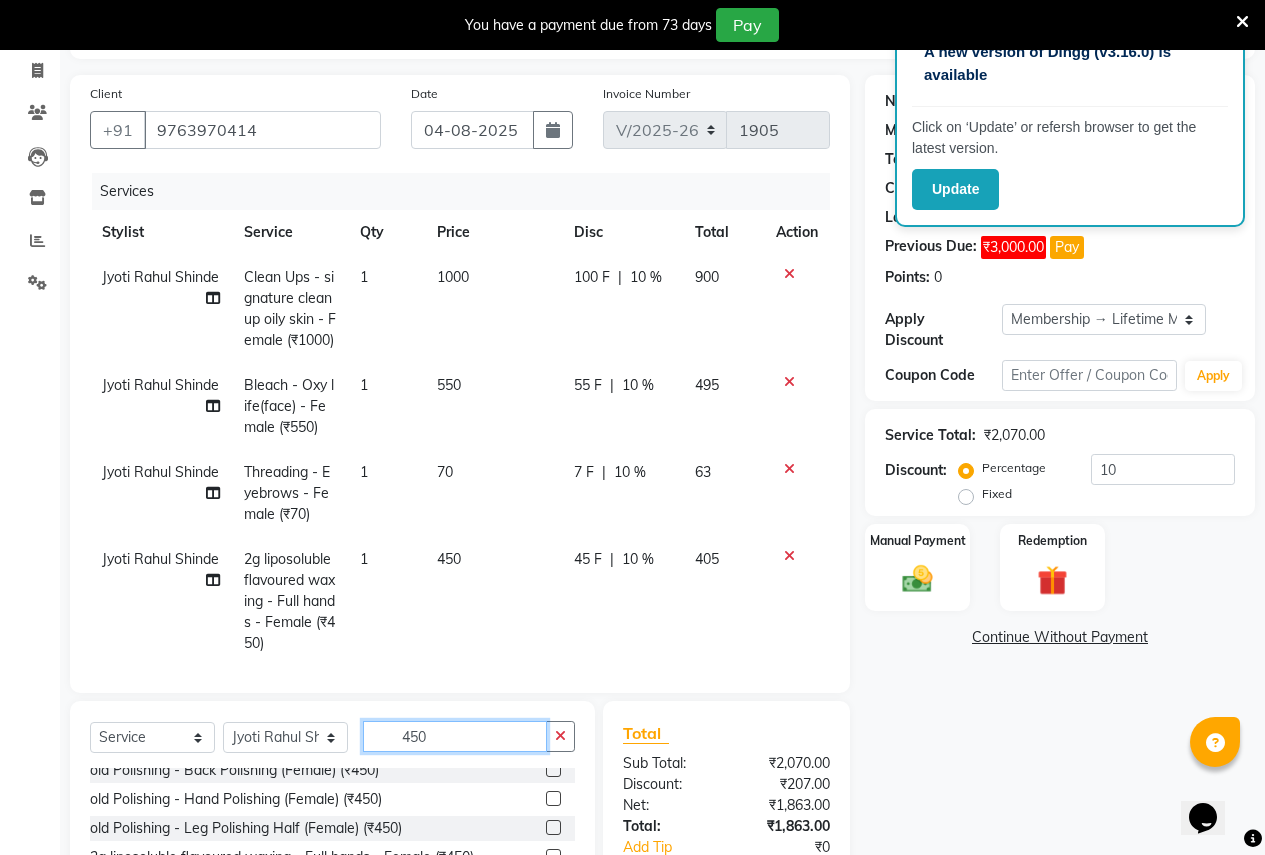 click on "450" 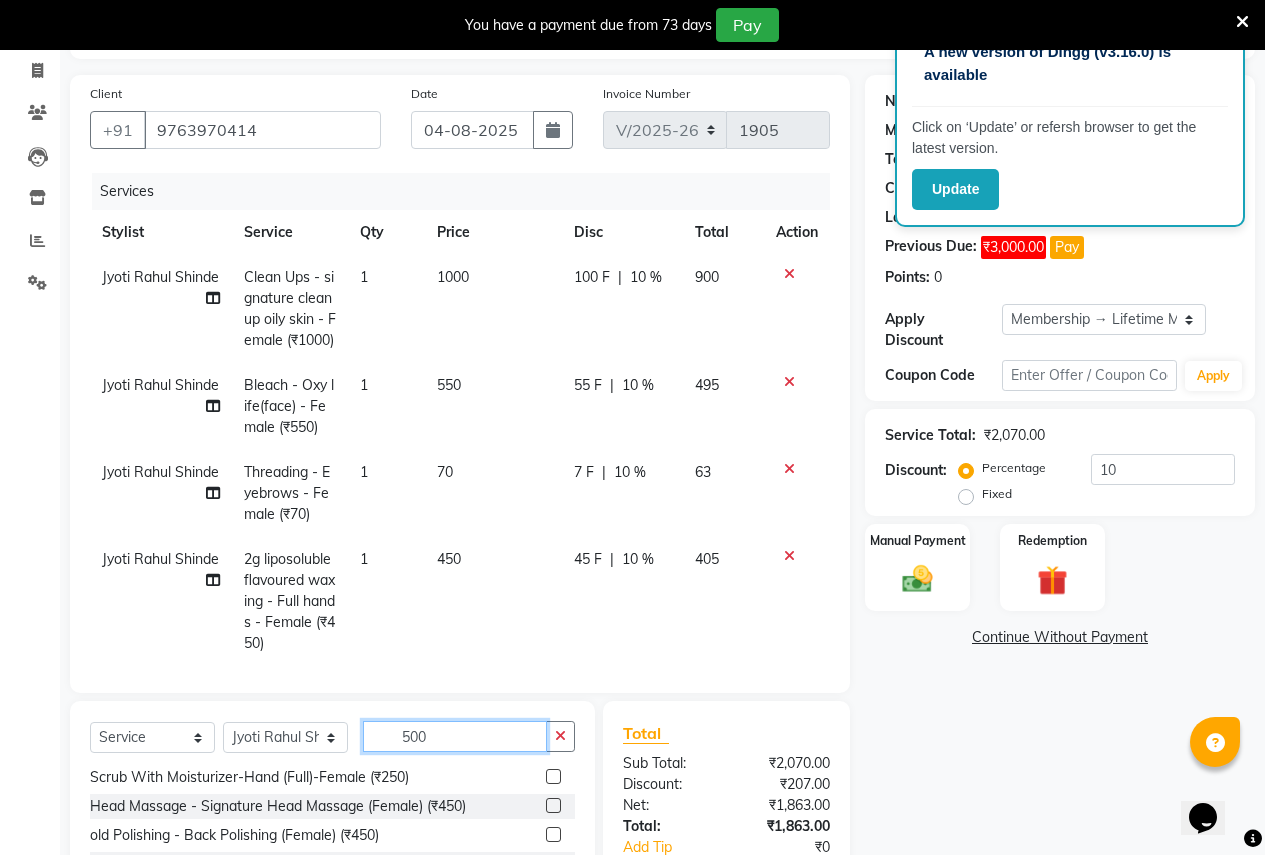 scroll, scrollTop: 0, scrollLeft: 0, axis: both 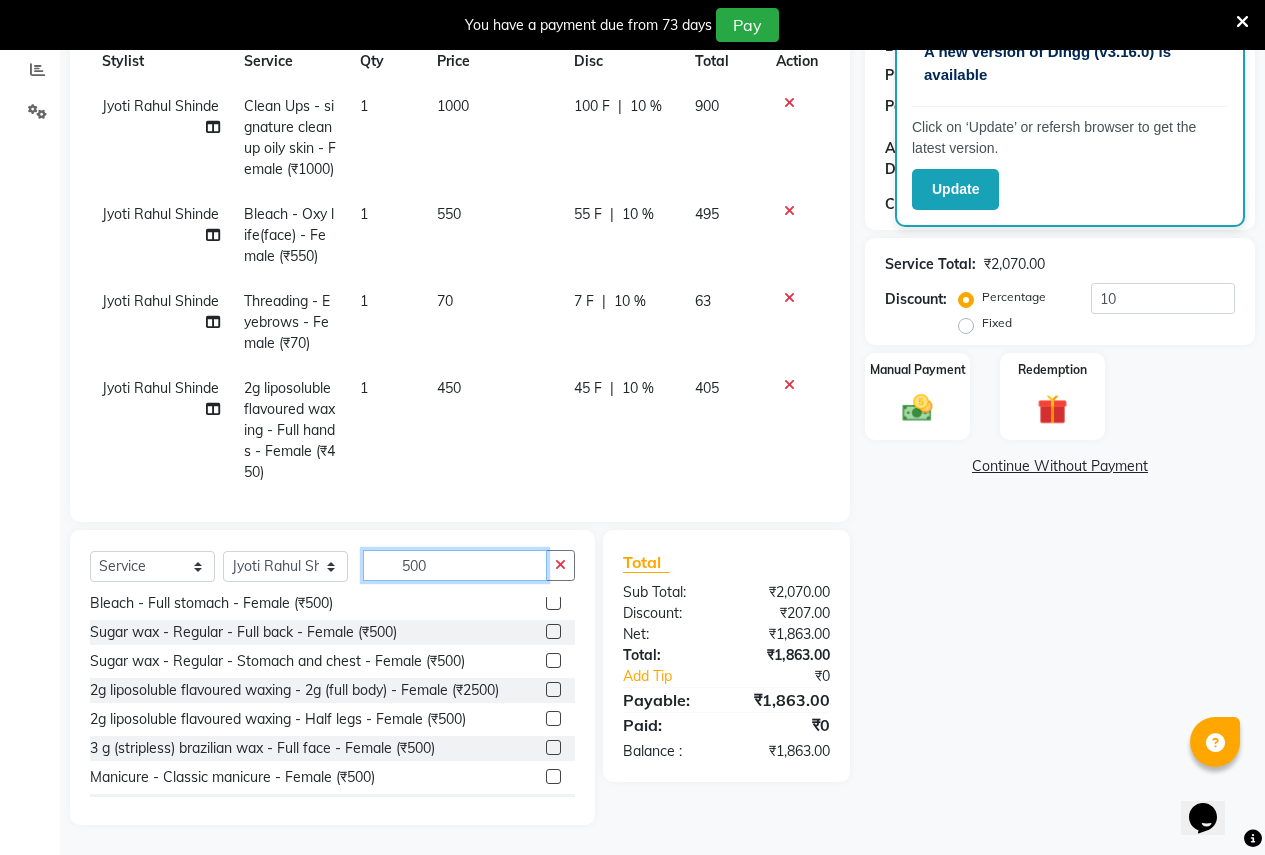 type on "500" 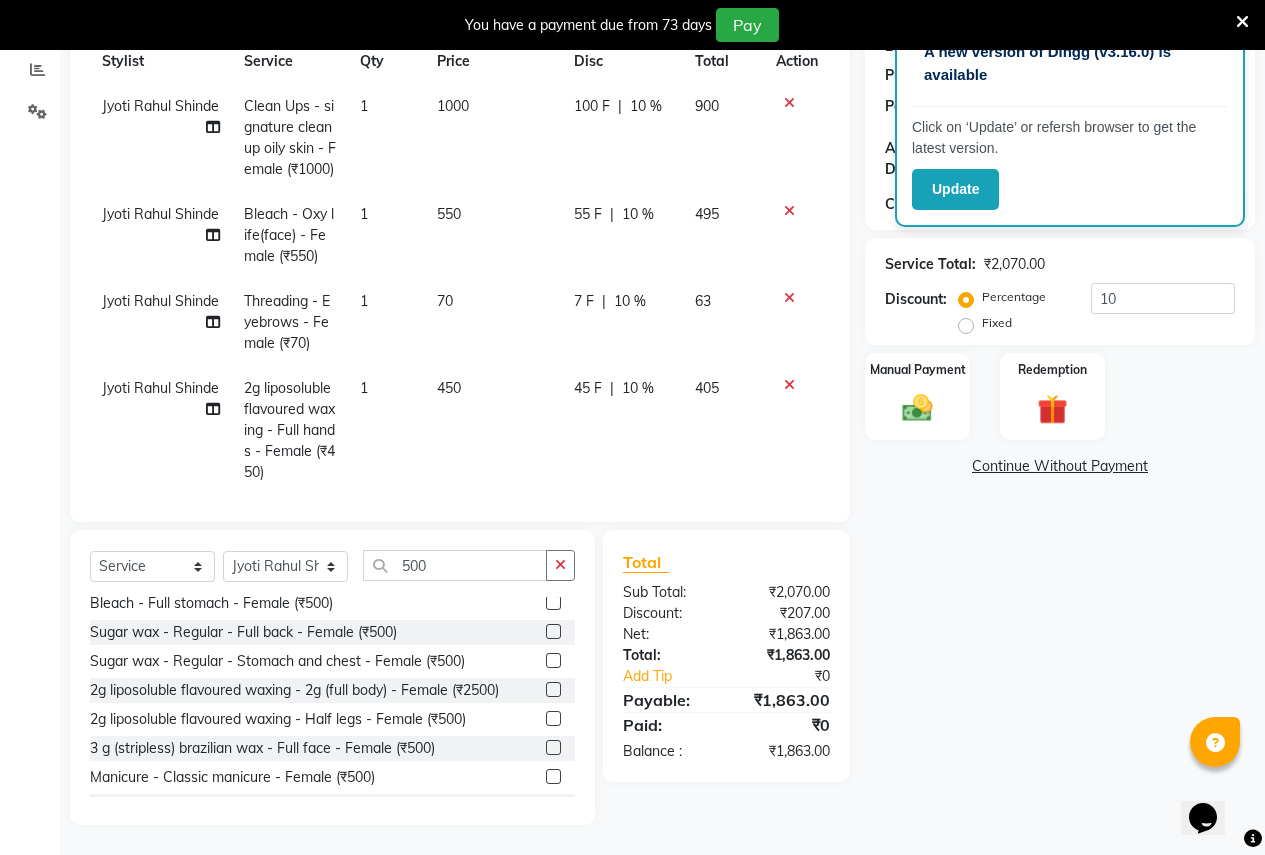 click 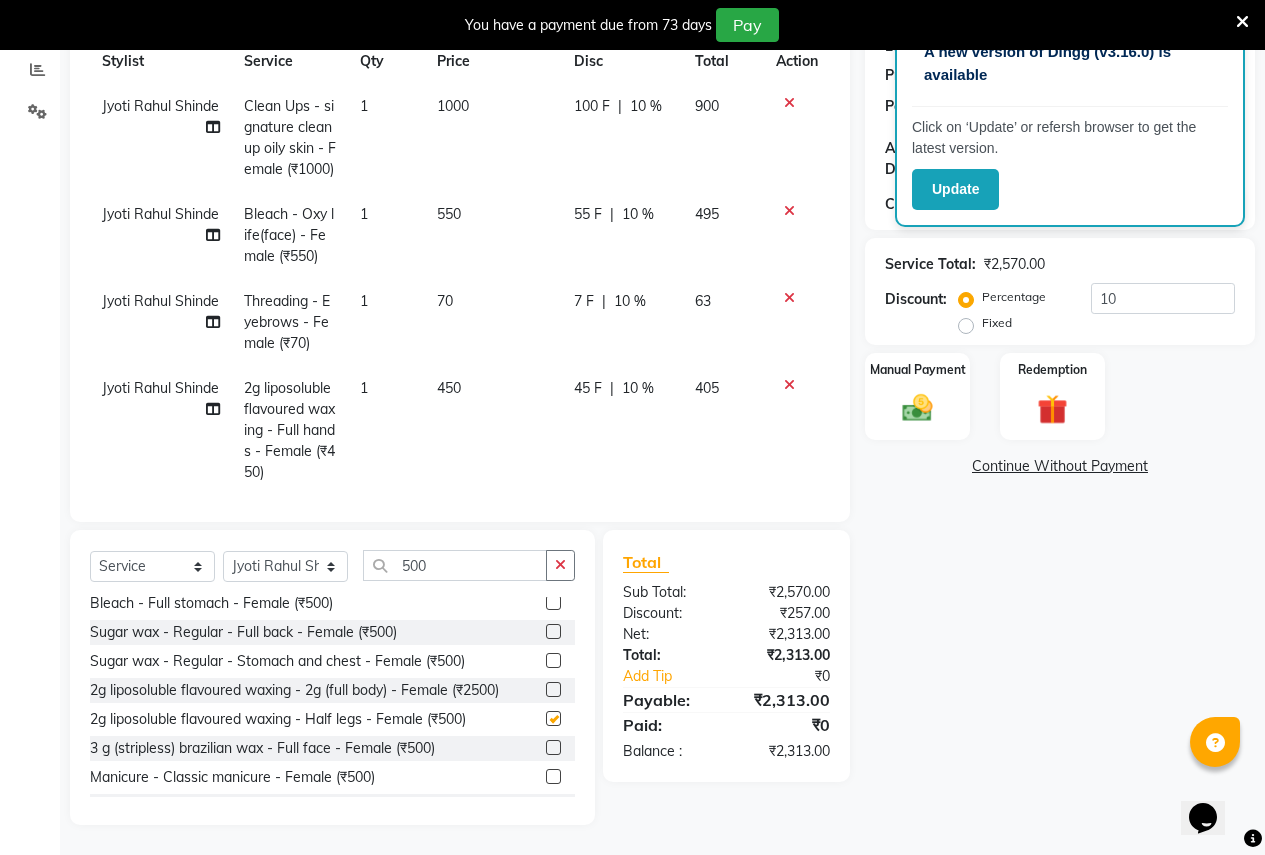 checkbox on "false" 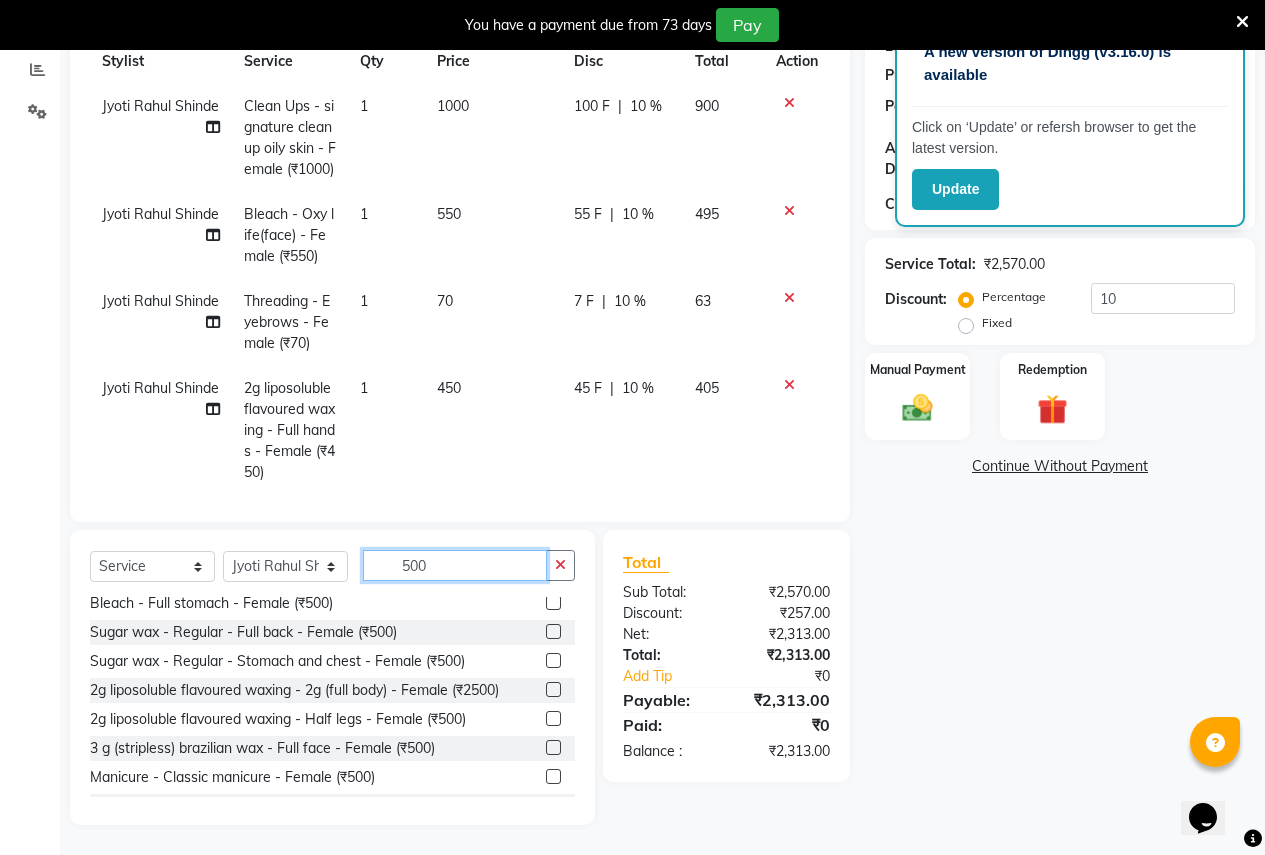 click on "500" 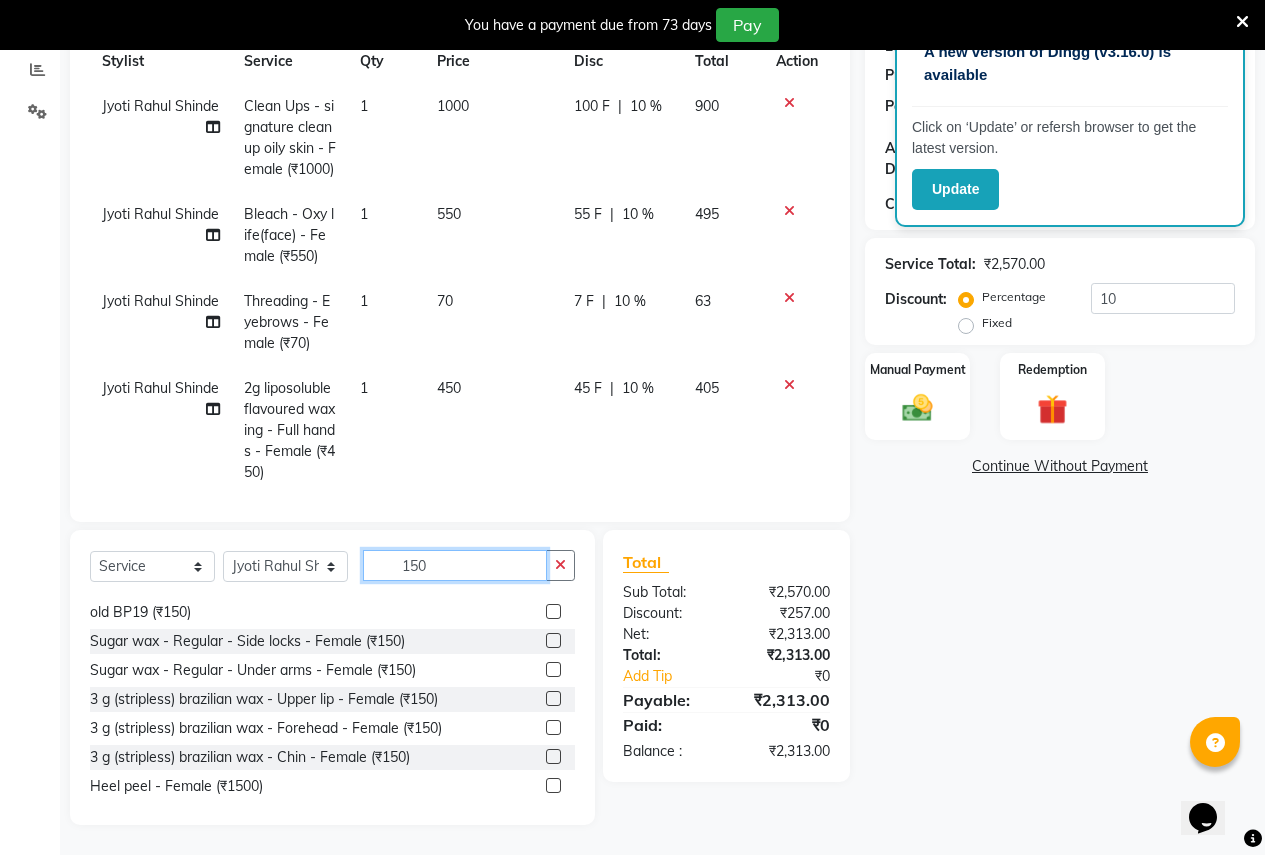 scroll, scrollTop: 171, scrollLeft: 0, axis: vertical 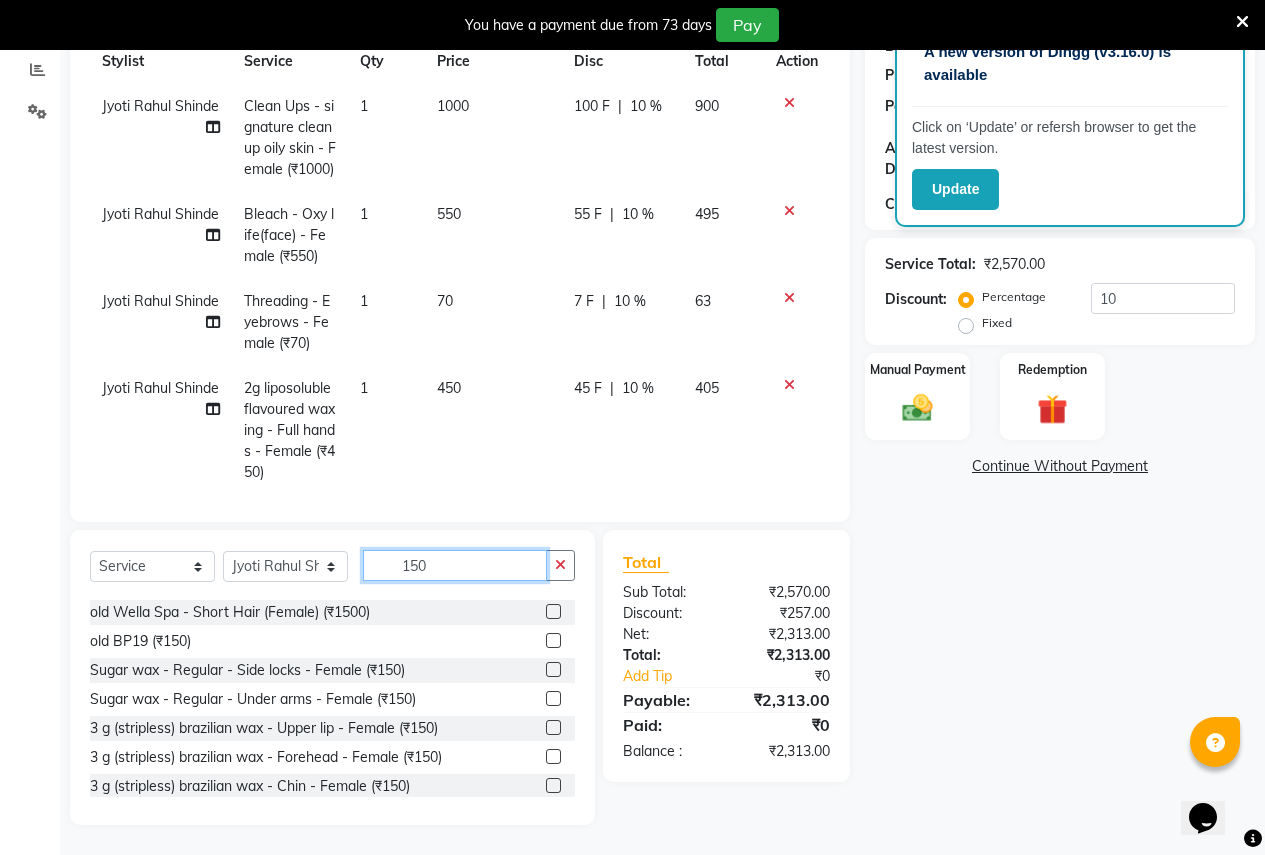 type on "150" 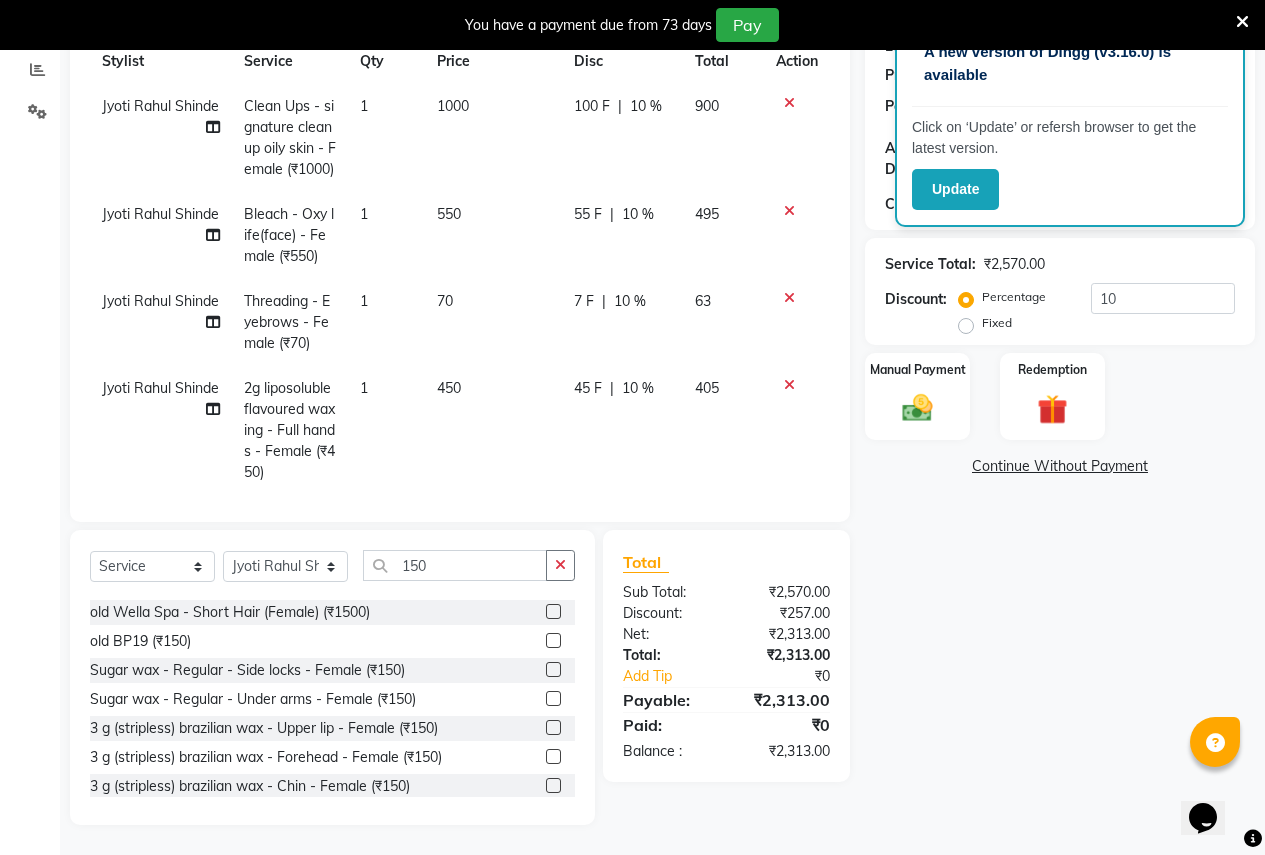 click 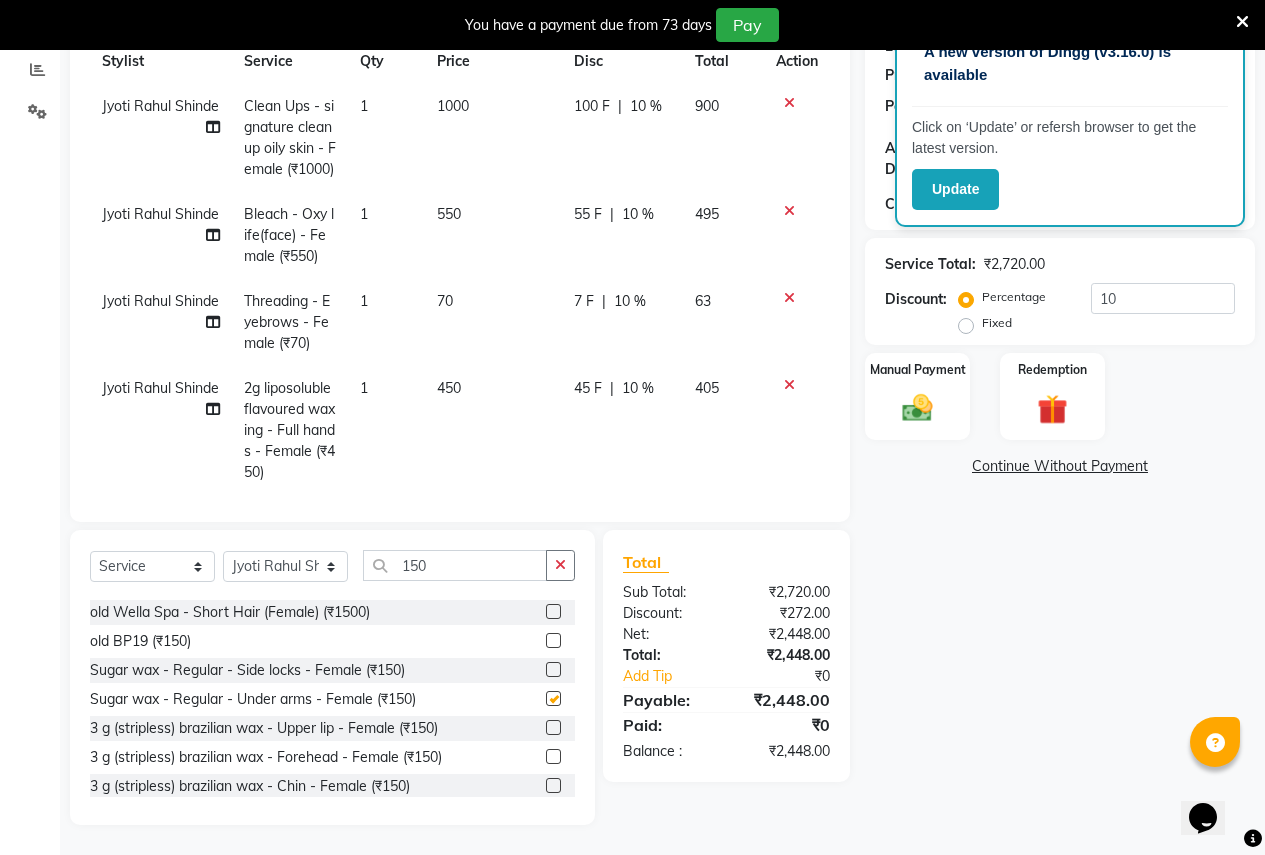 checkbox on "false" 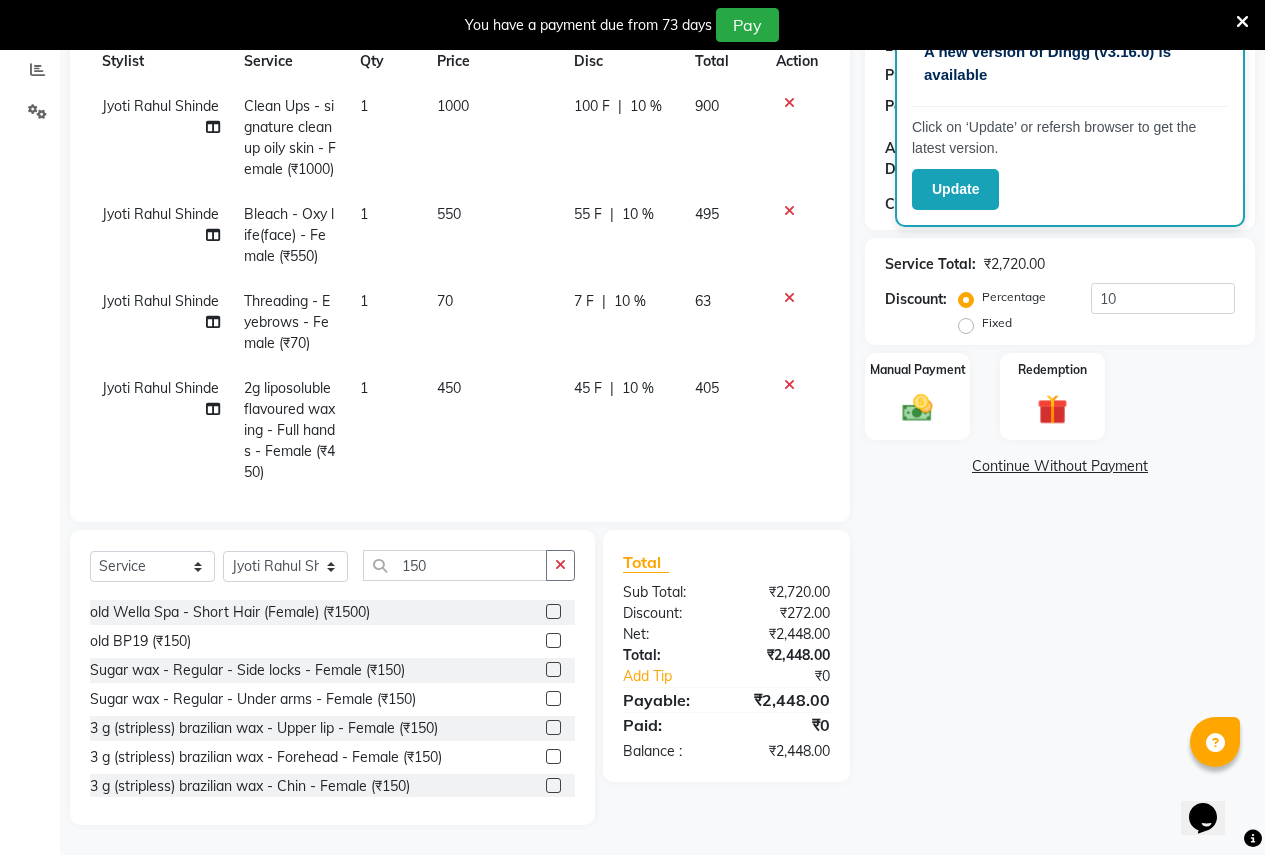 click on "Manual Payment Redemption" 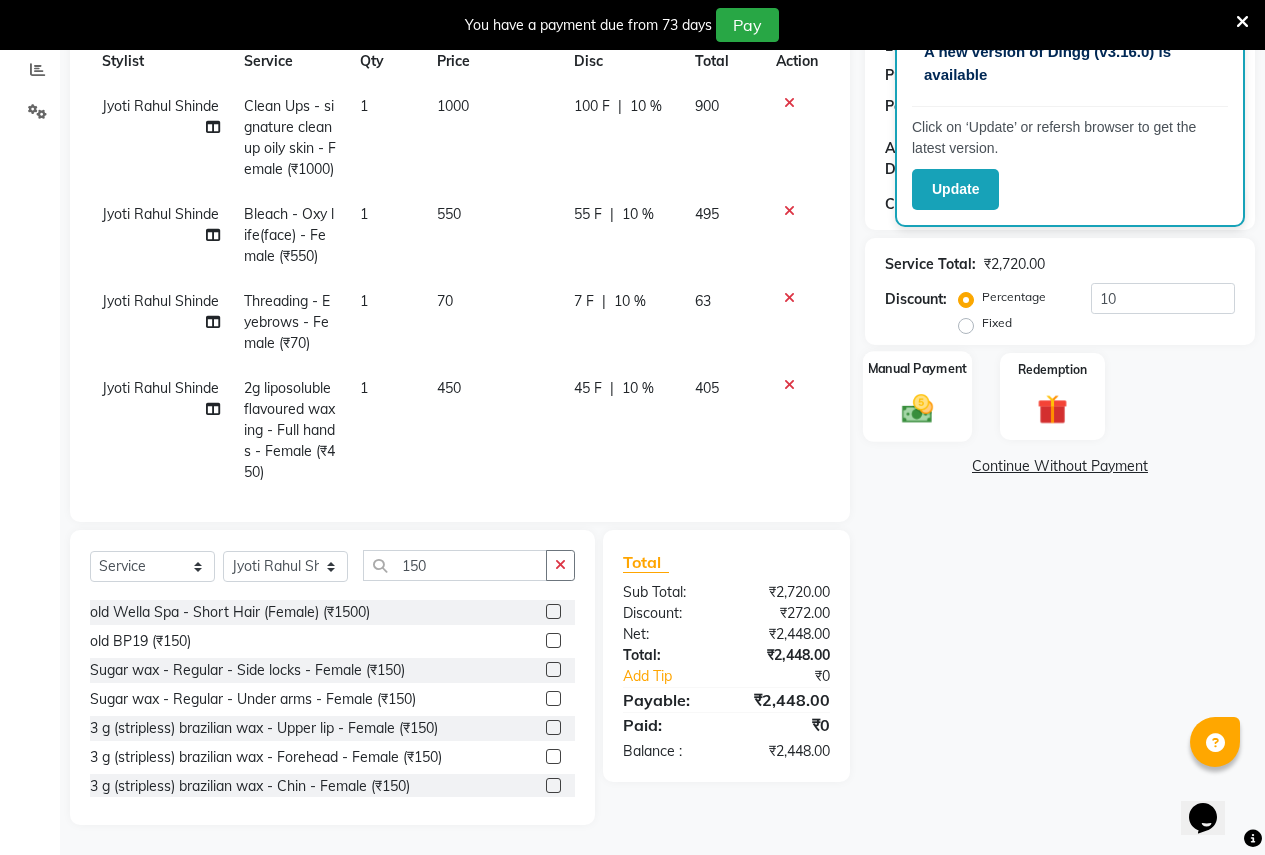 click 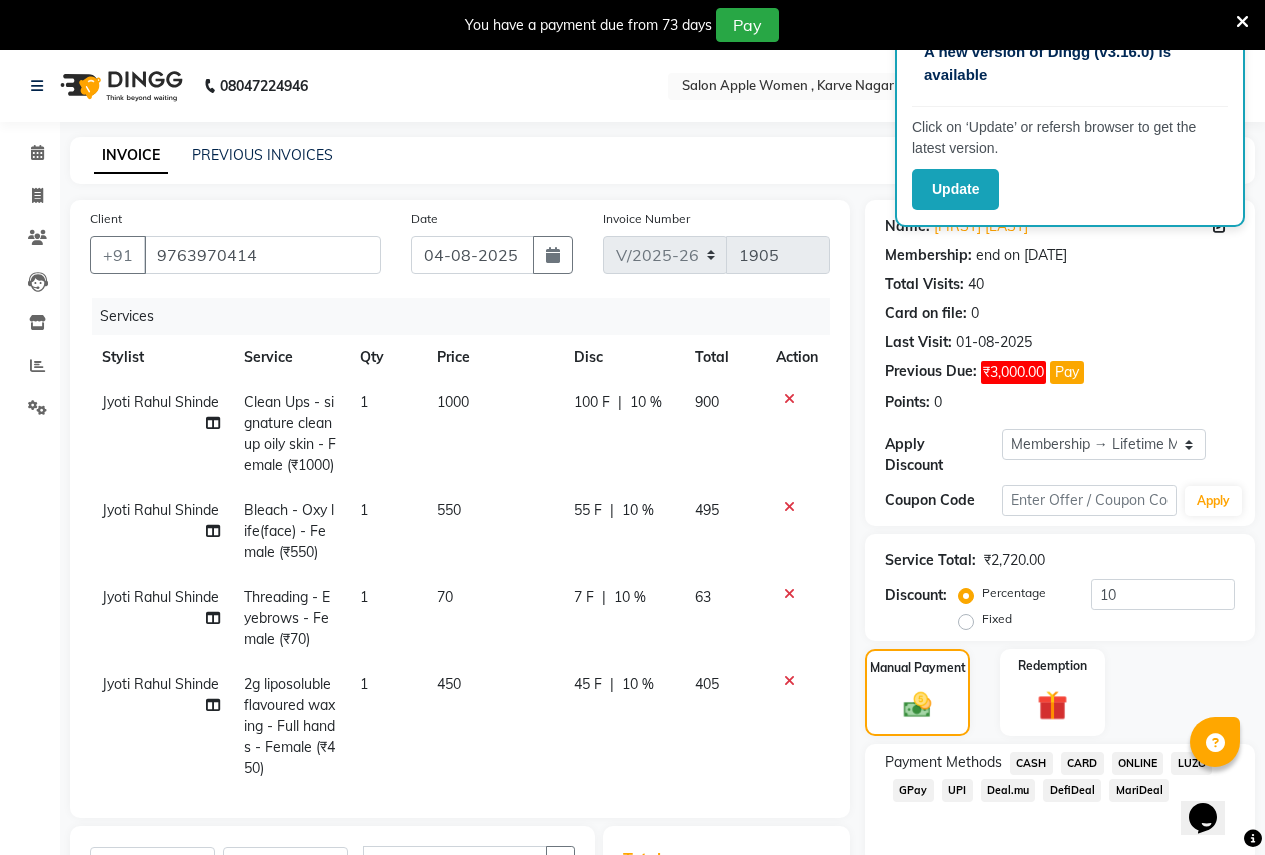 scroll, scrollTop: 296, scrollLeft: 0, axis: vertical 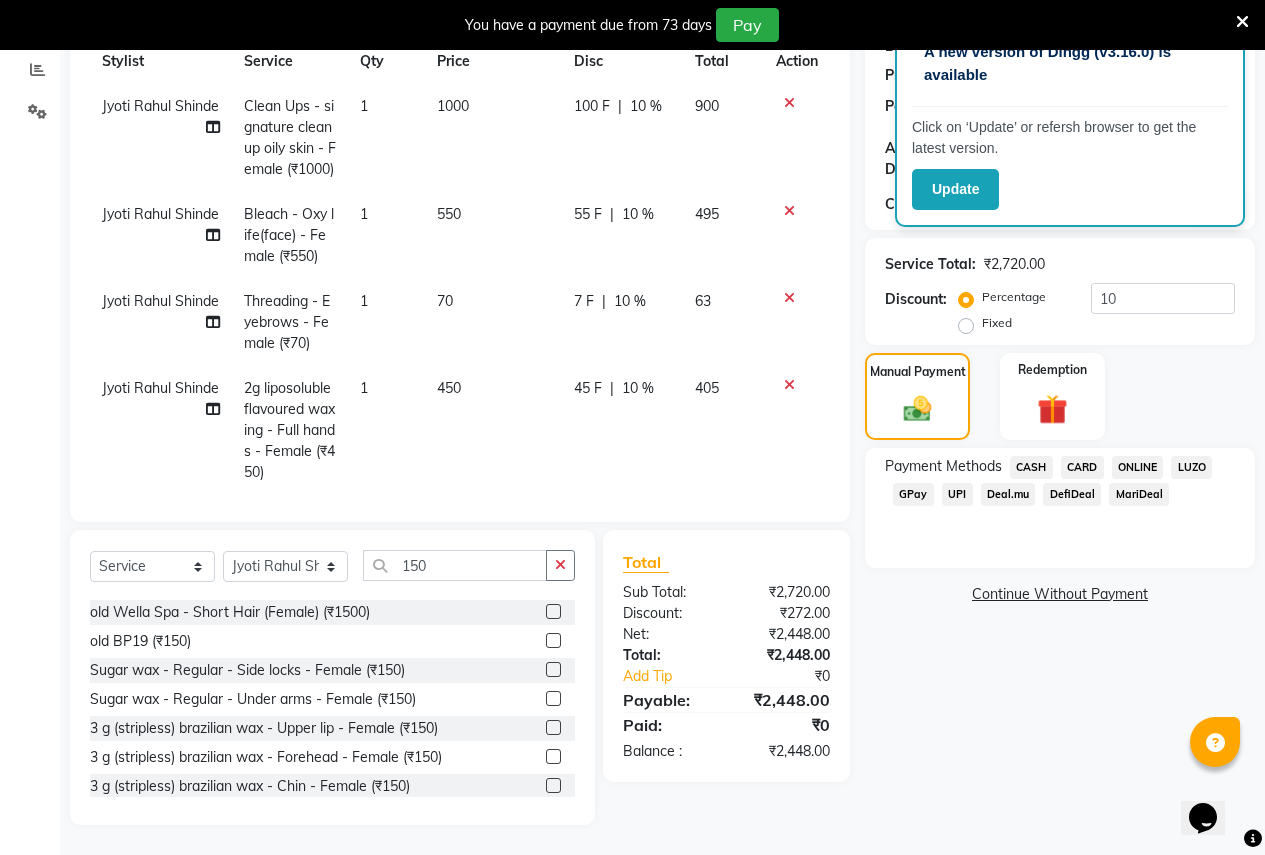 click on "ONLINE" 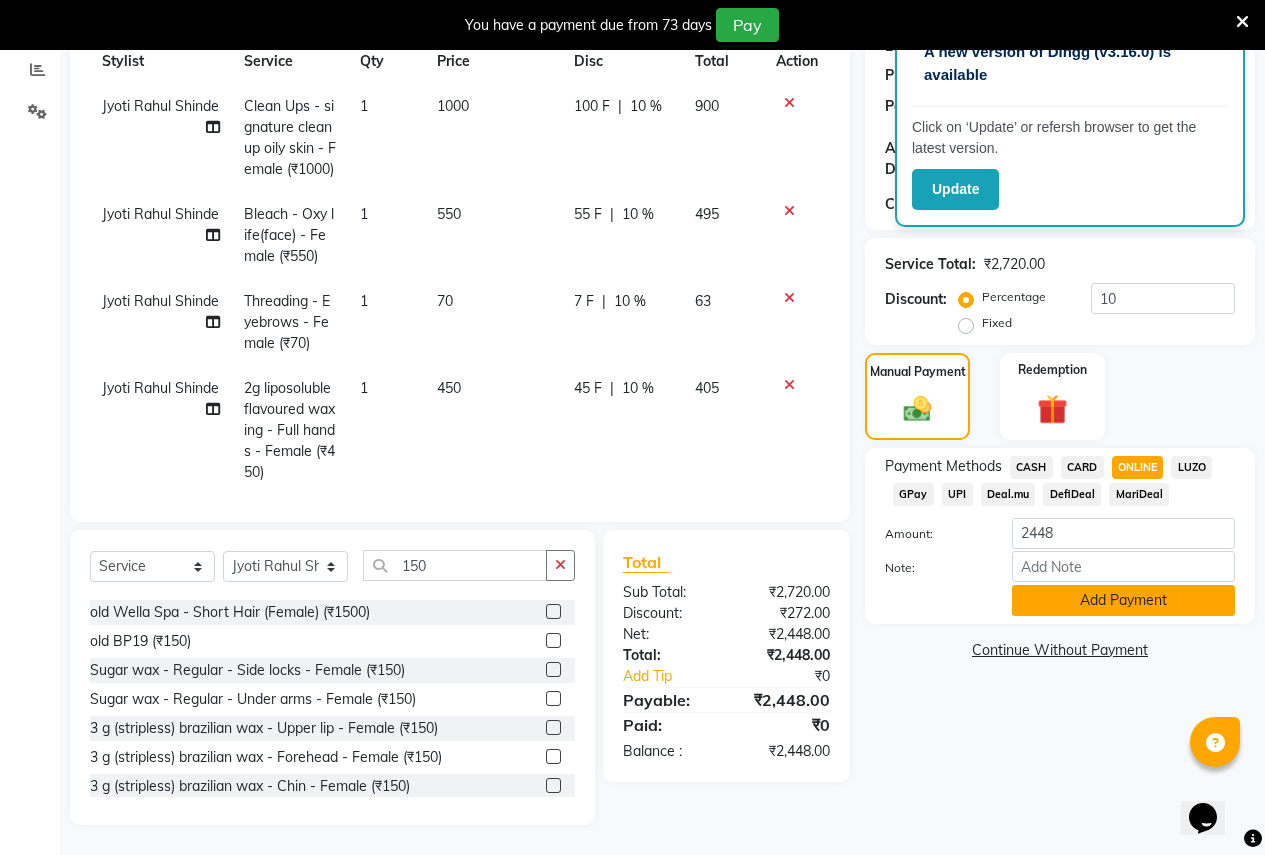 click on "Add Payment" 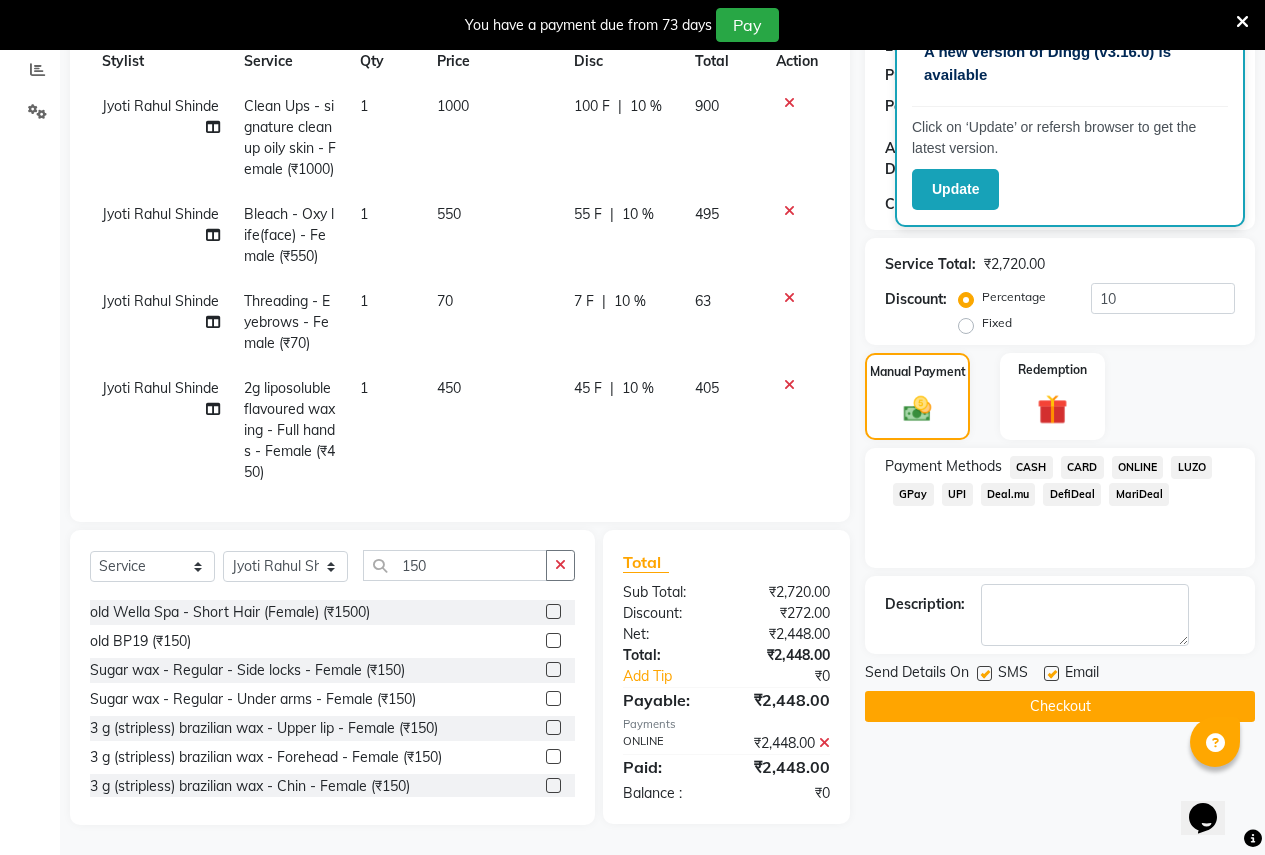 click on "Checkout" 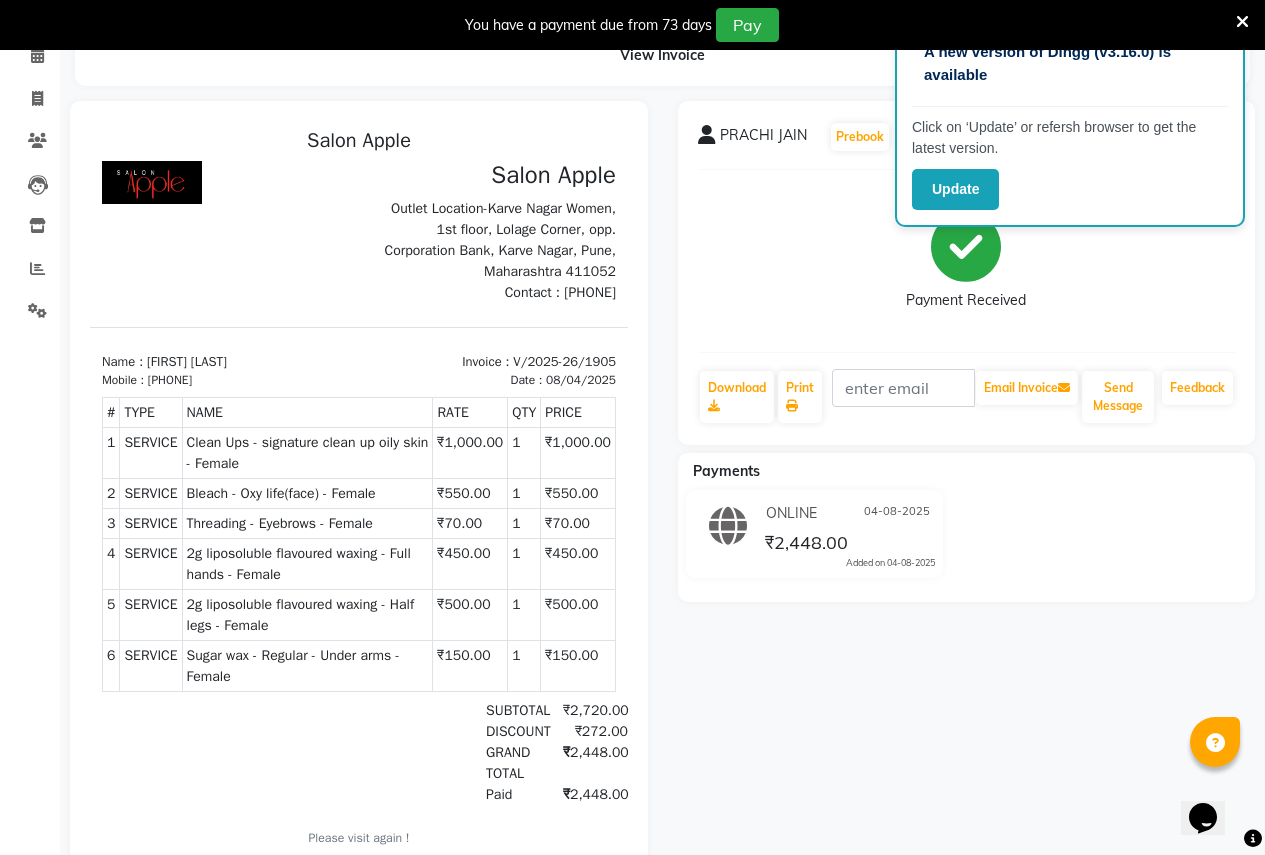 scroll, scrollTop: 0, scrollLeft: 0, axis: both 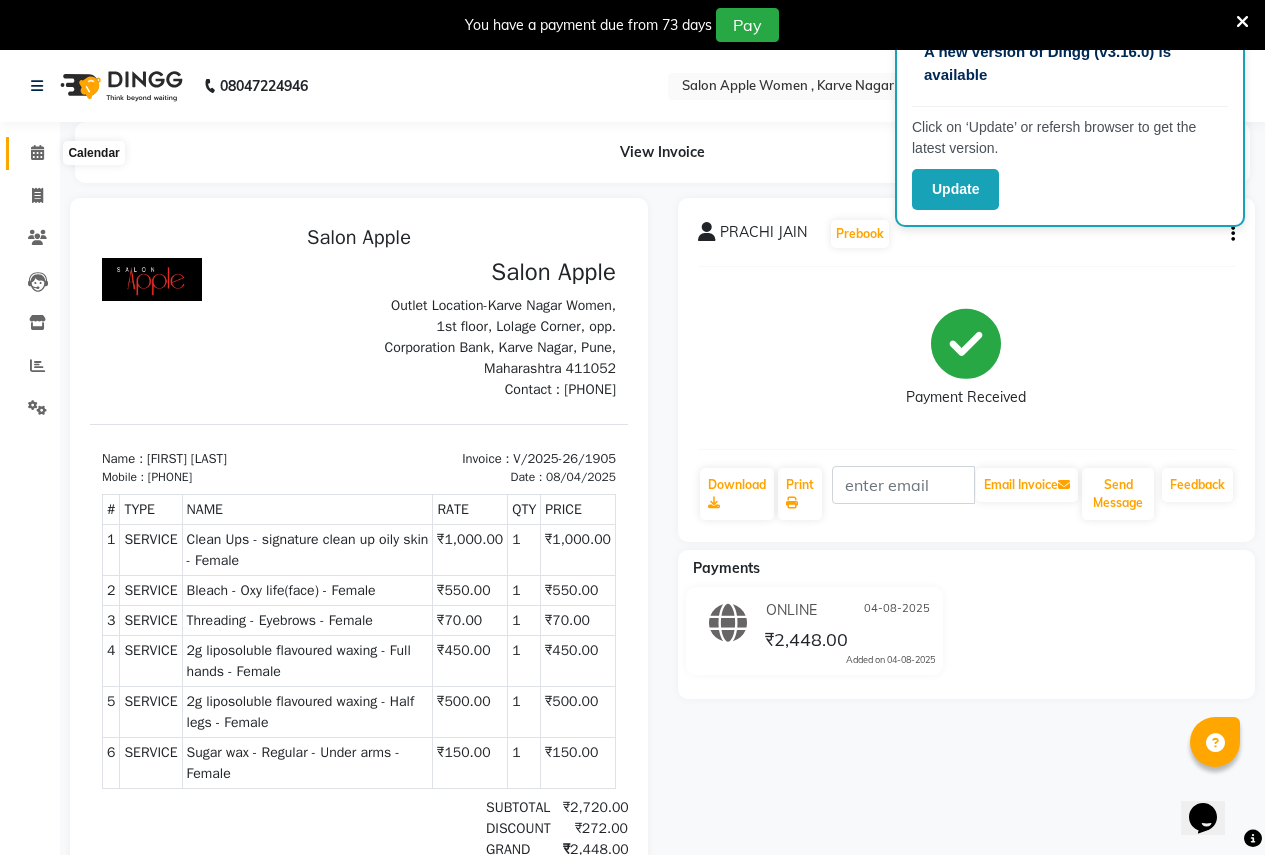 click 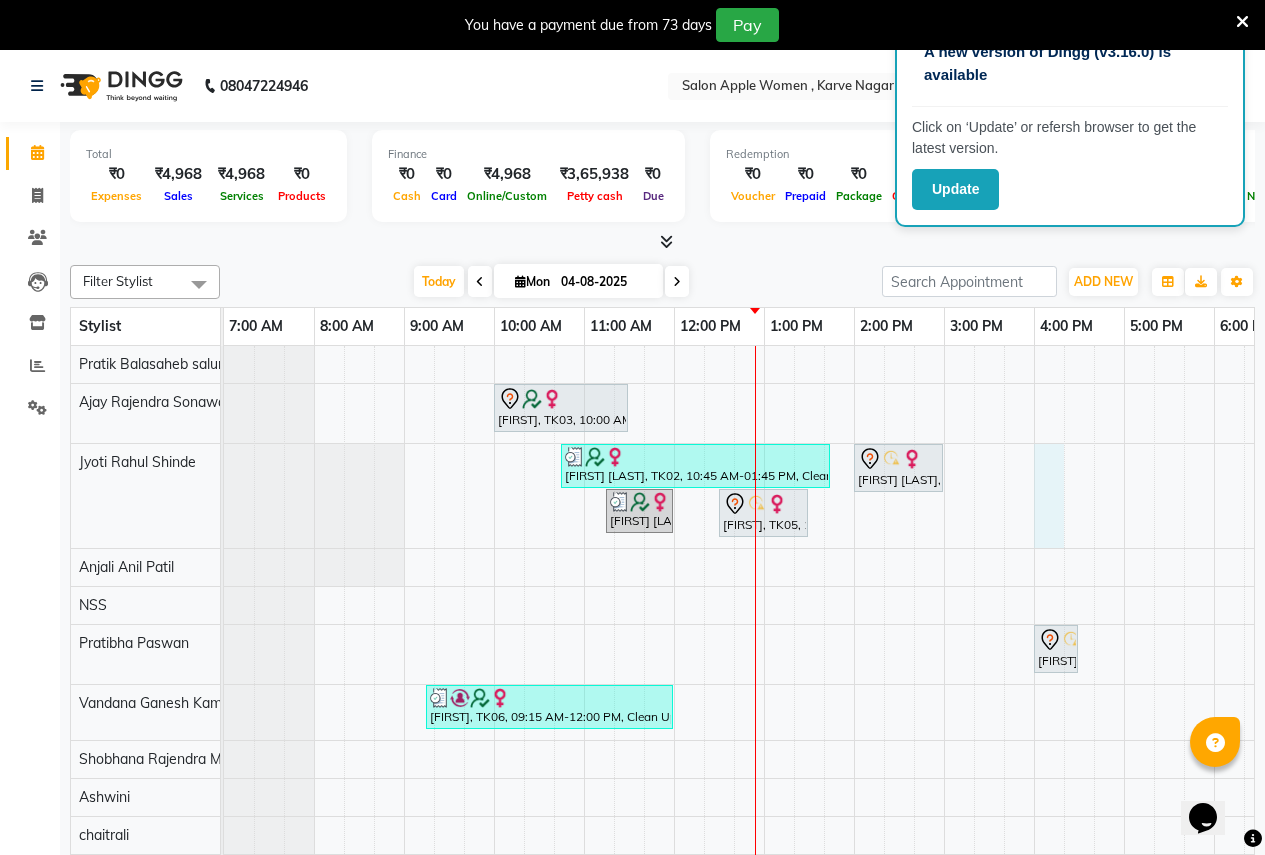 click on "AISHWARYA, TK03, 10:00 AM-11:30 AM, old Global Colouring -Wella - Neck Length (Female)     PRACHI JAIN, TK02, 10:45 AM-01:45 PM, Clean Ups - signature clean up oily skin - Female (₹1000),Bleach - Oxy life(face) - Female (₹550),Threading - Eyebrows - Female (₹70),2g liposoluble flavoured waxing - Full hands - Female (₹450),2g liposoluble flavoured waxing - Half legs - Female (₹500),Sugar wax - Regular - Under arms - Female (₹150)             rajeshree barate, TK01, 02:00 PM-03:00 PM, old Facial - Signature Facial Oily Skin (Female)     PRACHI JAIN, TK02, 11:15 AM-12:00 PM, Clean Ups - O3+ face clean up - Female             manasi, TK05, 12:30 PM-01:30 PM, old Facial - Signature Facial Oily Skin (Female)             SHIVANI, TK07, 04:00 PM-04:30 PM, Body Massage - Full body massage with steam - Female                 nikita, TK04, 11:00 AM-02:00 PM, In House Packages - Female beauty package 1800" at bounding box center (944, 668) 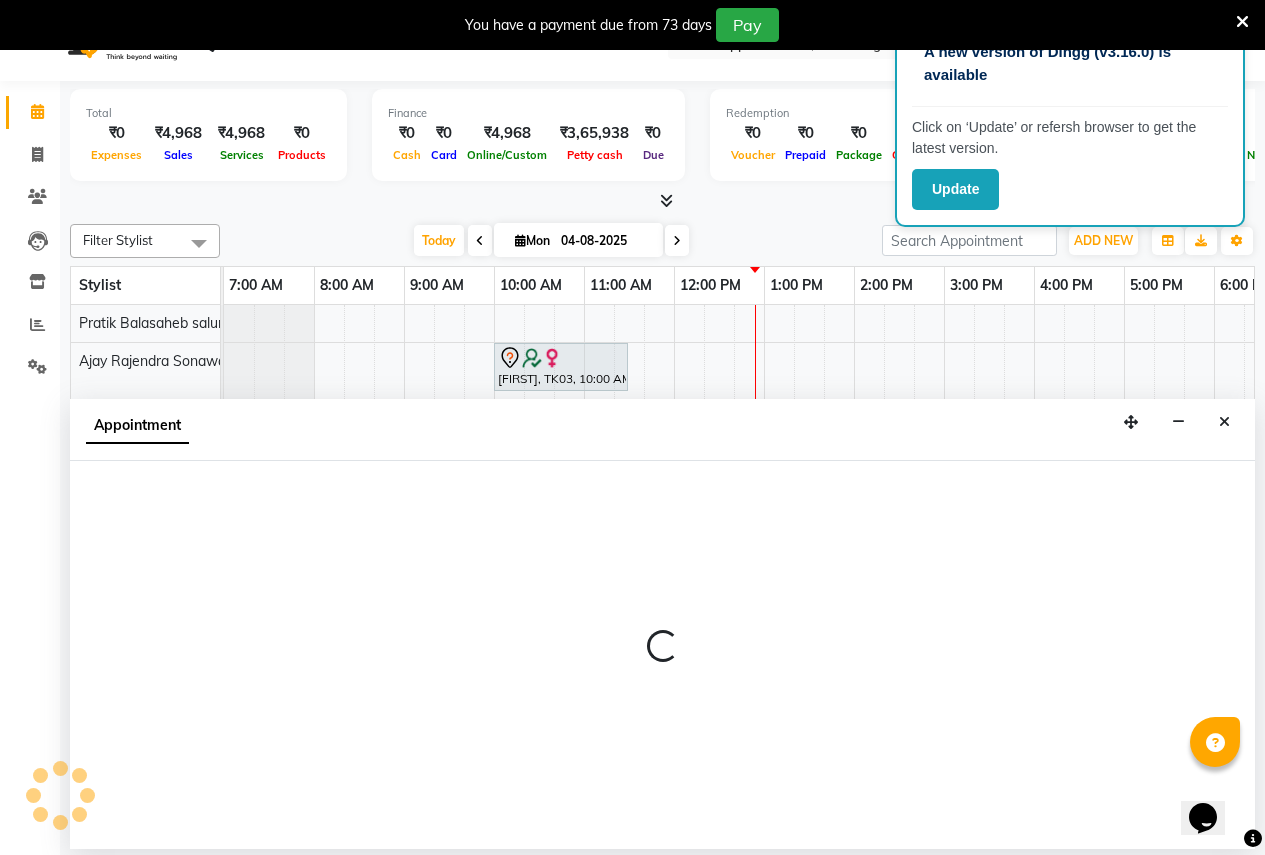 scroll, scrollTop: 50, scrollLeft: 0, axis: vertical 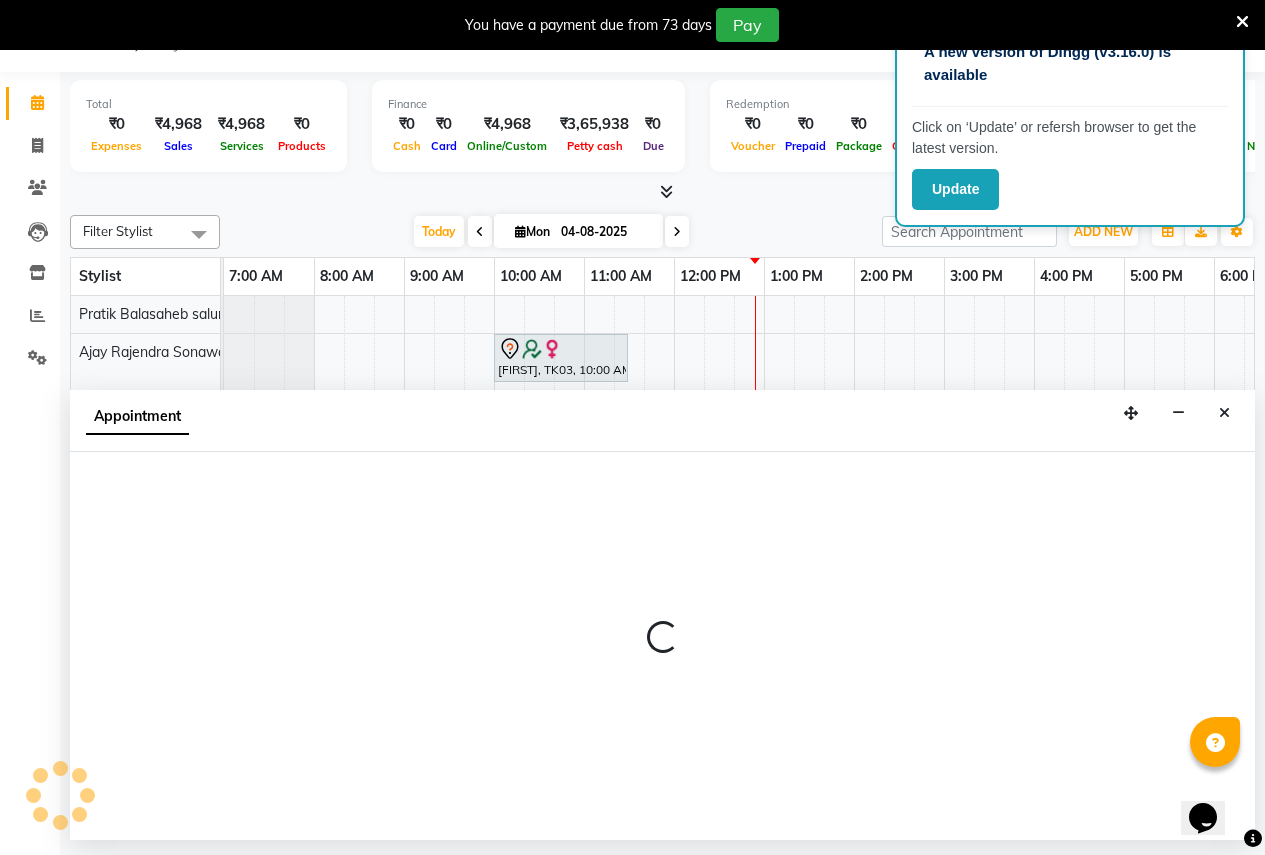 select on "3151" 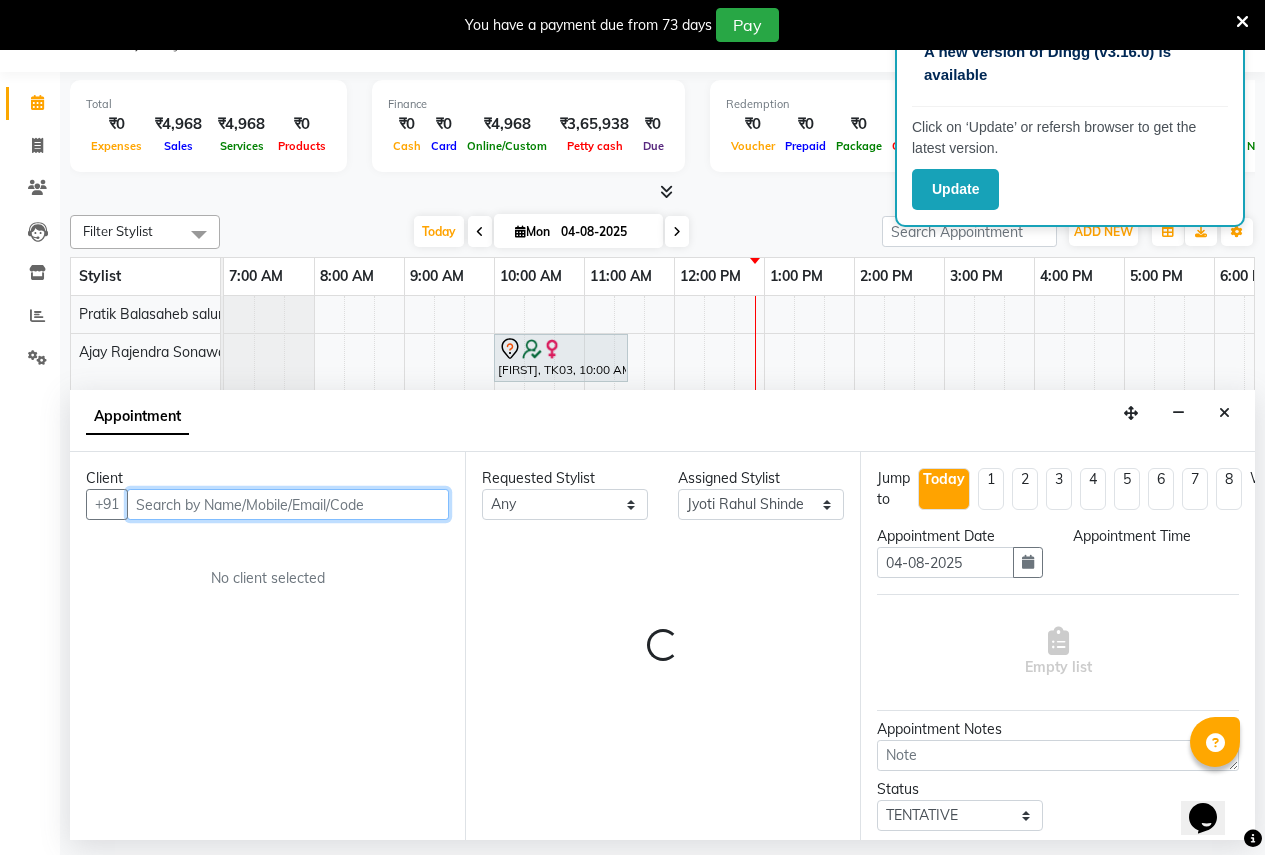 select on "960" 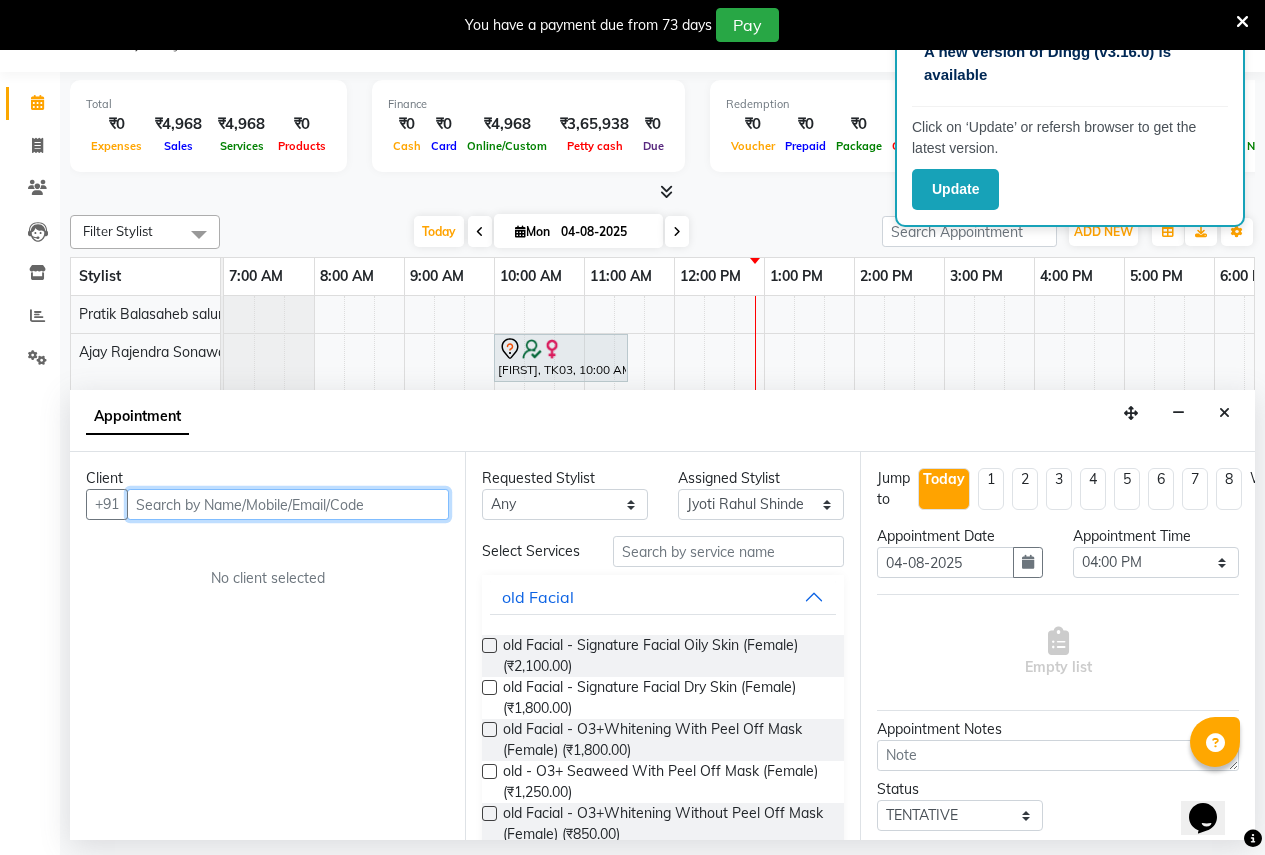 click at bounding box center [288, 504] 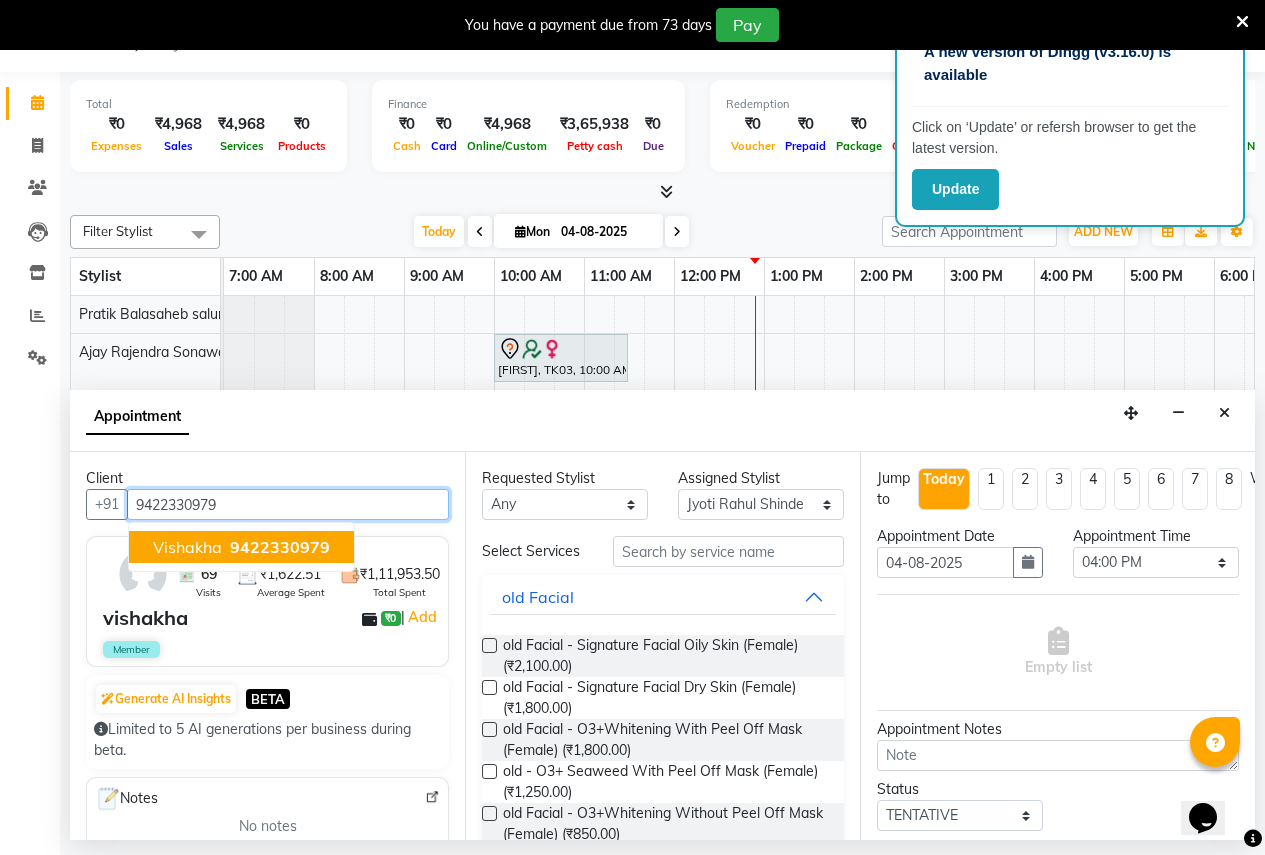 click on "vishakha" at bounding box center [187, 547] 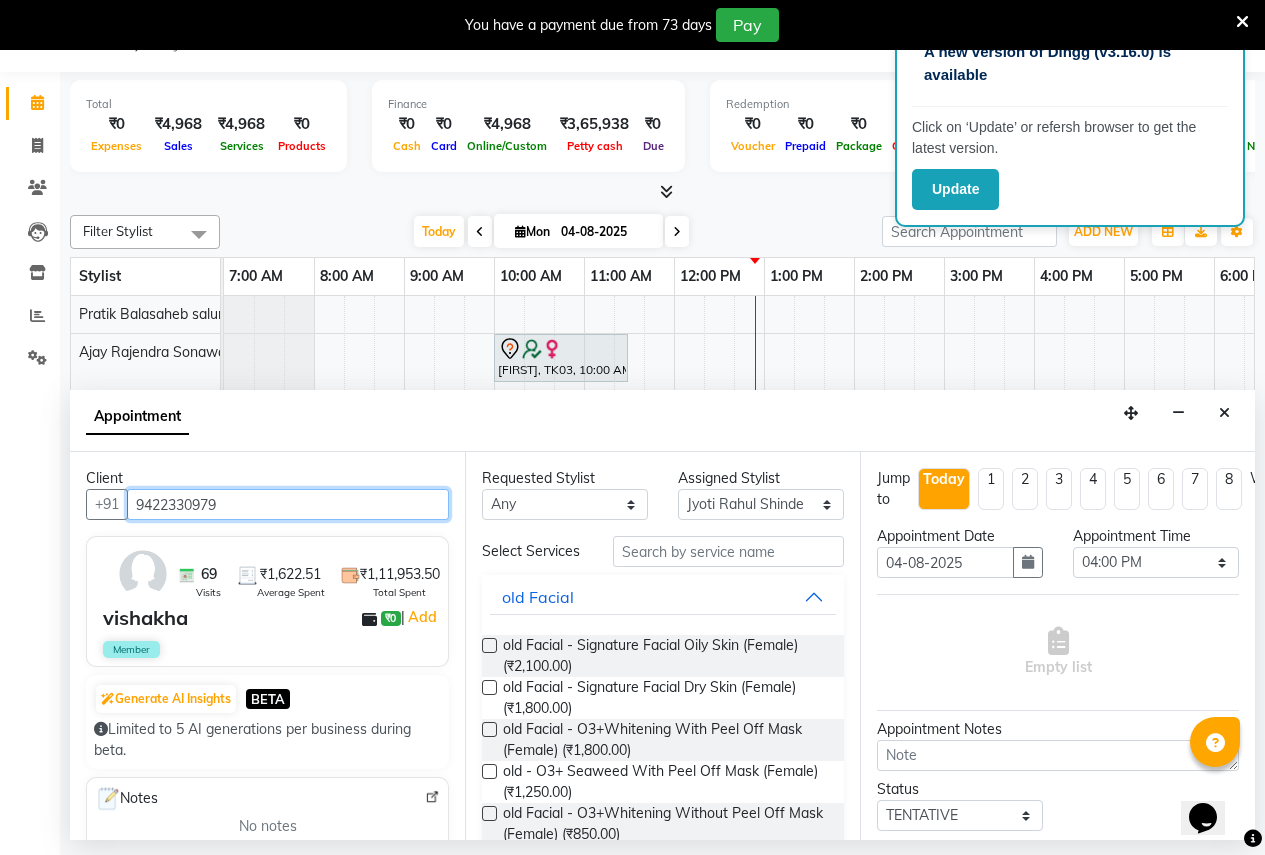 type on "9422330979" 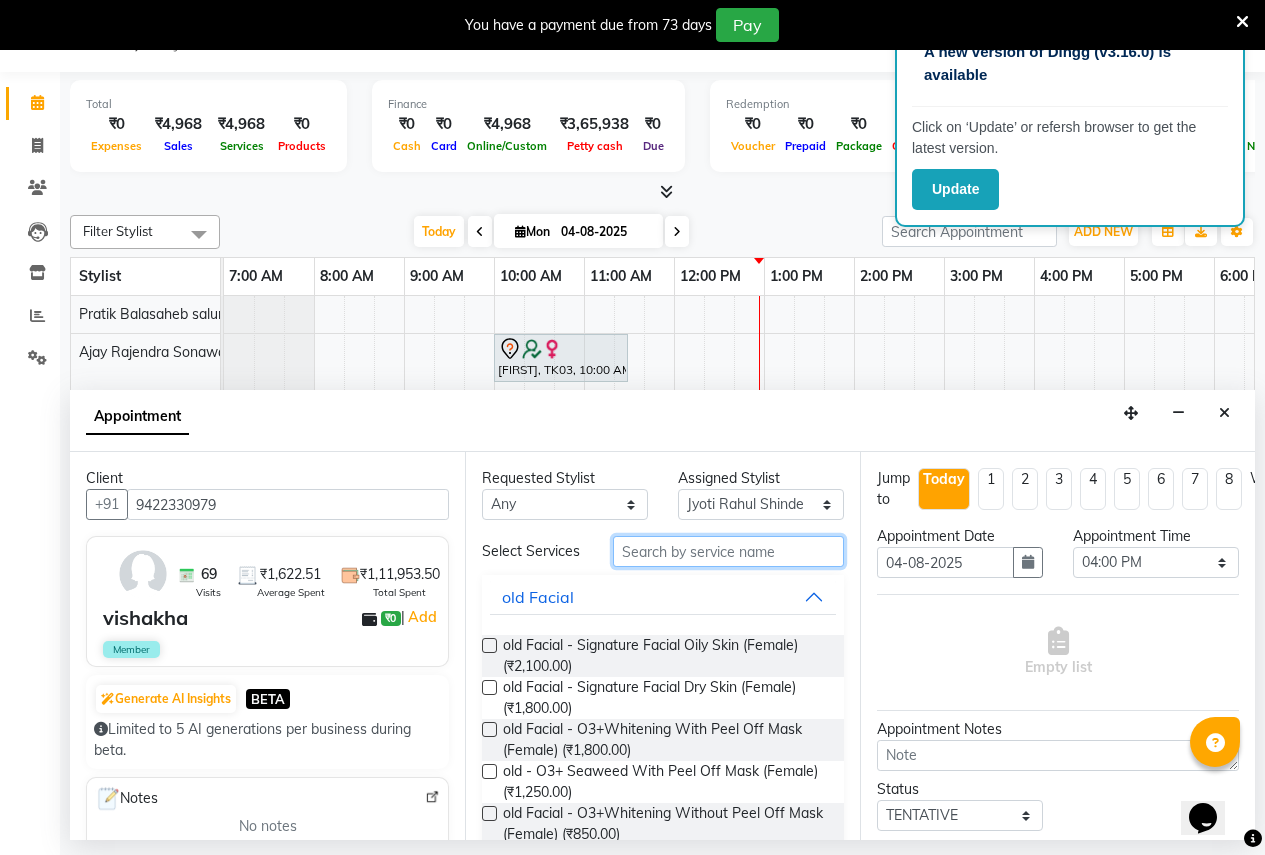 click at bounding box center (728, 551) 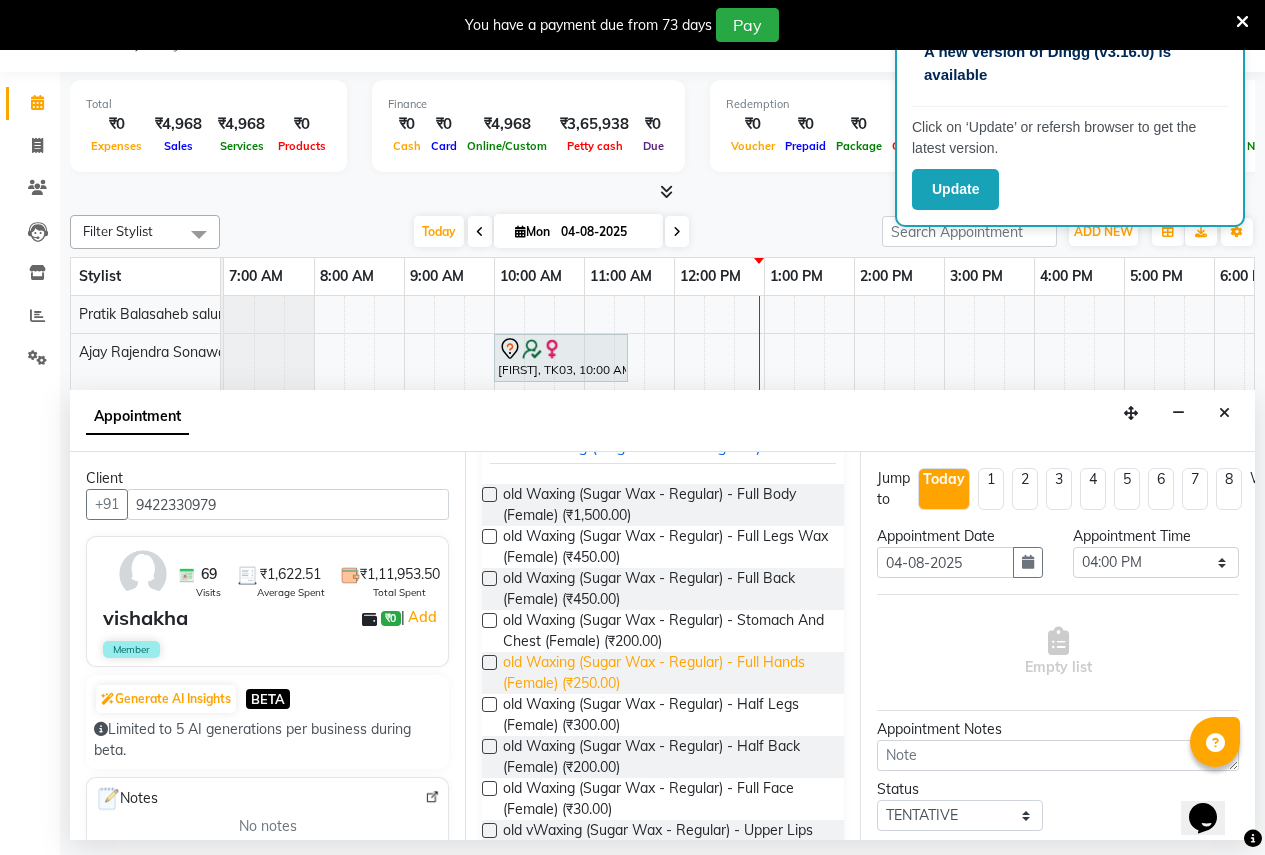 scroll, scrollTop: 300, scrollLeft: 0, axis: vertical 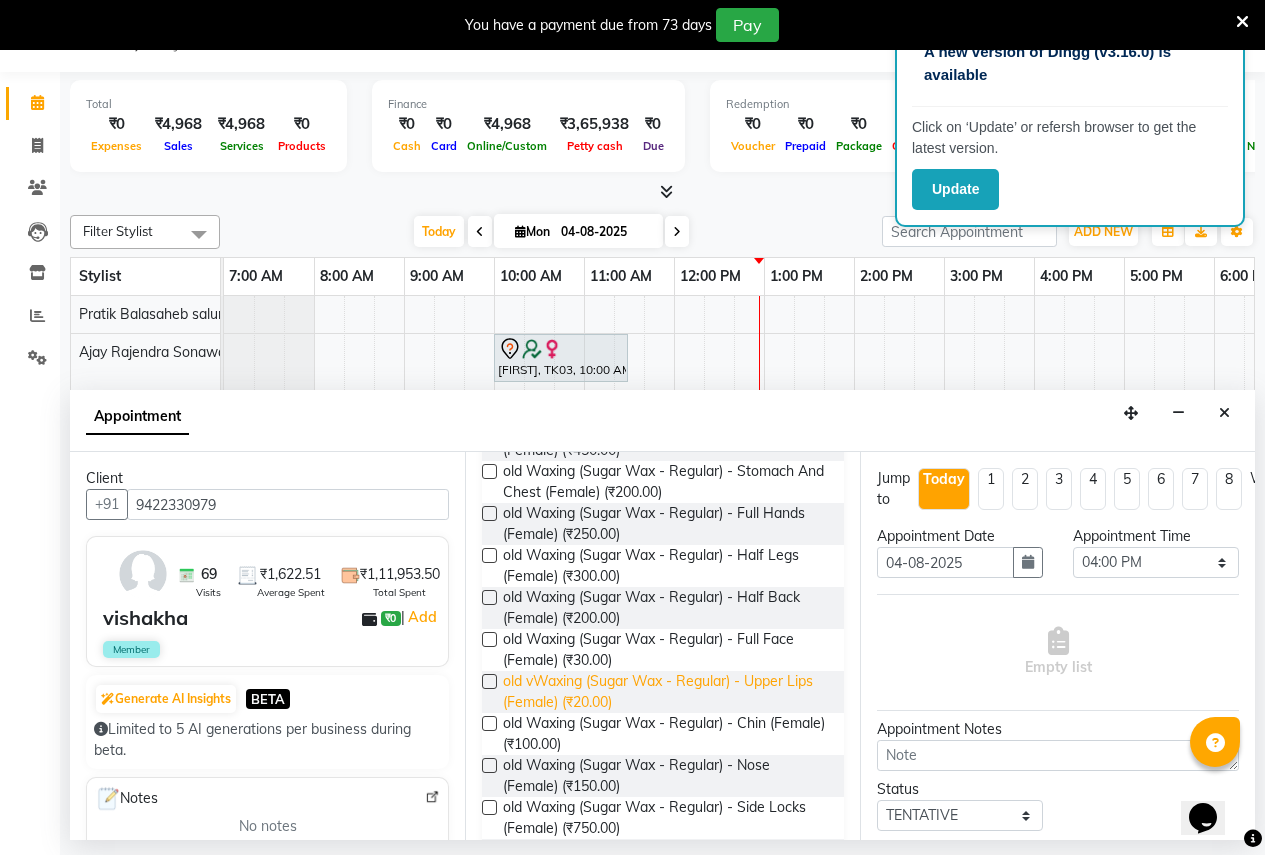 type on "waxing" 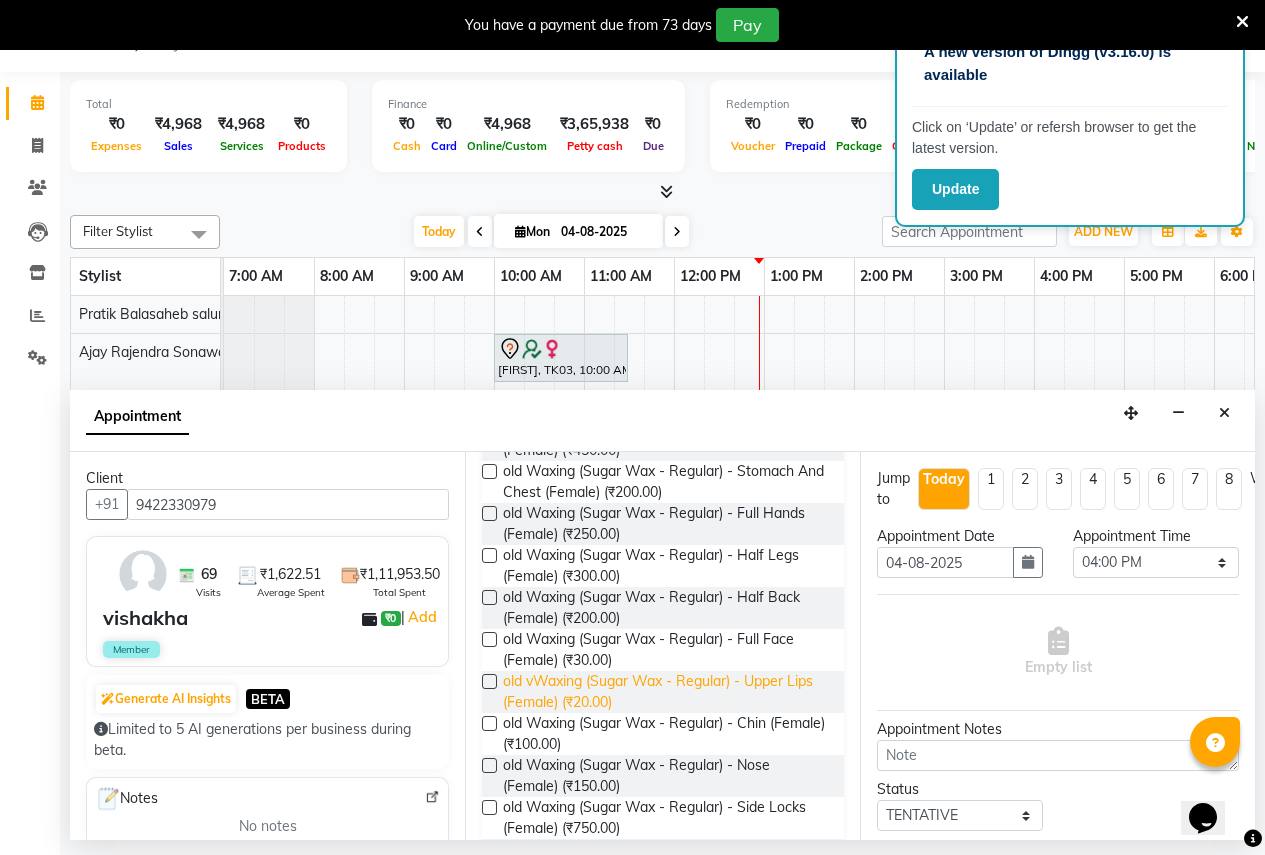 click on "old vWaxing (Sugar Wax - Regular) - Upper Lips (Female) (₹20.00)" at bounding box center (665, 692) 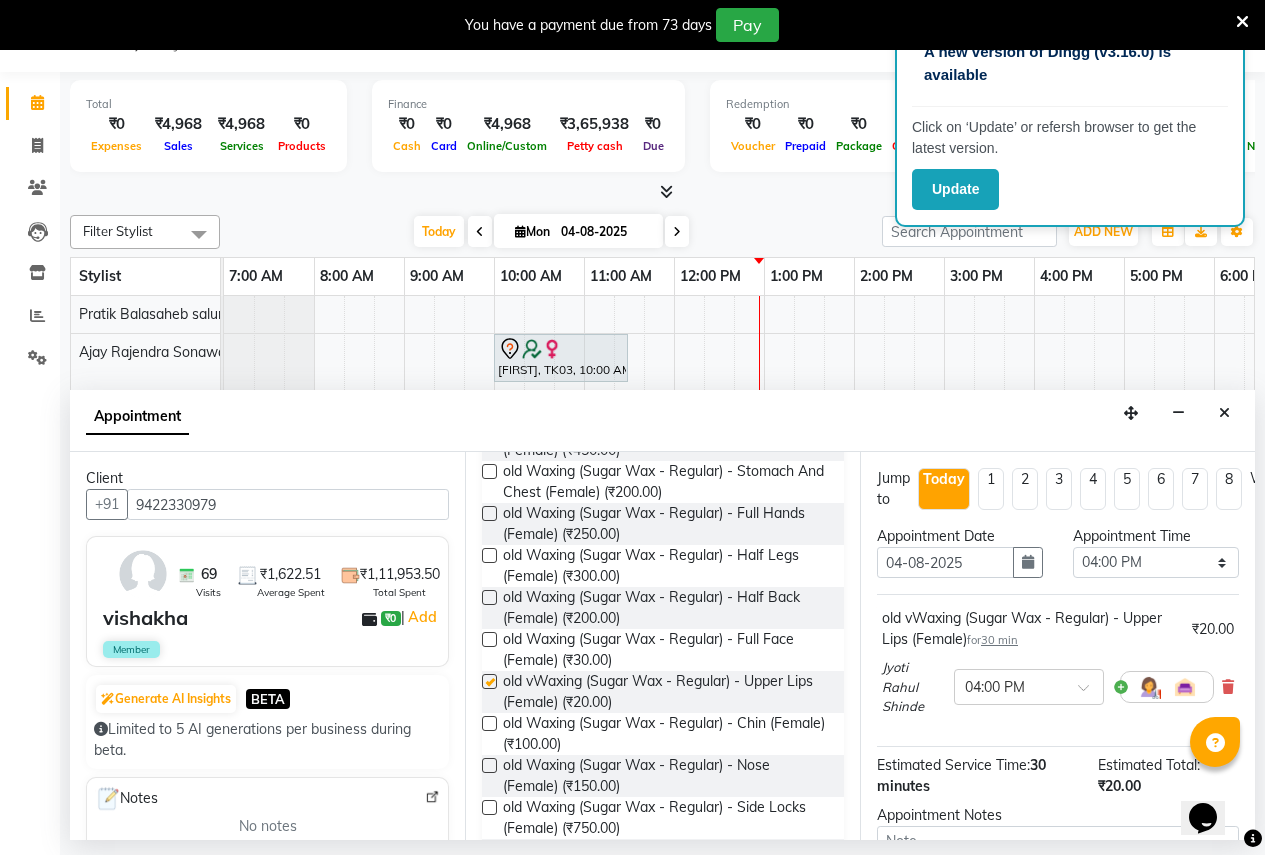 checkbox on "false" 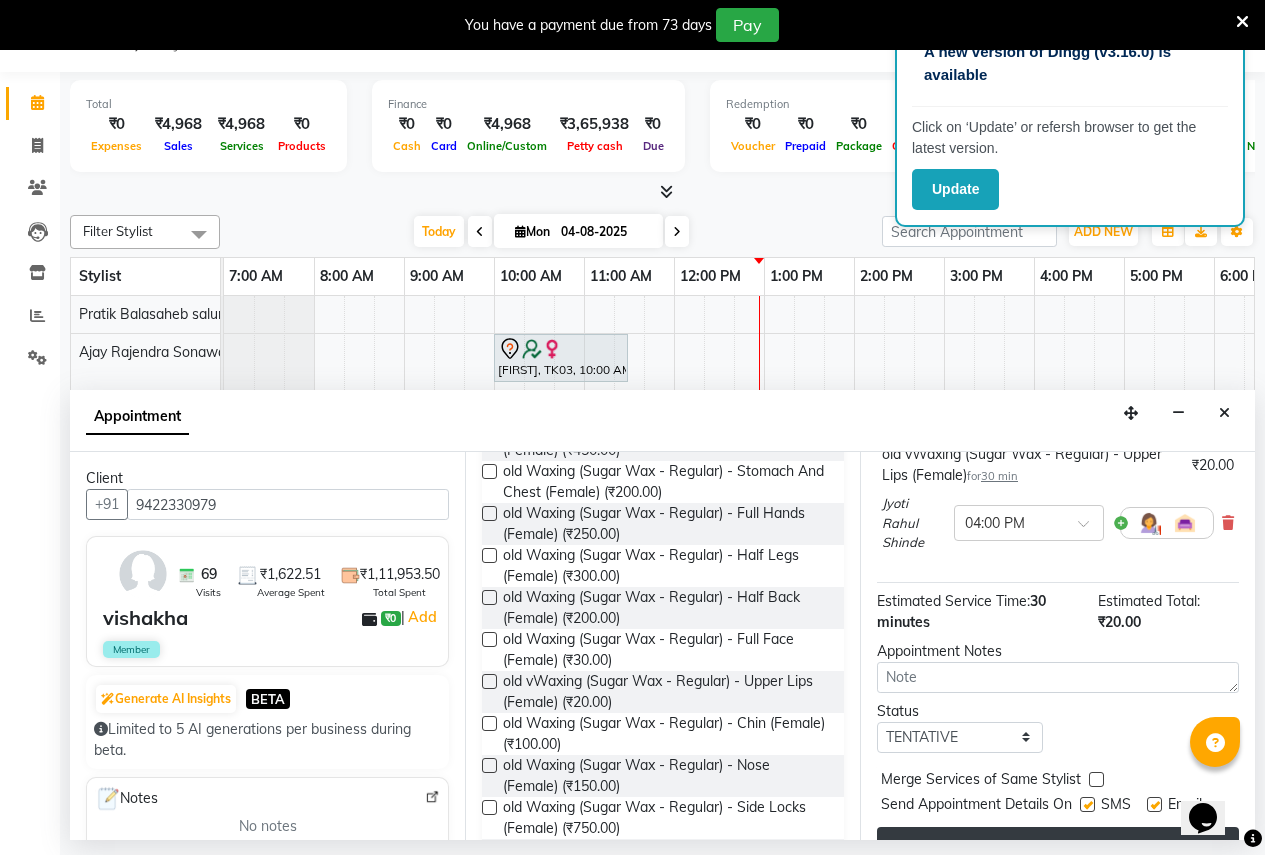 scroll, scrollTop: 218, scrollLeft: 0, axis: vertical 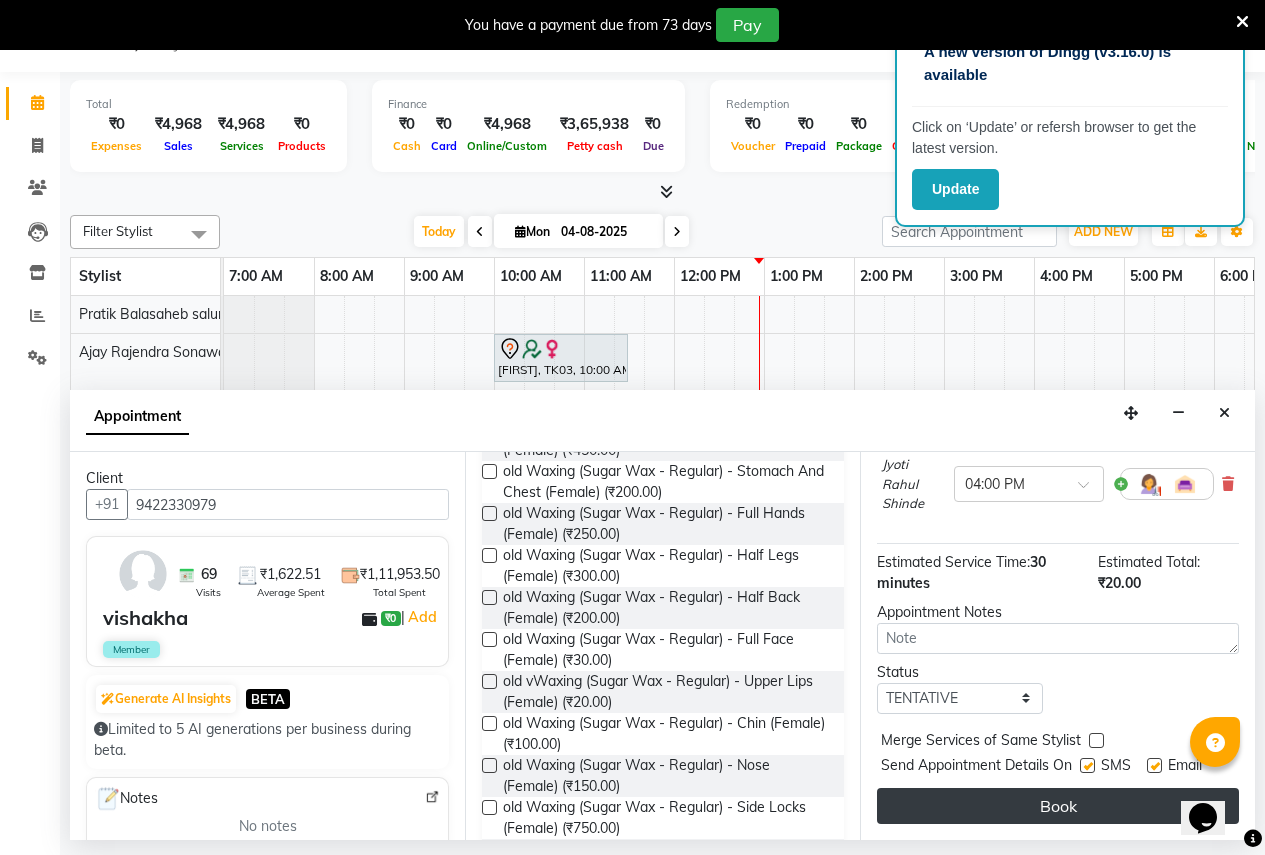 drag, startPoint x: 931, startPoint y: 783, endPoint x: 866, endPoint y: 794, distance: 65.9242 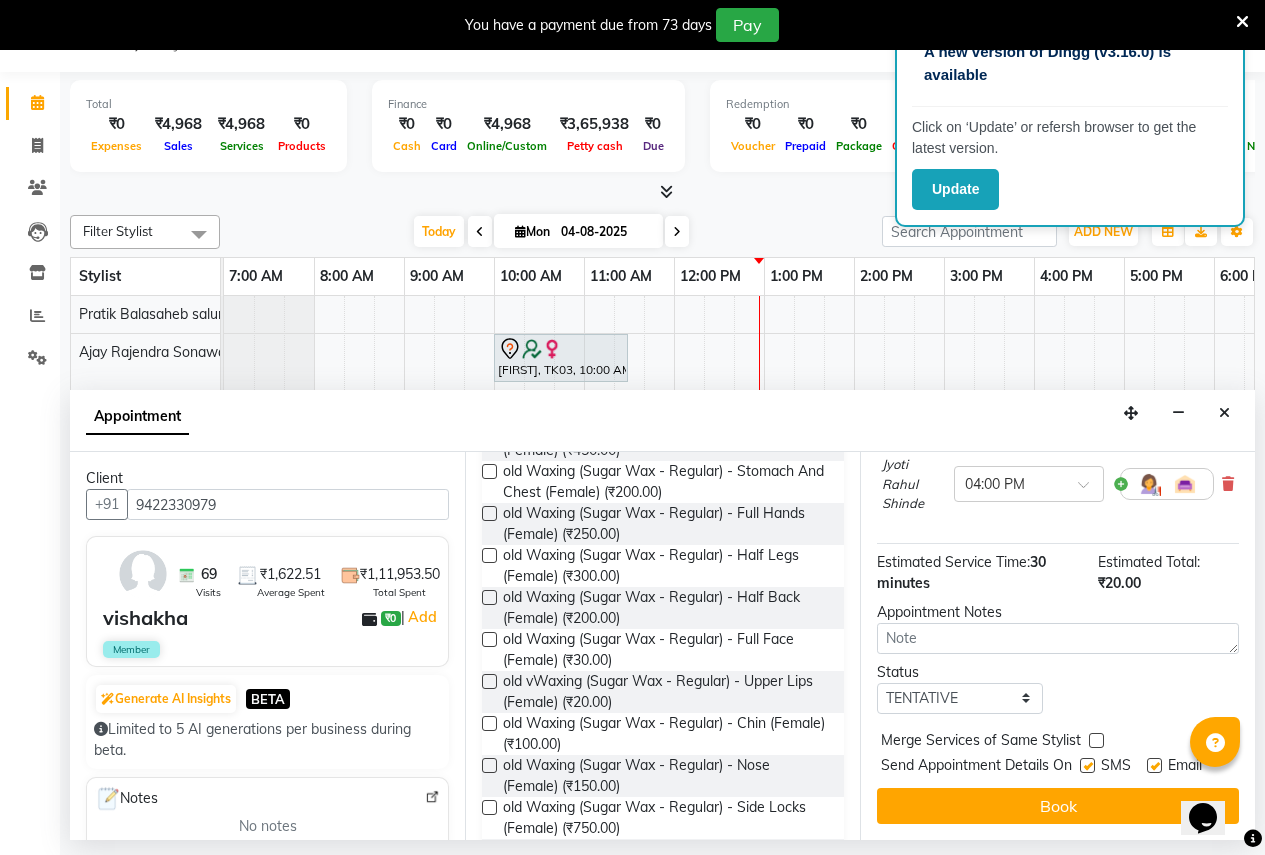 click on "Book" at bounding box center [1058, 806] 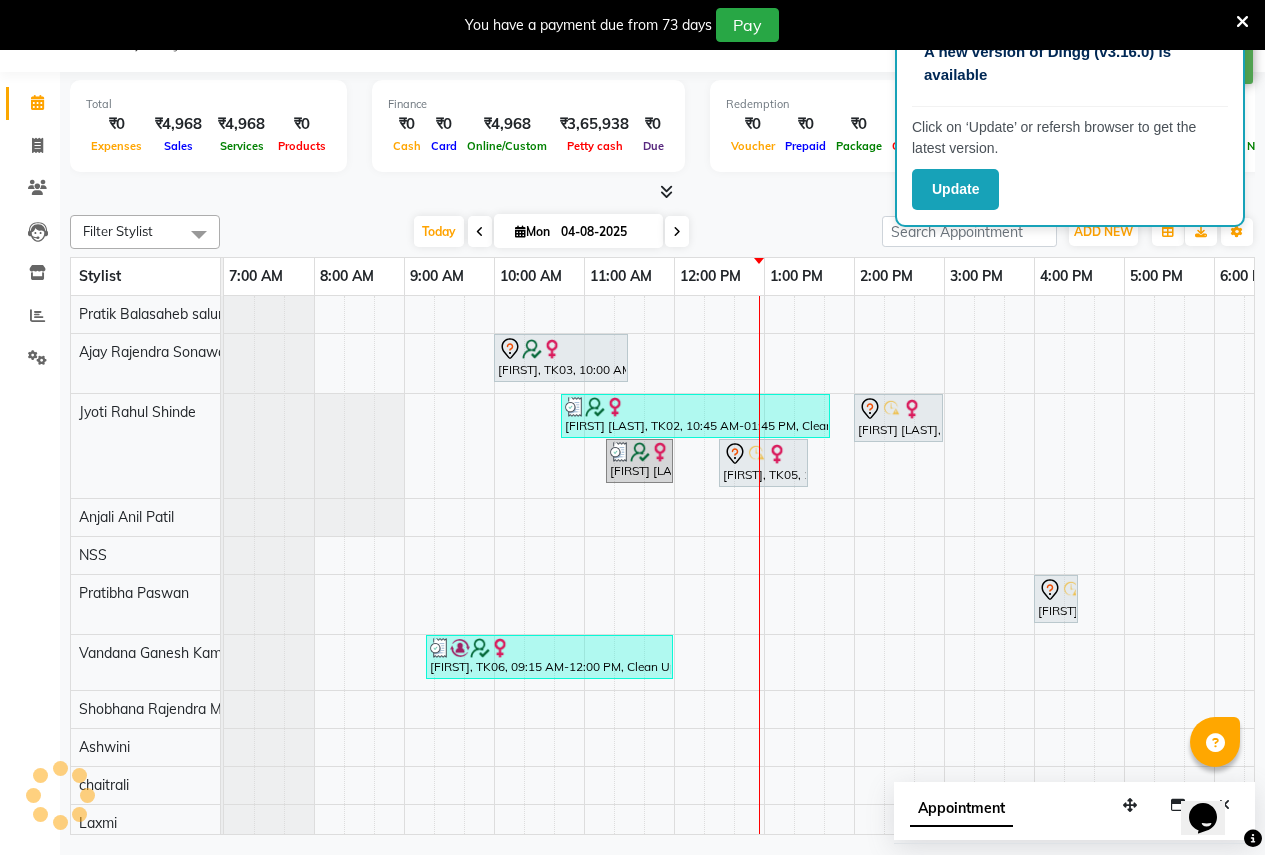scroll, scrollTop: 0, scrollLeft: 0, axis: both 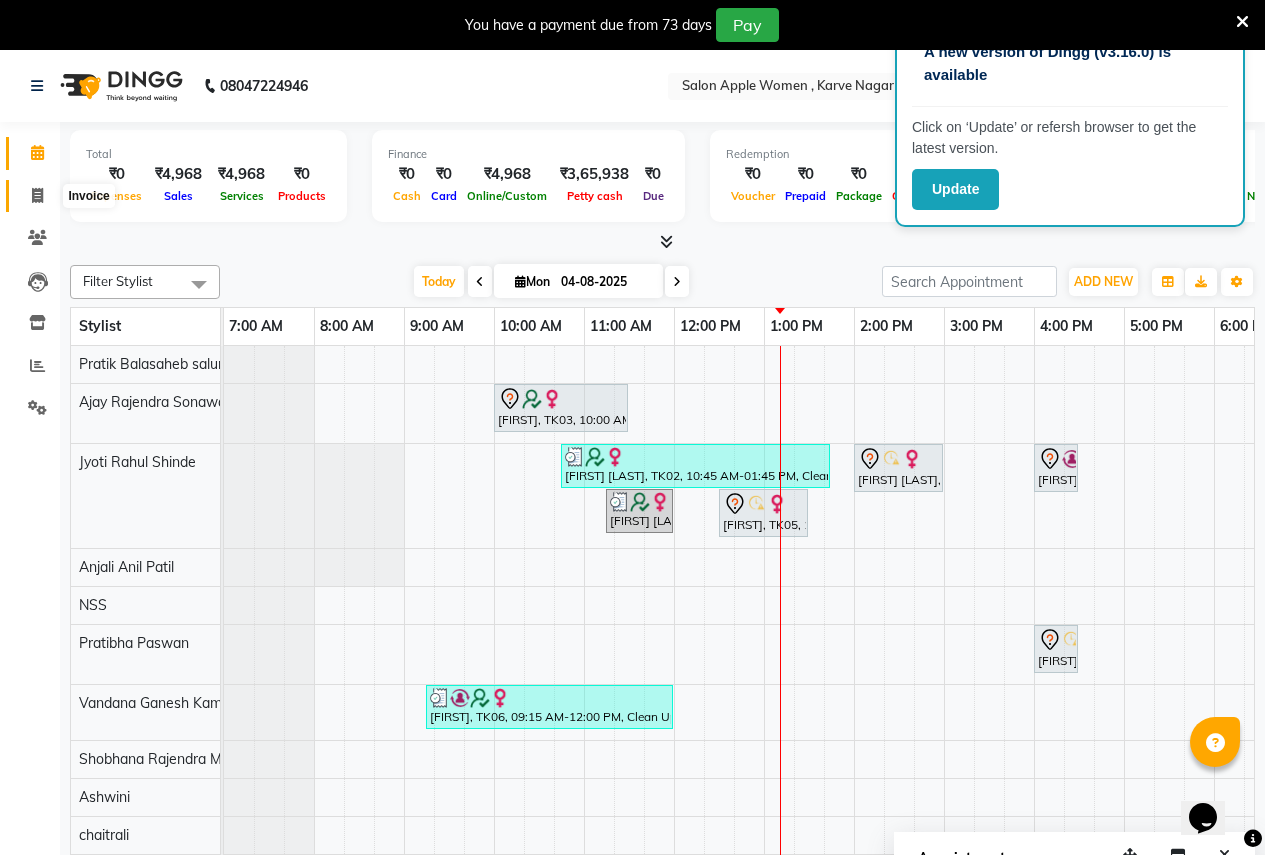 click 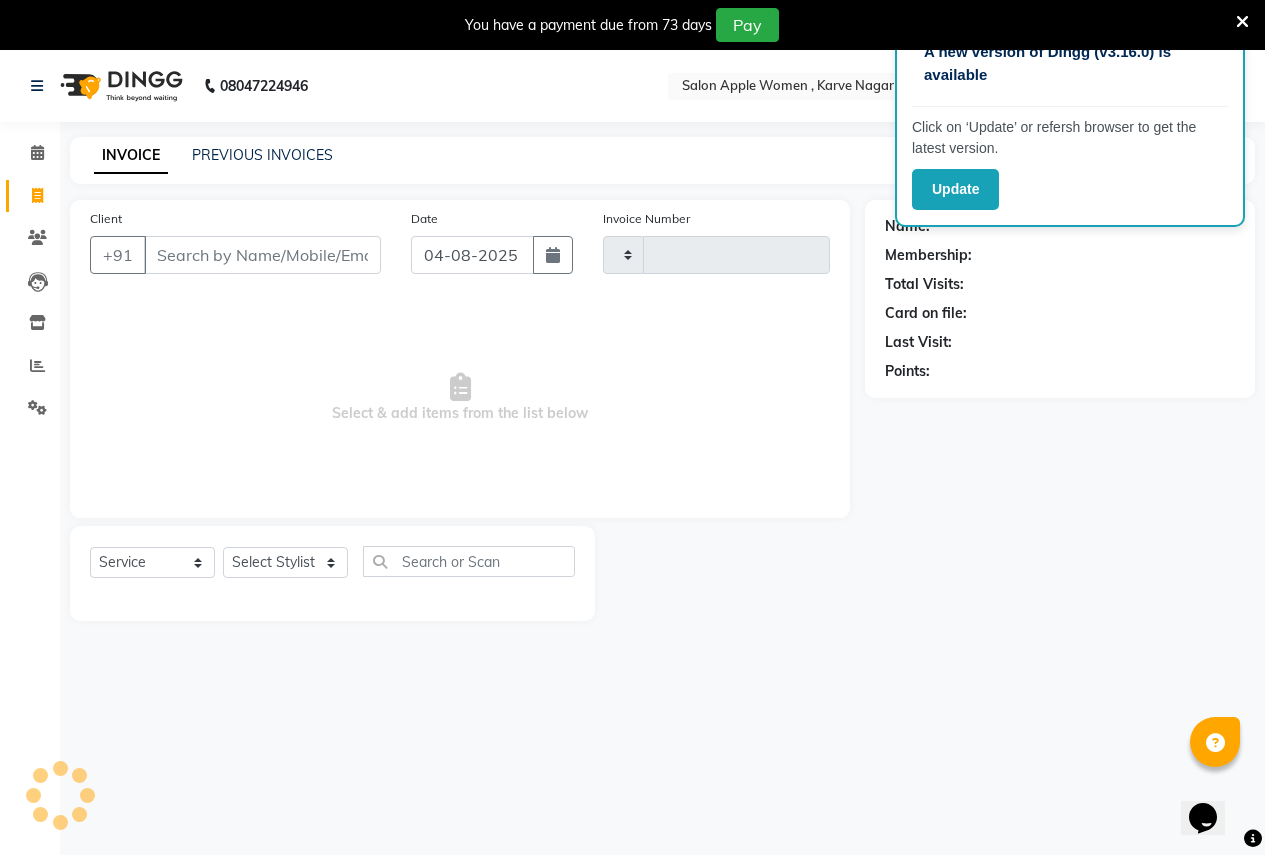 type on "1906" 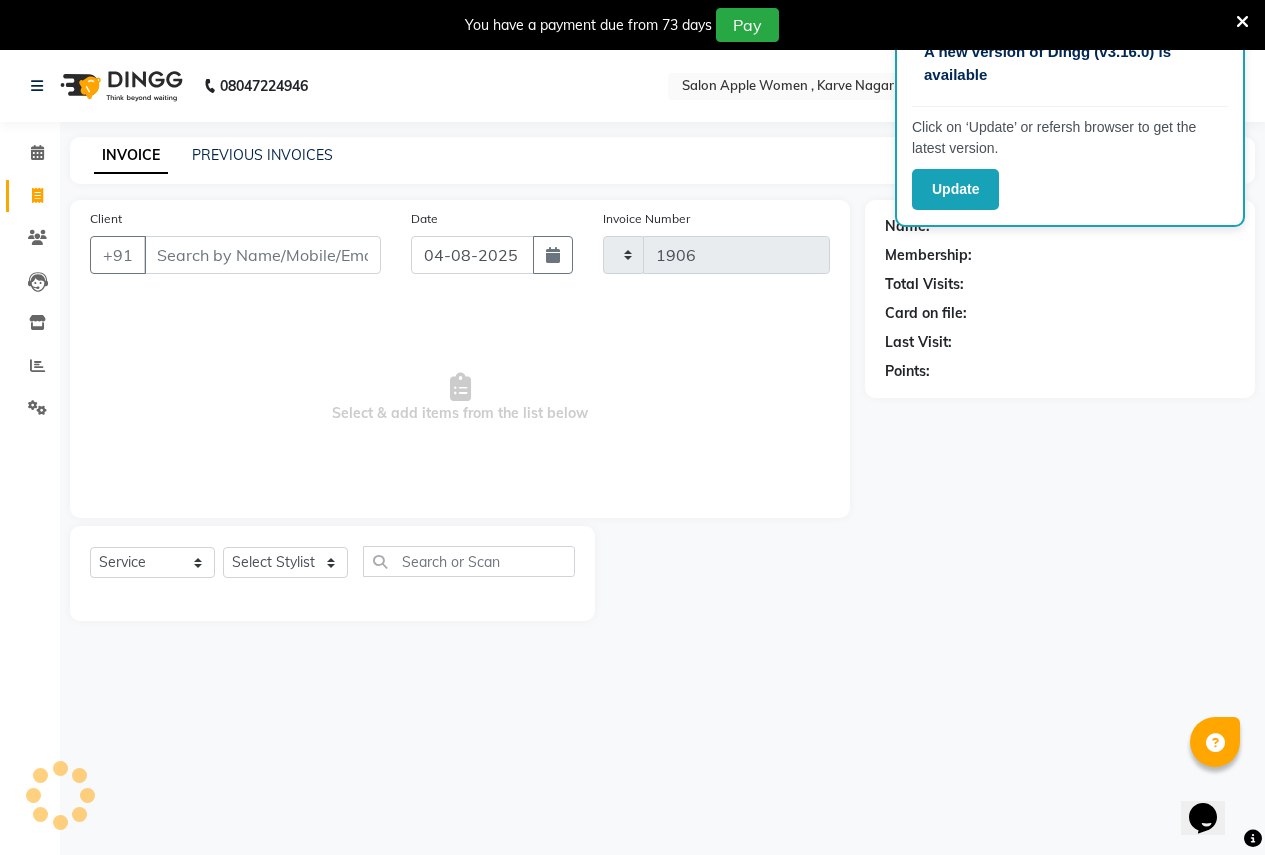 select on "96" 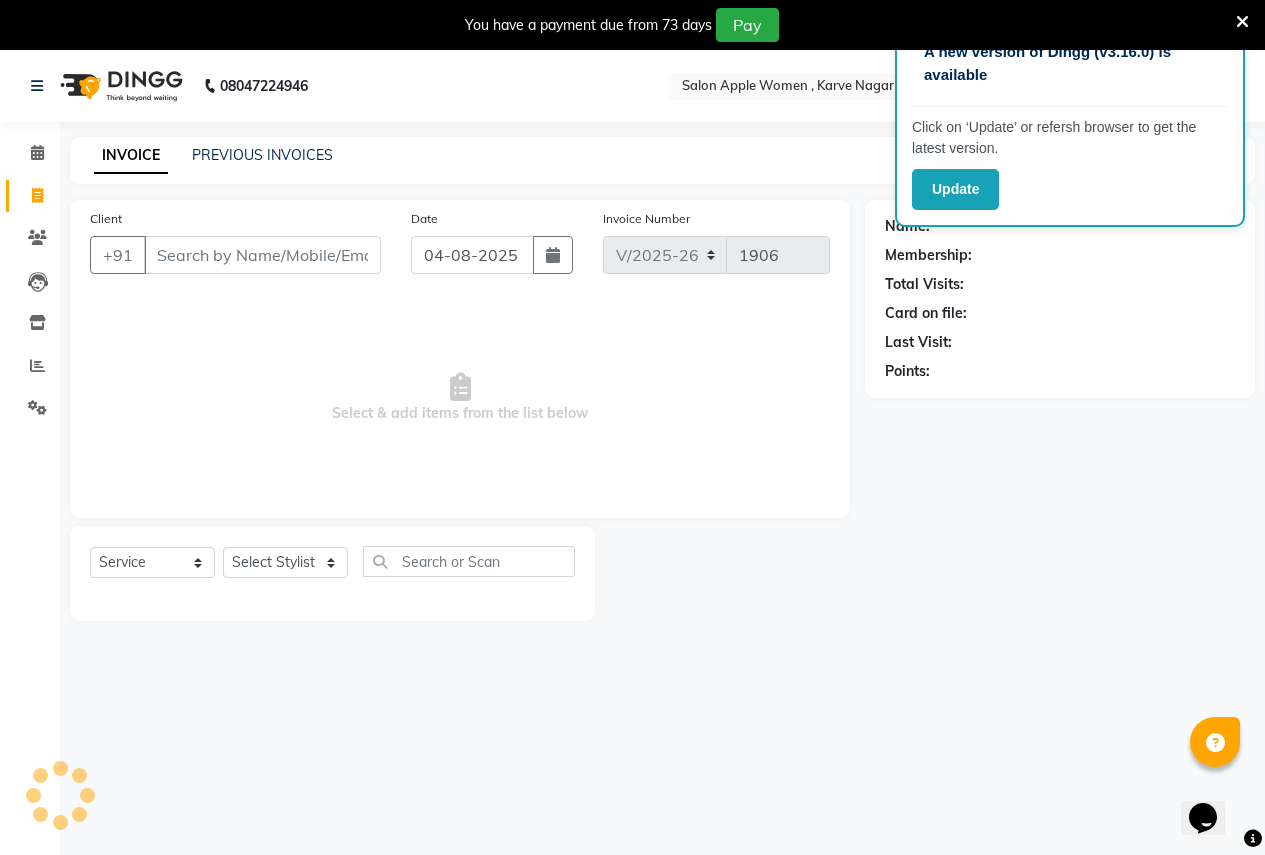click on "Client" at bounding box center [262, 255] 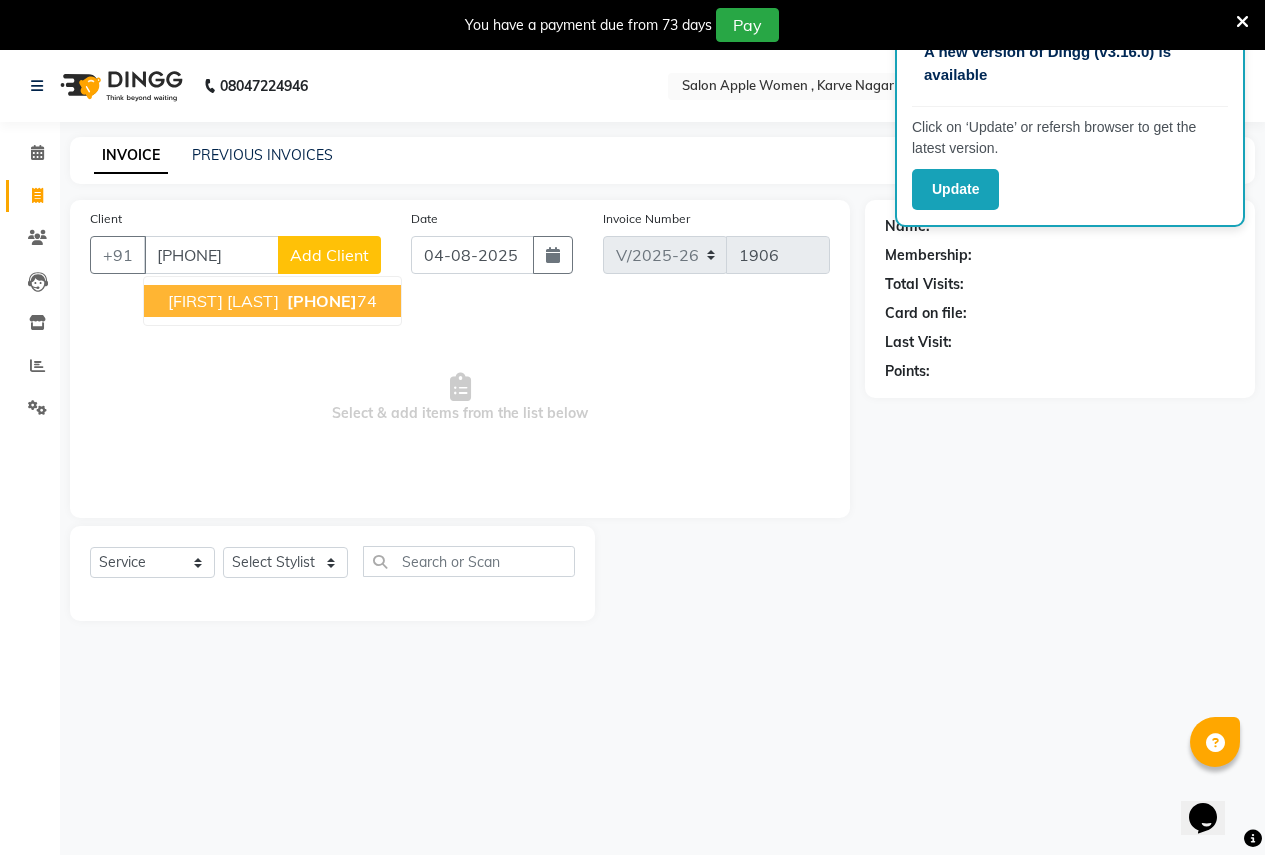click on "prajakta Thorave" at bounding box center (223, 301) 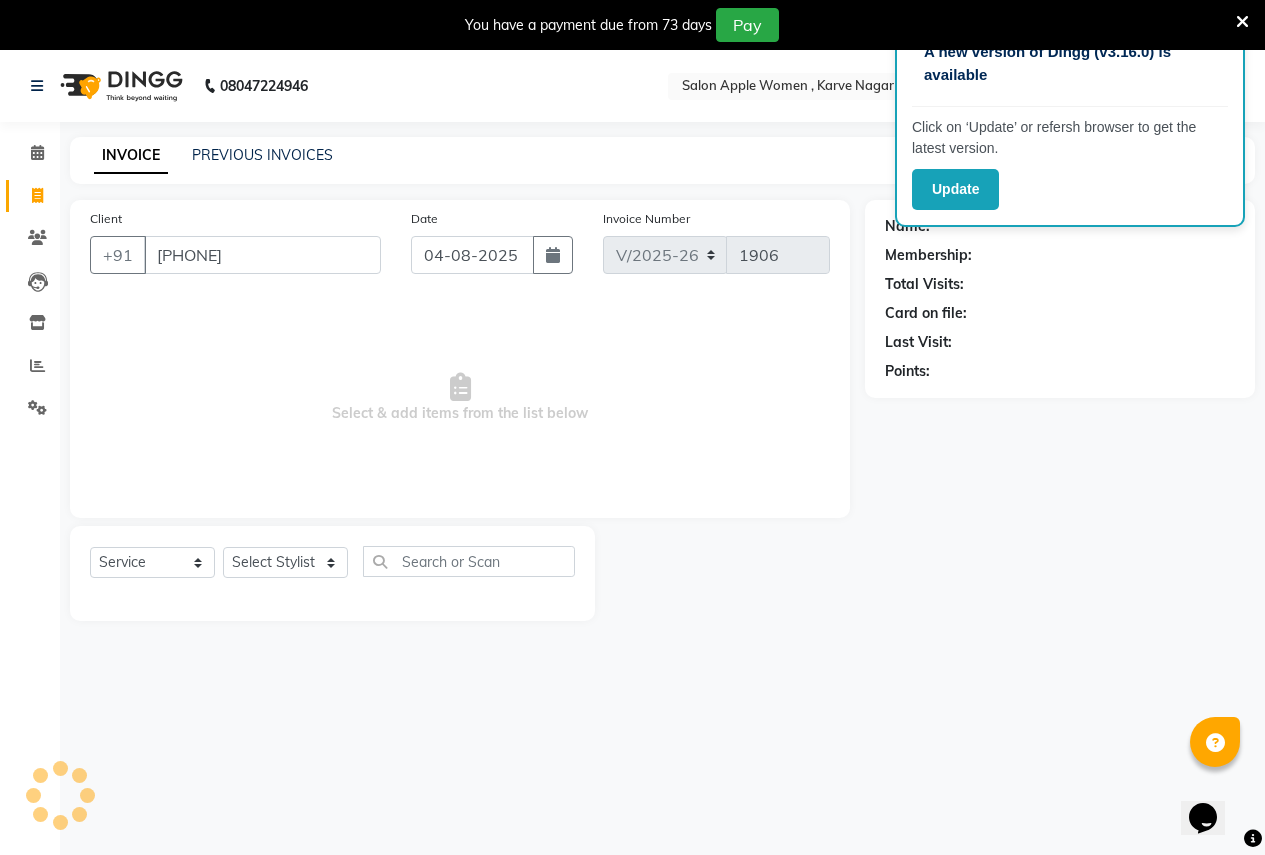 type on "7058032474" 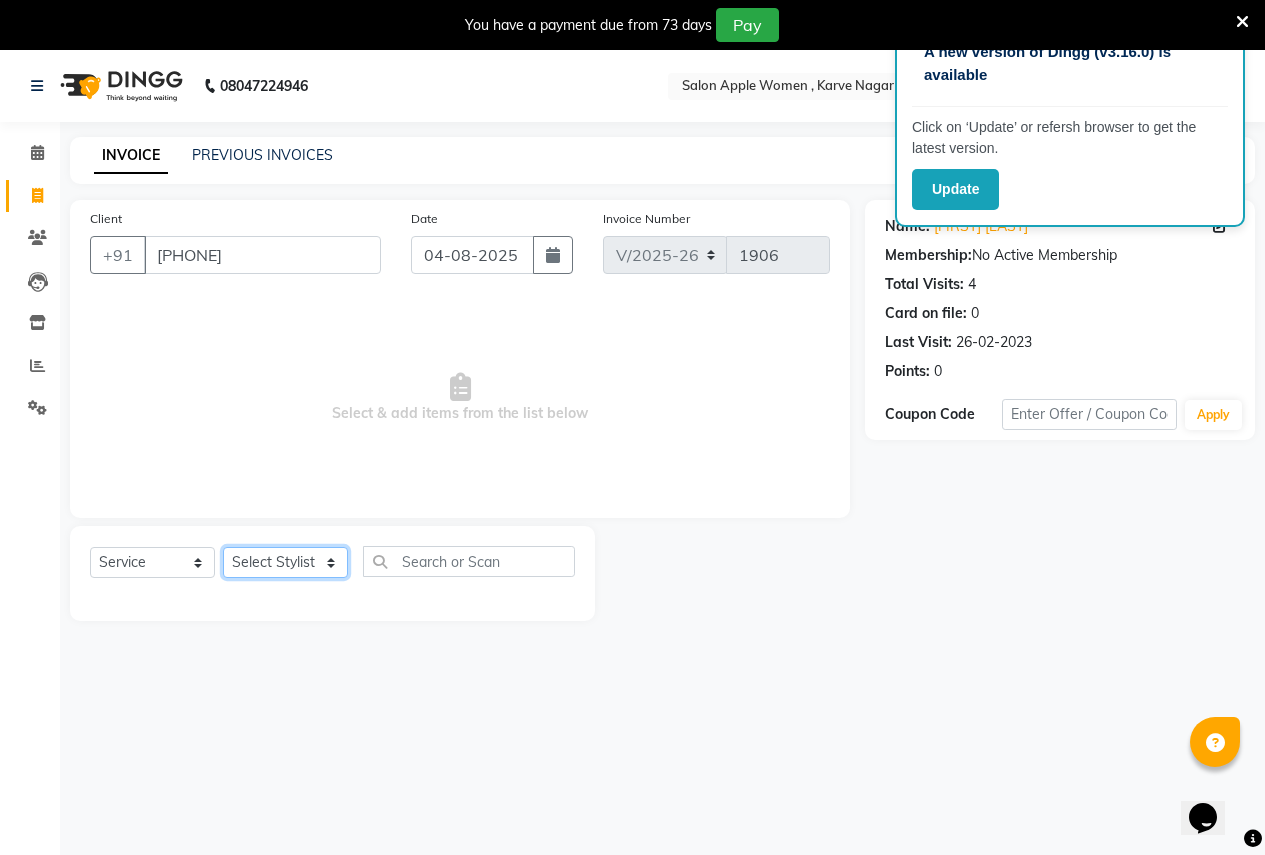 click on "Select Stylist Ajay Rajendra Sonawane Anjali Anil Patil Ashwini chaitrali Jyoti Rahul Shinde Laxmi Mili Maruti Kate NSS Pratibha Paswan Pratik Balasaheb salunkhe Reception  Reshma Operations Head Shobhana Rajendra Muly TejashriTushar Shinde Vandana Ganesh Kambale" 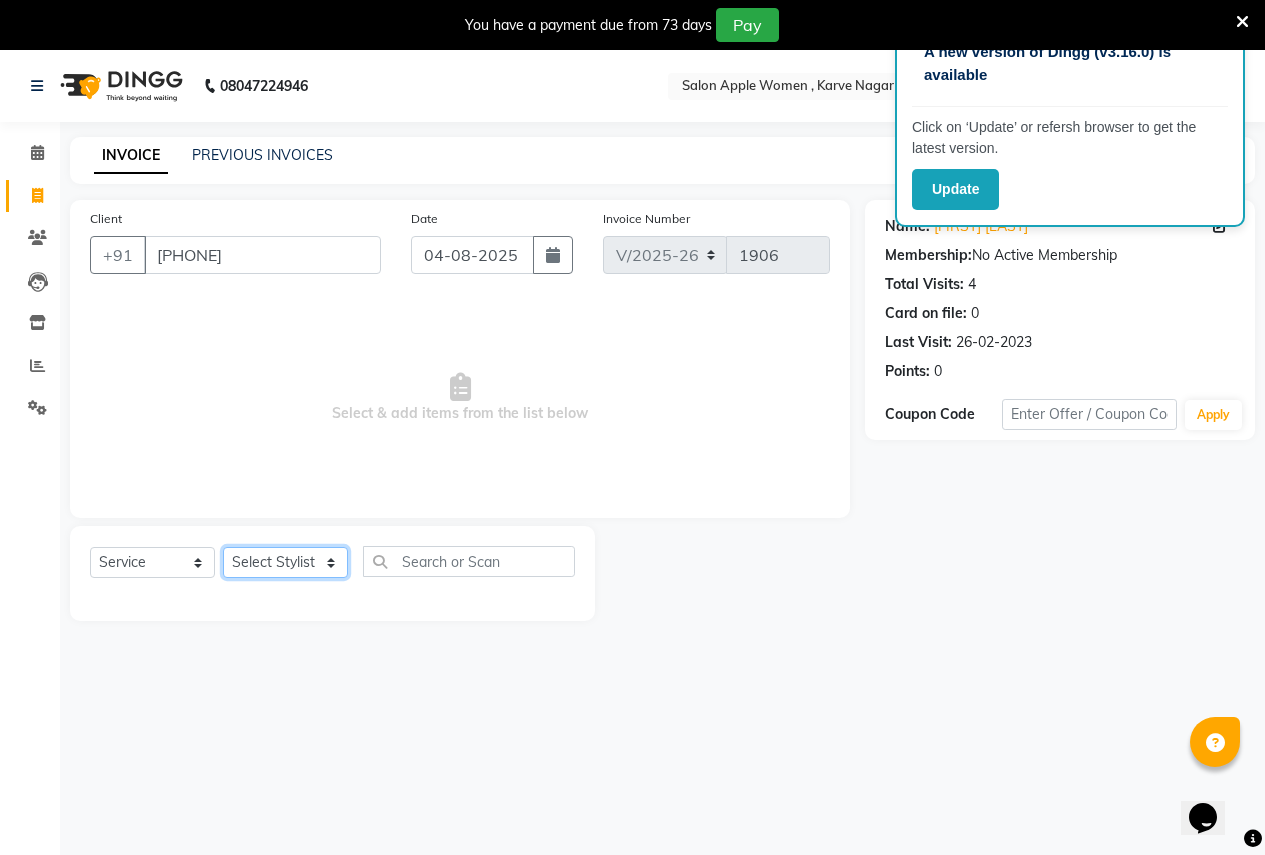 select on "12123" 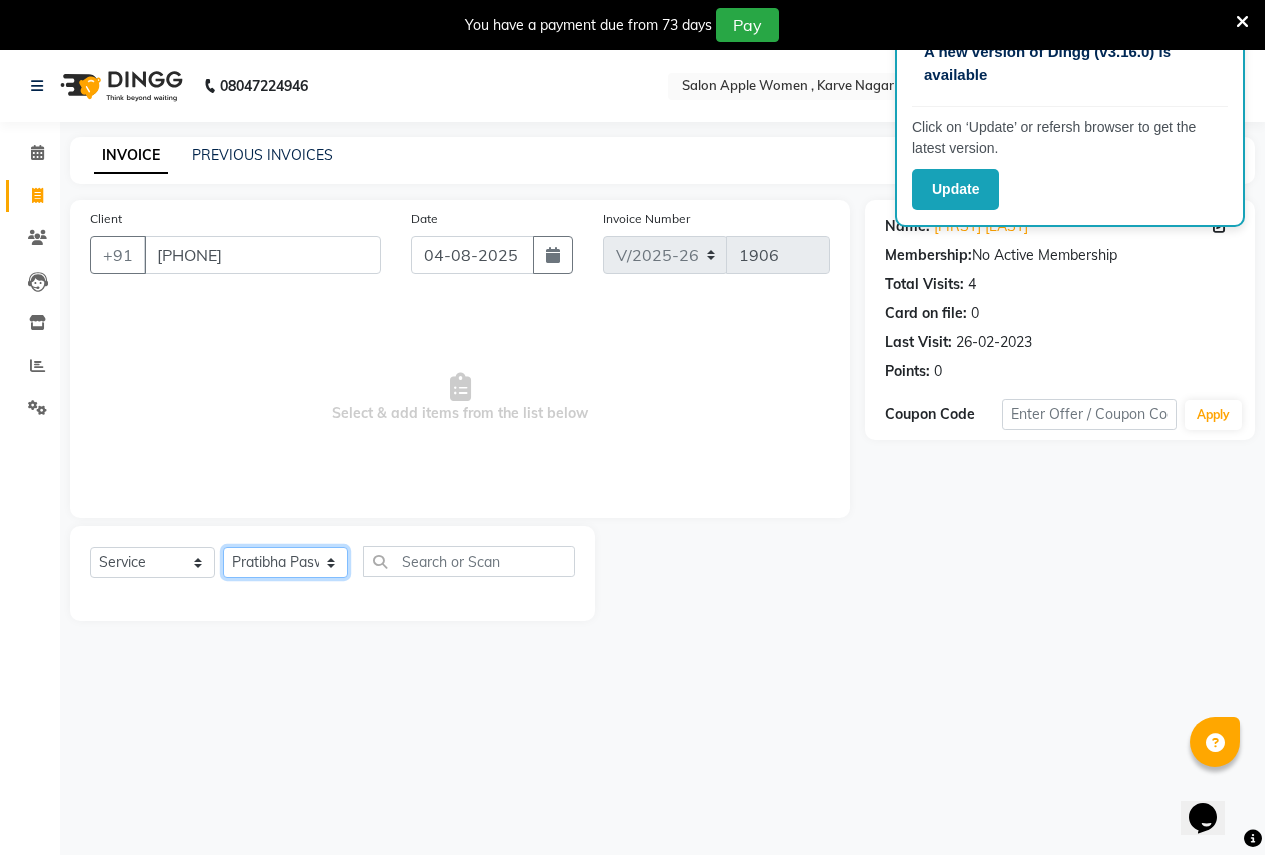 click on "Select Stylist Ajay Rajendra Sonawane Anjali Anil Patil Ashwini chaitrali Jyoti Rahul Shinde Laxmi Mili Maruti Kate NSS Pratibha Paswan Pratik Balasaheb salunkhe Reception  Reshma Operations Head Shobhana Rajendra Muly TejashriTushar Shinde Vandana Ganesh Kambale" 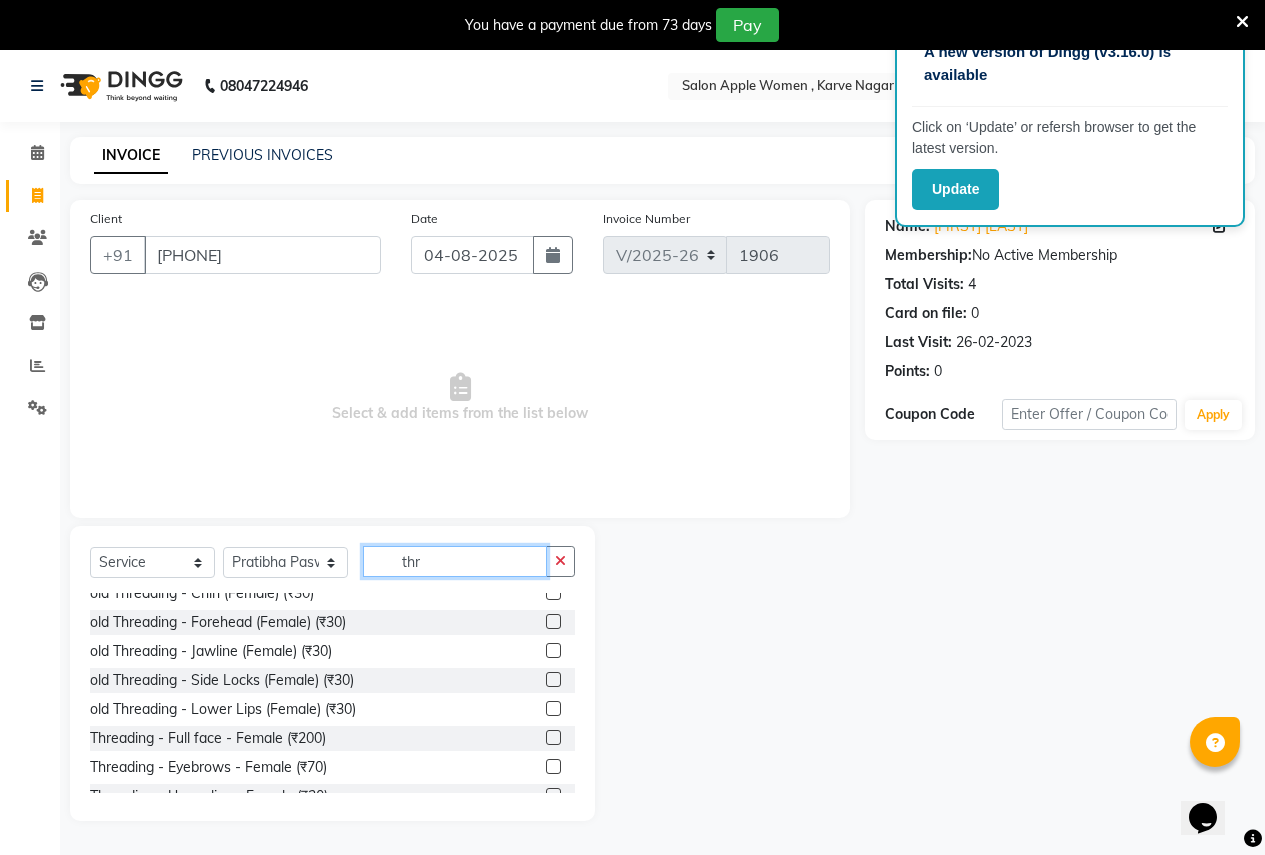 scroll, scrollTop: 100, scrollLeft: 0, axis: vertical 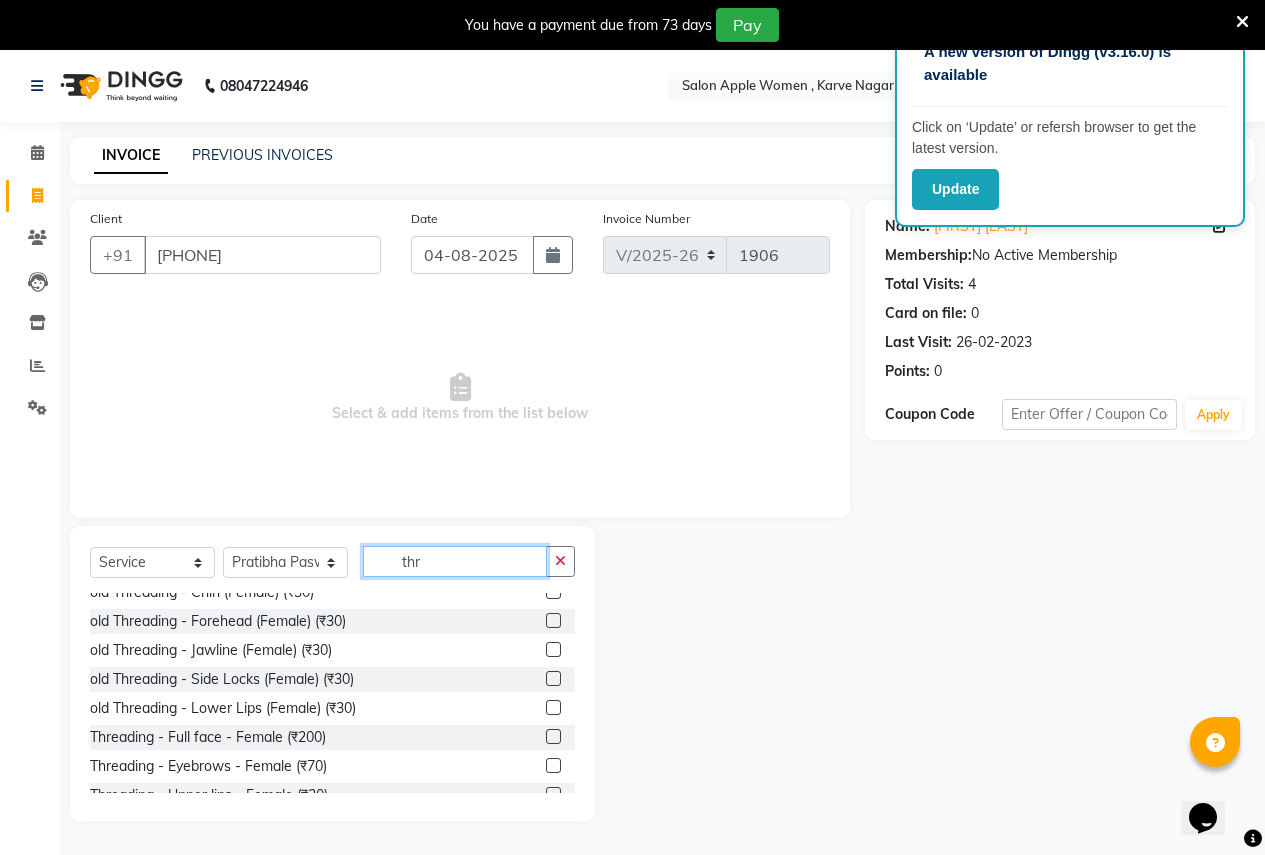 type on "thr" 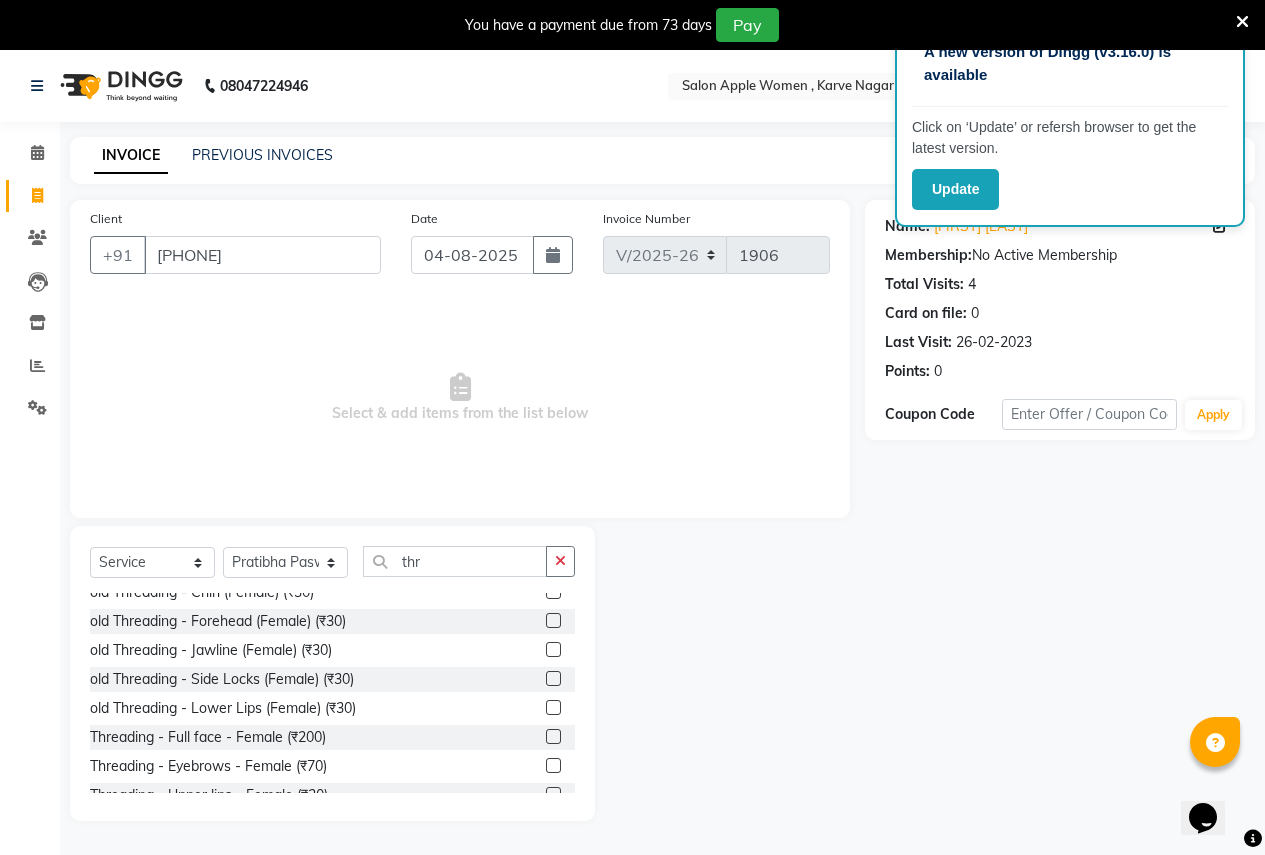click 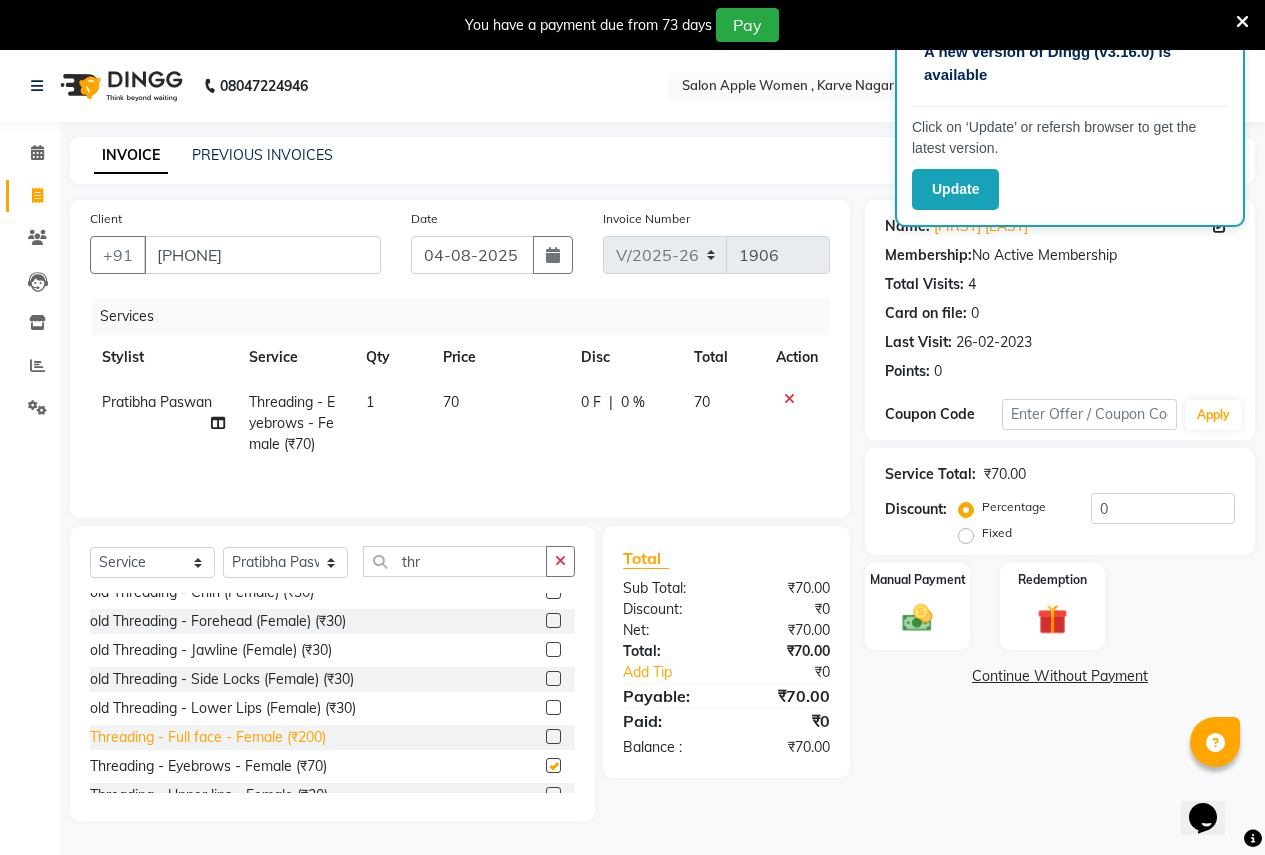 checkbox on "false" 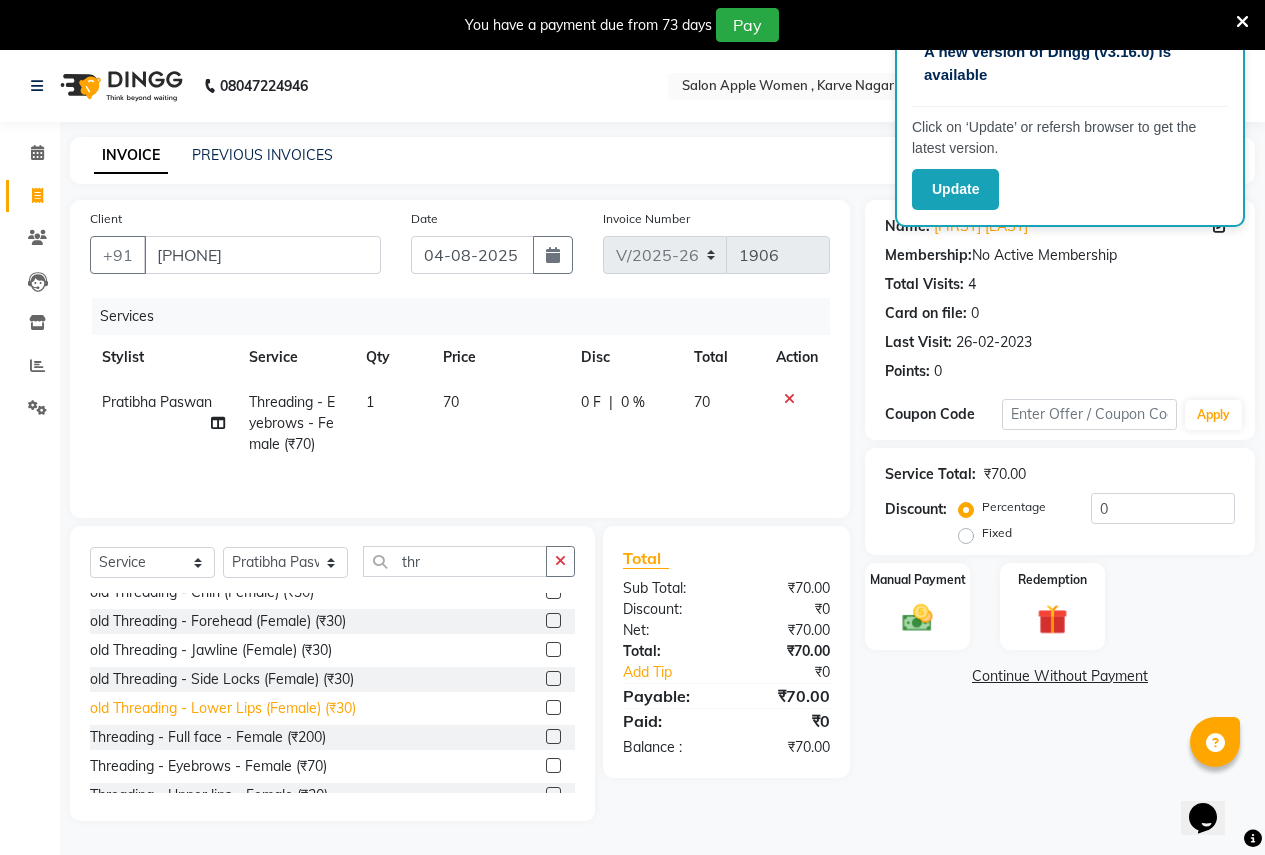scroll, scrollTop: 200, scrollLeft: 0, axis: vertical 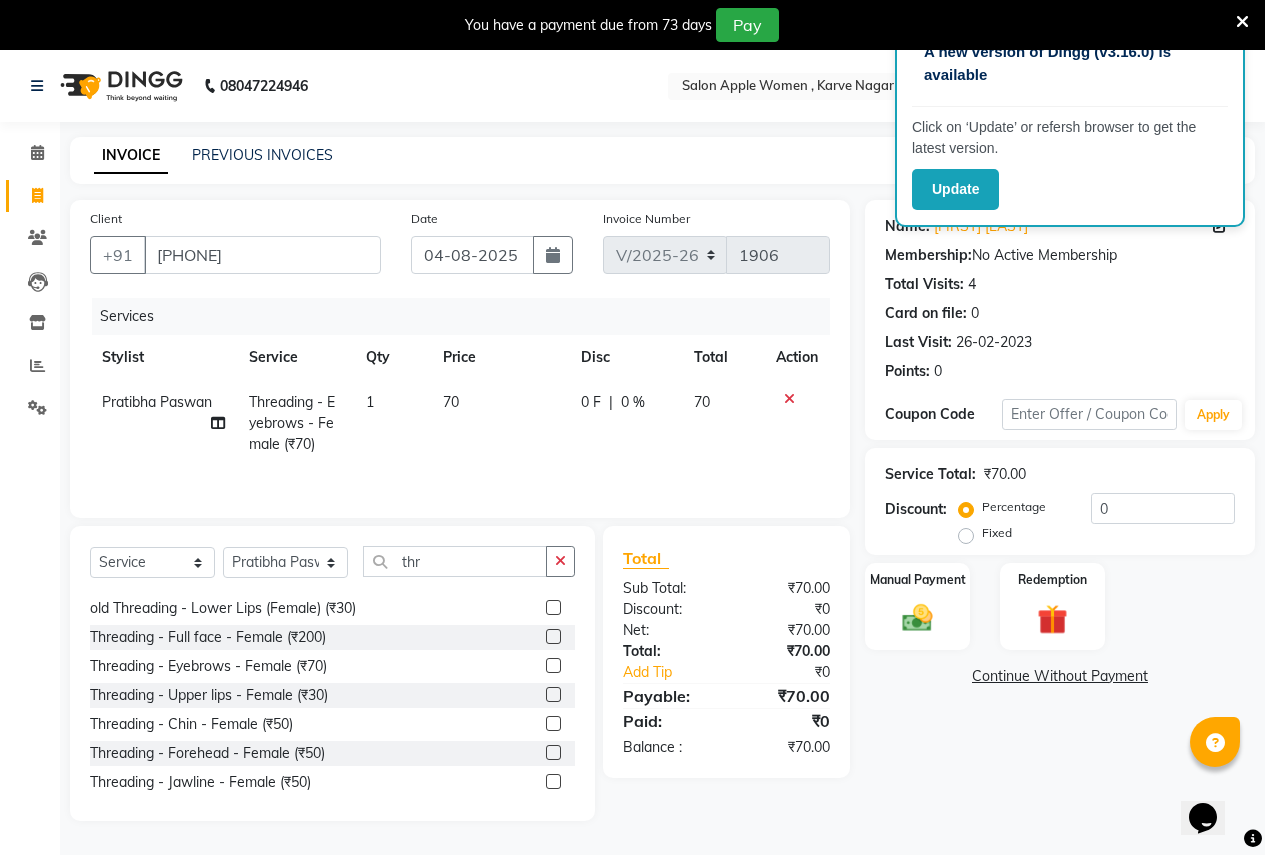 click 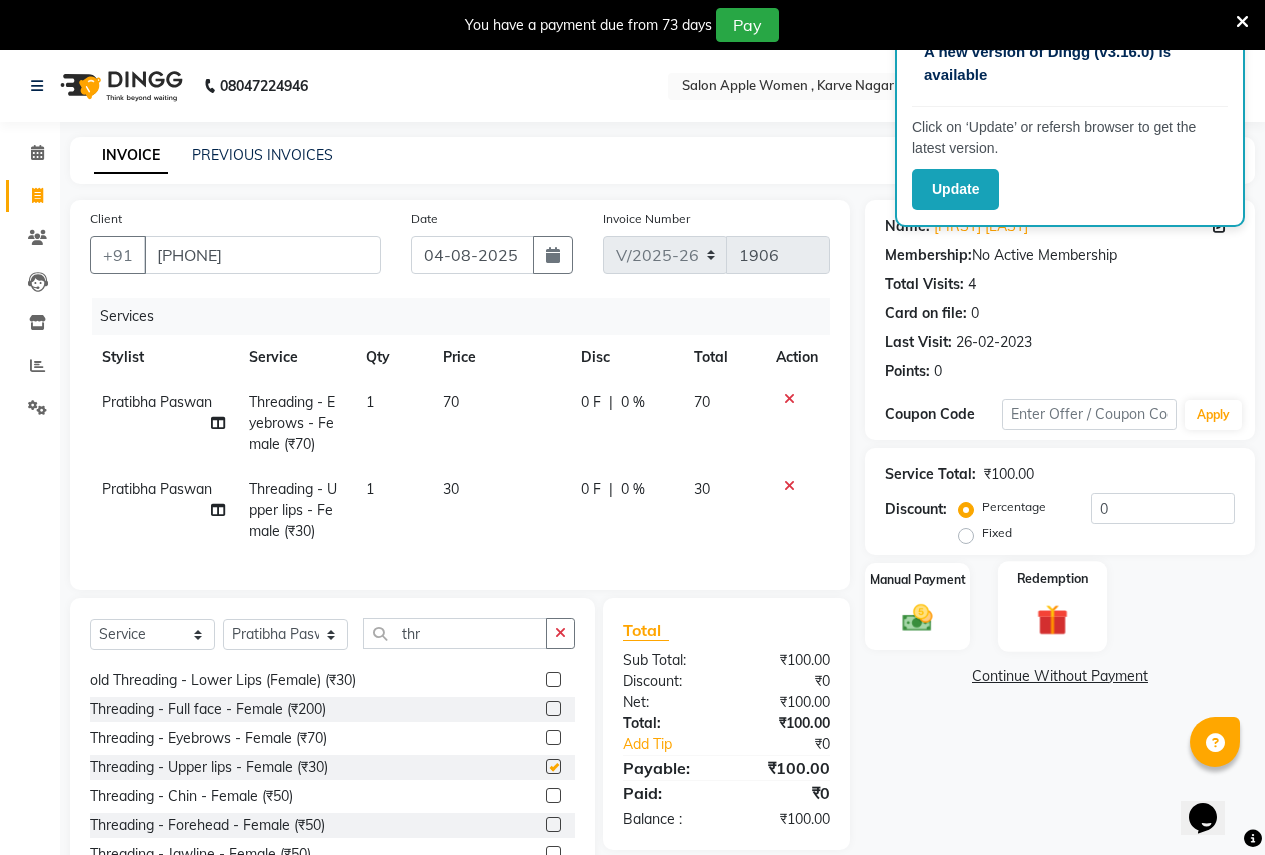checkbox on "false" 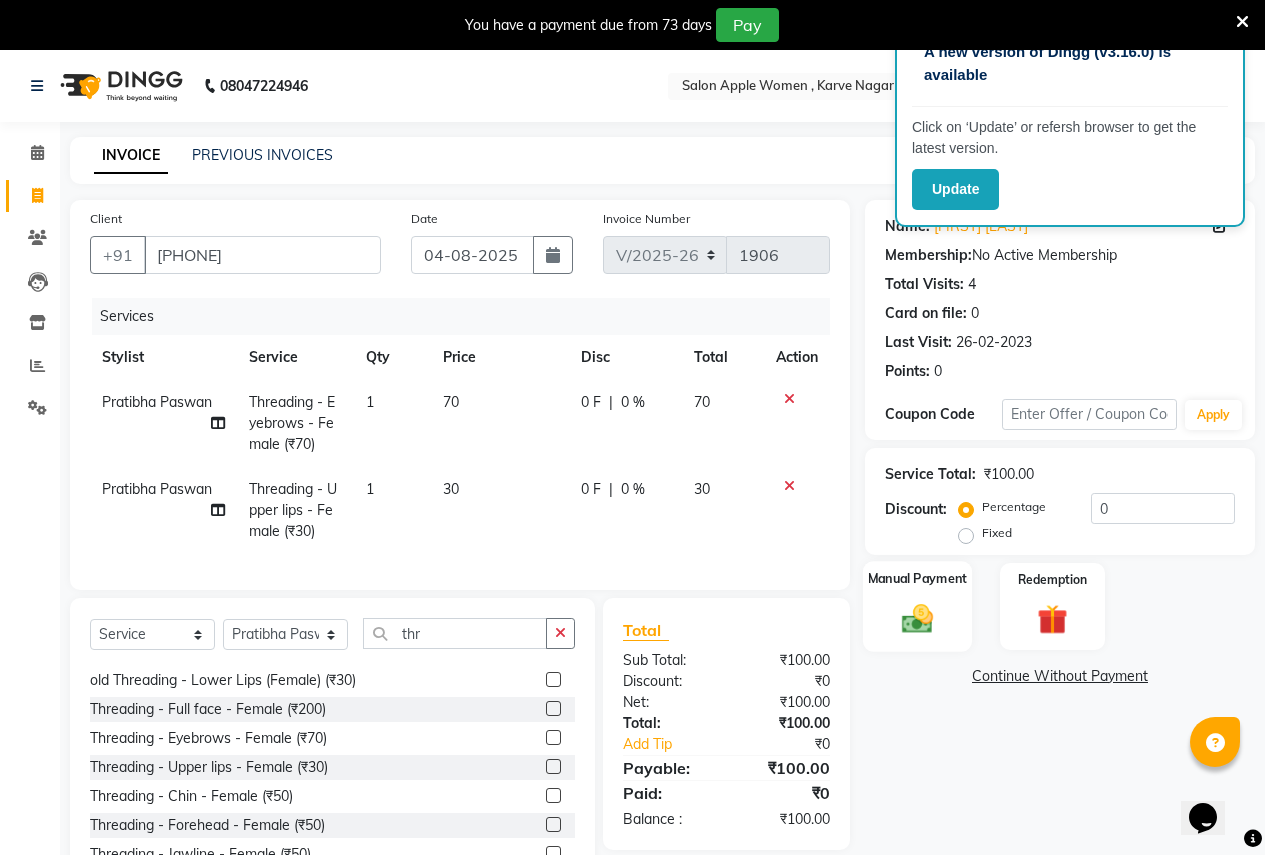 click 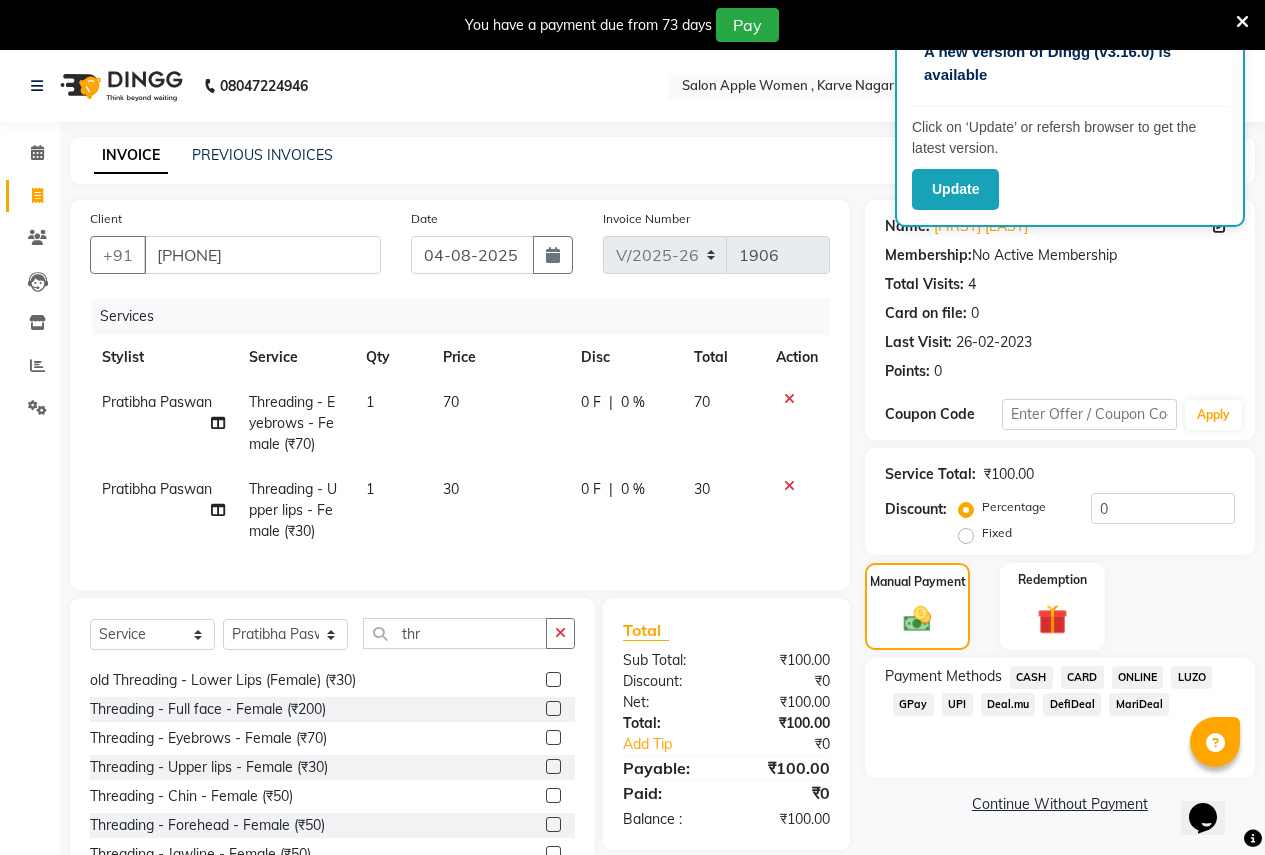 click on "ONLINE" 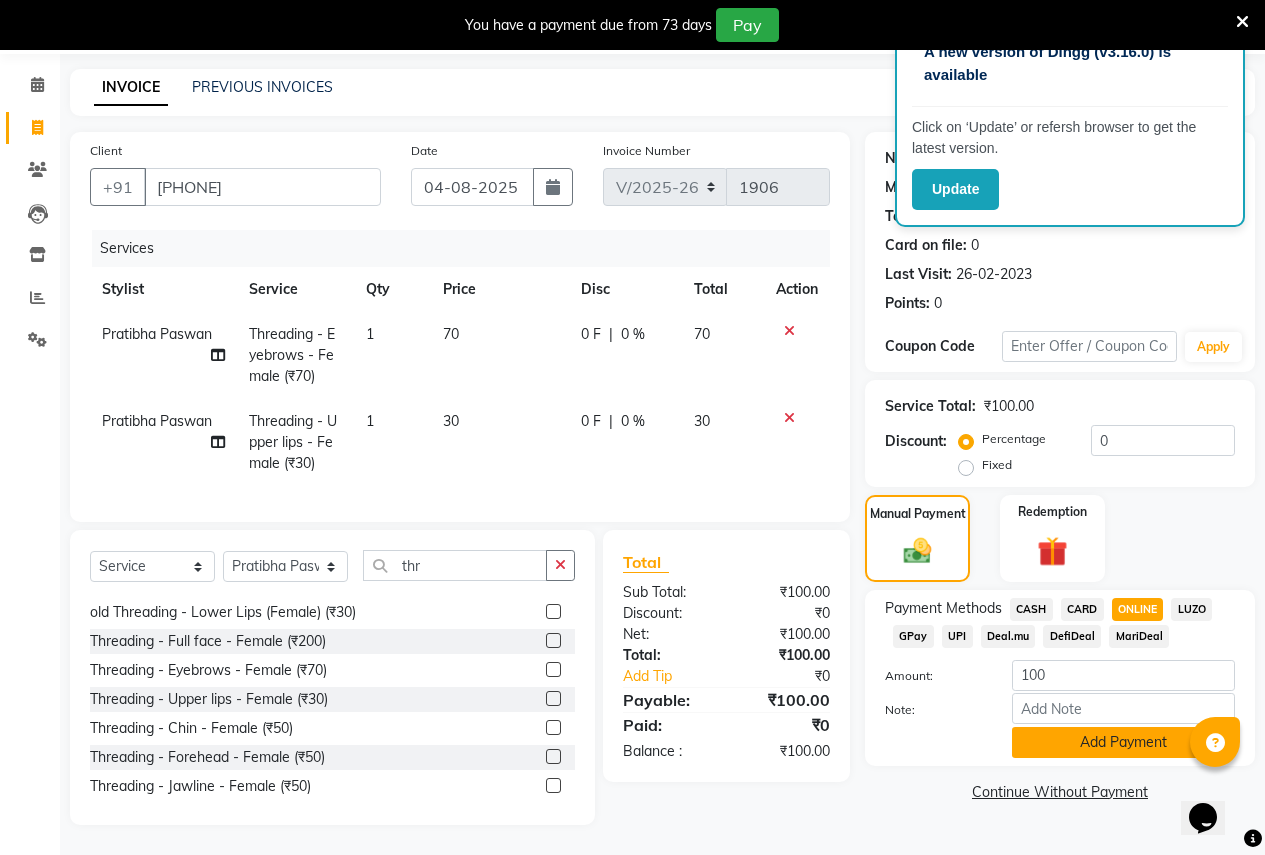 click on "Add Payment" 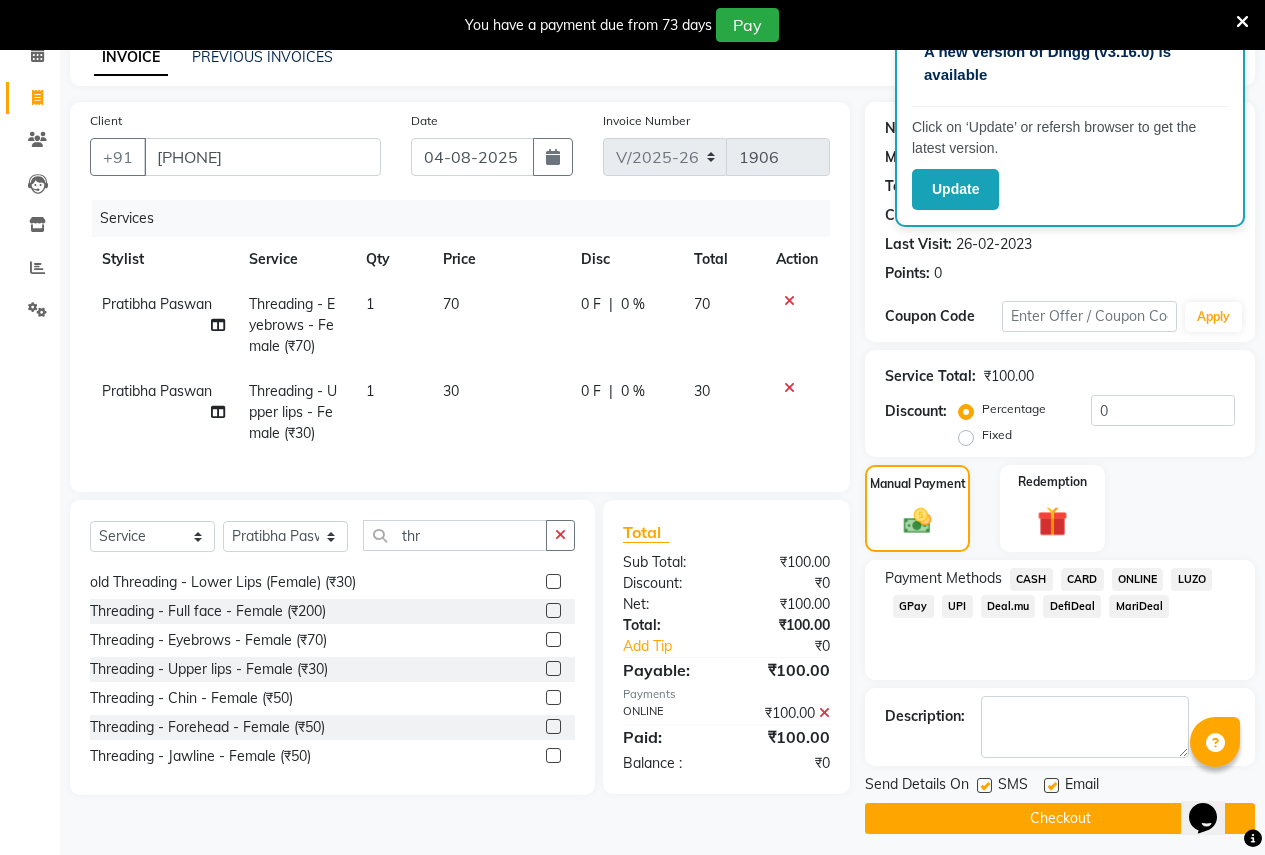 scroll, scrollTop: 107, scrollLeft: 0, axis: vertical 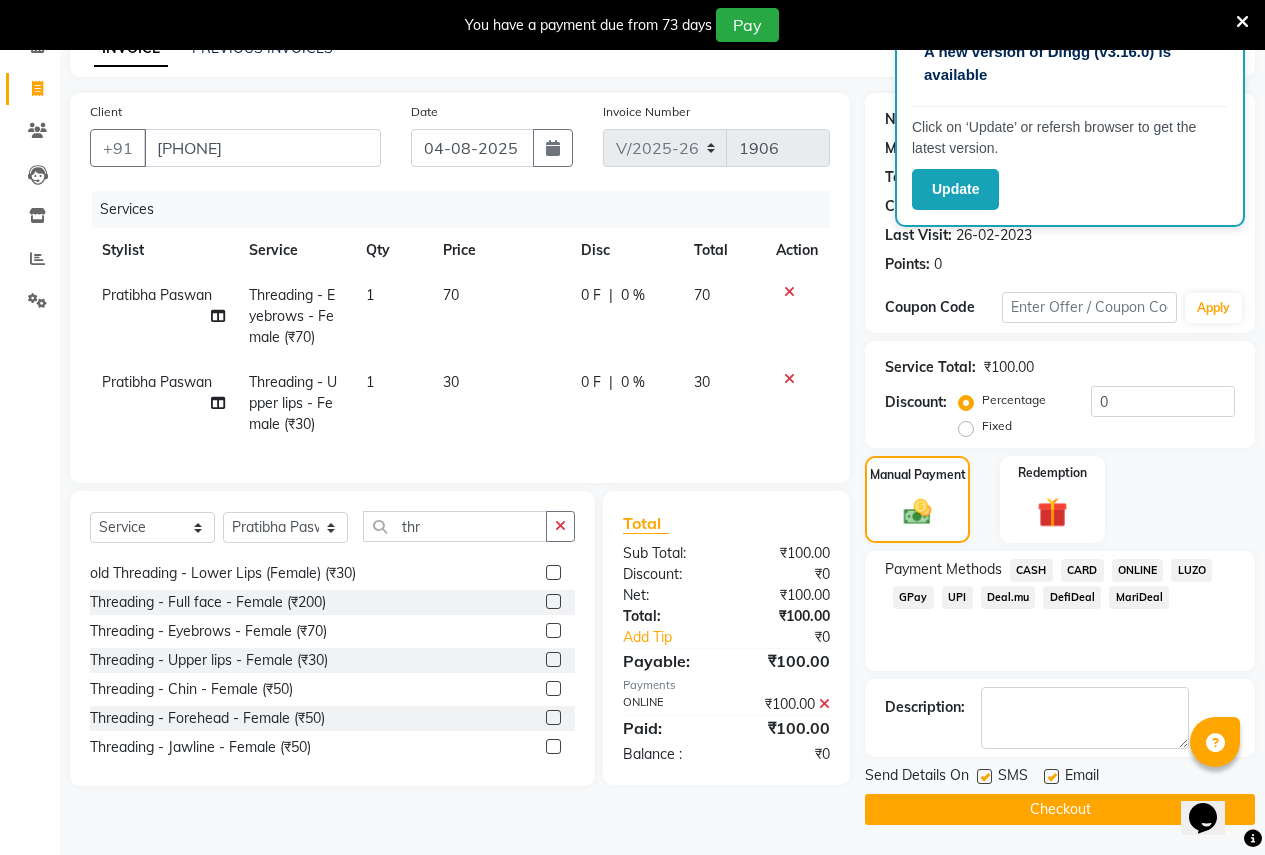 click on "Checkout" 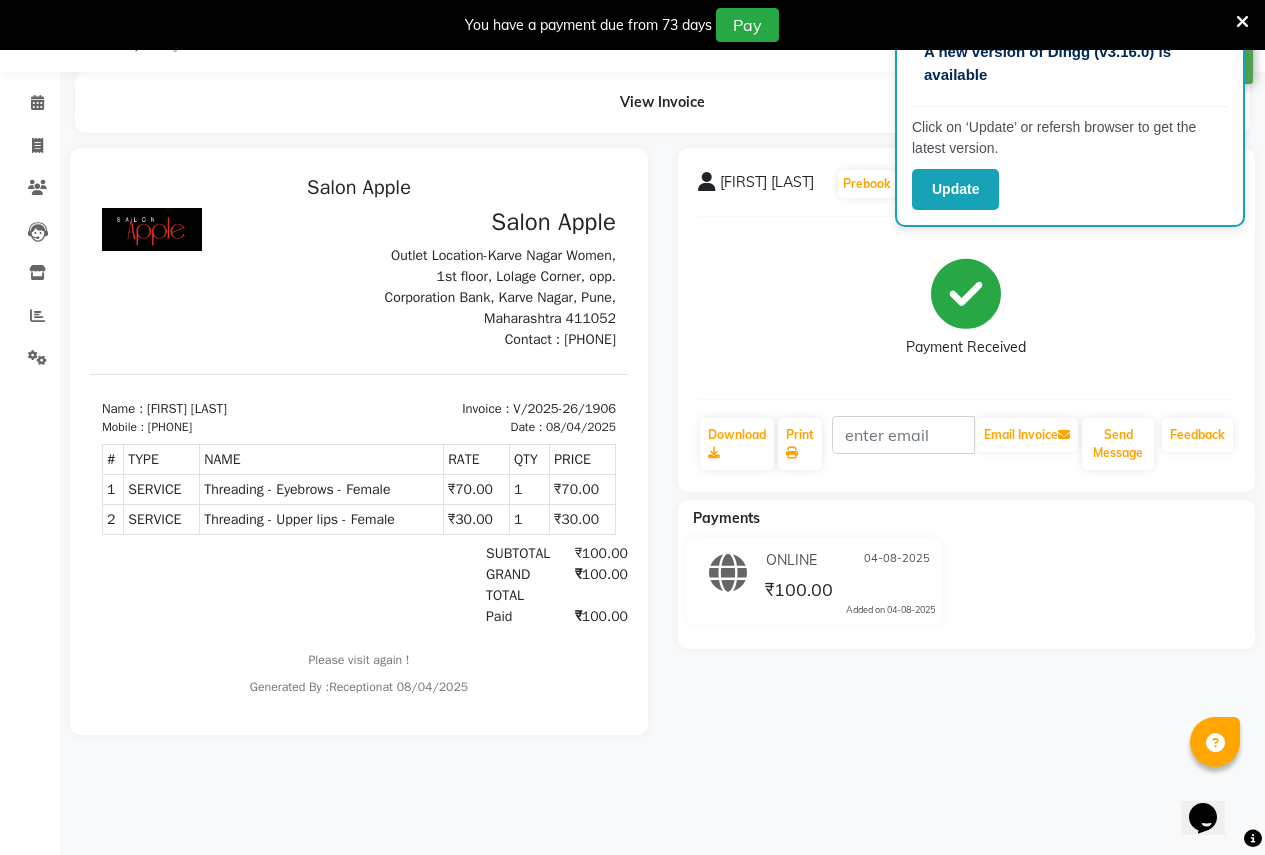 scroll, scrollTop: 0, scrollLeft: 0, axis: both 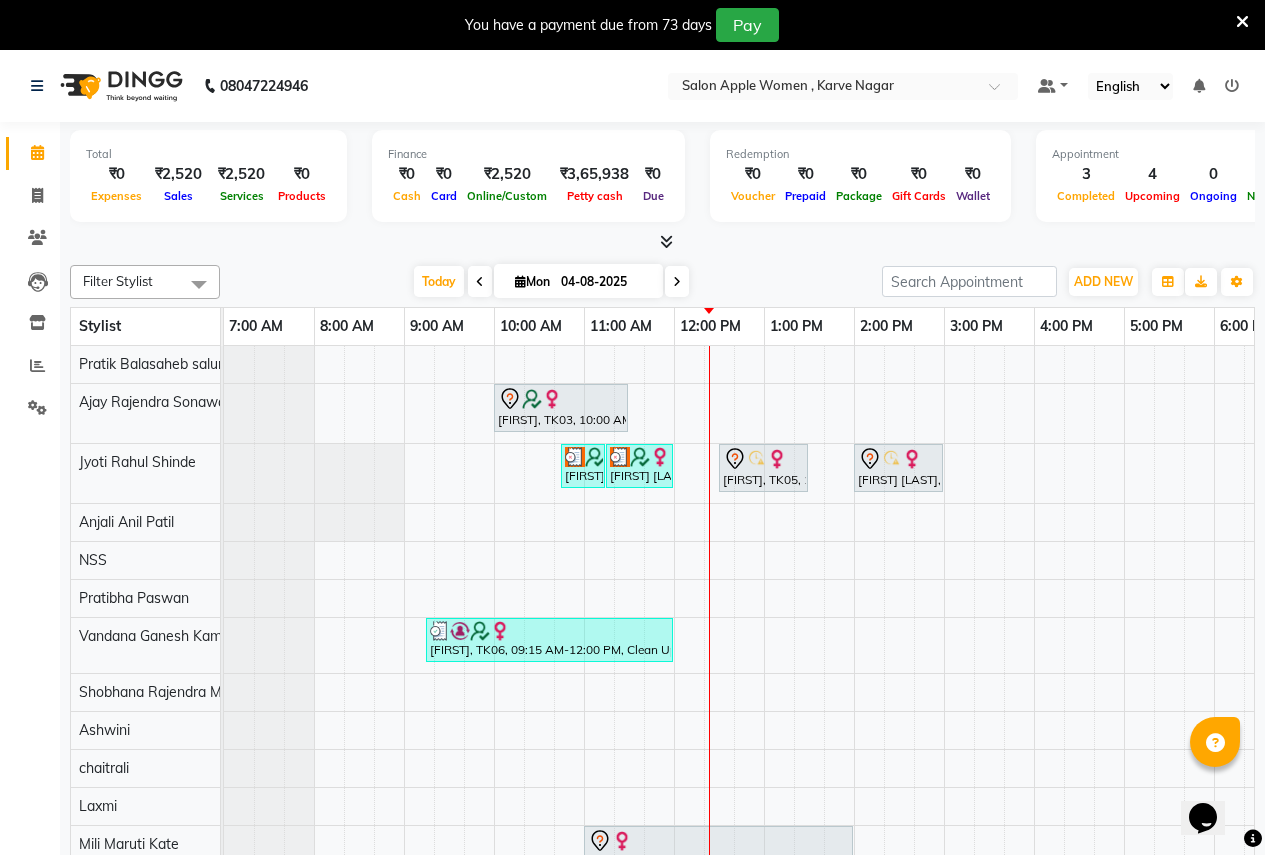 click on "[FIRST], TK03, 10:00 AM-11:30 AM, old Global Colouring -Wella - Neck Length (Female)     [FIRST] [LAST], TK02, 10:45 AM-11:15 AM, Bleach - Oxy life(face) - Female     [FIRST] [LAST], TK02, 11:15 AM-12:00 PM, Clean Ups - O3+ face clean up - Female             [FIRST], TK05, 12:30 PM-01:30 PM, old Facial - Signature Facial Oily Skin (Female)             [FIRST] [LAST], TK01, 02:00 PM-03:00 PM, old Facial - Signature Facial Oily Skin (Female)     [FIRST], TK06, 09:15 AM-12:00 PM, Clean Ups - O3+ face clean up - Female (₹1250),Scrub With Moisturizer-Leg (Half)-Female (₹300),old Waxing (Sugar Wax - Regular) - Full Hands (Female) (₹250),Bleach - Classic  bleach ( Face, neck aand half back) - Female (₹500),Pedicure - Classic pedicure - Female (₹500)             [FIRST], TK04, 11:00 AM-02:00 PM, In House Packages - Female beauty package 1800" at bounding box center [944, 634] 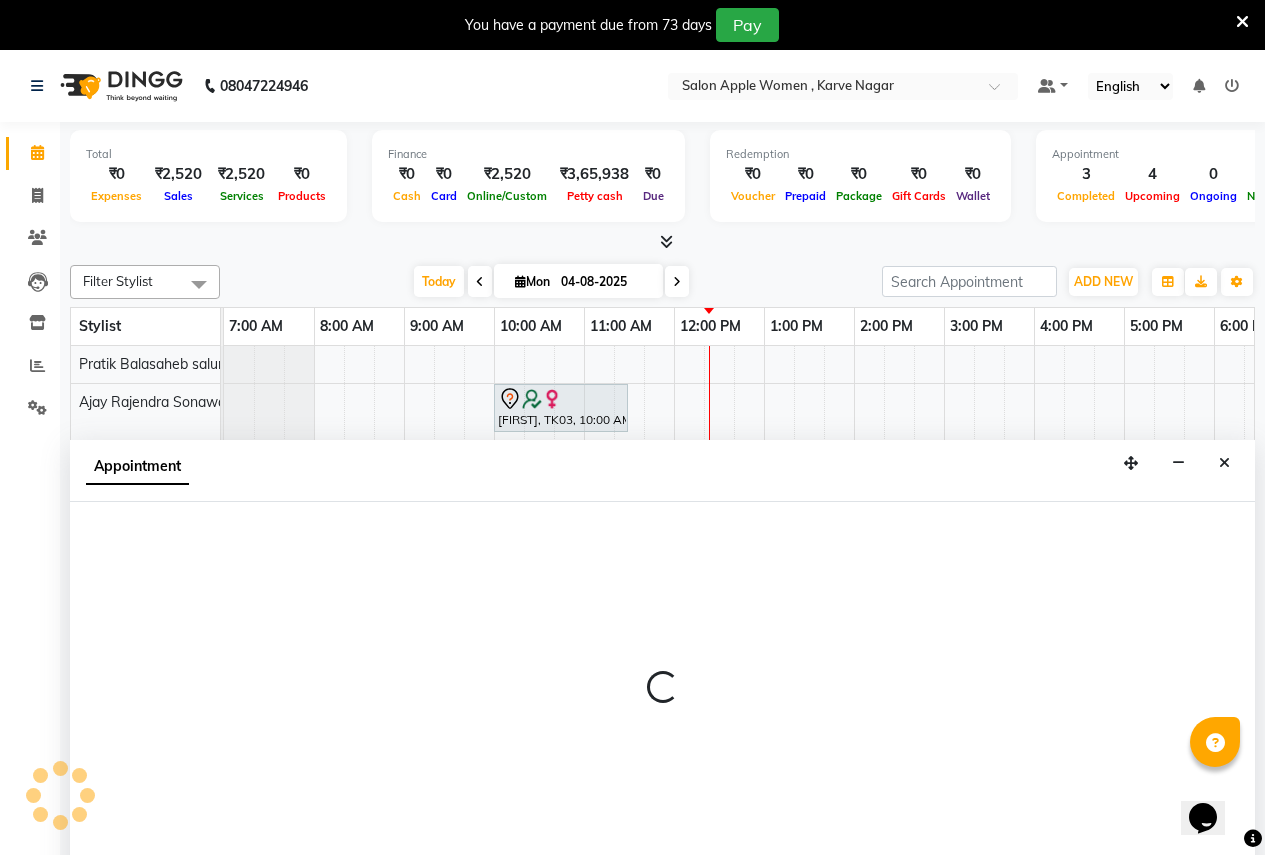 scroll, scrollTop: 50, scrollLeft: 0, axis: vertical 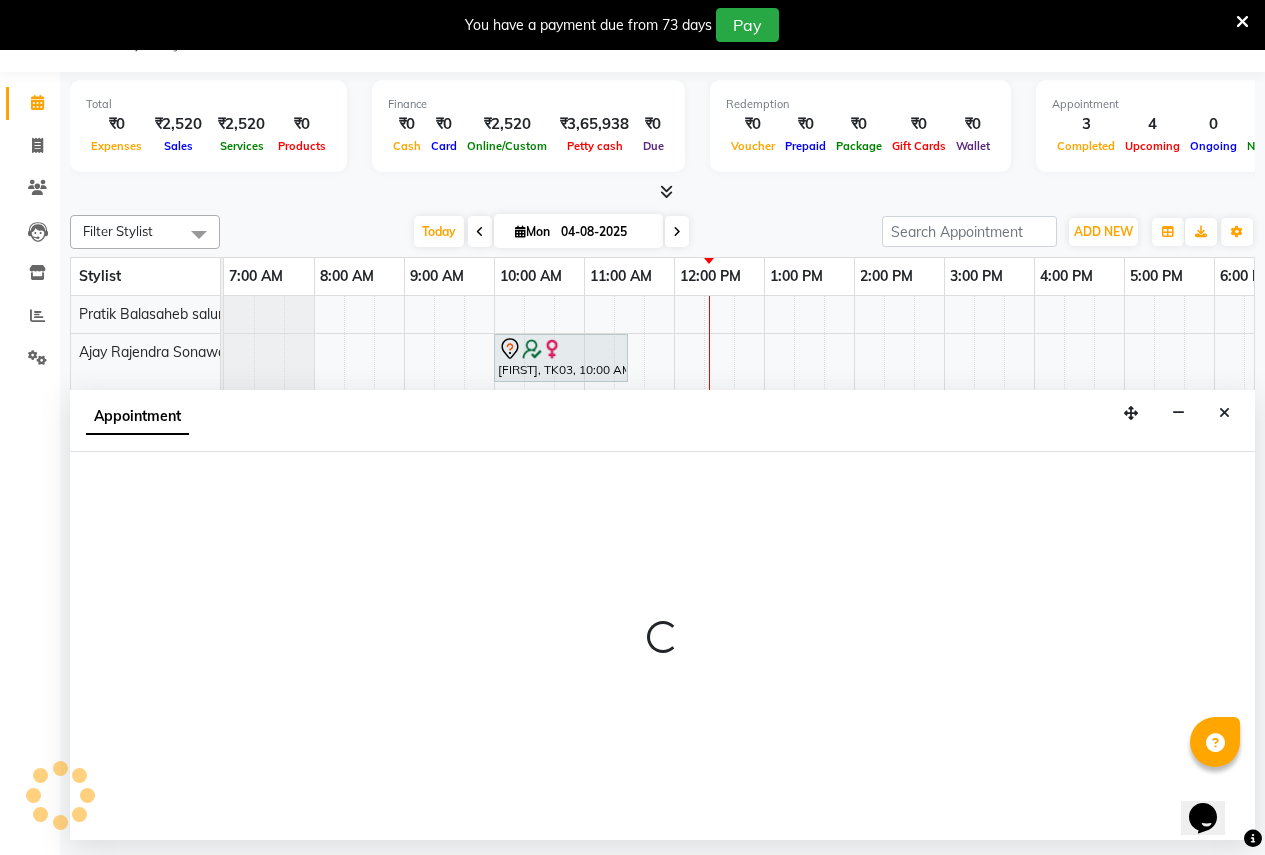 select on "12123" 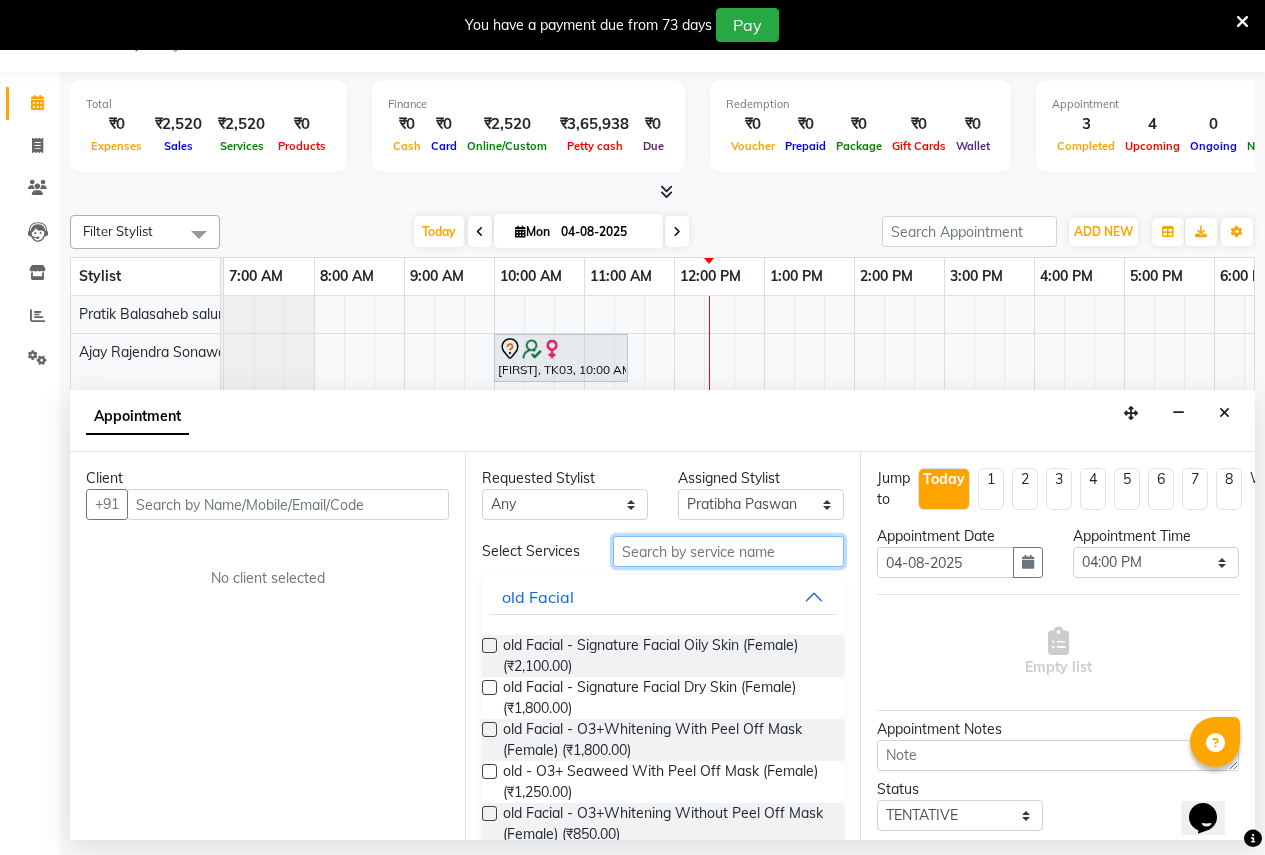 click at bounding box center (728, 551) 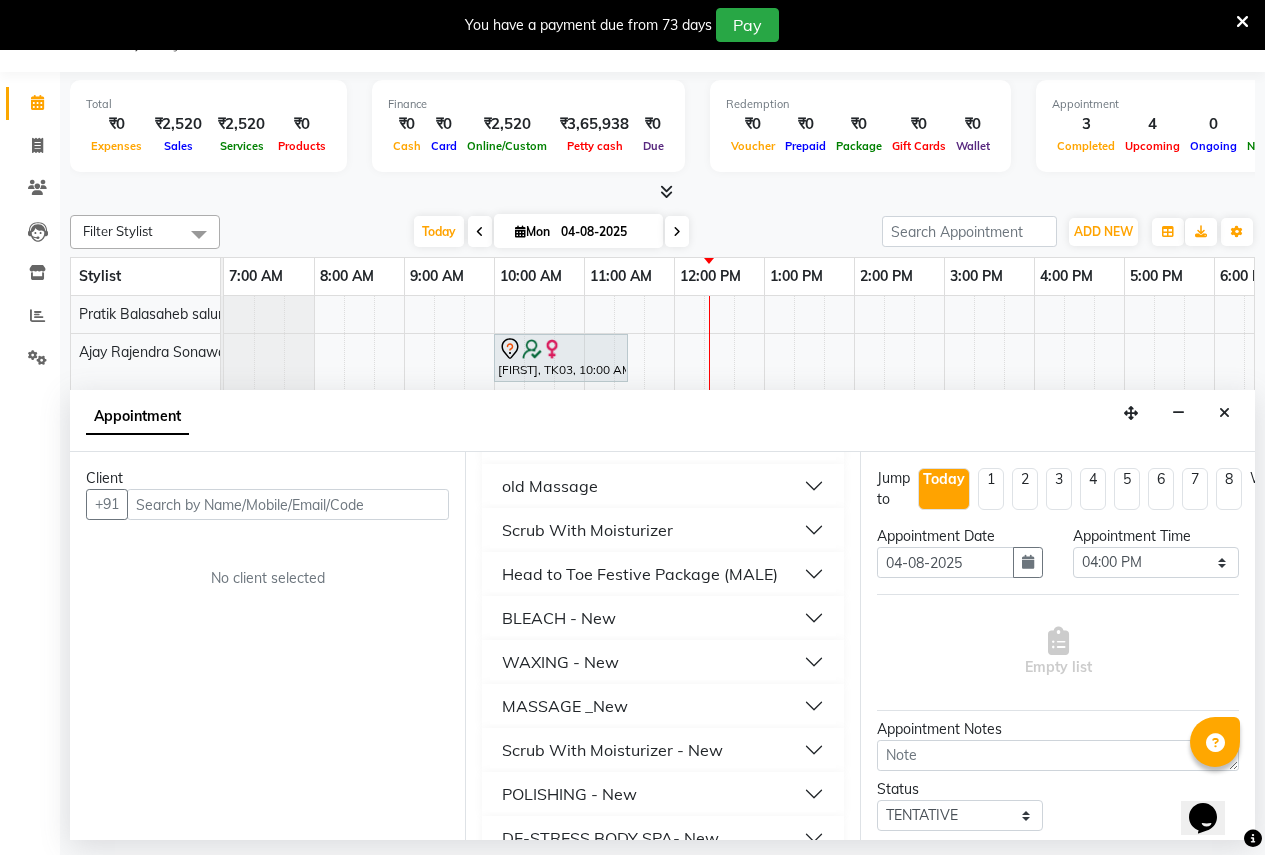 scroll, scrollTop: 347, scrollLeft: 0, axis: vertical 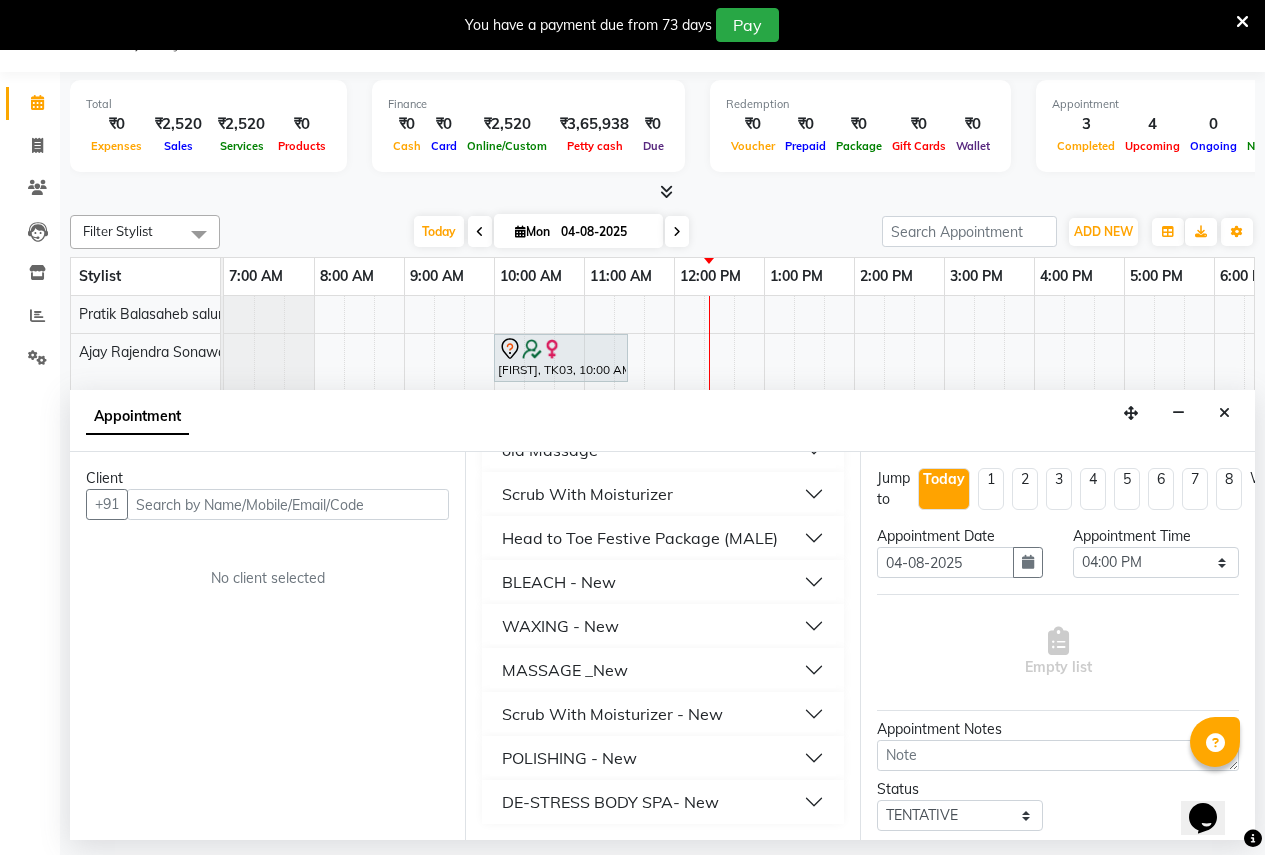 type on "body m" 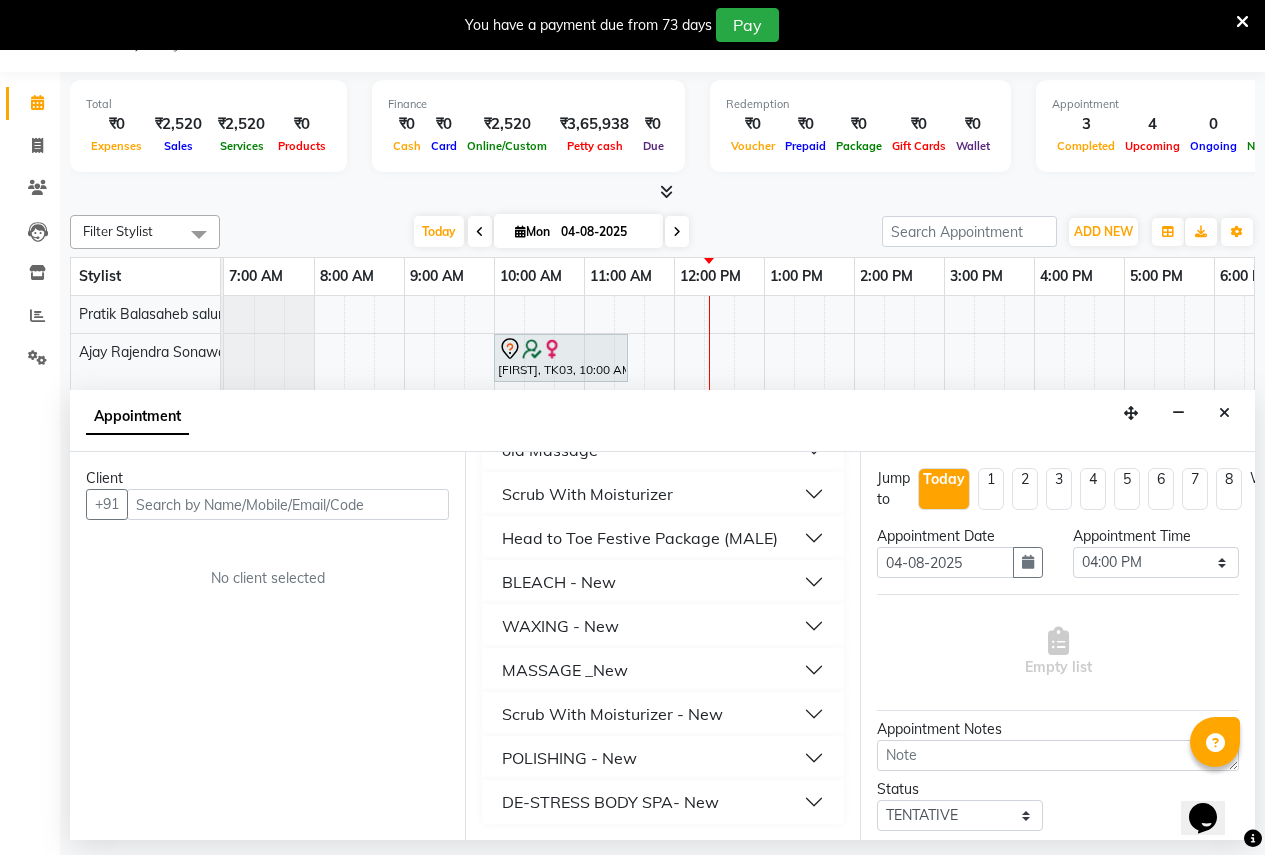click on "MASSAGE _New" at bounding box center (663, 670) 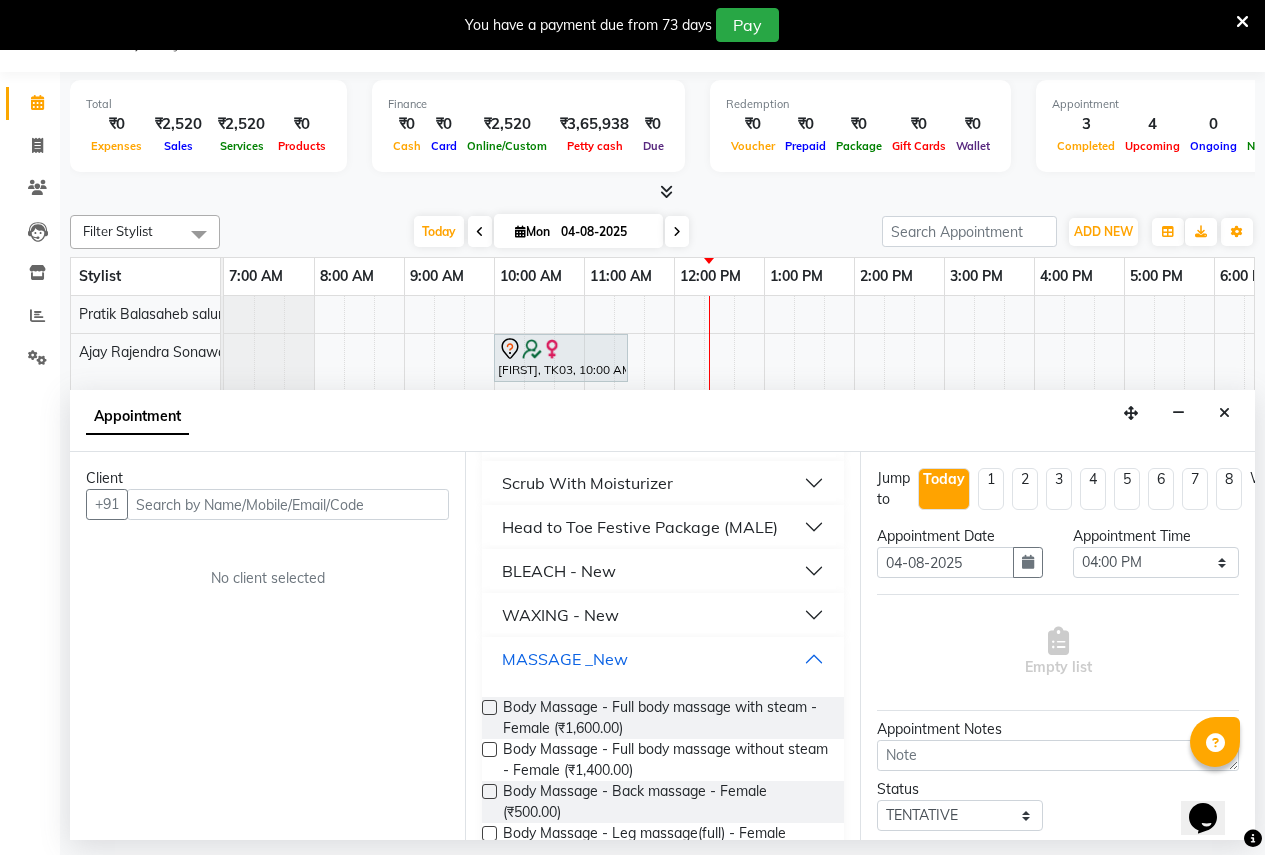 scroll, scrollTop: 447, scrollLeft: 0, axis: vertical 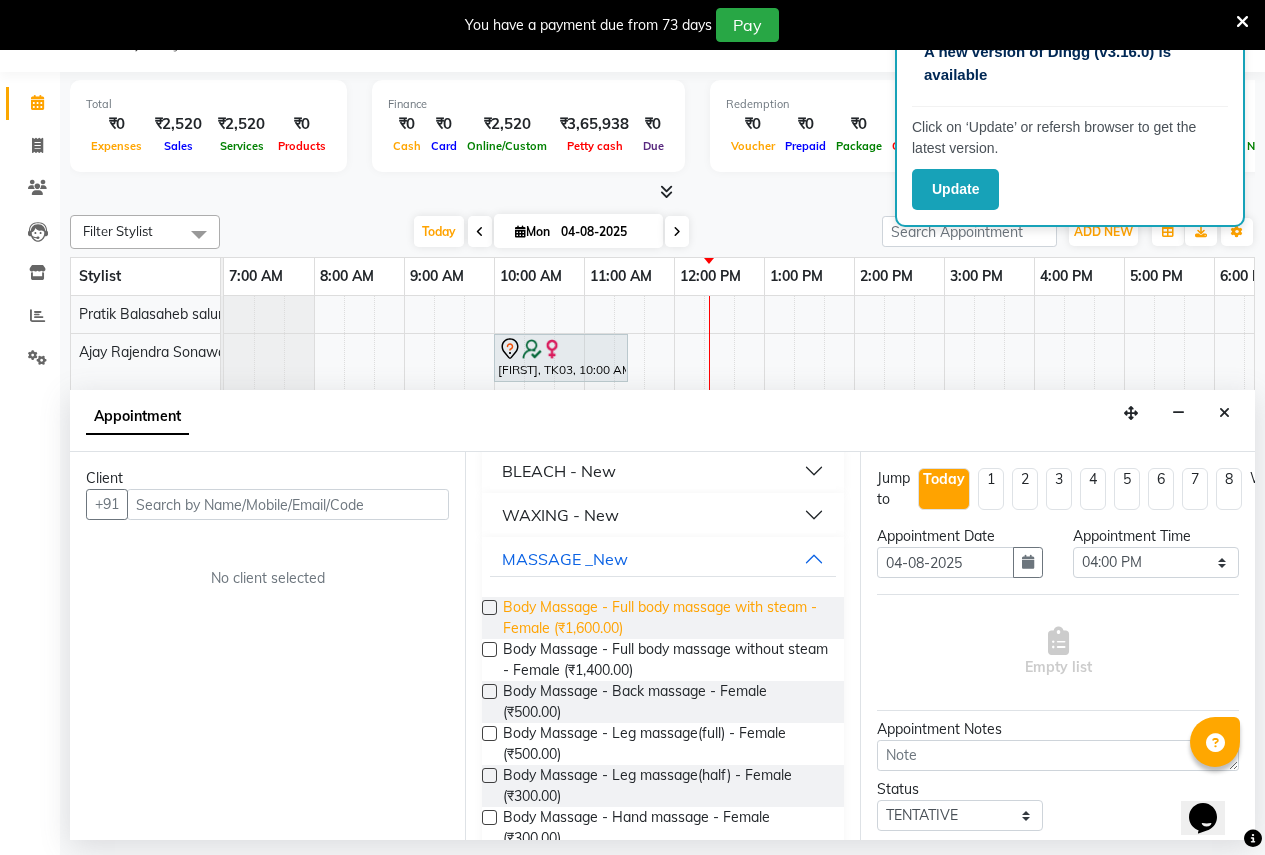 click on "Body Massage - Full body massage with steam - Female (₹1,600.00)" at bounding box center [665, 618] 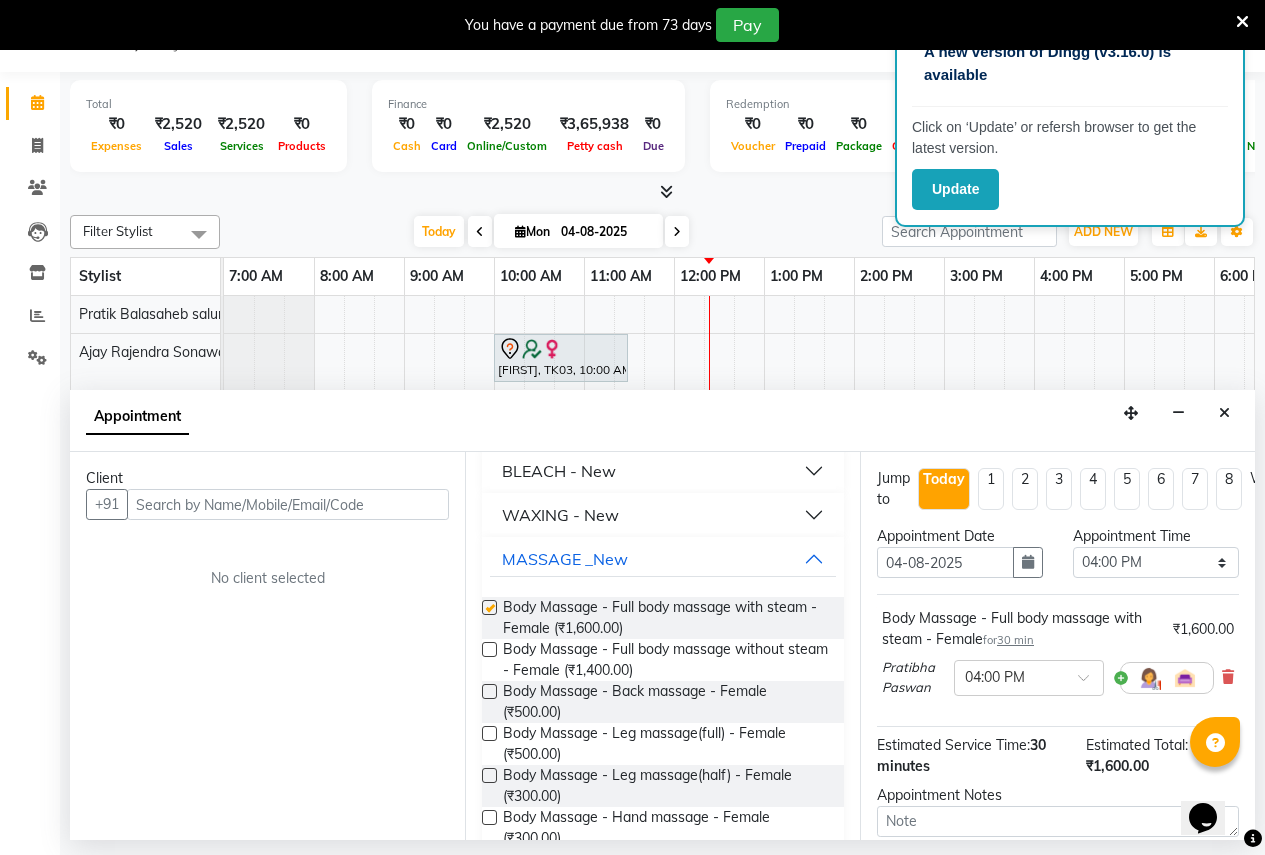 checkbox on "false" 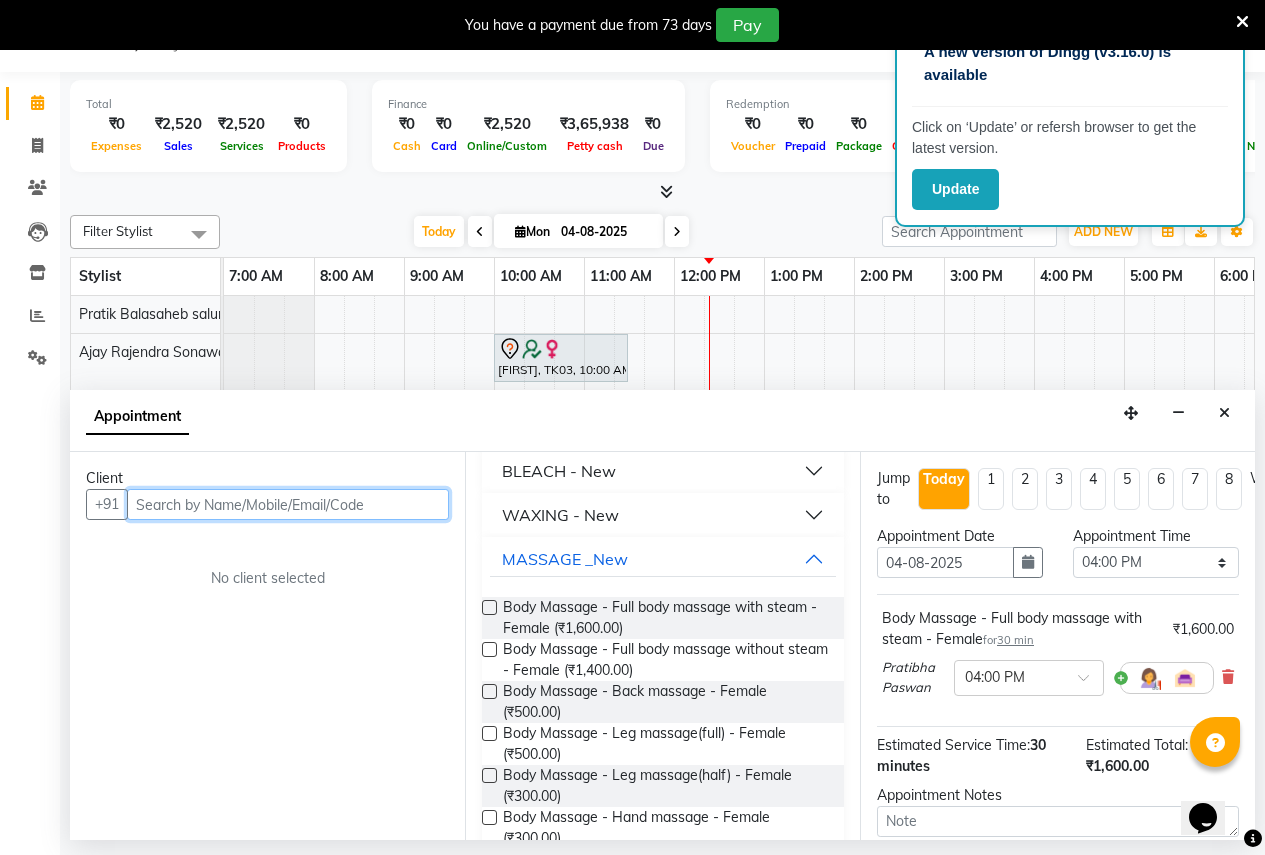 click at bounding box center [288, 504] 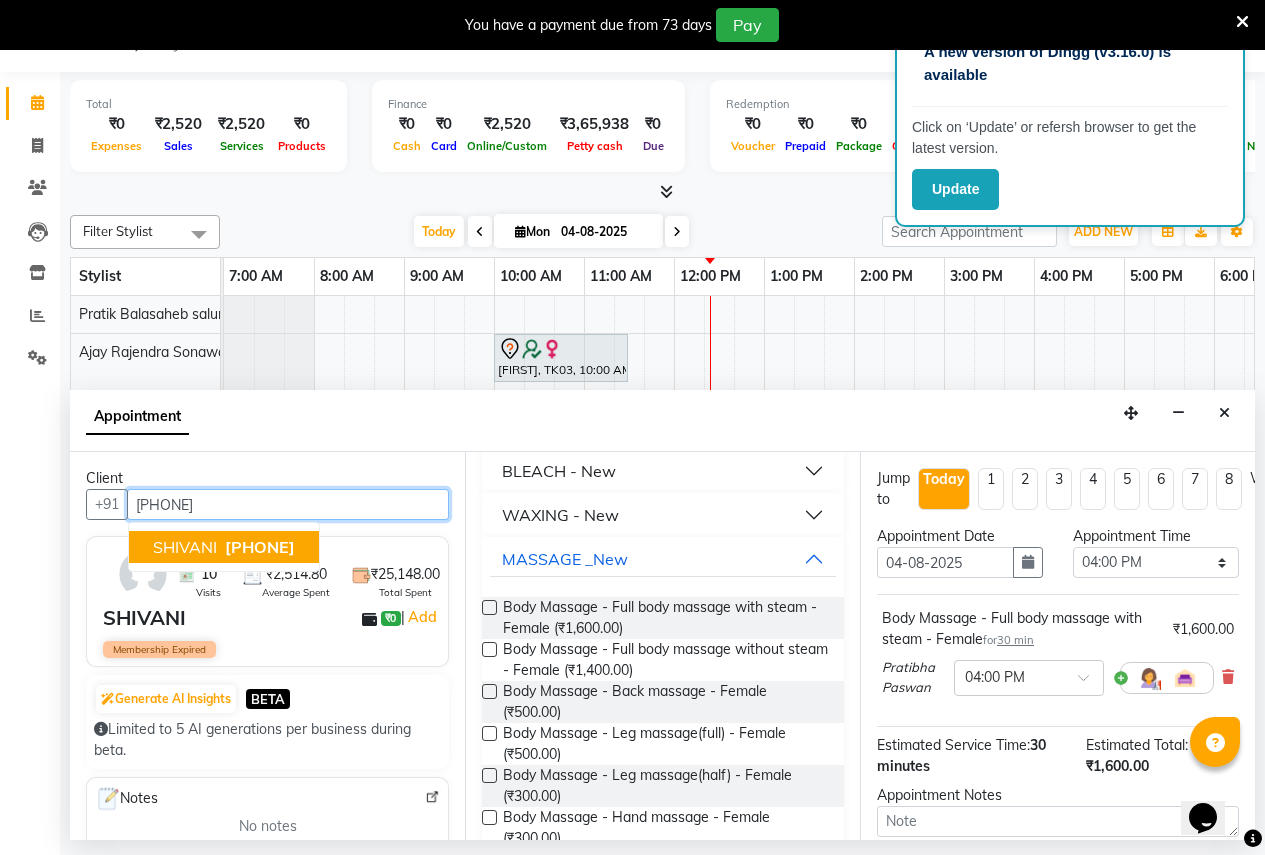 click on "SHIVANI" at bounding box center (185, 547) 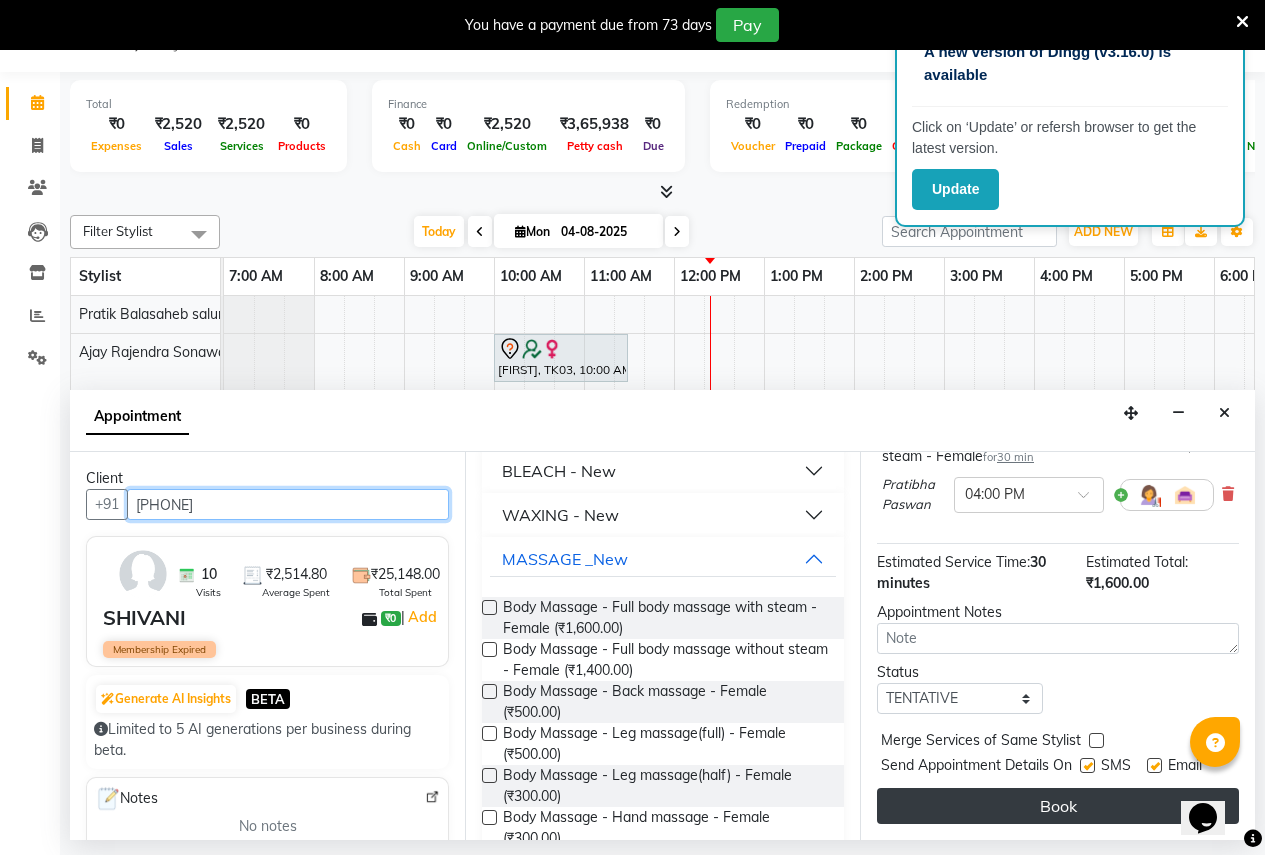 scroll, scrollTop: 198, scrollLeft: 0, axis: vertical 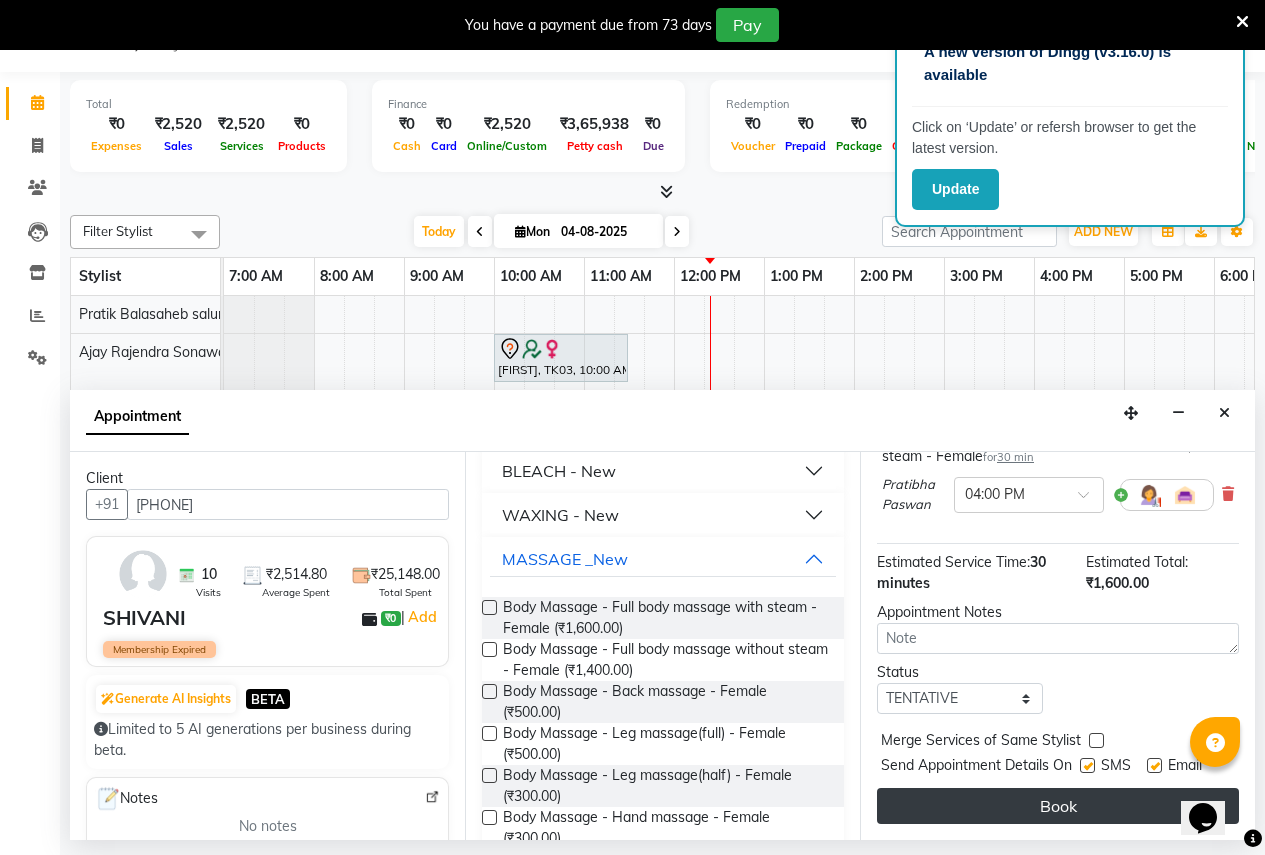 click on "Book" at bounding box center [1058, 806] 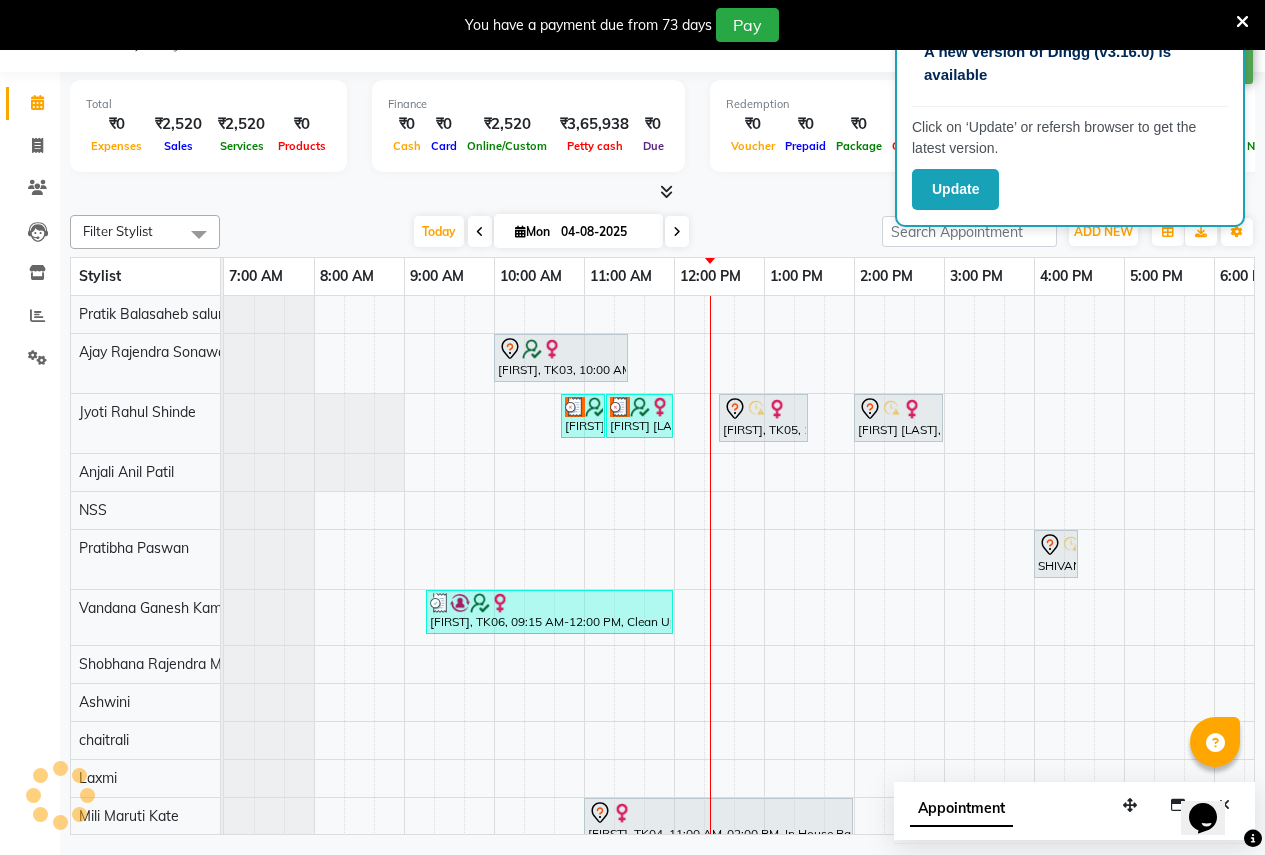 scroll, scrollTop: 0, scrollLeft: 0, axis: both 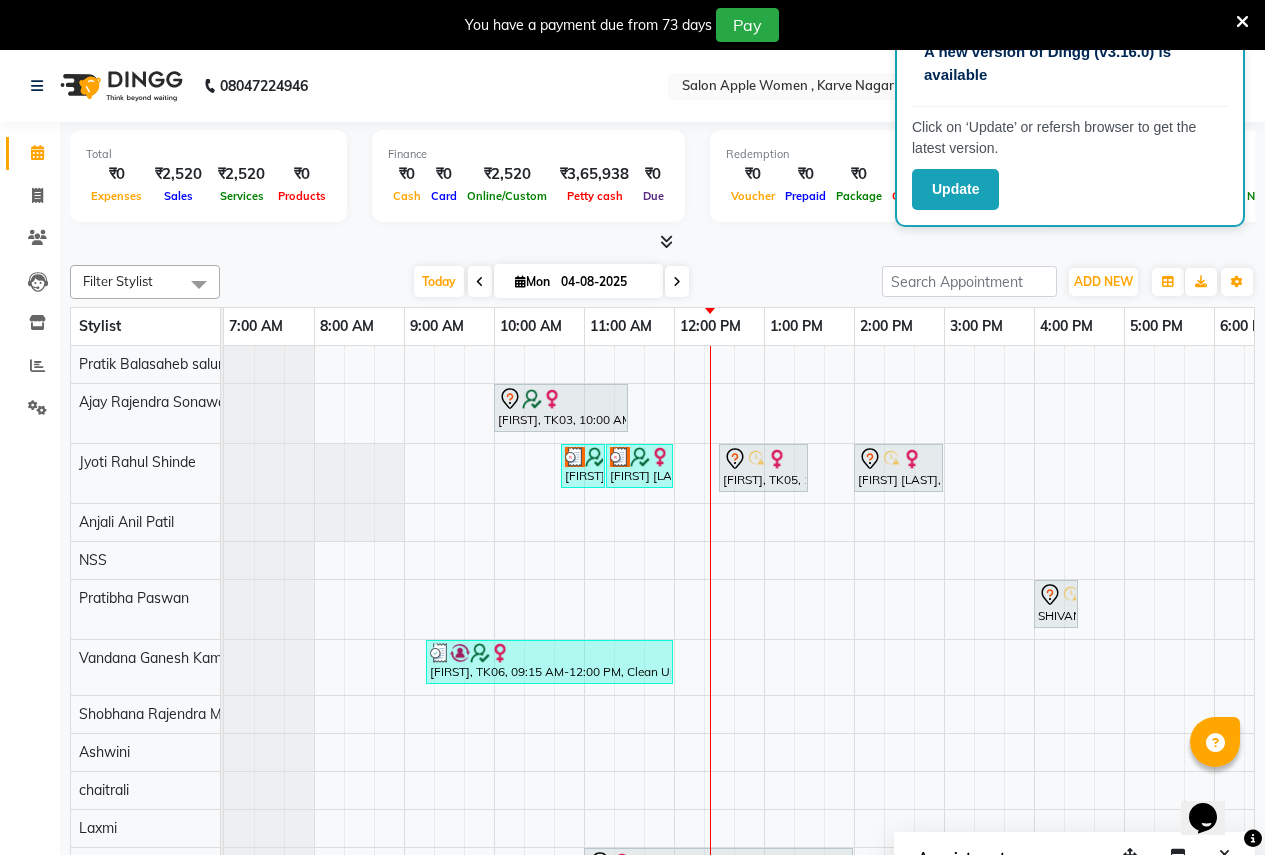 click at bounding box center [662, 242] 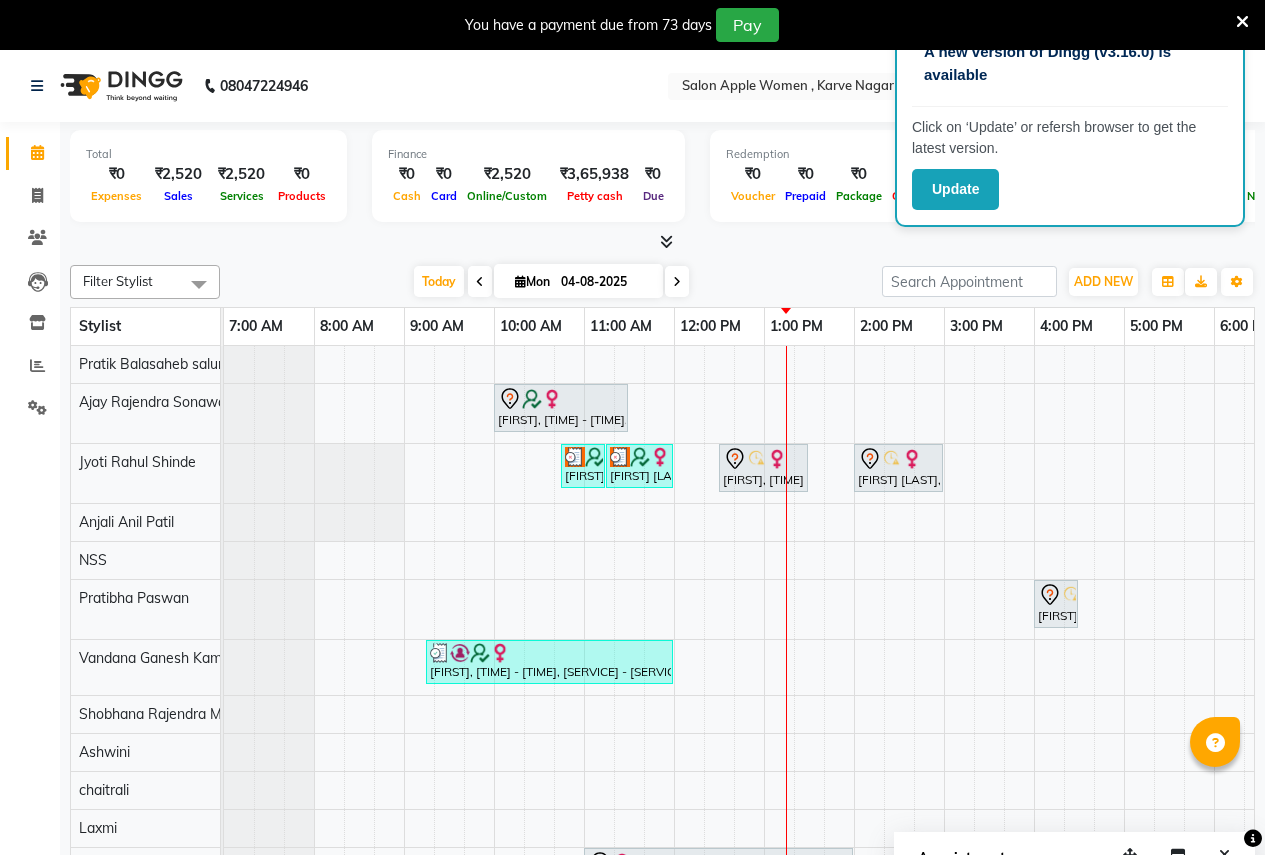 scroll, scrollTop: 0, scrollLeft: 0, axis: both 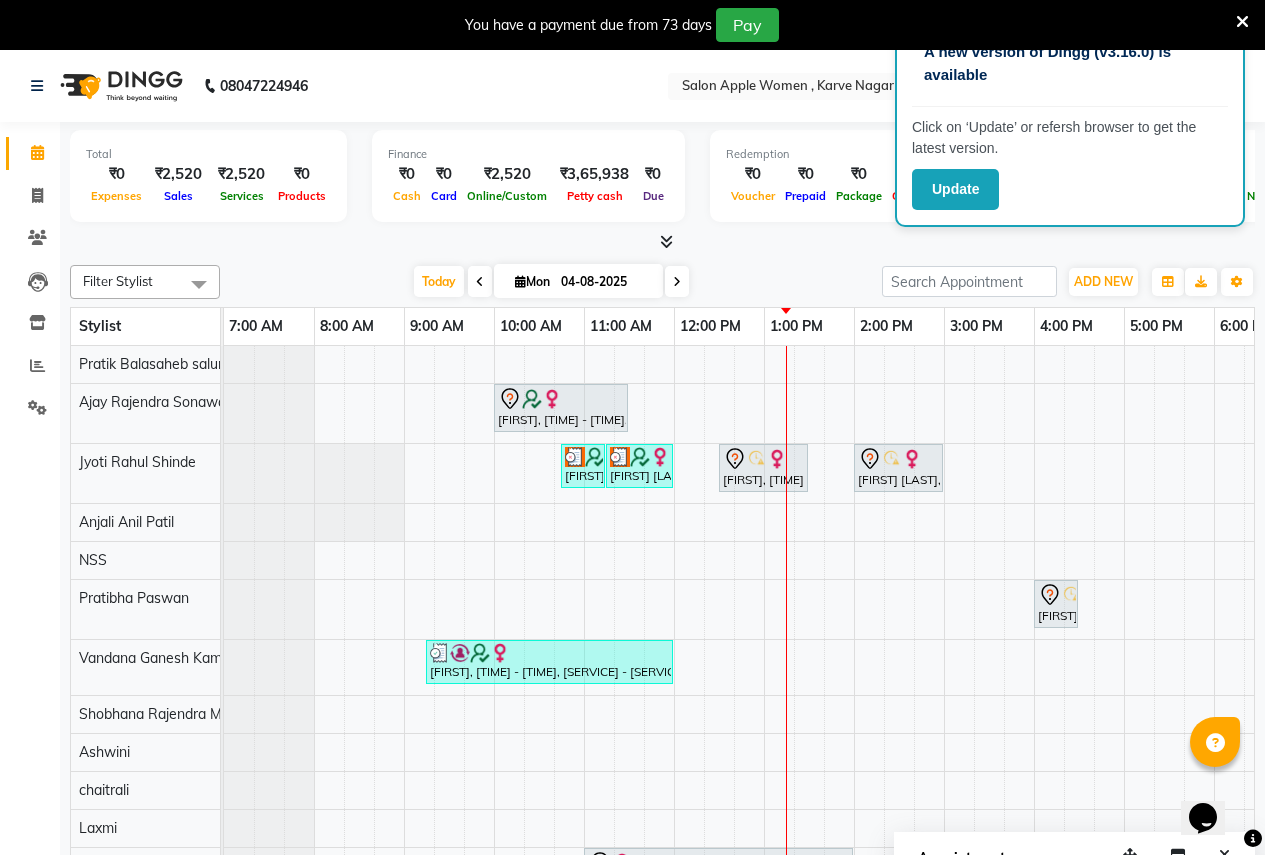 click on "04-08-2025" at bounding box center [605, 282] 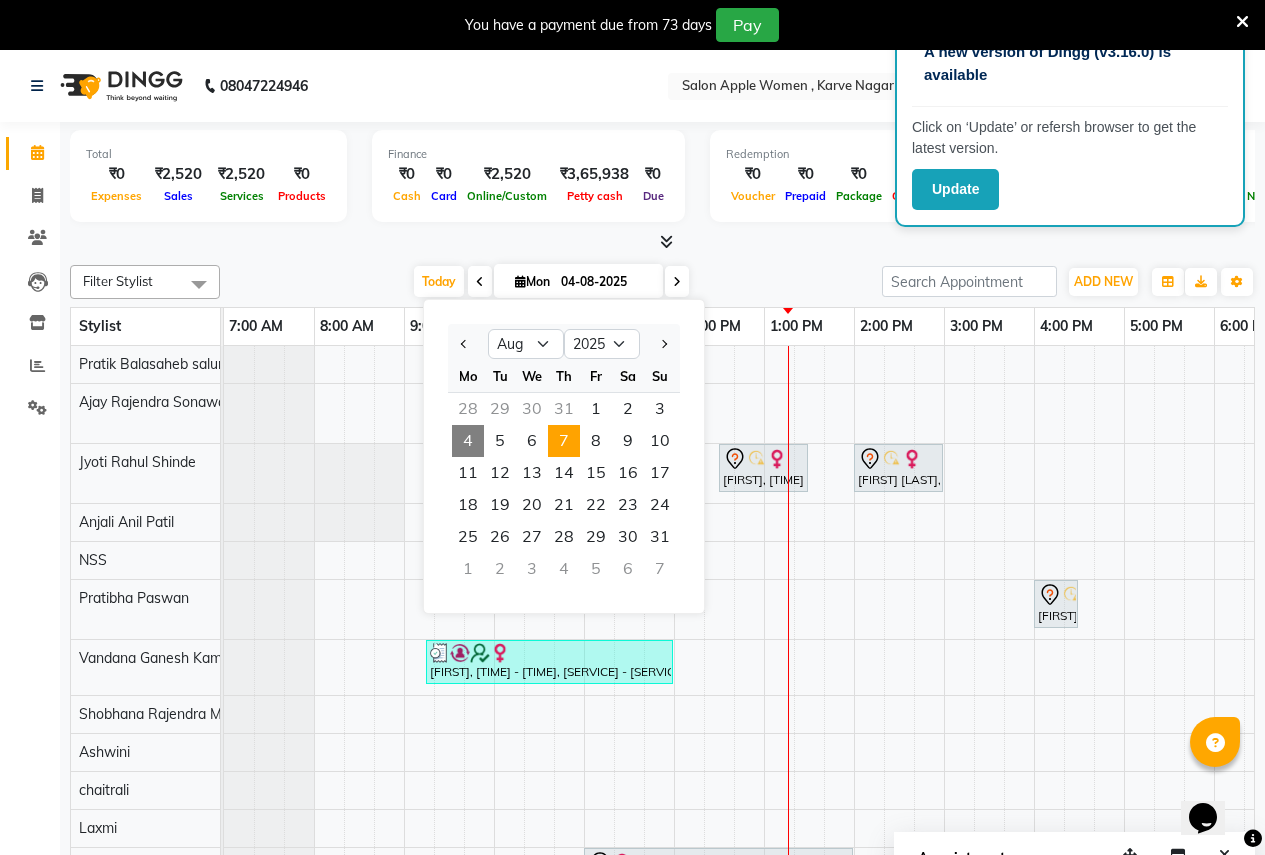 click on "7" at bounding box center (564, 441) 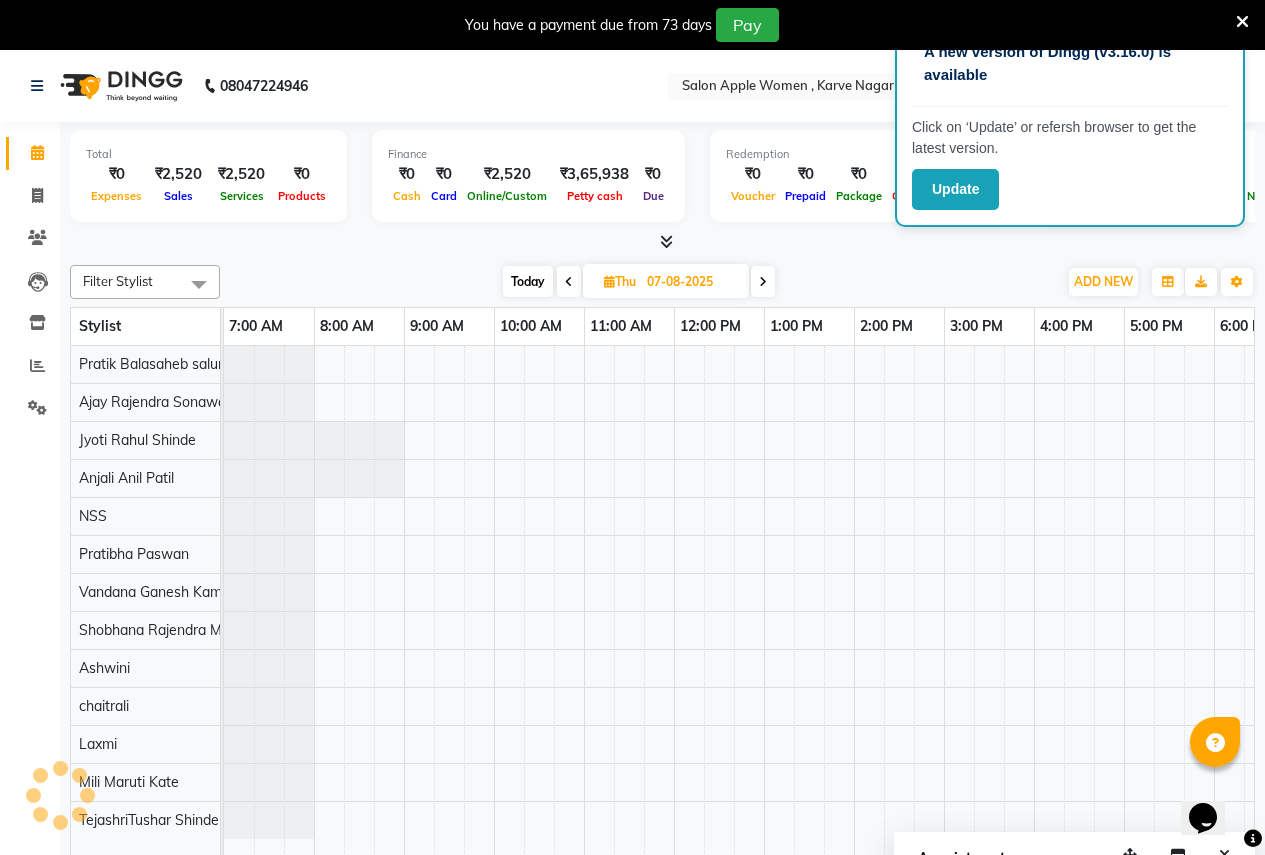 scroll, scrollTop: 0, scrollLeft: 410, axis: horizontal 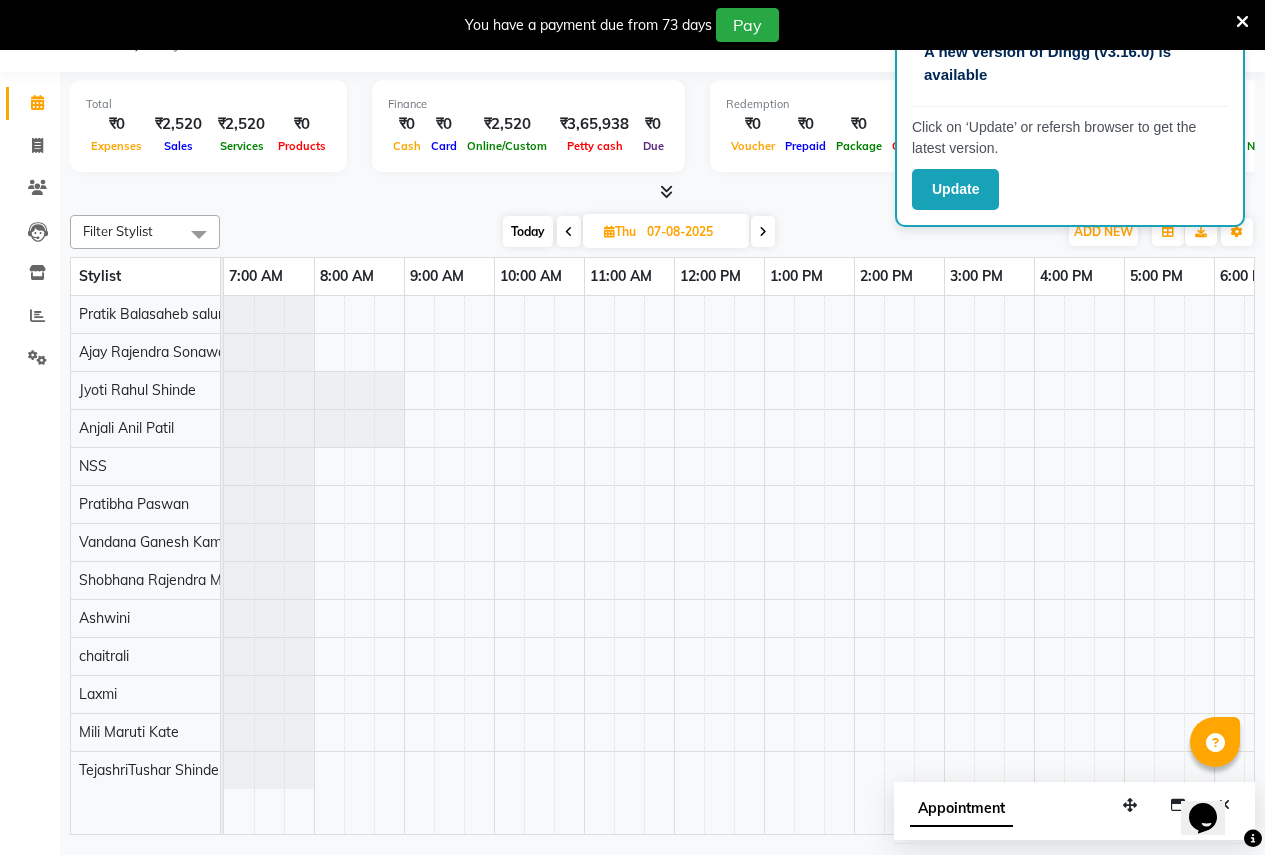 click at bounding box center (944, 565) 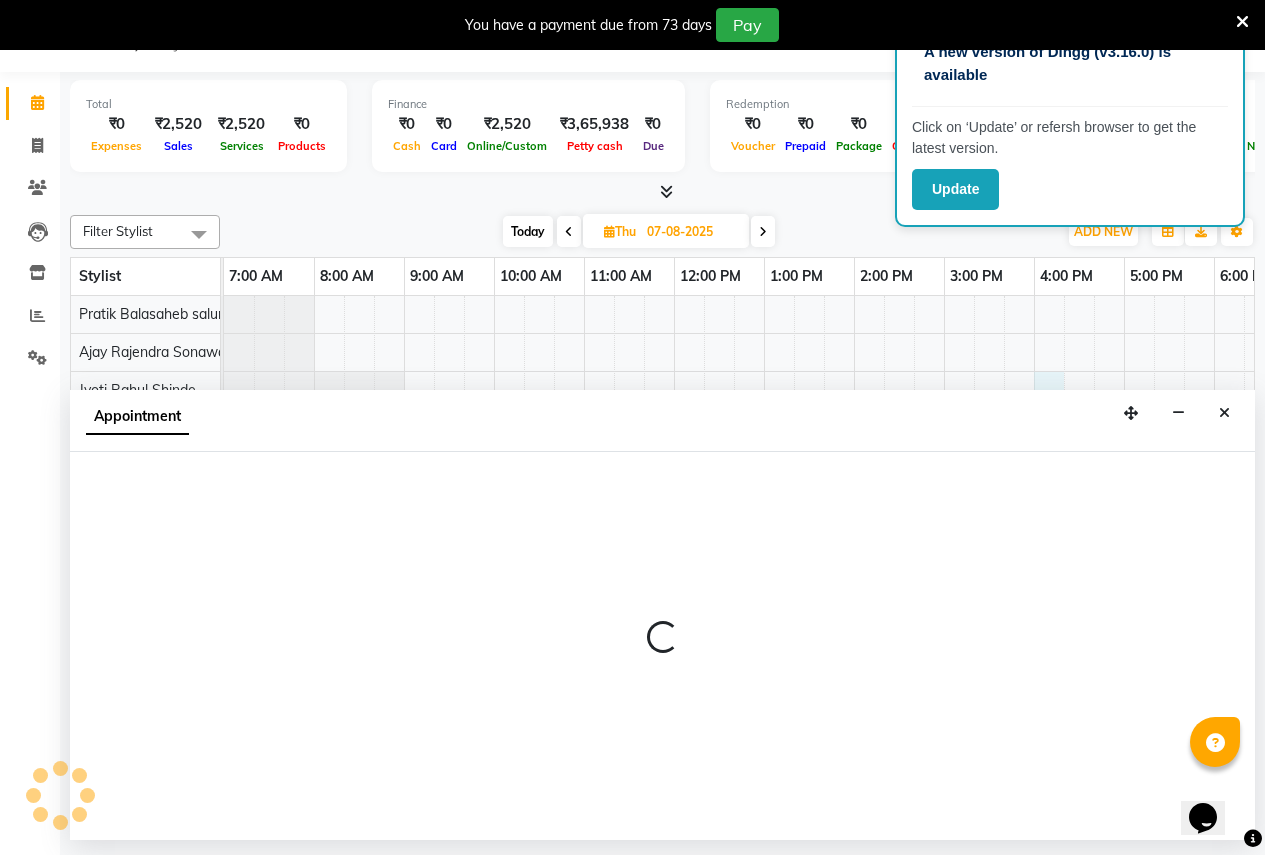 select on "3151" 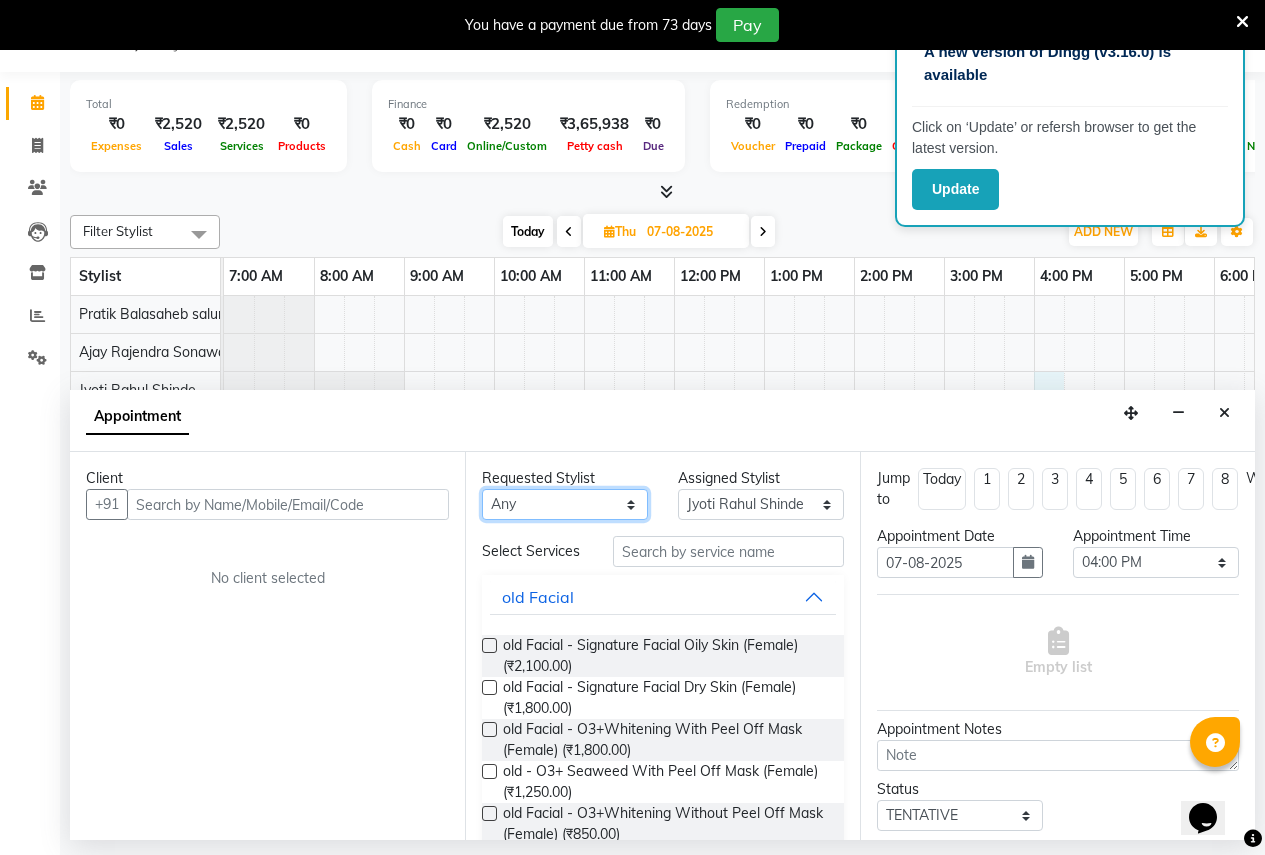 click on "With [FIRST] [LAST] [FIRST] [LAST] [FIRST] [LAST] [FIRST] [LAST] [FIRST] [LAST] [FIRST] [LAST] [FIRST] [LAST] [FIRST] [LAST] [FIRST] [LAST] [FIRST] [LAST] [FIRST] [LAST] [FIRST] [LAST] [FIRST] [LAST] [FIRST] [LAST] [FIRST] [LAST] [FIRST] [LAST]" at bounding box center (565, 504) 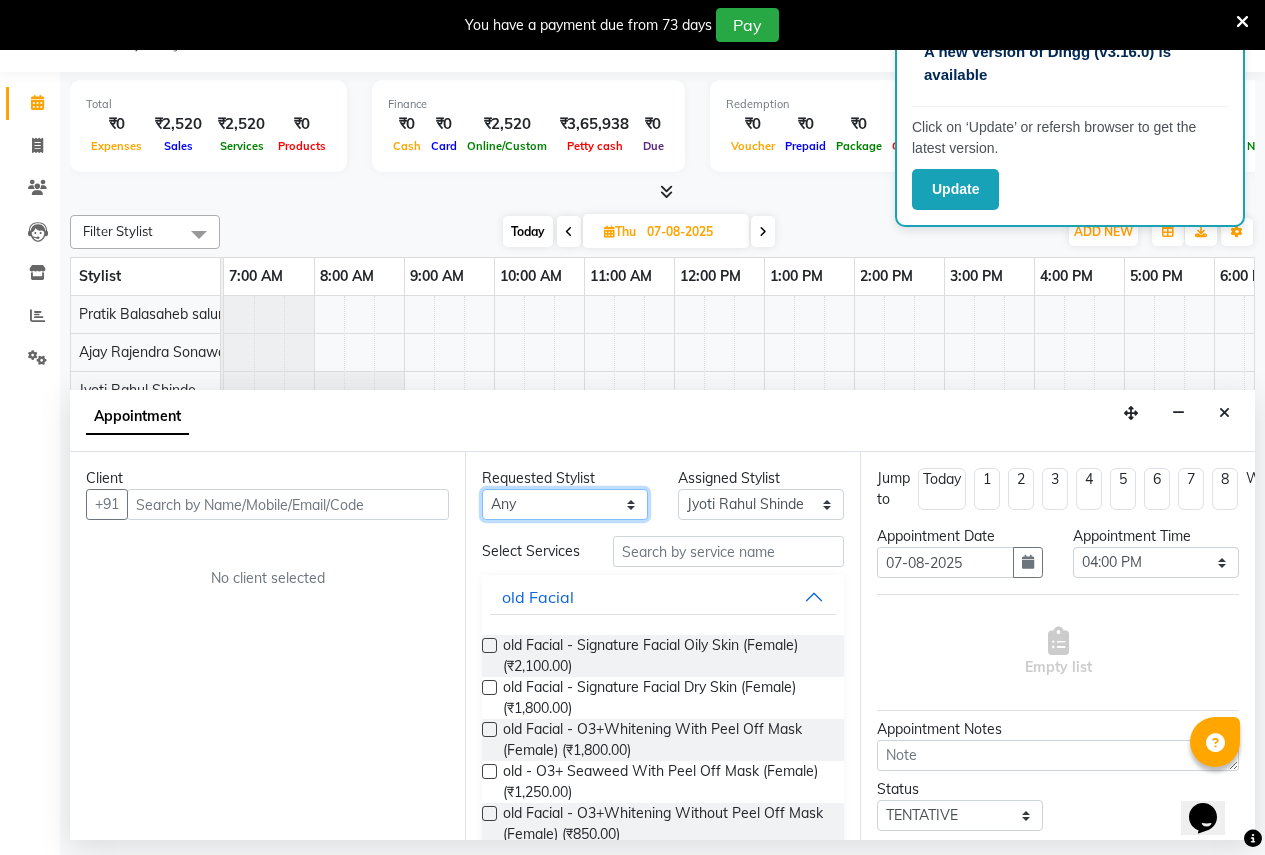 select on "3151" 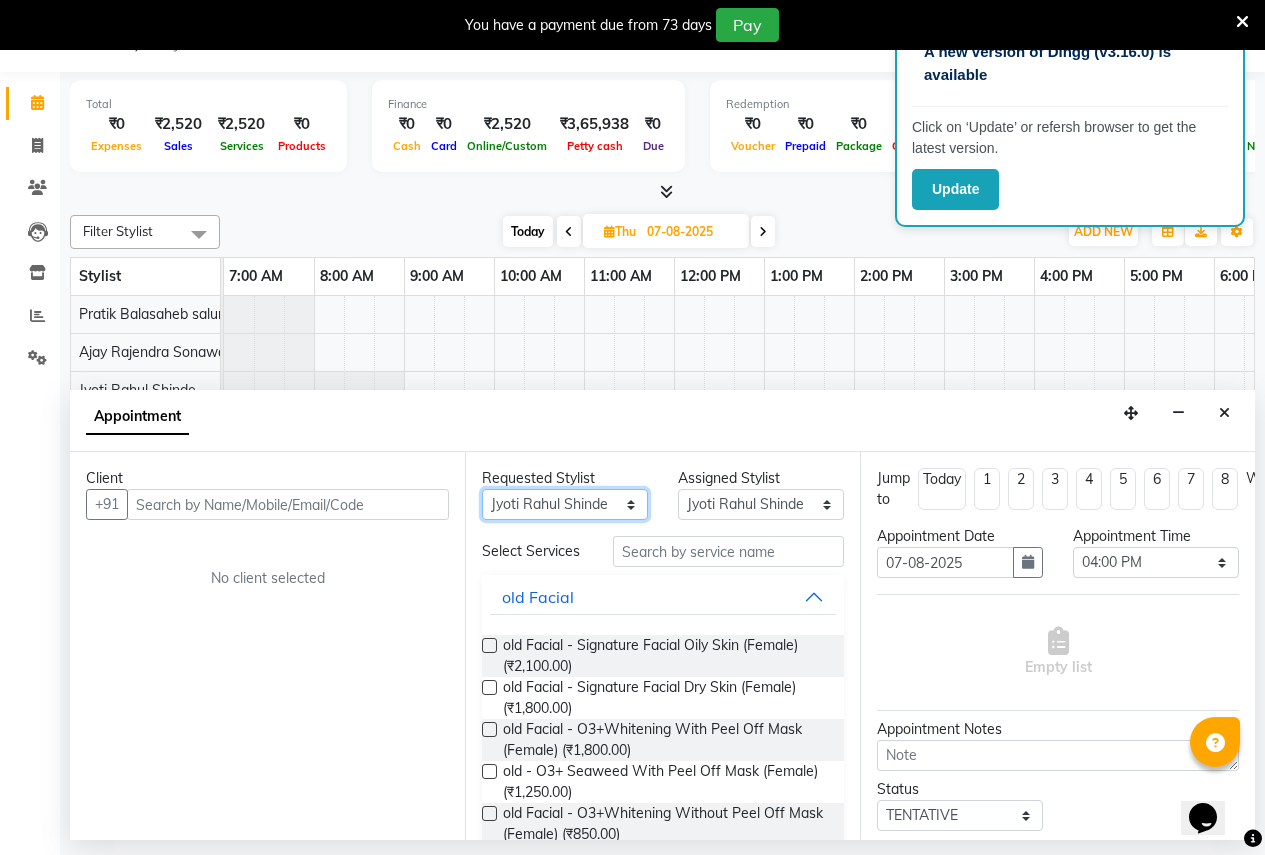 click on "With [FIRST] [LAST] [FIRST] [LAST] [FIRST] [LAST] [FIRST] [LAST] [FIRST] [LAST] [FIRST] [LAST] [FIRST] [LAST] [FIRST] [LAST] [FIRST] [LAST] [FIRST] [LAST] [FIRST] [LAST] [FIRST] [LAST] [FIRST] [LAST] [FIRST] [LAST] [FIRST] [LAST] [FIRST] [LAST]" at bounding box center [565, 504] 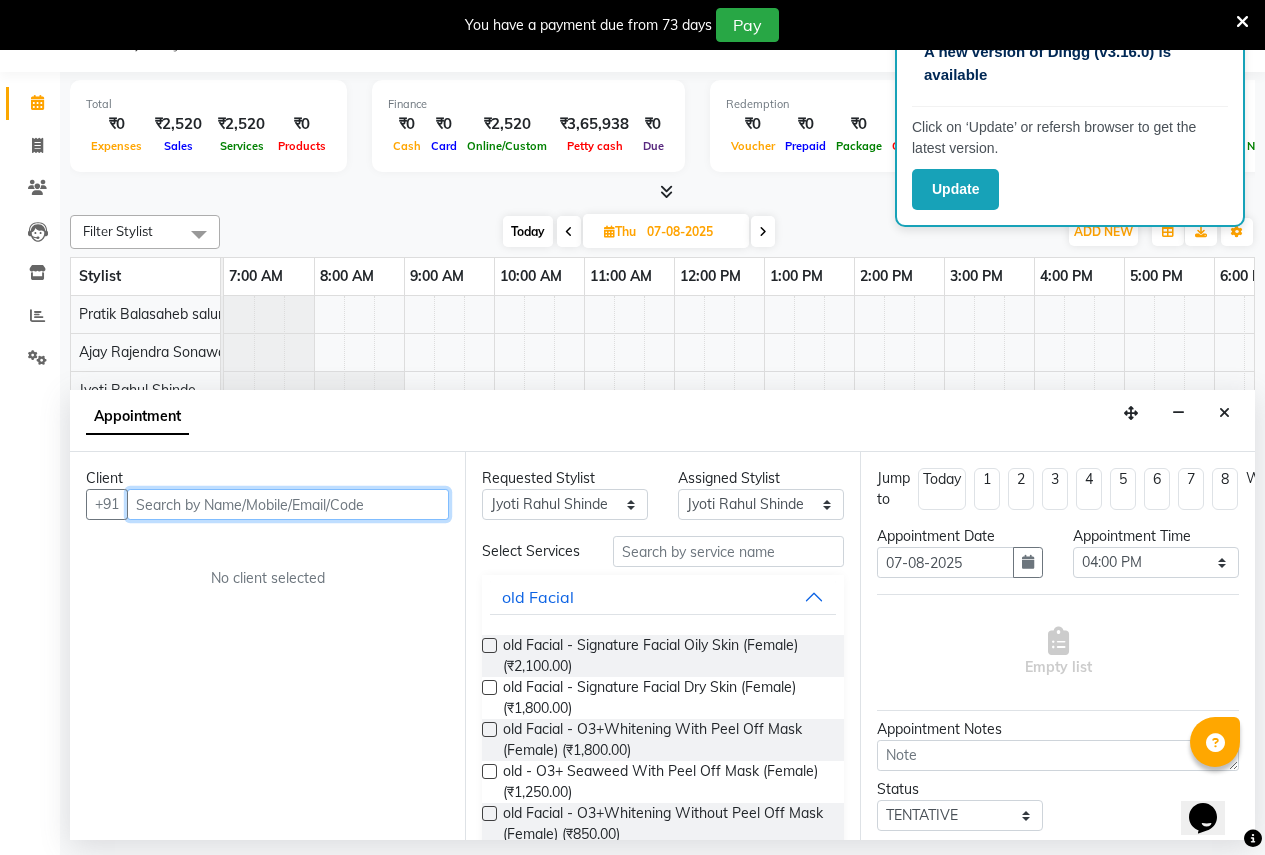click at bounding box center [288, 504] 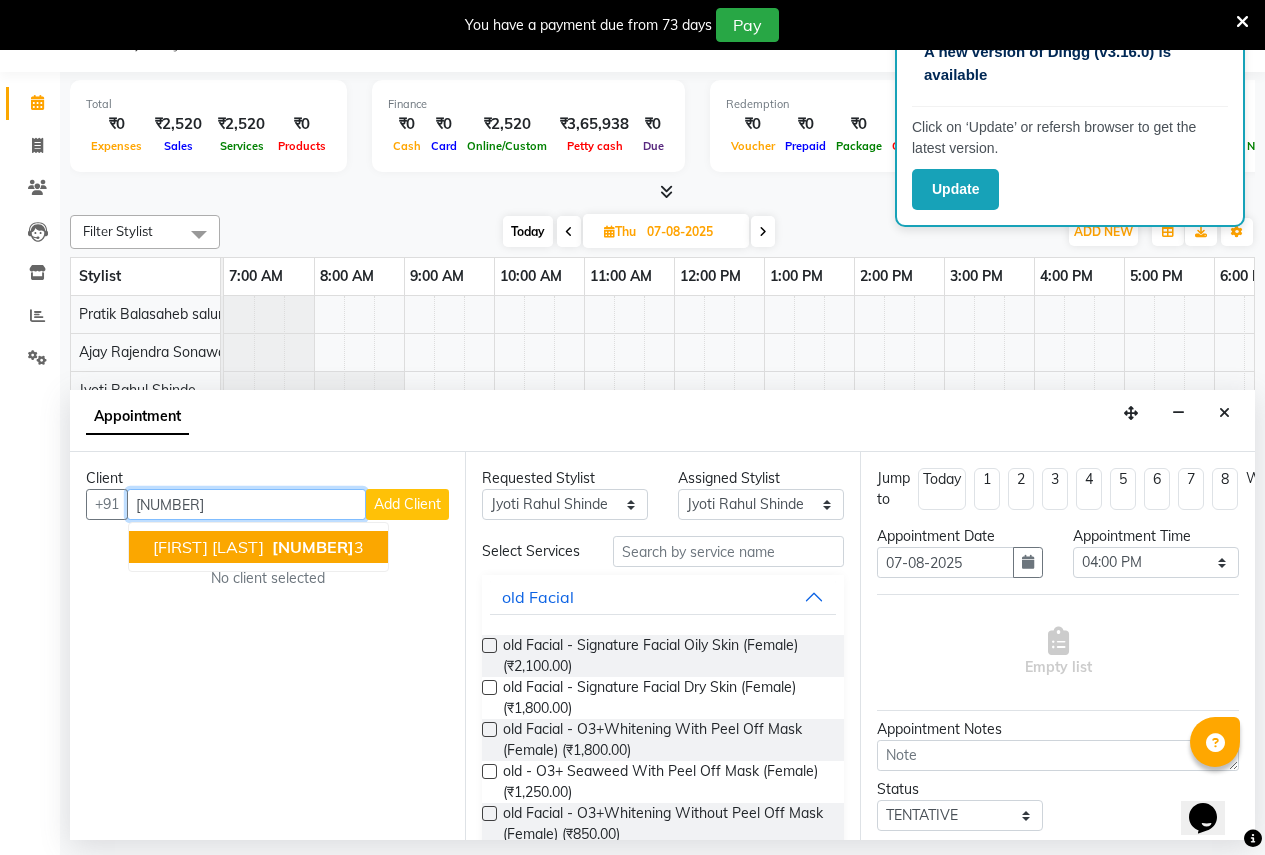 click on "[FIRST] [LAST]" at bounding box center [208, 547] 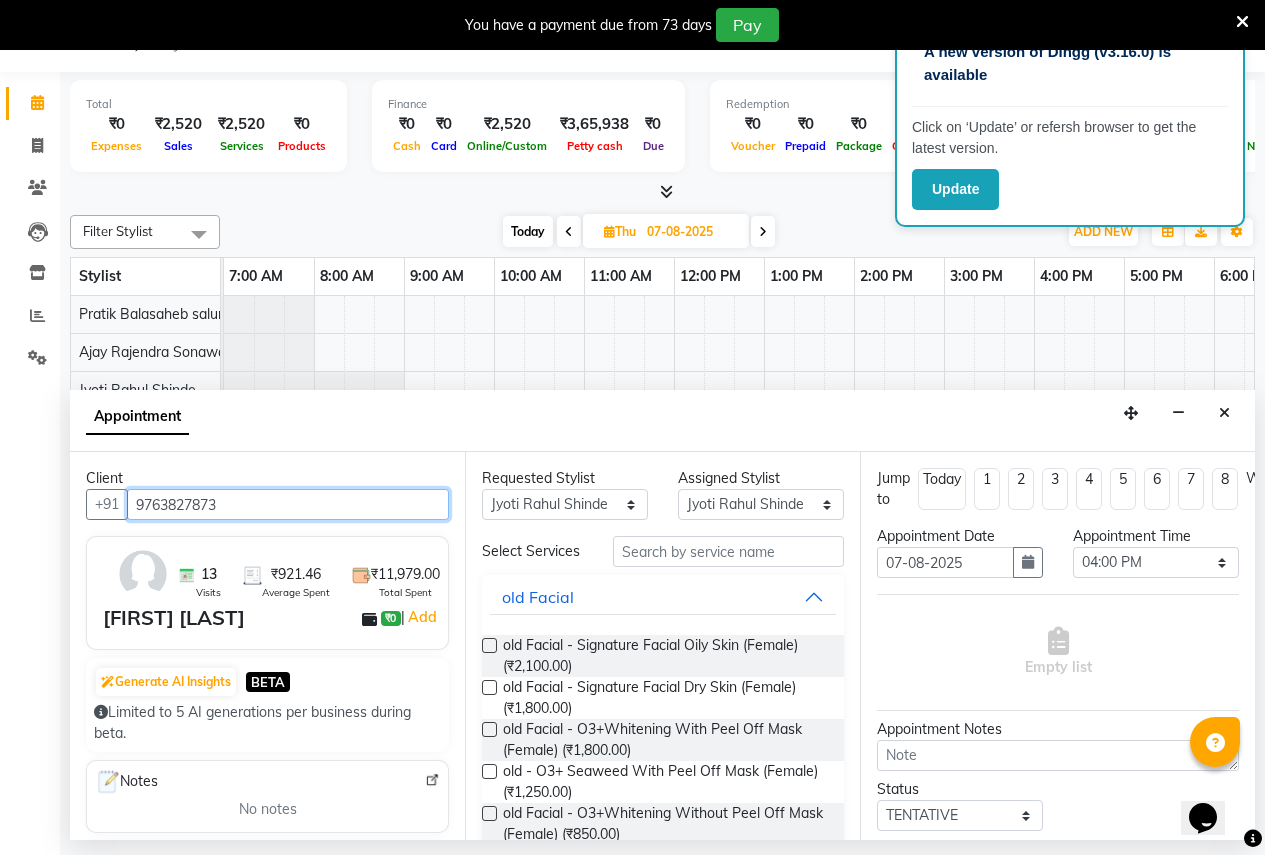 type on "9763827873" 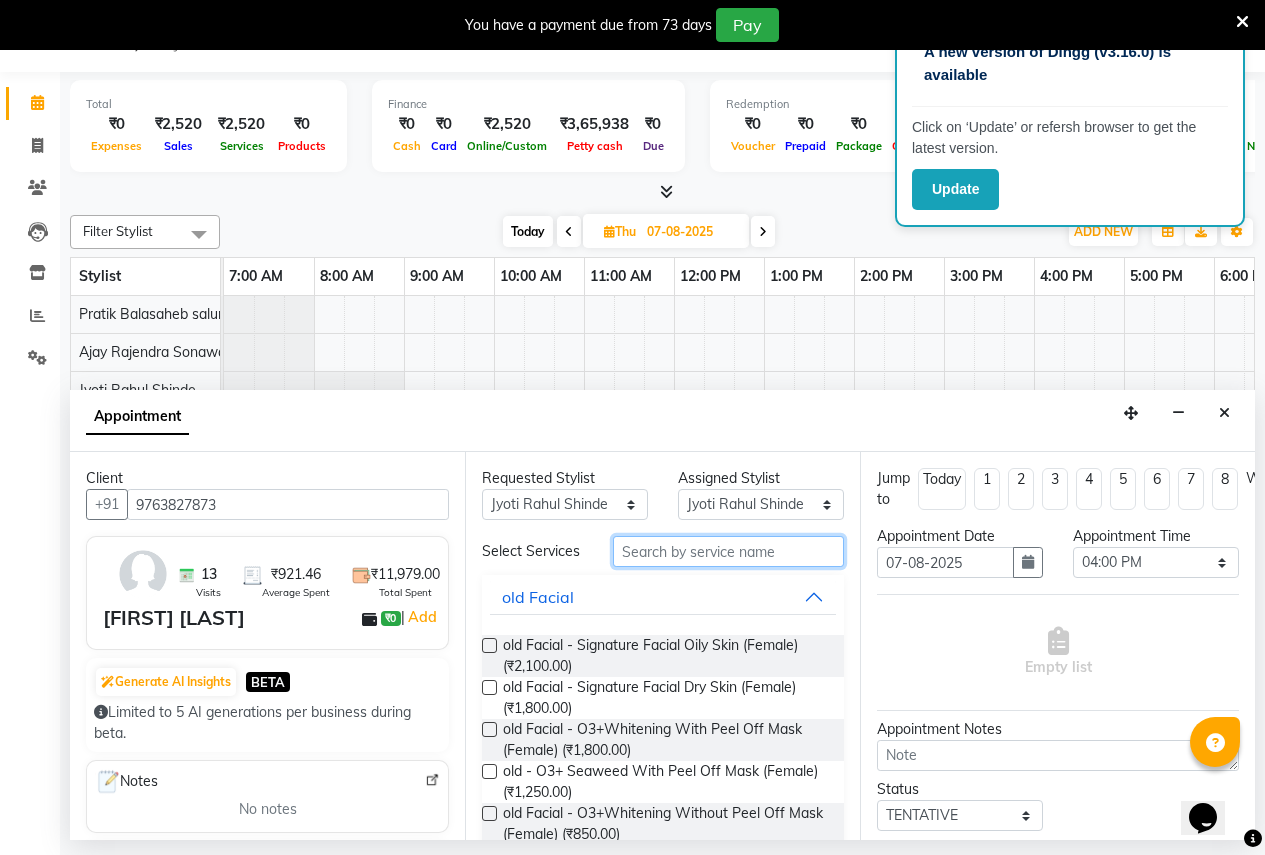 click at bounding box center (728, 551) 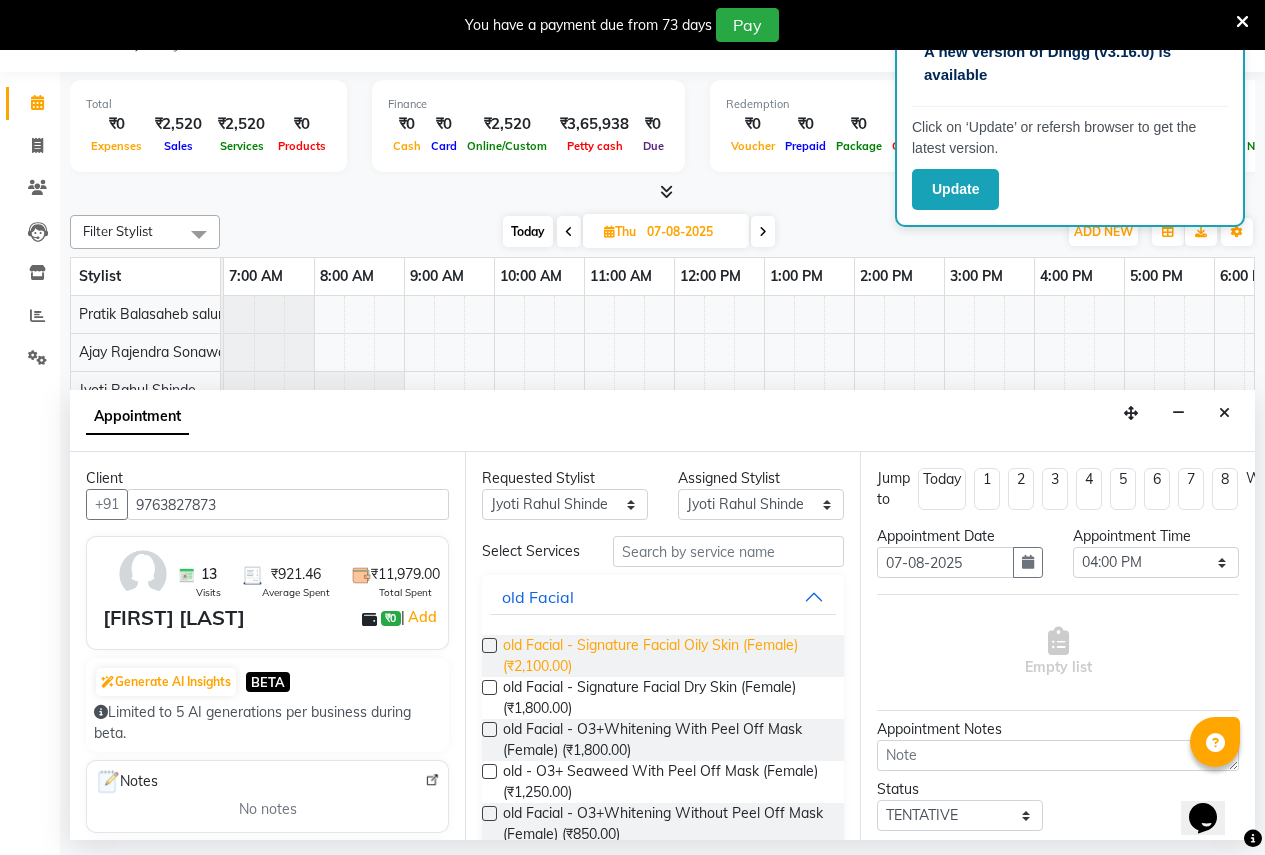 click on "old Facial - Signature Facial Oily Skin (Female) (₹2,100.00)" at bounding box center [665, 656] 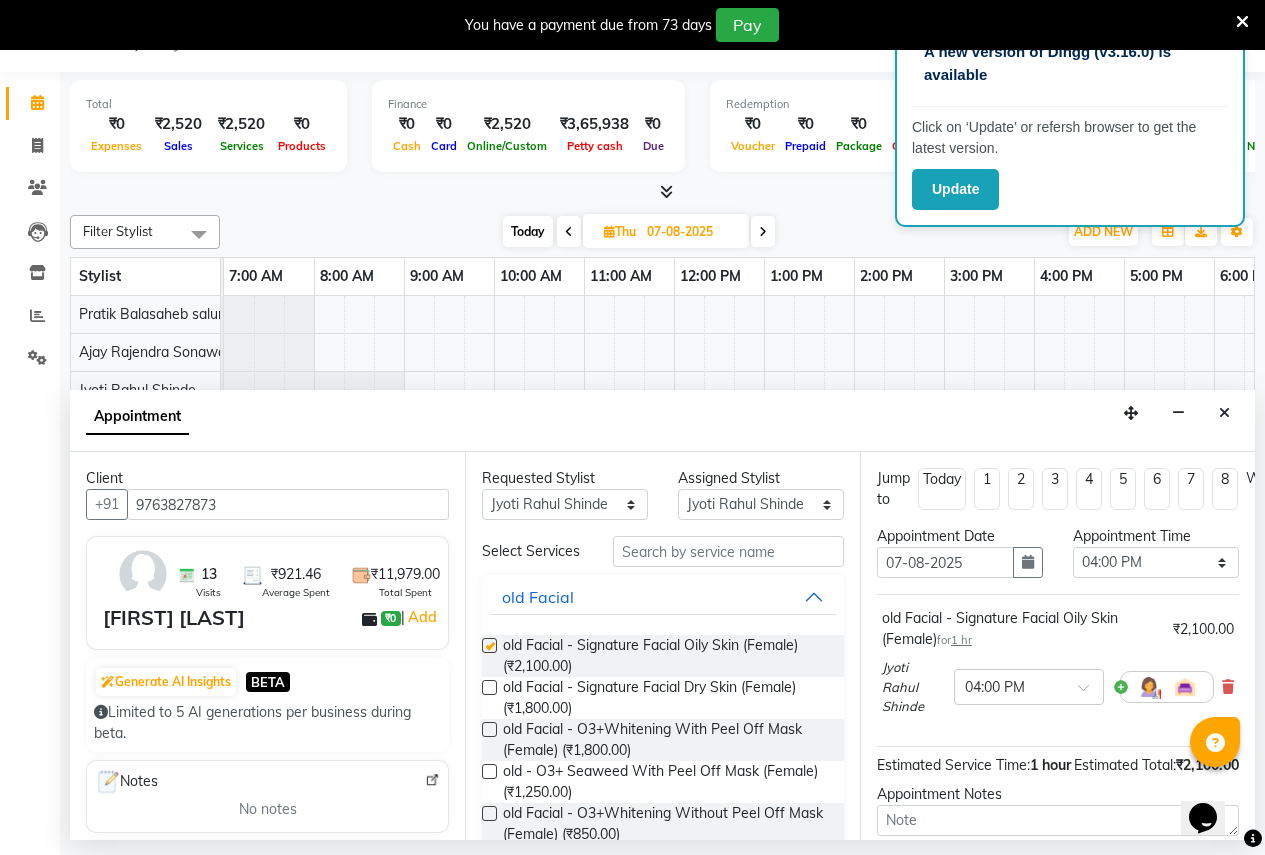 checkbox on "false" 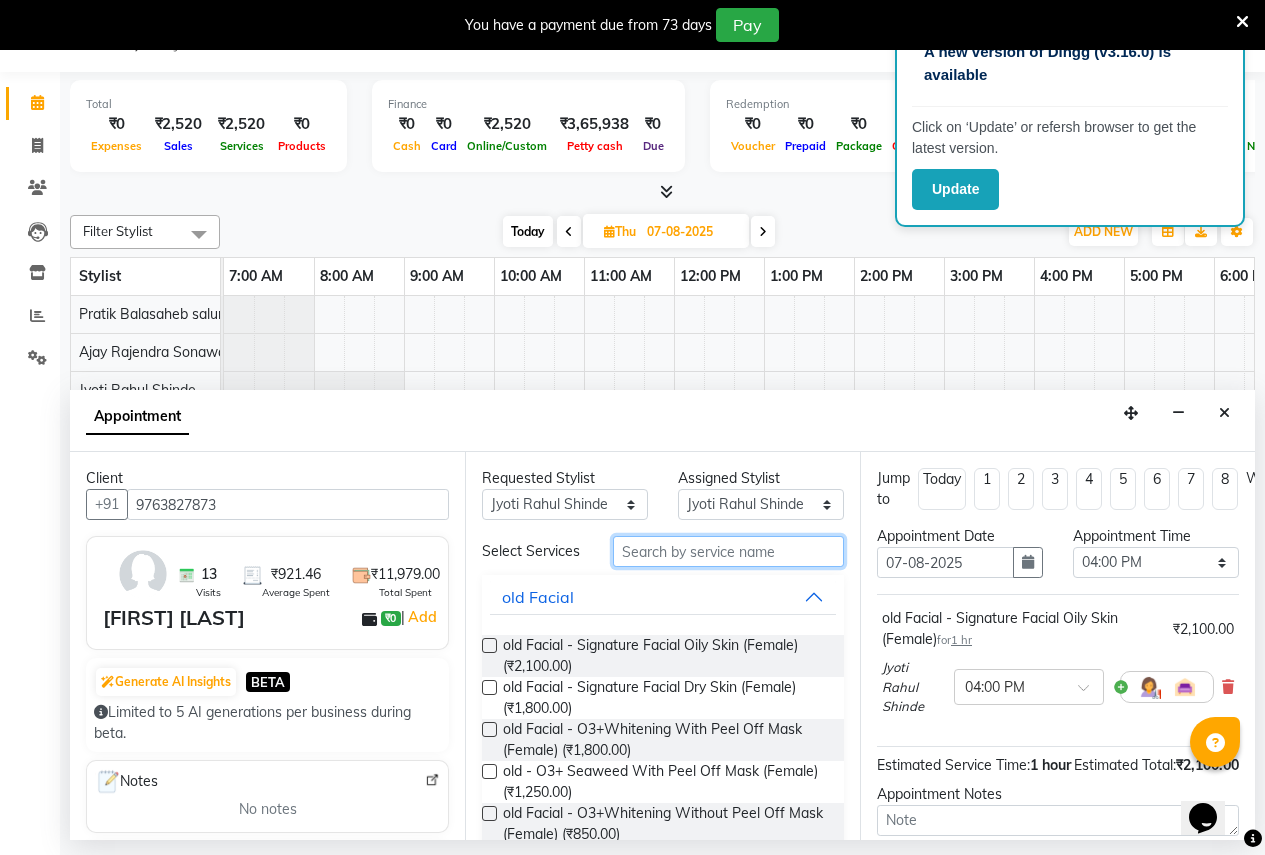 click at bounding box center [728, 551] 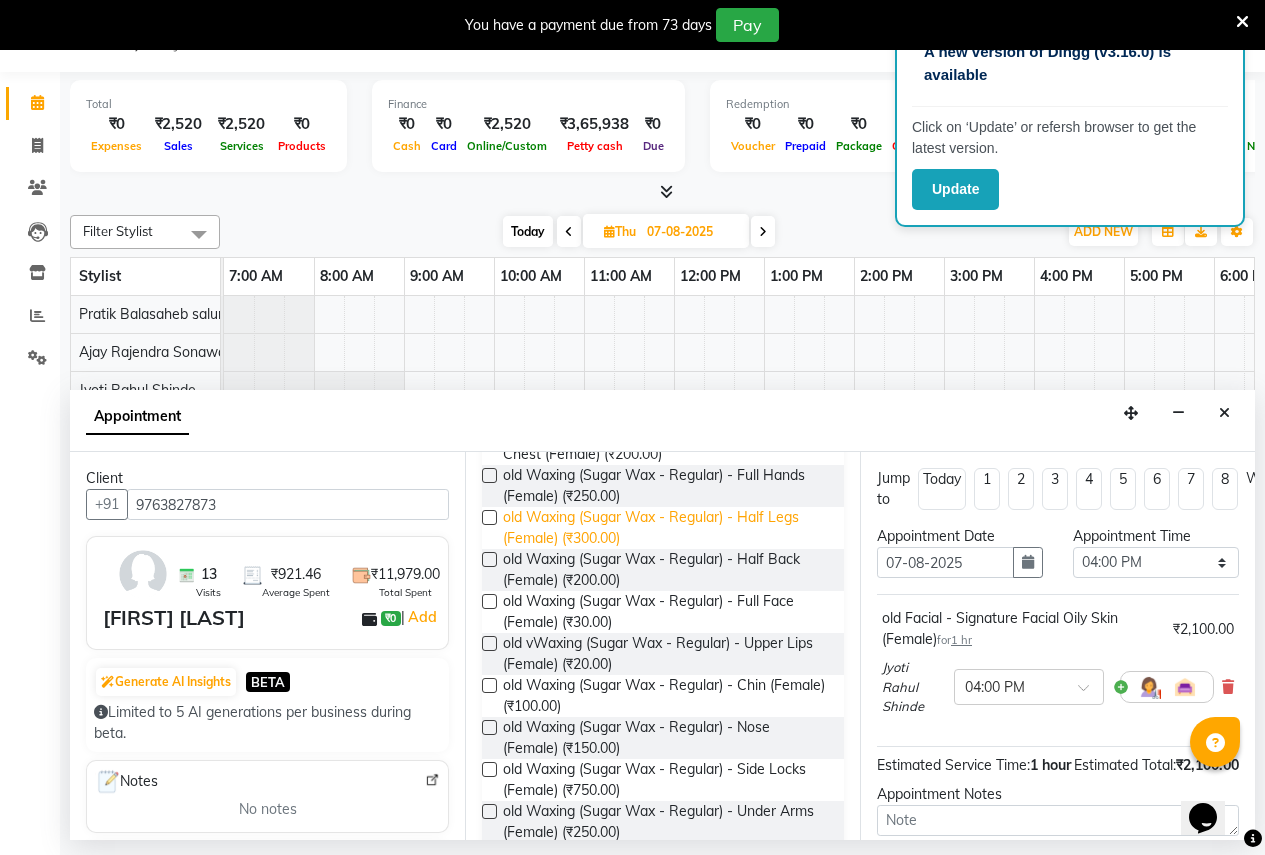 scroll, scrollTop: 400, scrollLeft: 0, axis: vertical 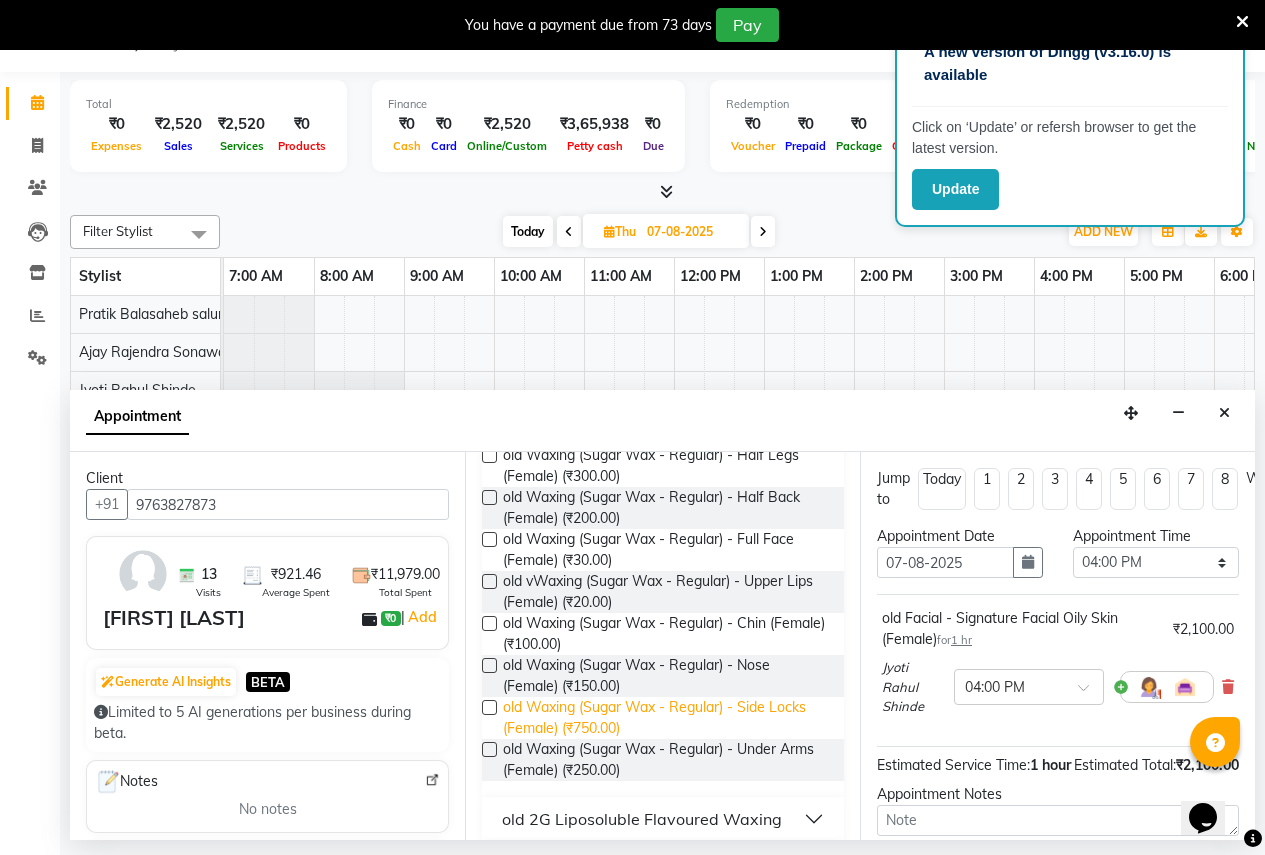type on "waxin" 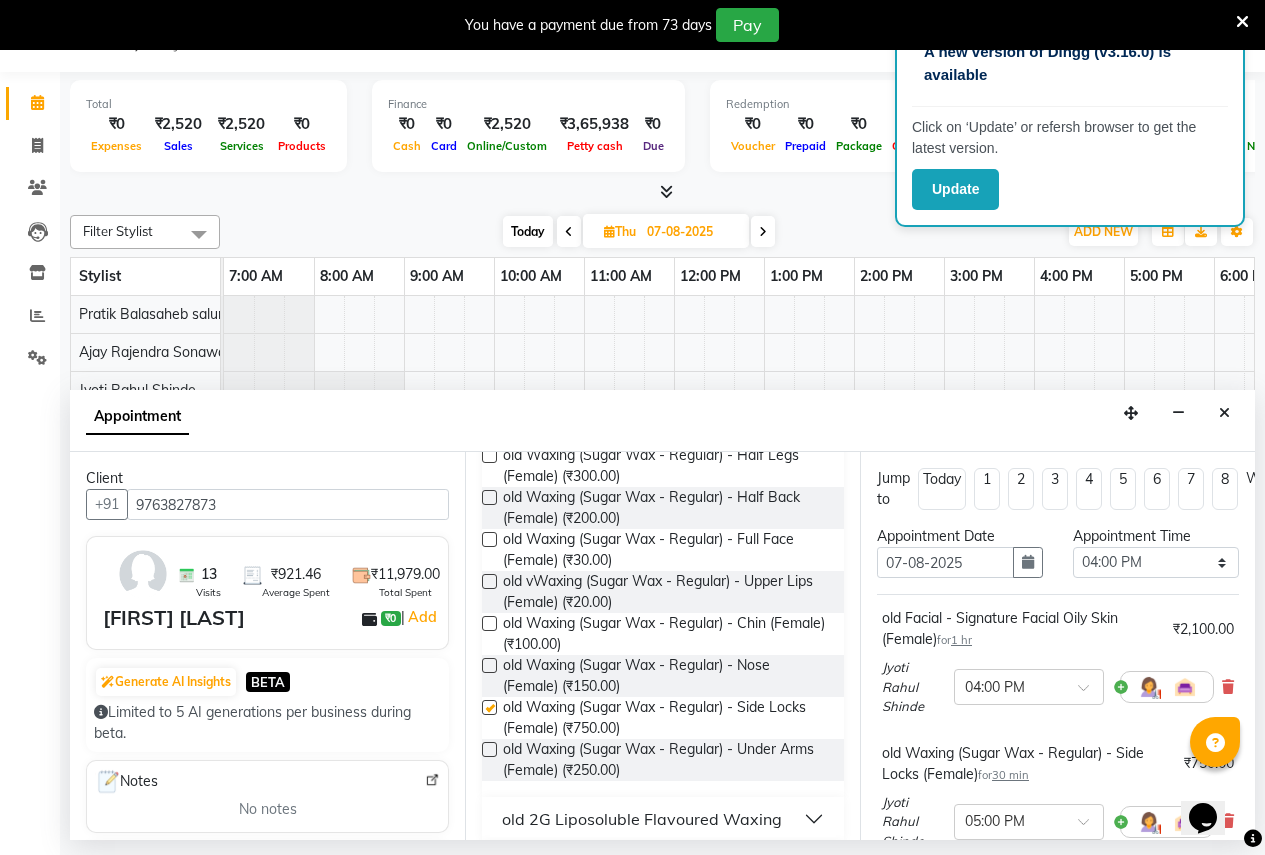 checkbox on "false" 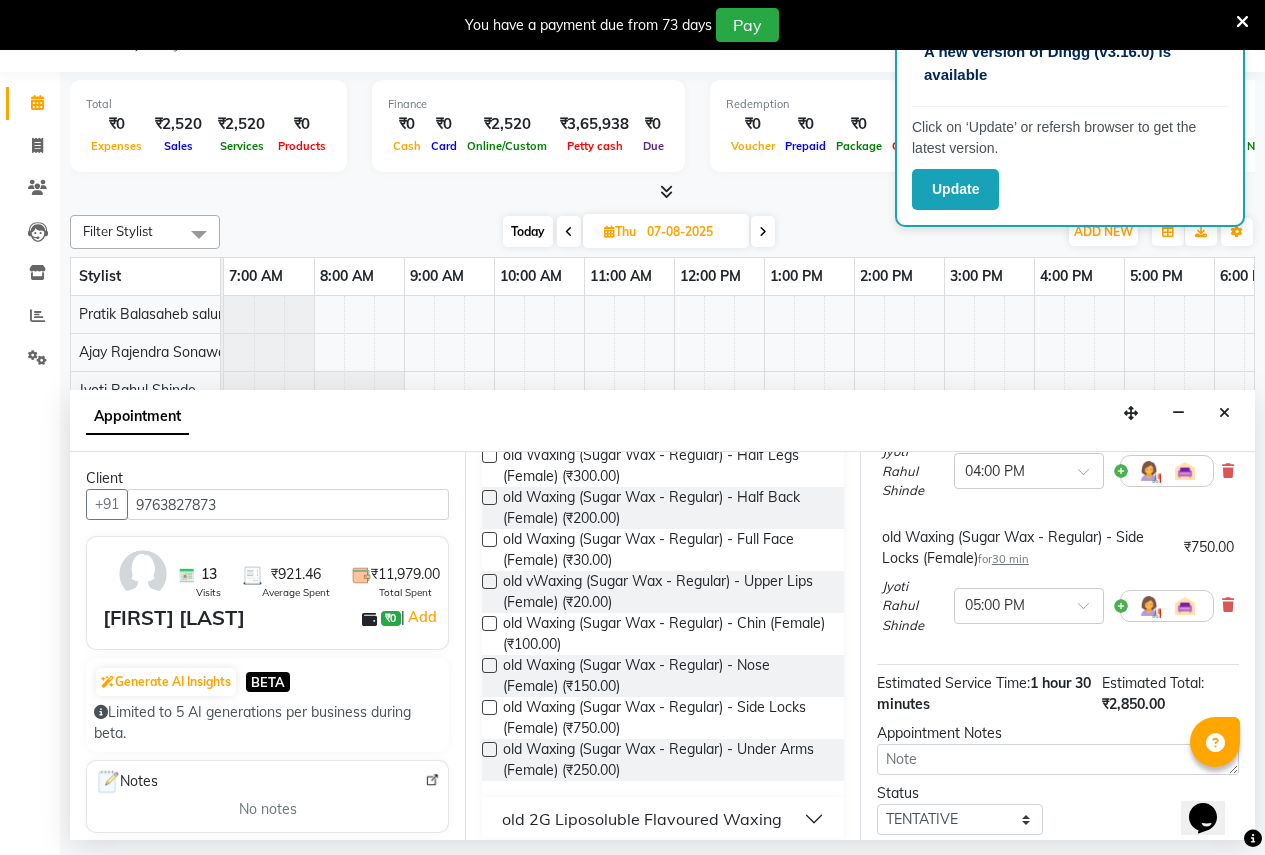 scroll, scrollTop: 352, scrollLeft: 0, axis: vertical 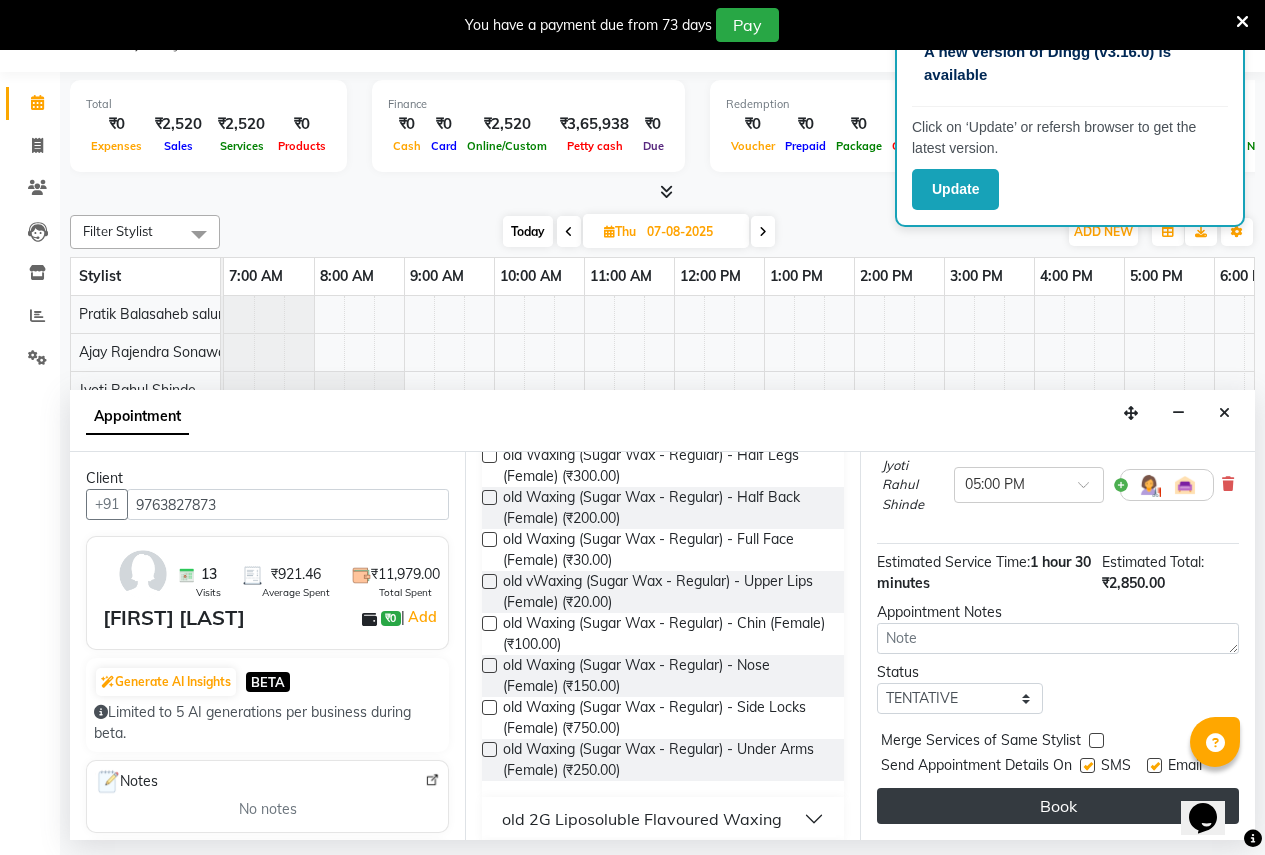 click on "Book" at bounding box center [1058, 806] 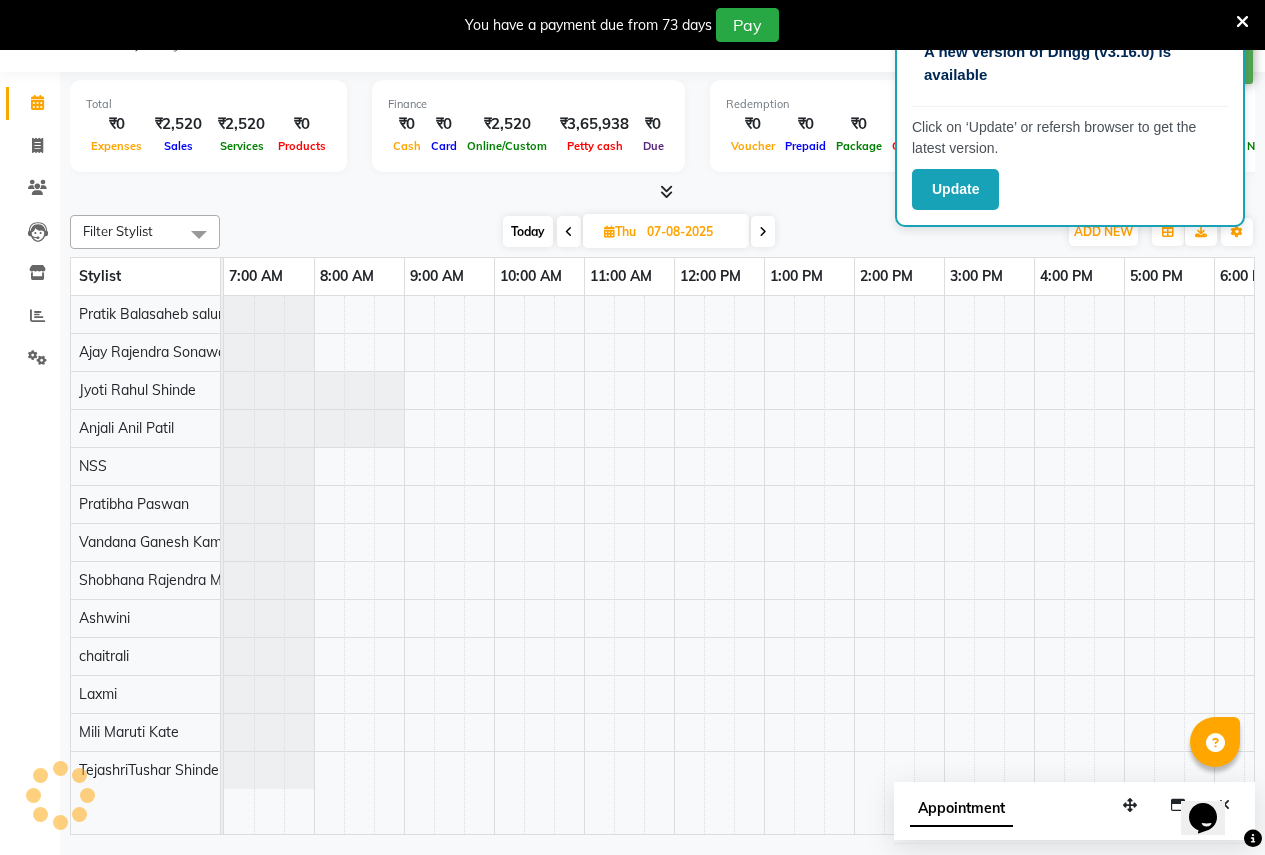scroll, scrollTop: 0, scrollLeft: 0, axis: both 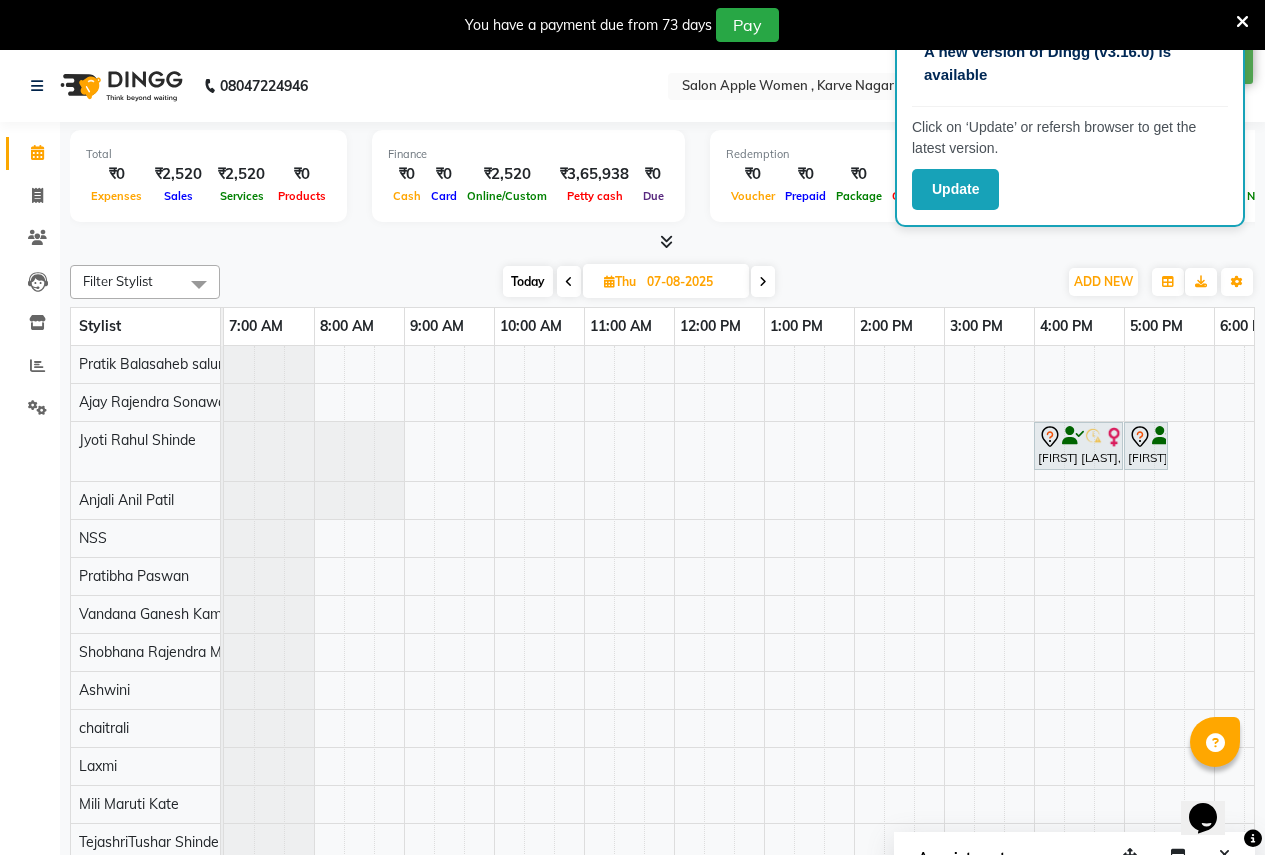 click on "Today" at bounding box center [528, 281] 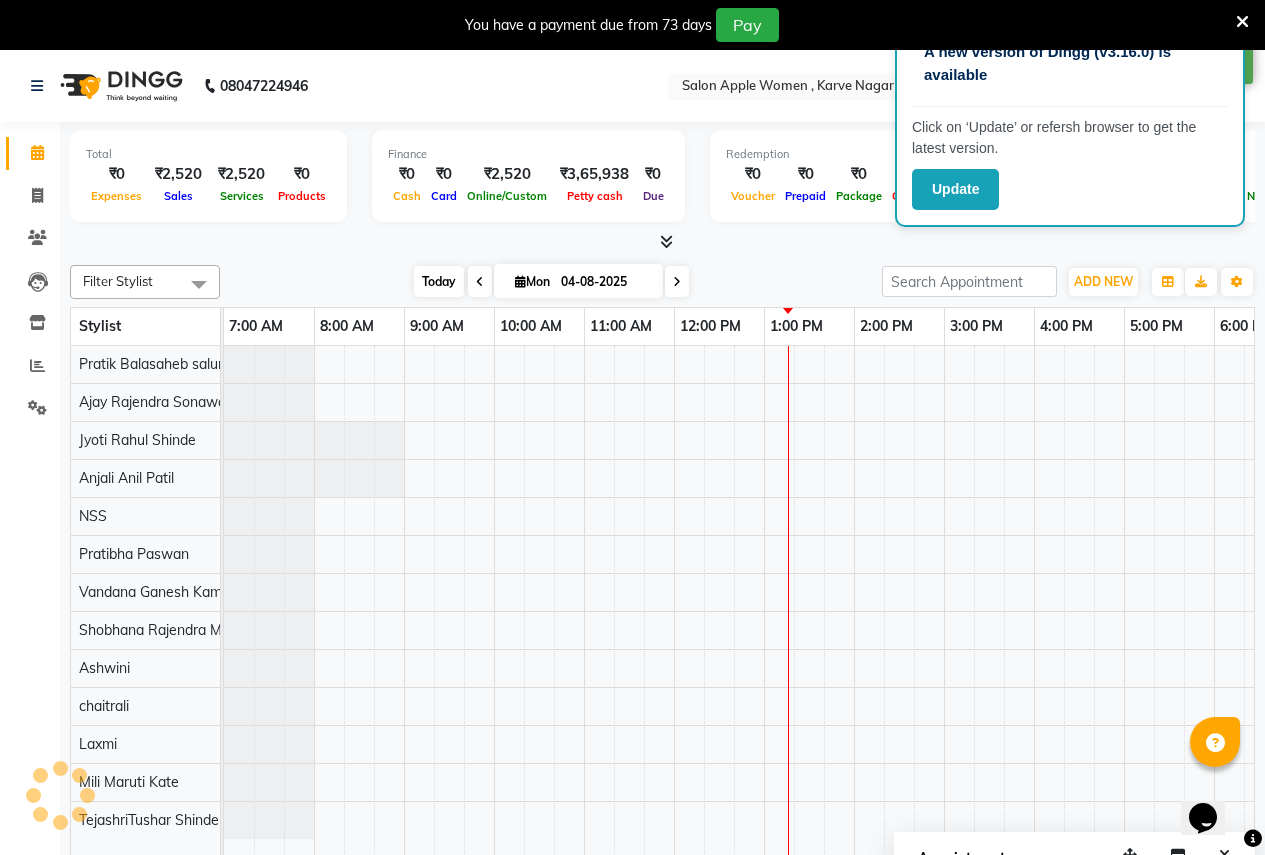 scroll, scrollTop: 0, scrollLeft: 410, axis: horizontal 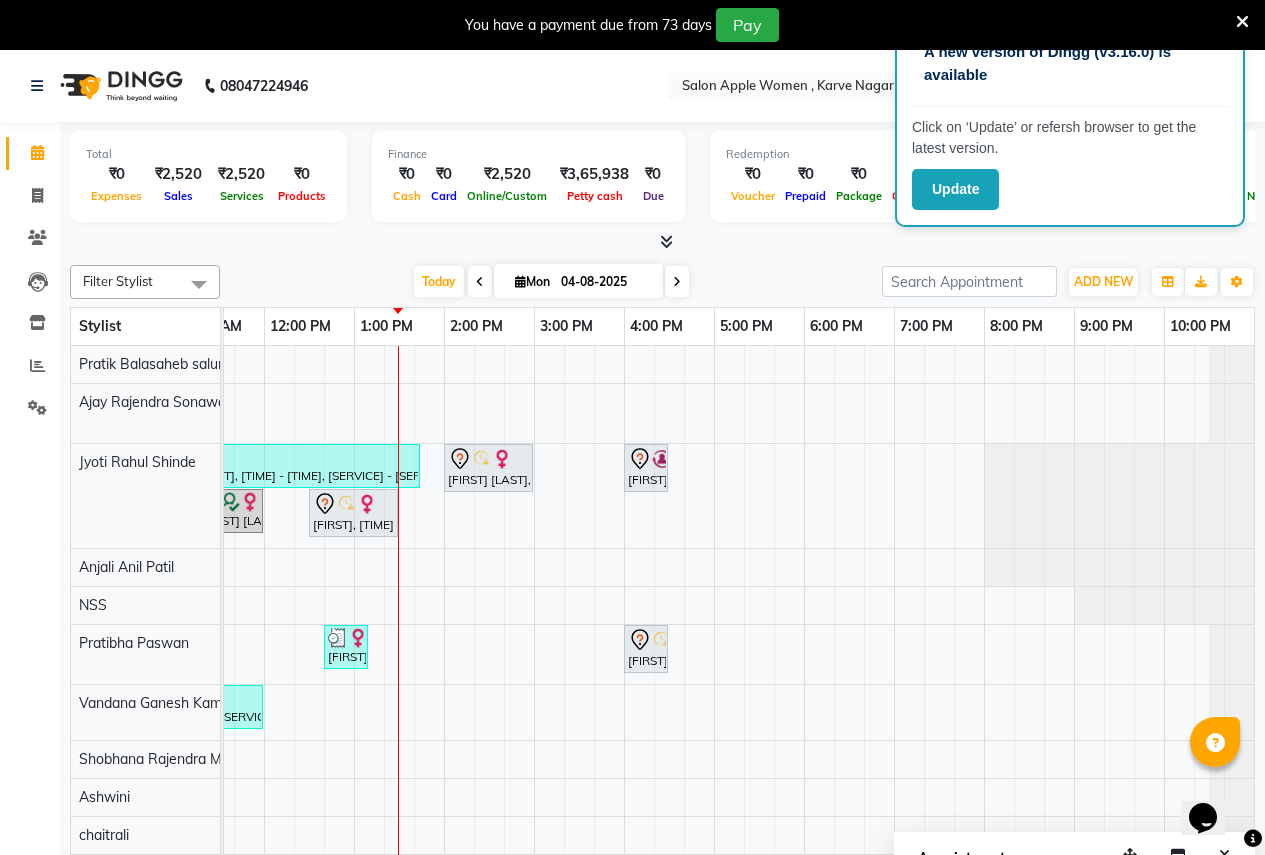 click on "[FIRST] [LAST], [TIME] - [TIME], [SERVICE] - [SERVICE] [CONDITION] - [CONDITION] ([GENDER]),[SERVICE] - [SERVICE] [CONDITION] - [CONDITION] ([GENDER]),[SERVICE] - [SERVICE] - [CONDITION] - [CONDITION] ([GENDER]),[SERVICE] - [SERVICE] - [CONDITION] - [CONDITION] ([GENDER]),[SERVICE] - [SERVICE] - [CONDITION] - [CONDITION] ([GENDER]),[SERVICE] - [SERVICE] - [CONDITION] - [CONDITION] ([GENDER]) [FIRST] [LAST], [TIME] - [TIME], [SERVICE] - [SERVICE] [CONDITION] - [CONDITION] ([GENDER]) [FIRST] [LAST], [TIME] - [TIME], [SERVICE] - [SERVICE] - [CONDITION] ([GENDER]) [FIRST], [TIME] - [TIME], [SERVICE] - [SERVICE] [CONDITION] - [CONDITION] ([GENDER]) [FIRST], [TIME] - [TIME], [SERVICE] - [SERVICE] [CONDITION] - [CONDITION] ([GENDER]) [FIRST] [LAST], [TIME] - [TIME], [SERVICE] - [SERVICE] [CONDITION] - [CONDITION] ([GENDER])" at bounding box center [534, 668] 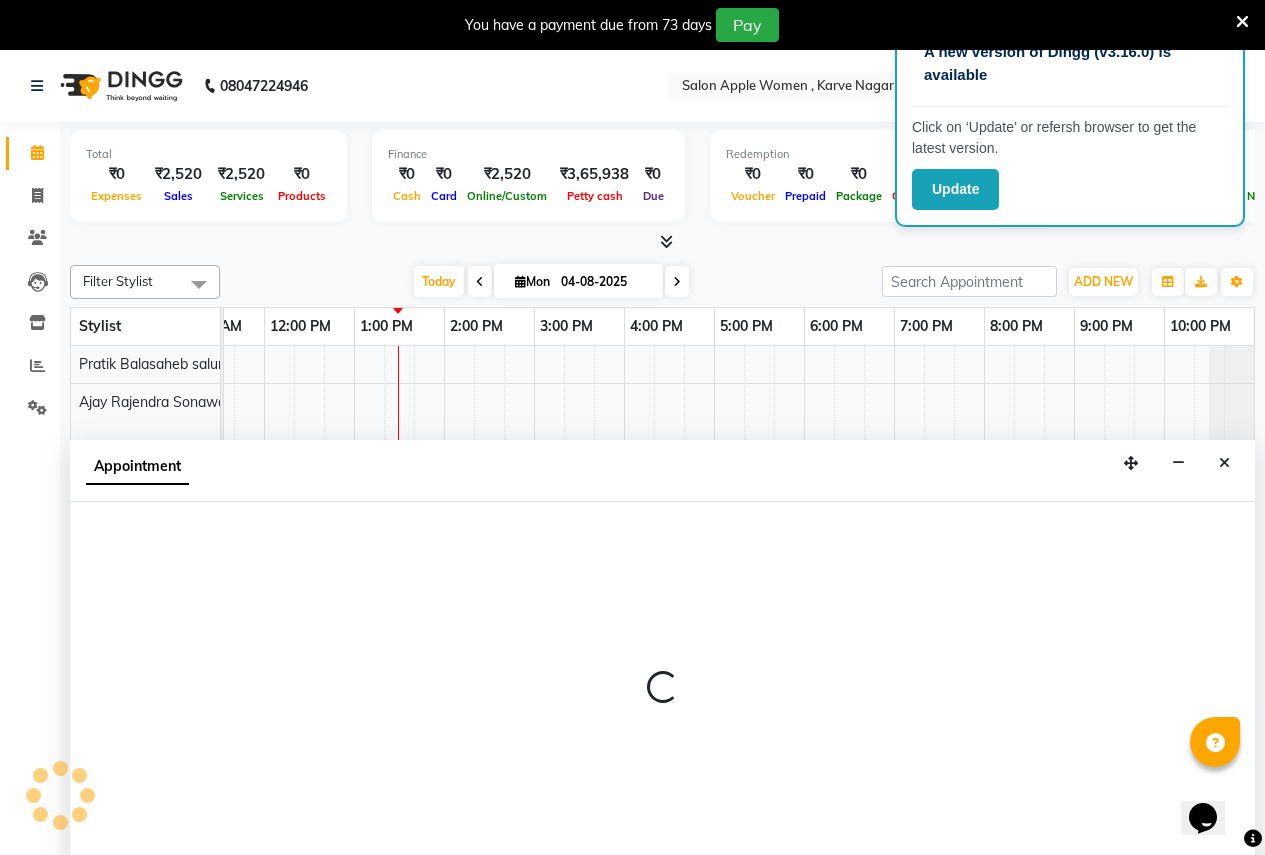 scroll, scrollTop: 50, scrollLeft: 0, axis: vertical 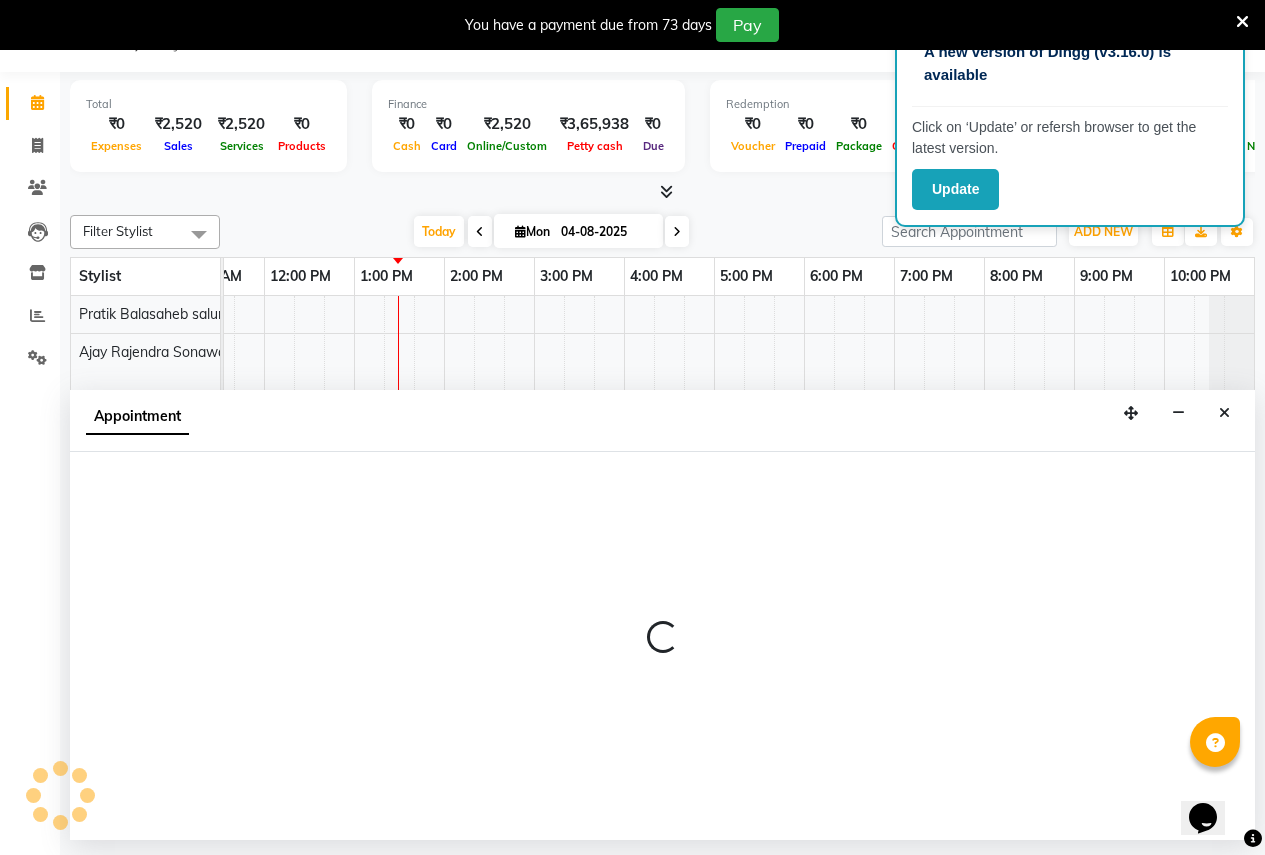 select on "12123" 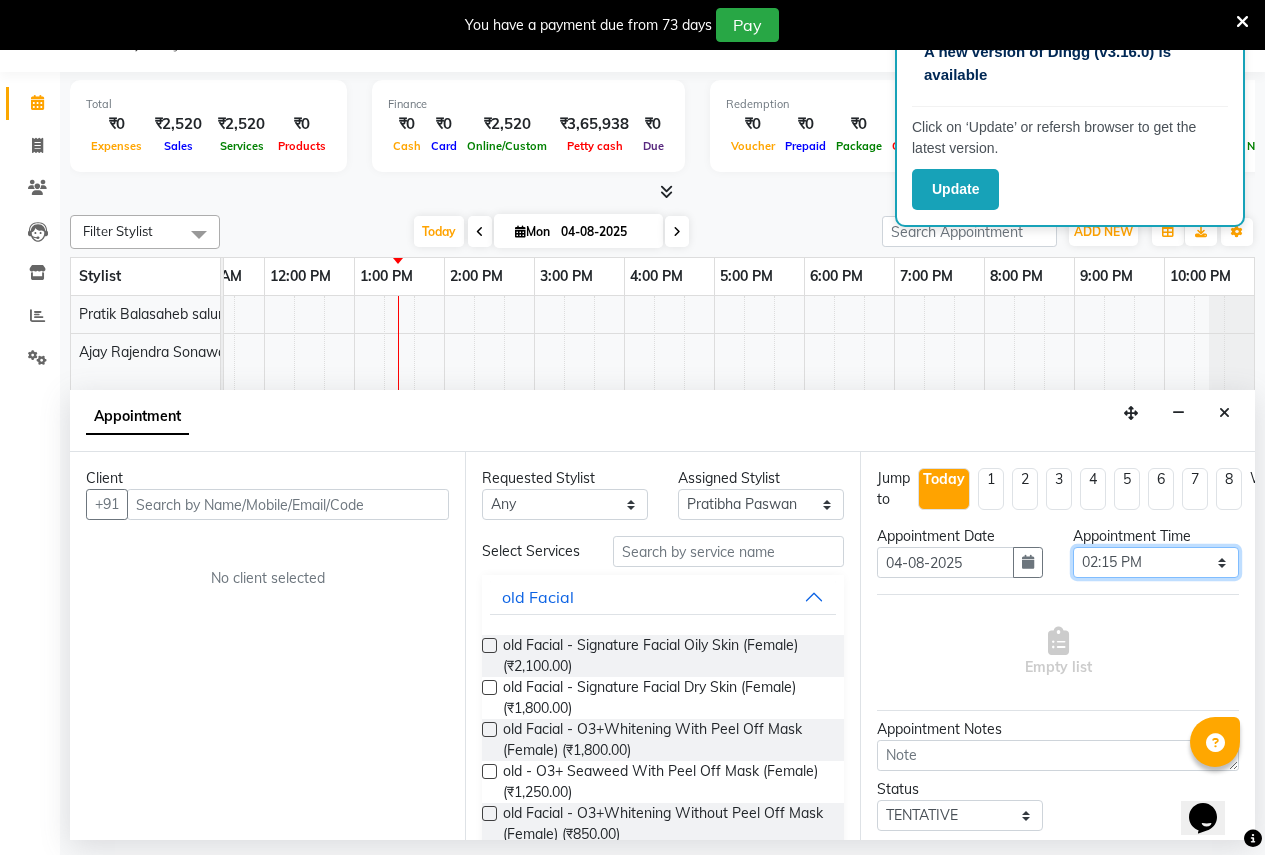 click on "Select 08:00 AM 08:15 AM 08:30 AM 08:45 AM 09:00 AM 09:15 AM 09:30 AM 09:45 AM 10:00 AM 10:15 AM 10:30 AM 10:45 AM 11:00 AM 11:15 AM 11:30 AM 11:45 AM 12:00 PM 12:15 PM 12:30 PM 12:45 PM 01:00 PM 01:15 PM 01:30 PM 01:45 PM 02:00 PM 02:15 PM 02:30 PM 02:45 PM 03:00 PM 03:15 PM 03:30 PM 03:45 PM 04:00 PM 04:15 PM 04:30 PM 04:45 PM 05:00 PM 05:15 PM 05:30 PM 05:45 PM 06:00 PM 06:15 PM 06:30 PM 06:45 PM 07:00 PM 07:15 PM 07:30 PM 07:45 PM 08:00 PM 08:15 PM 08:30 PM 08:45 PM 09:00 PM 09:15 PM 09:30 PM 09:45 PM 10:00 PM 10:15 PM 10:30 PM" at bounding box center (1156, 562) 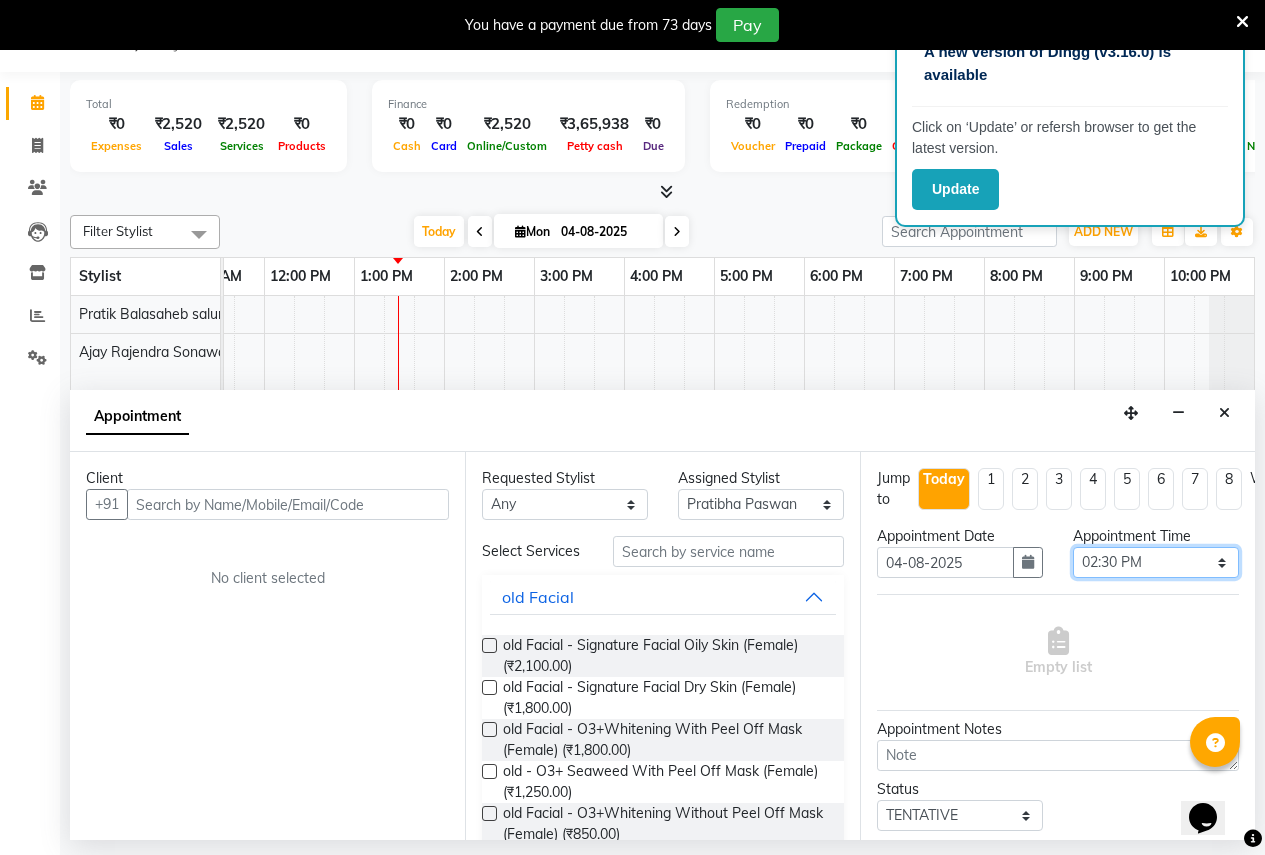 click on "Select 08:00 AM 08:15 AM 08:30 AM 08:45 AM 09:00 AM 09:15 AM 09:30 AM 09:45 AM 10:00 AM 10:15 AM 10:30 AM 10:45 AM 11:00 AM 11:15 AM 11:30 AM 11:45 AM 12:00 PM 12:15 PM 12:30 PM 12:45 PM 01:00 PM 01:15 PM 01:30 PM 01:45 PM 02:00 PM 02:15 PM 02:30 PM 02:45 PM 03:00 PM 03:15 PM 03:30 PM 03:45 PM 04:00 PM 04:15 PM 04:30 PM 04:45 PM 05:00 PM 05:15 PM 05:30 PM 05:45 PM 06:00 PM 06:15 PM 06:30 PM 06:45 PM 07:00 PM 07:15 PM 07:30 PM 07:45 PM 08:00 PM 08:15 PM 08:30 PM 08:45 PM 09:00 PM 09:15 PM 09:30 PM 09:45 PM 10:00 PM 10:15 PM 10:30 PM" at bounding box center (1156, 562) 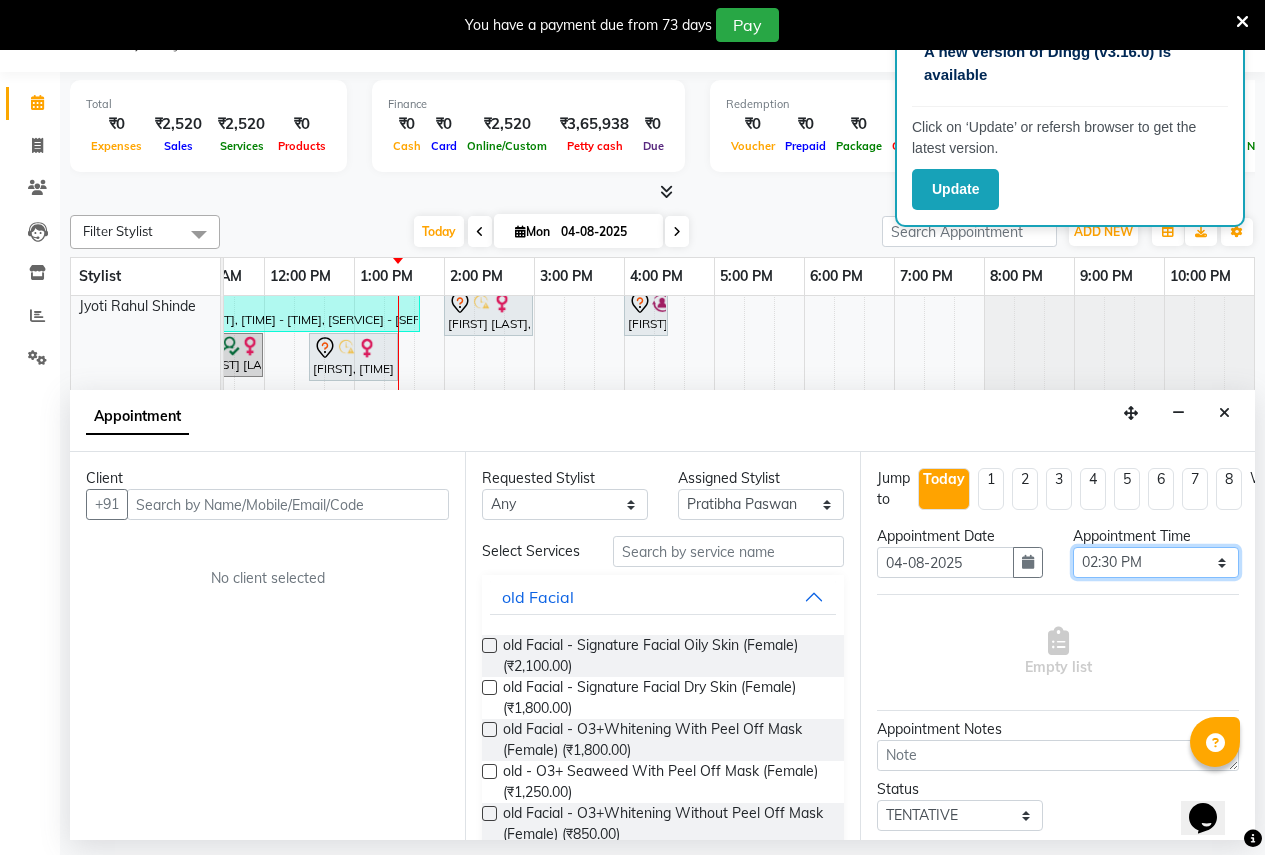 scroll, scrollTop: 121, scrollLeft: 410, axis: both 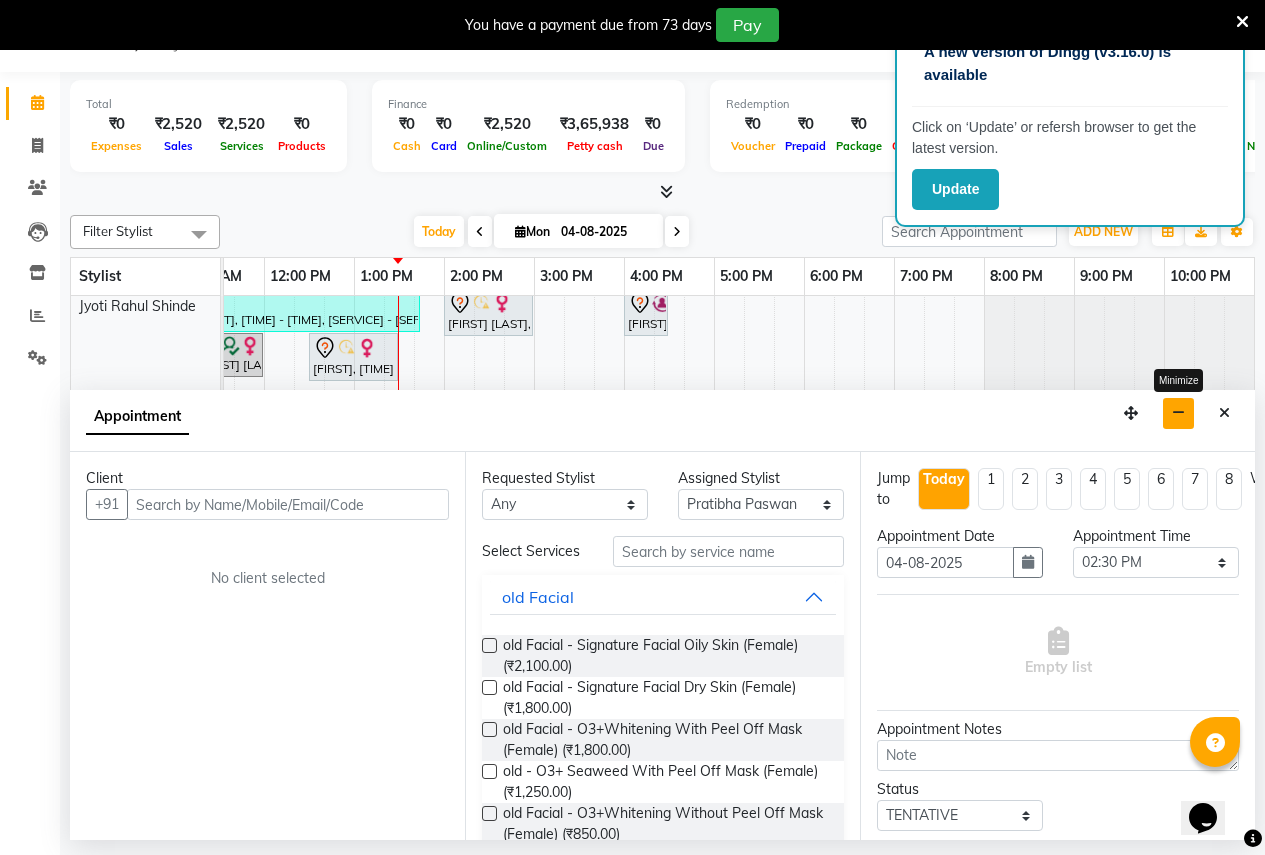 click at bounding box center [1178, 413] 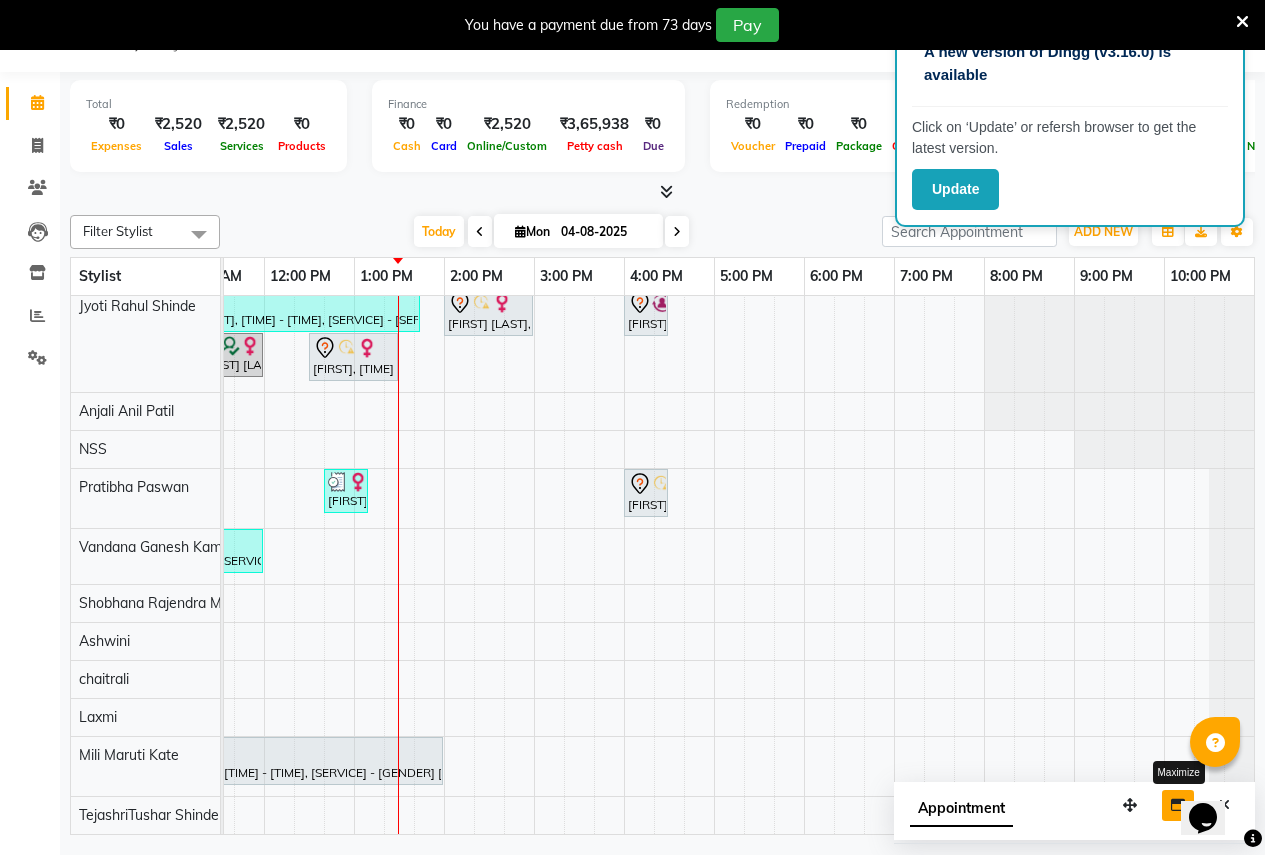 click at bounding box center (1178, 805) 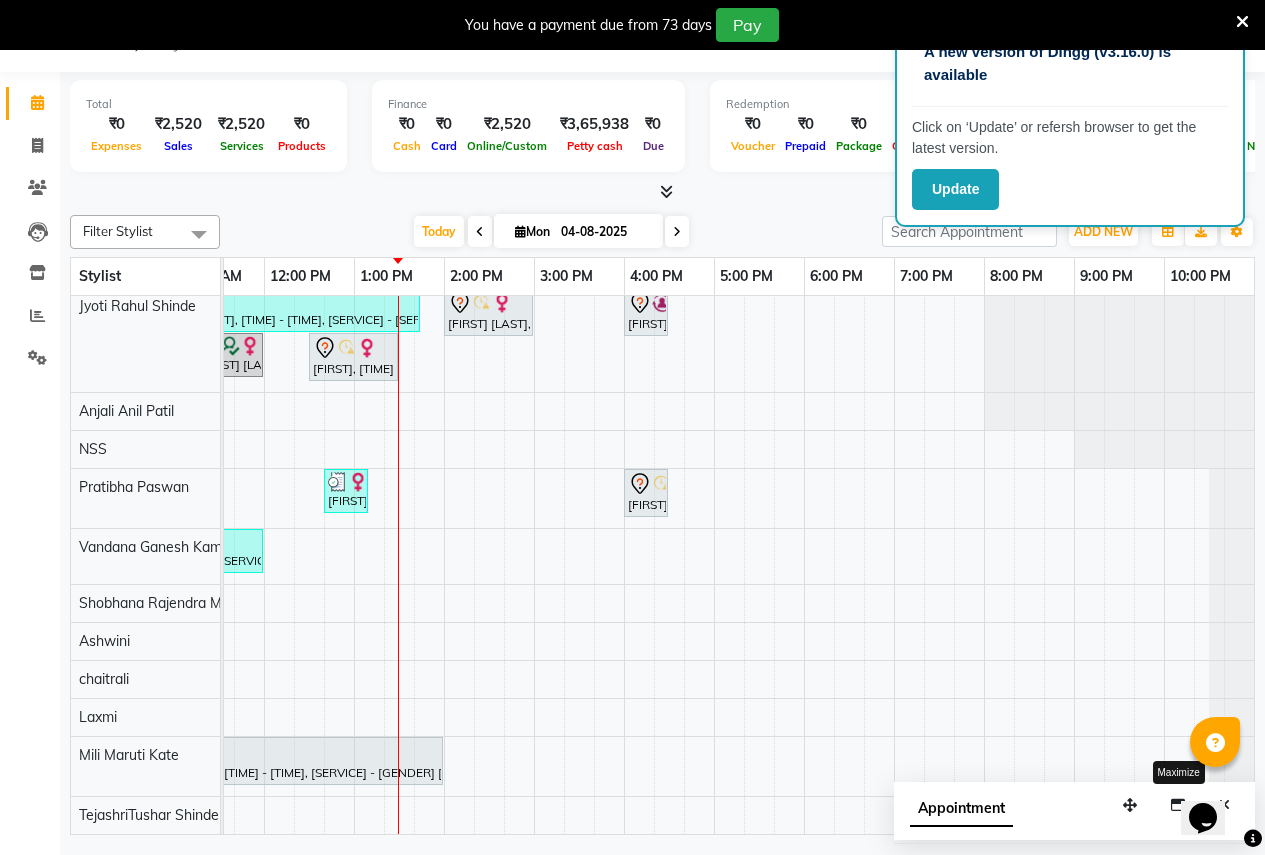 select on "12123" 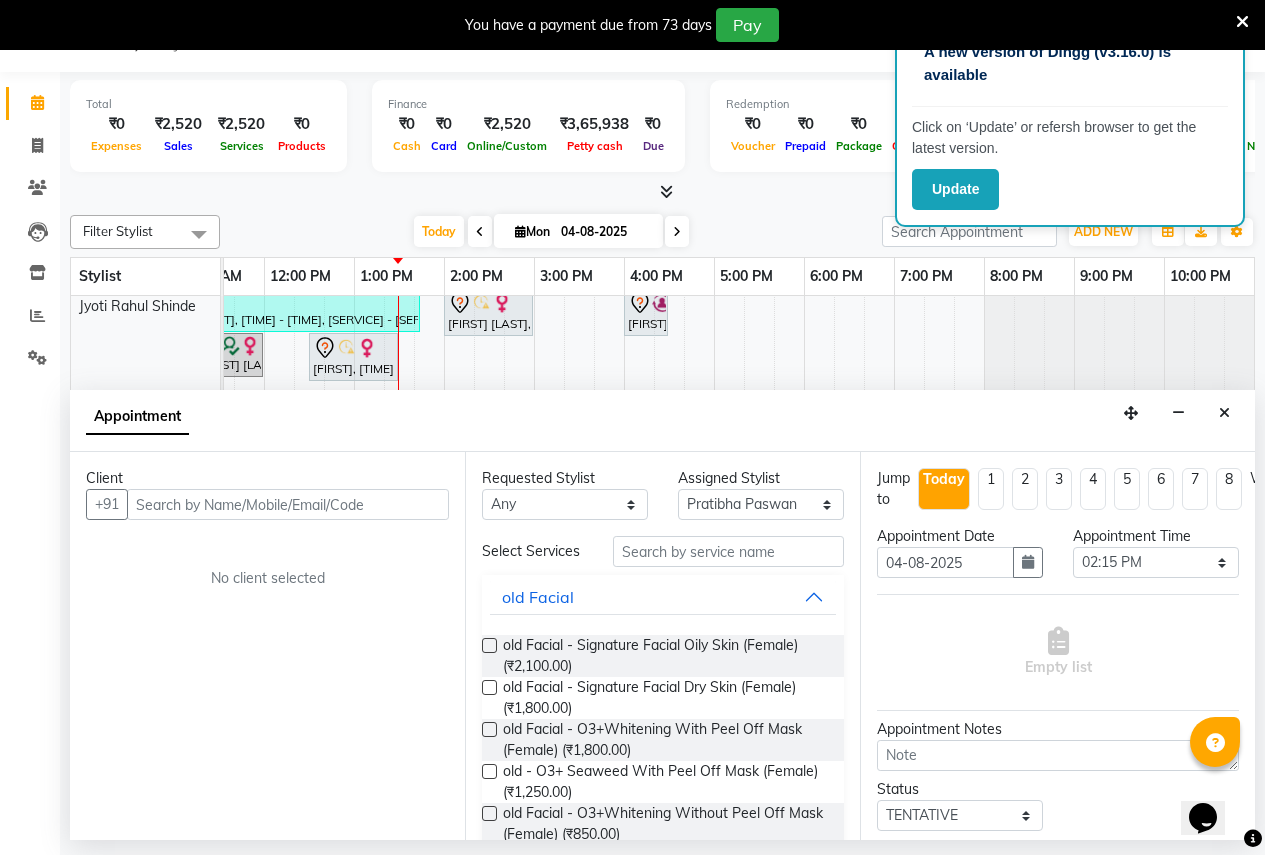 click at bounding box center [288, 504] 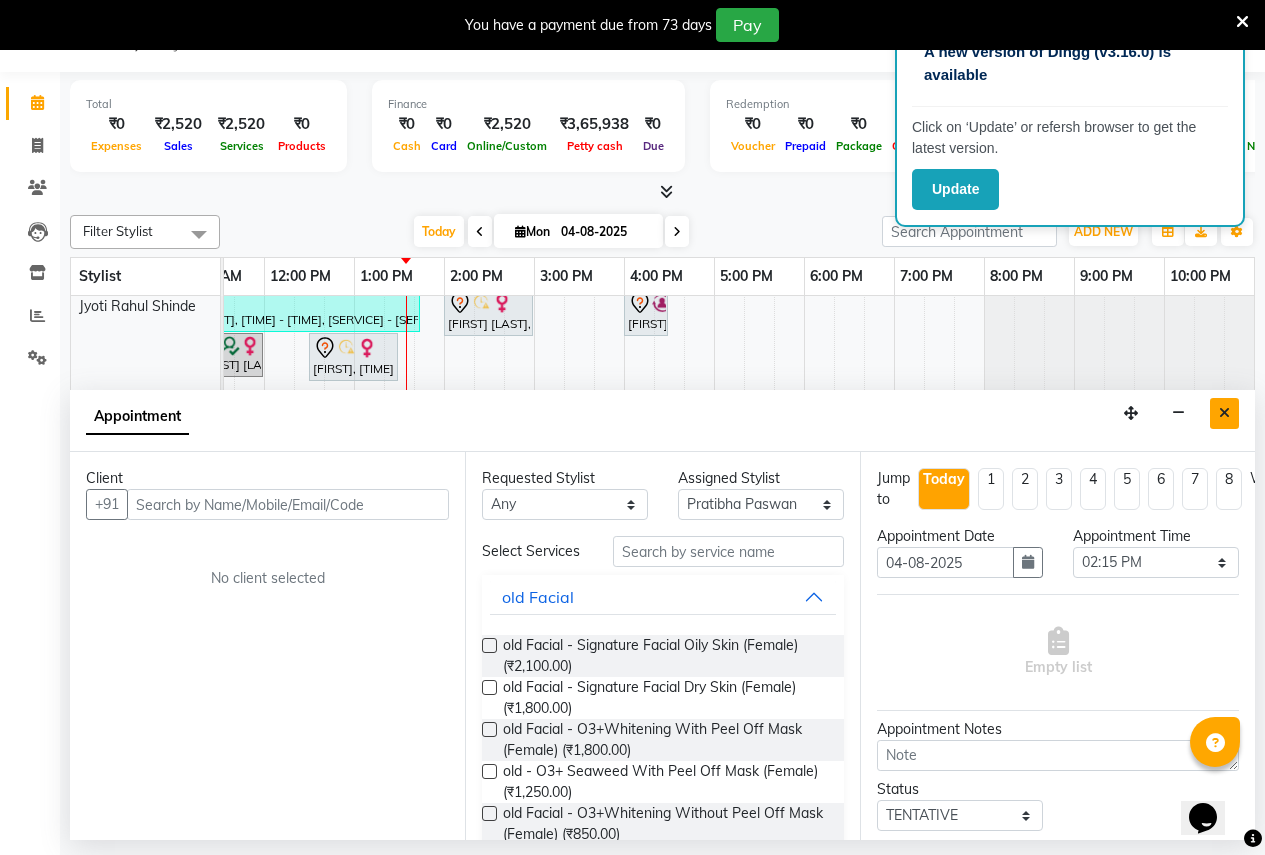 click at bounding box center (1224, 413) 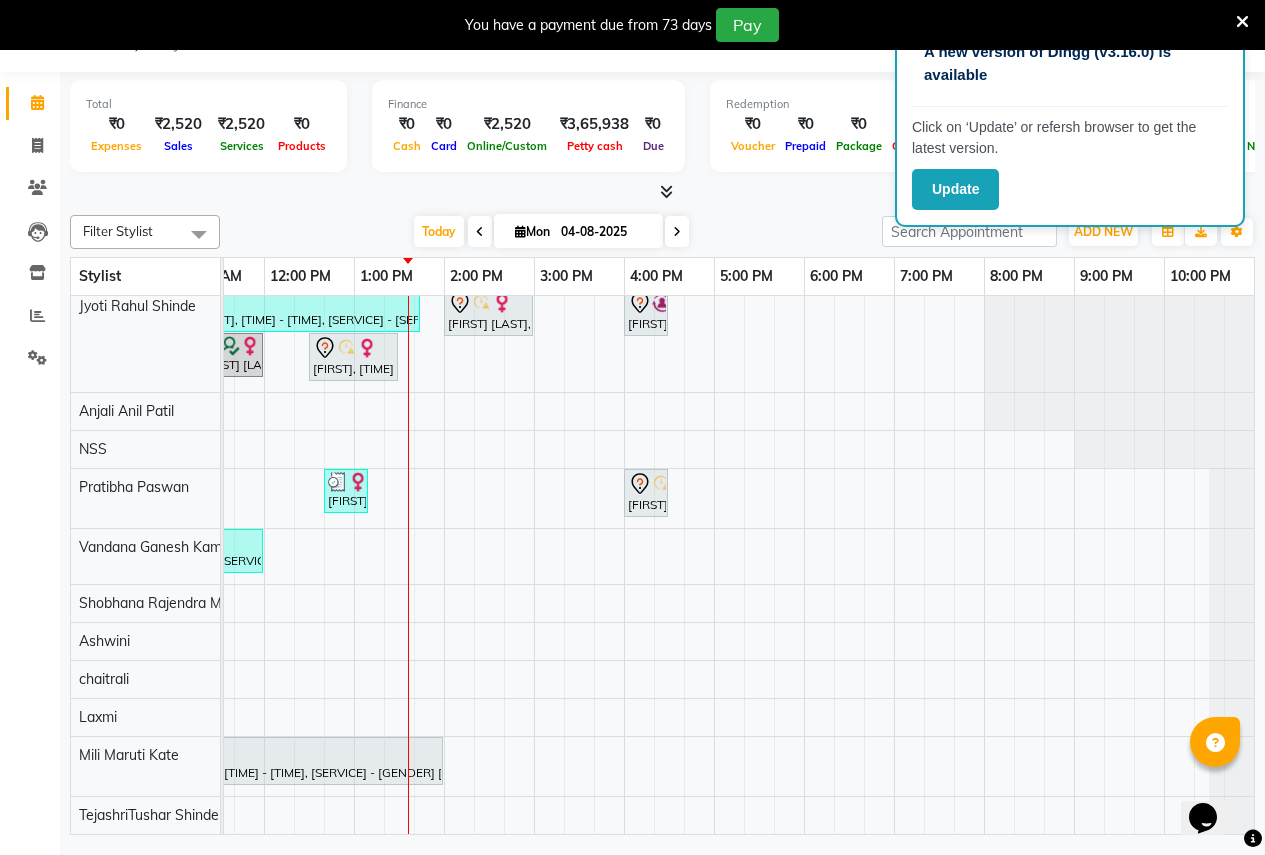 click on "[FIRST] [LAST], [TIME] - [TIME], [SERVICE] - [SERVICE] [CONDITION] - [CONDITION] ([GENDER]),[SERVICE] - [SERVICE] [CONDITION] - [CONDITION] ([GENDER]),[SERVICE] - [SERVICE] - [CONDITION] - [CONDITION] ([GENDER]),[SERVICE] - [SERVICE] - [CONDITION] - [CONDITION] ([GENDER]),[SERVICE] - [SERVICE] - [CONDITION] - [CONDITION] ([GENDER]),[SERVICE] - [SERVICE] - [CONDITION] - [CONDITION] ([GENDER]) [FIRST] [LAST], [TIME] - [TIME], [SERVICE] - [SERVICE] [CONDITION] - [CONDITION] ([GENDER]) [FIRST] [LAST], [TIME] - [TIME], [SERVICE] - [SERVICE] - [CONDITION] ([GENDER]) [FIRST], [TIME] - [TIME], [SERVICE] - [SERVICE] [CONDITION] - [CONDITION] ([GENDER]) [FIRST], [TIME] - [TIME], [SERVICE] - [SERVICE] [CONDITION] - [CONDITION] ([GENDER]) [FIRST] [LAST], [TIME] - [TIME], [SERVICE] - [SERVICE] [CONDITION] - [CONDITION] ([GENDER])" at bounding box center (534, 512) 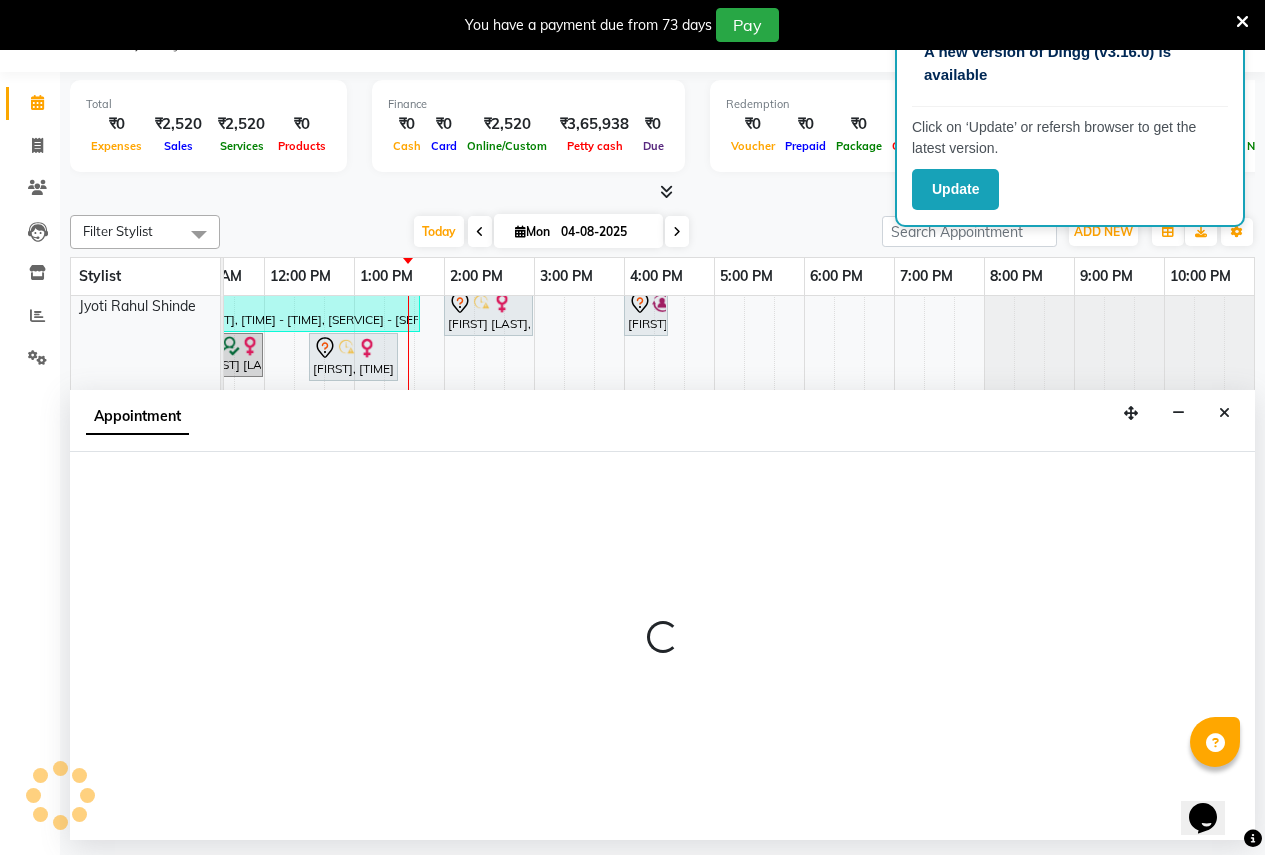 select on "12123" 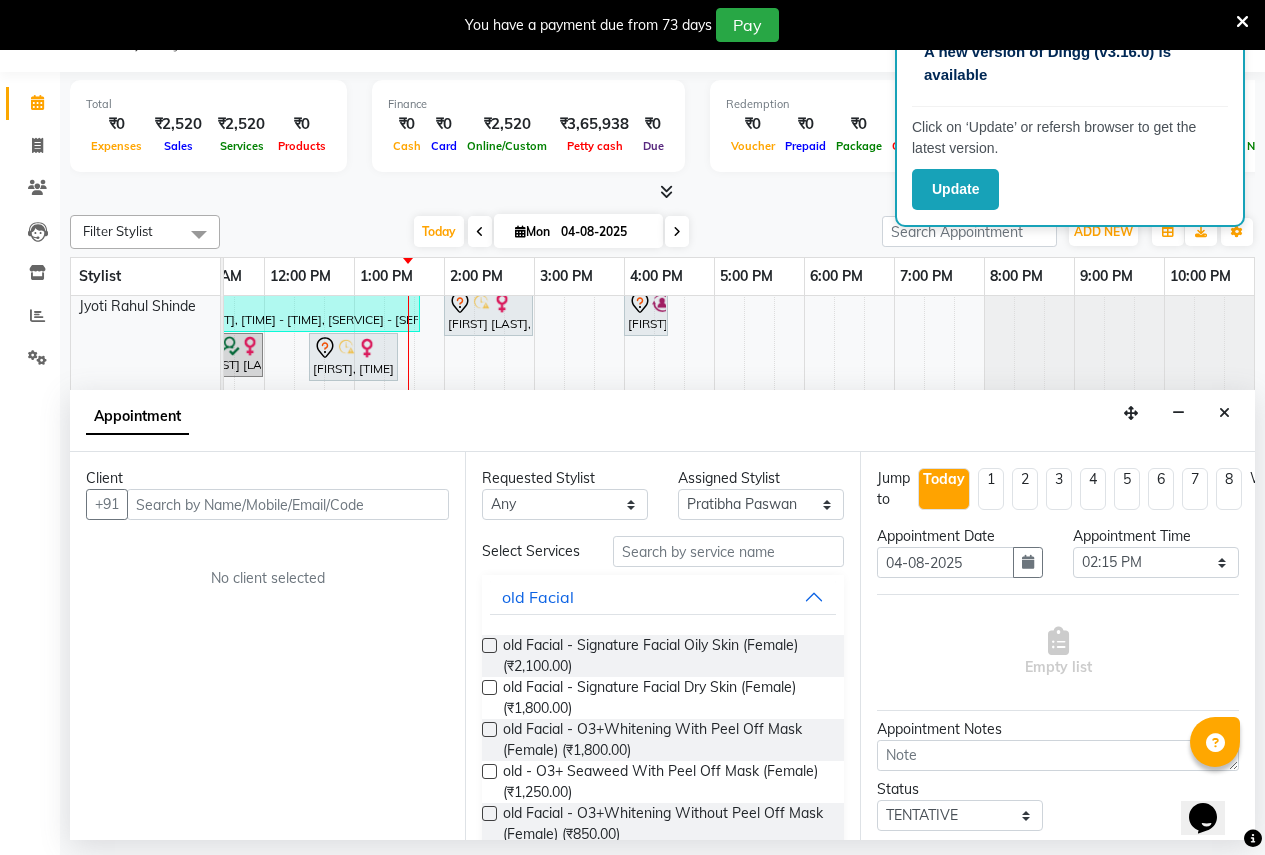 click at bounding box center (288, 504) 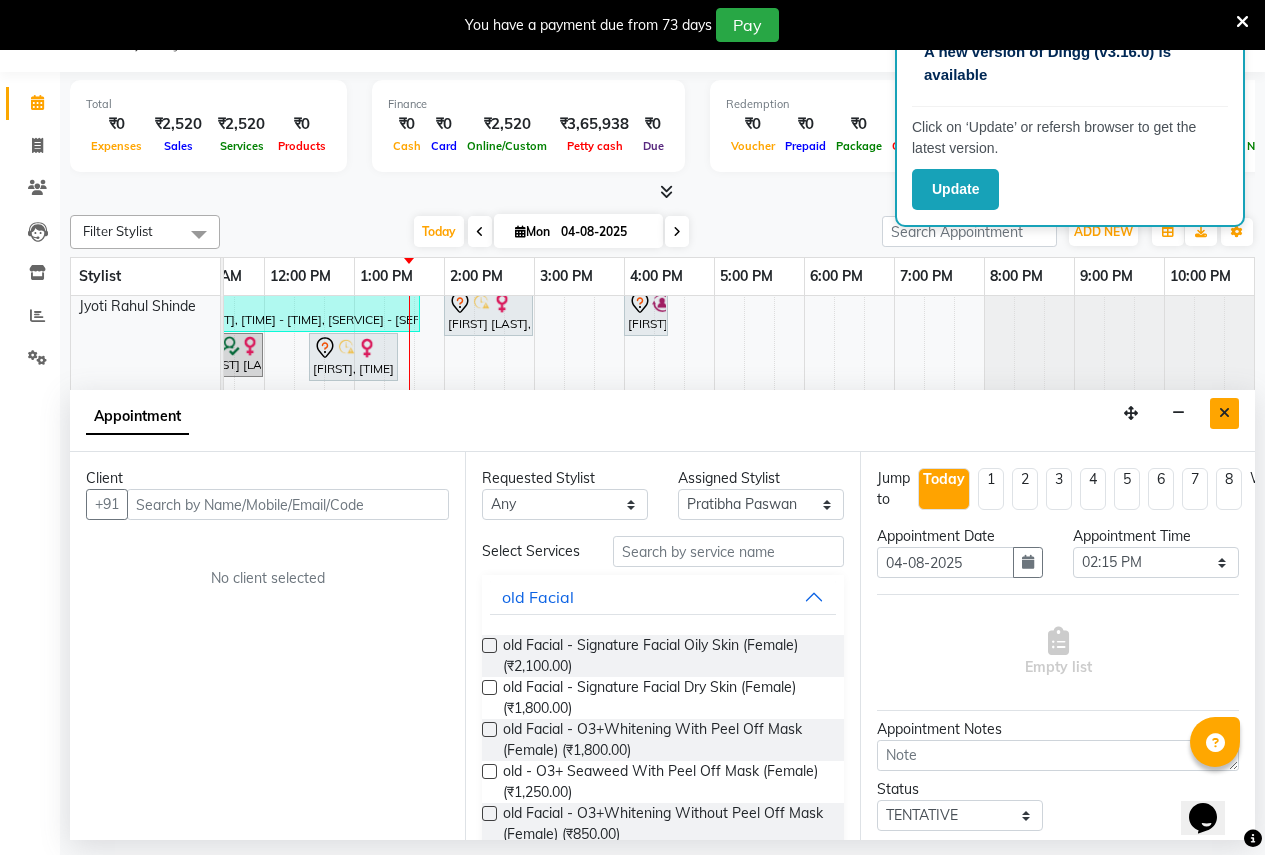 click at bounding box center (1224, 413) 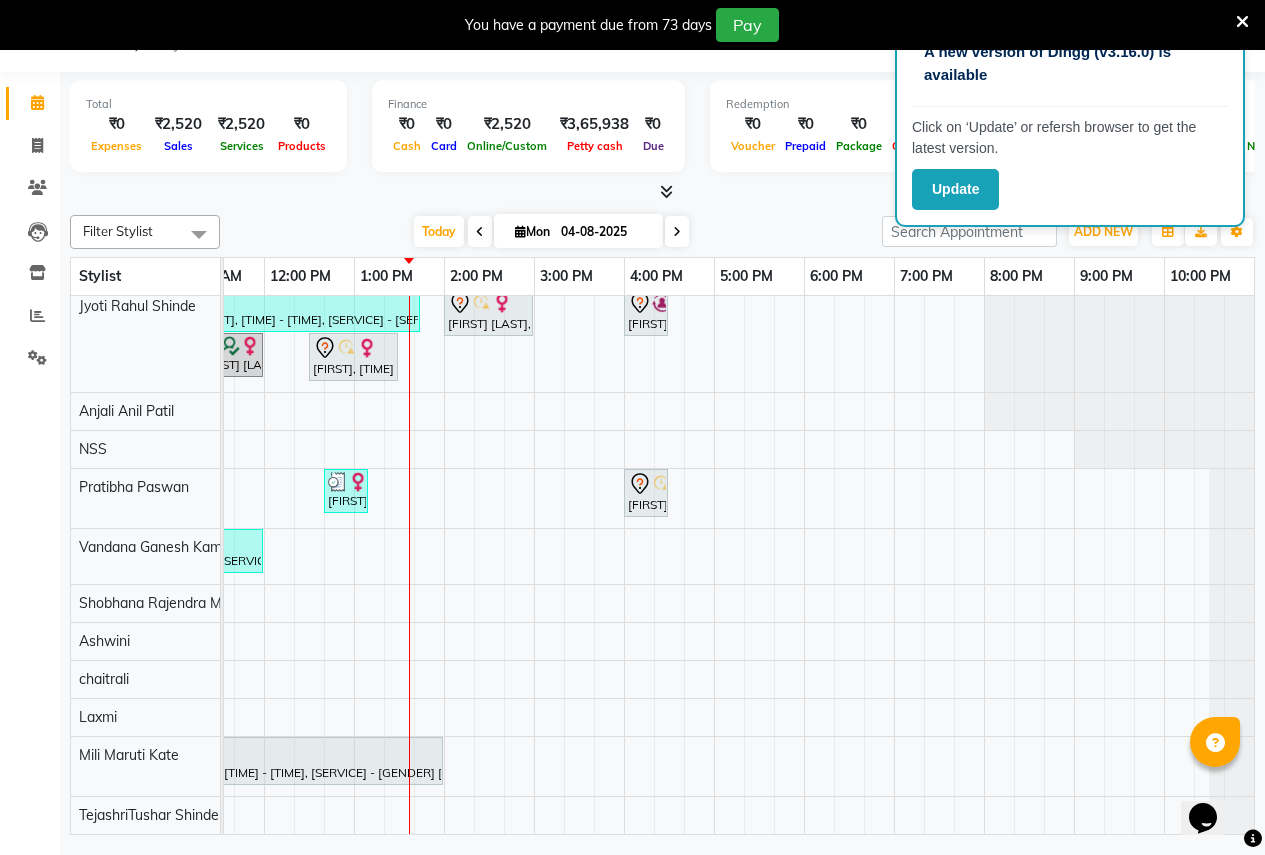 click on "[FIRST] [LAST], [TIME] - [TIME], [SERVICE] - [SERVICE] [CONDITION] - [CONDITION] ([GENDER]),[SERVICE] - [SERVICE] [CONDITION] - [CONDITION] ([GENDER]),[SERVICE] - [SERVICE] - [CONDITION] - [CONDITION] ([GENDER]),[SERVICE] - [SERVICE] - [CONDITION] - [CONDITION] ([GENDER]),[SERVICE] - [SERVICE] - [CONDITION] - [CONDITION] ([GENDER]),[SERVICE] - [SERVICE] - [CONDITION] - [CONDITION] ([GENDER]) [FIRST] [LAST], [TIME] - [TIME], [SERVICE] - [SERVICE] [CONDITION] - [CONDITION] ([GENDER]) [FIRST] [LAST], [TIME] - [TIME], [SERVICE] - [SERVICE] - [CONDITION] ([GENDER]) [FIRST], [TIME] - [TIME], [SERVICE] - [SERVICE] [CONDITION] - [CONDITION] ([GENDER]) [FIRST], [TIME] - [TIME], [SERVICE] - [SERVICE] [CONDITION] - [CONDITION] ([GENDER]) [FIRST] [LAST], [TIME] - [TIME], [SERVICE] - [SERVICE] [CONDITION] - [CONDITION] ([GENDER])" at bounding box center [534, 512] 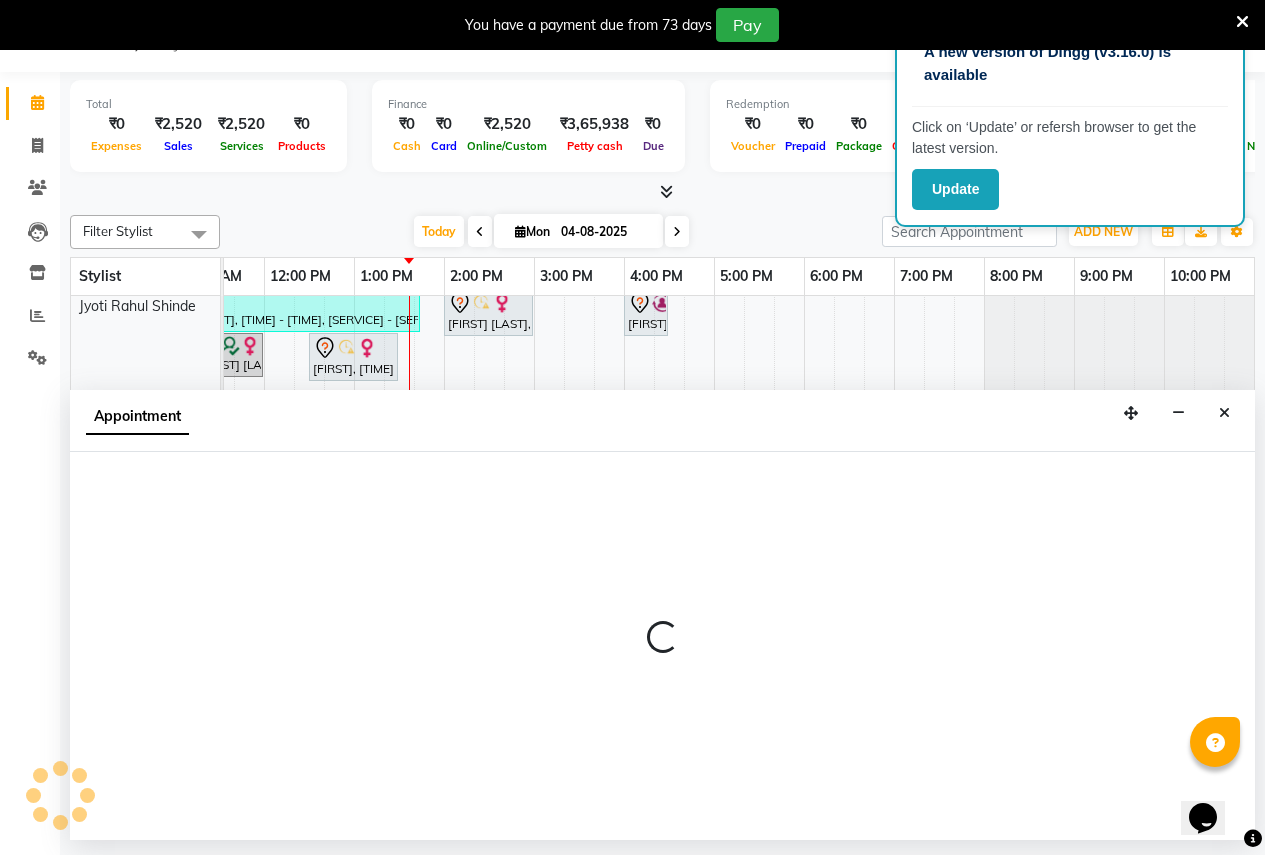 select on "12123" 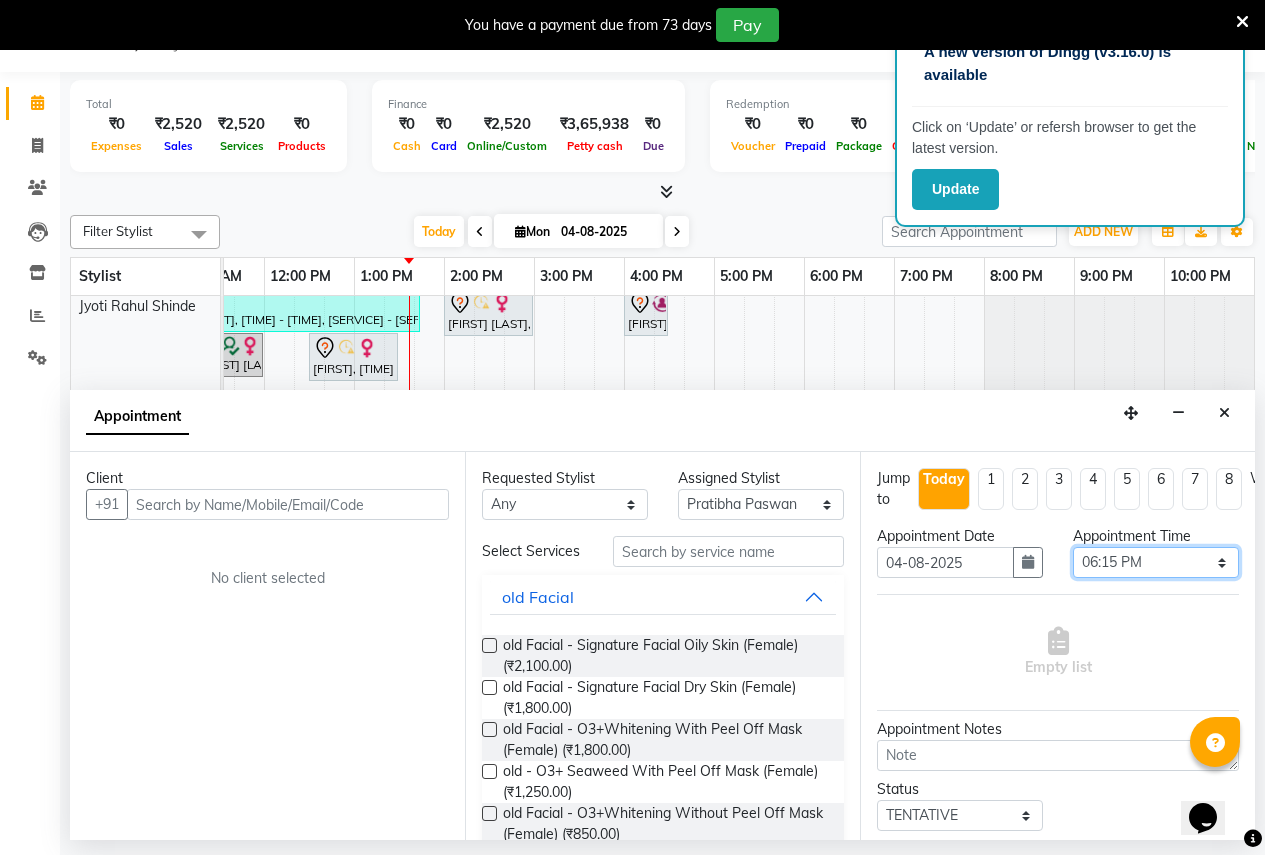 click on "Select 08:00 AM 08:15 AM 08:30 AM 08:45 AM 09:00 AM 09:15 AM 09:30 AM 09:45 AM 10:00 AM 10:15 AM 10:30 AM 10:45 AM 11:00 AM 11:15 AM 11:30 AM 11:45 AM 12:00 PM 12:15 PM 12:30 PM 12:45 PM 01:00 PM 01:15 PM 01:30 PM 01:45 PM 02:00 PM 02:15 PM 02:30 PM 02:45 PM 03:00 PM 03:15 PM 03:30 PM 03:45 PM 04:00 PM 04:15 PM 04:30 PM 04:45 PM 05:00 PM 05:15 PM 05:30 PM 05:45 PM 06:00 PM 06:15 PM 06:30 PM 06:45 PM 07:00 PM 07:15 PM 07:30 PM 07:45 PM 08:00 PM 08:15 PM 08:30 PM 08:45 PM 09:00 PM 09:15 PM 09:30 PM 09:45 PM 10:00 PM 10:15 PM 10:30 PM" at bounding box center (1156, 562) 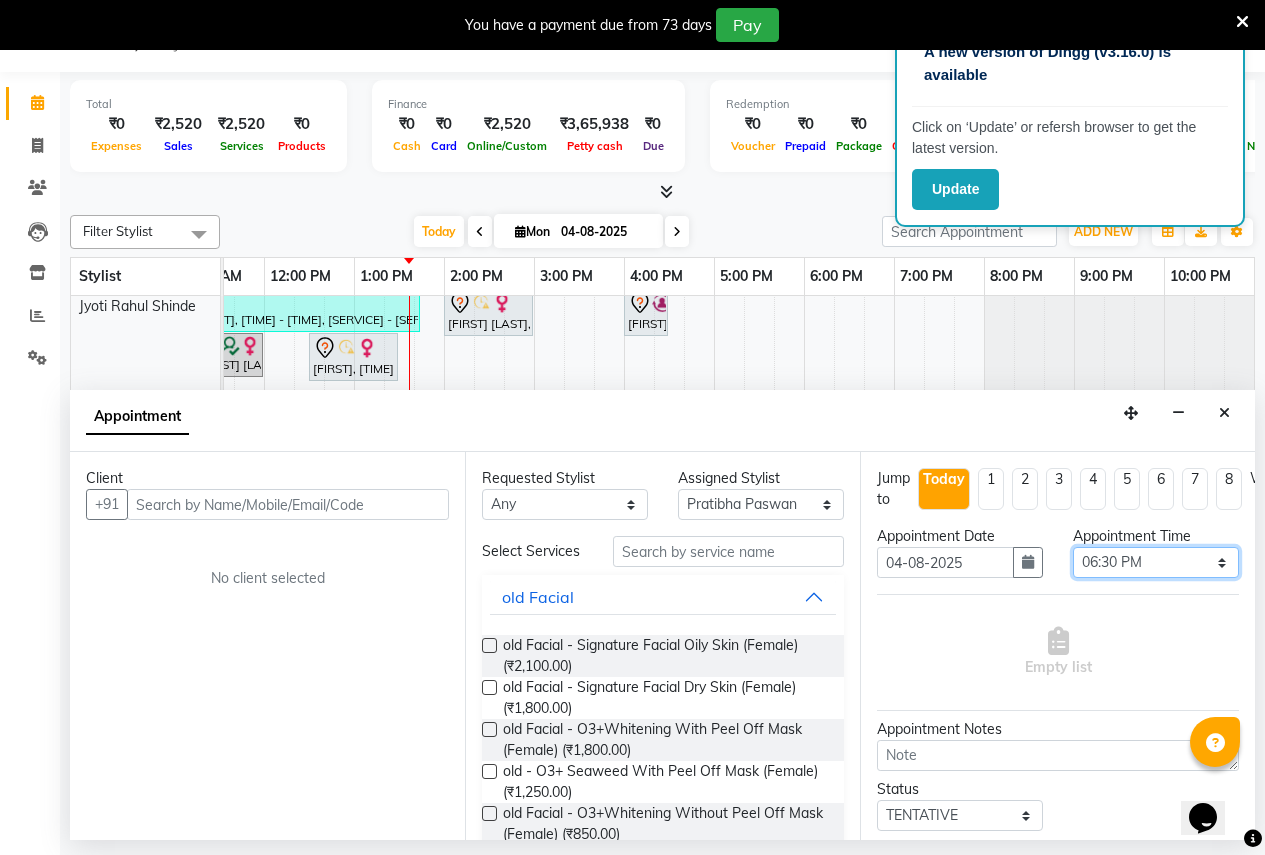 click on "Select 08:00 AM 08:15 AM 08:30 AM 08:45 AM 09:00 AM 09:15 AM 09:30 AM 09:45 AM 10:00 AM 10:15 AM 10:30 AM 10:45 AM 11:00 AM 11:15 AM 11:30 AM 11:45 AM 12:00 PM 12:15 PM 12:30 PM 12:45 PM 01:00 PM 01:15 PM 01:30 PM 01:45 PM 02:00 PM 02:15 PM 02:30 PM 02:45 PM 03:00 PM 03:15 PM 03:30 PM 03:45 PM 04:00 PM 04:15 PM 04:30 PM 04:45 PM 05:00 PM 05:15 PM 05:30 PM 05:45 PM 06:00 PM 06:15 PM 06:30 PM 06:45 PM 07:00 PM 07:15 PM 07:30 PM 07:45 PM 08:00 PM 08:15 PM 08:30 PM 08:45 PM 09:00 PM 09:15 PM 09:30 PM 09:45 PM 10:00 PM 10:15 PM 10:30 PM" at bounding box center (1156, 562) 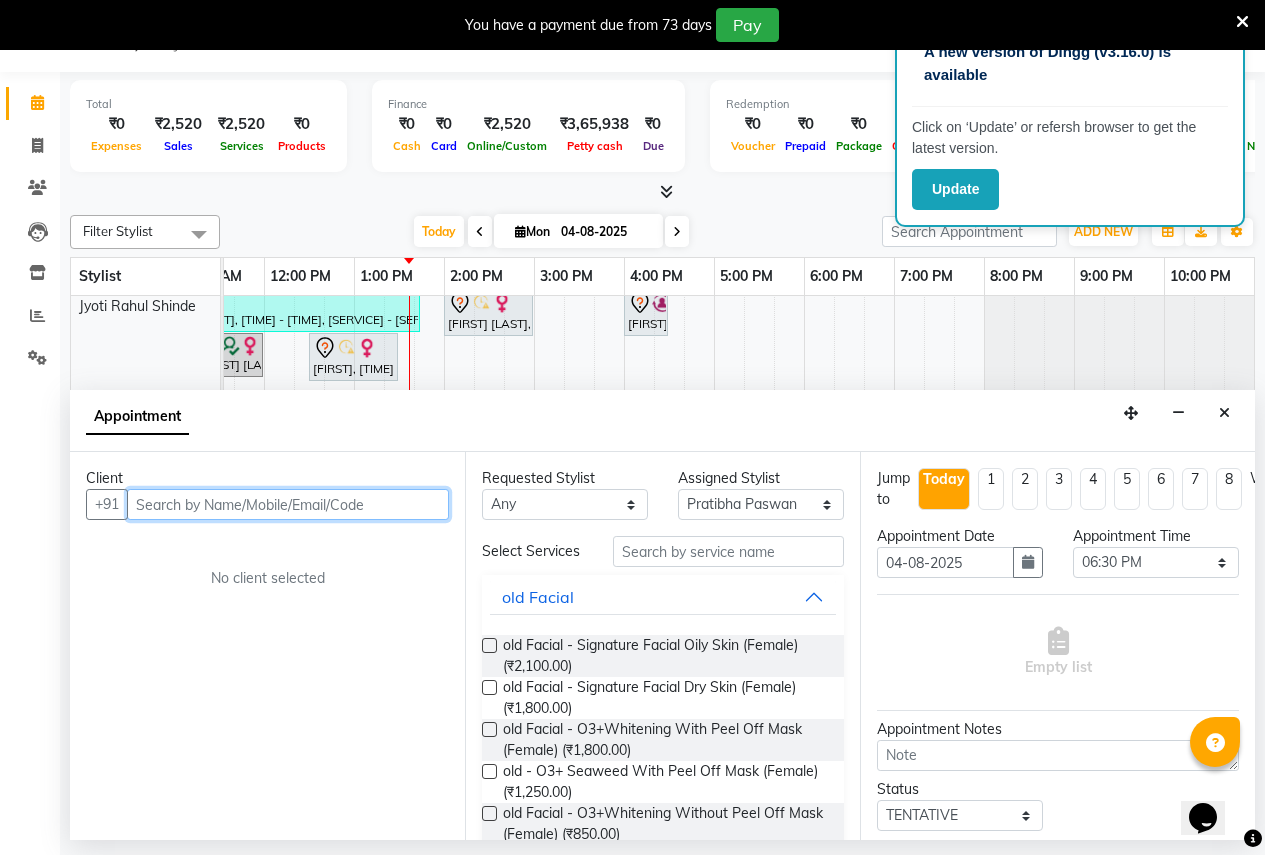 click at bounding box center (288, 504) 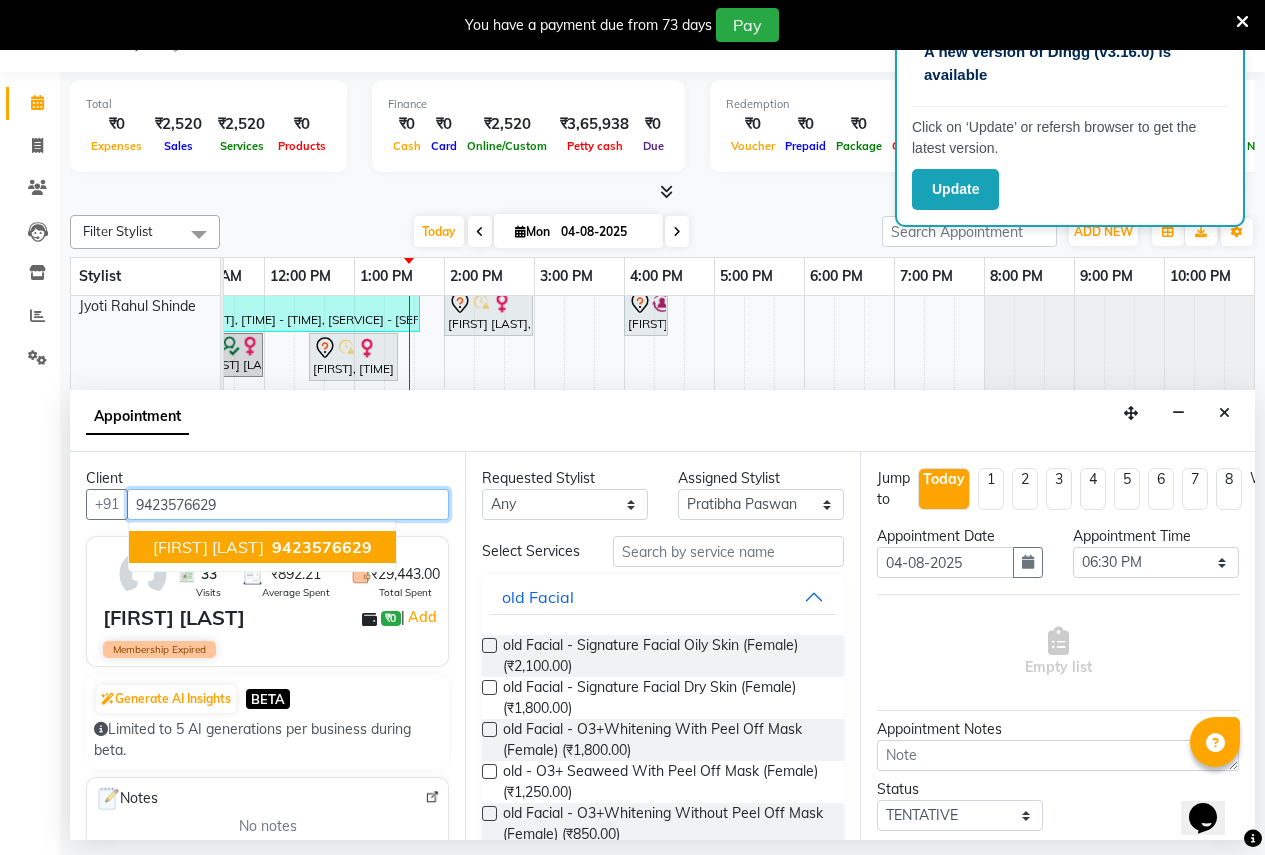 click on "[FIRST] [LAST]" at bounding box center (208, 547) 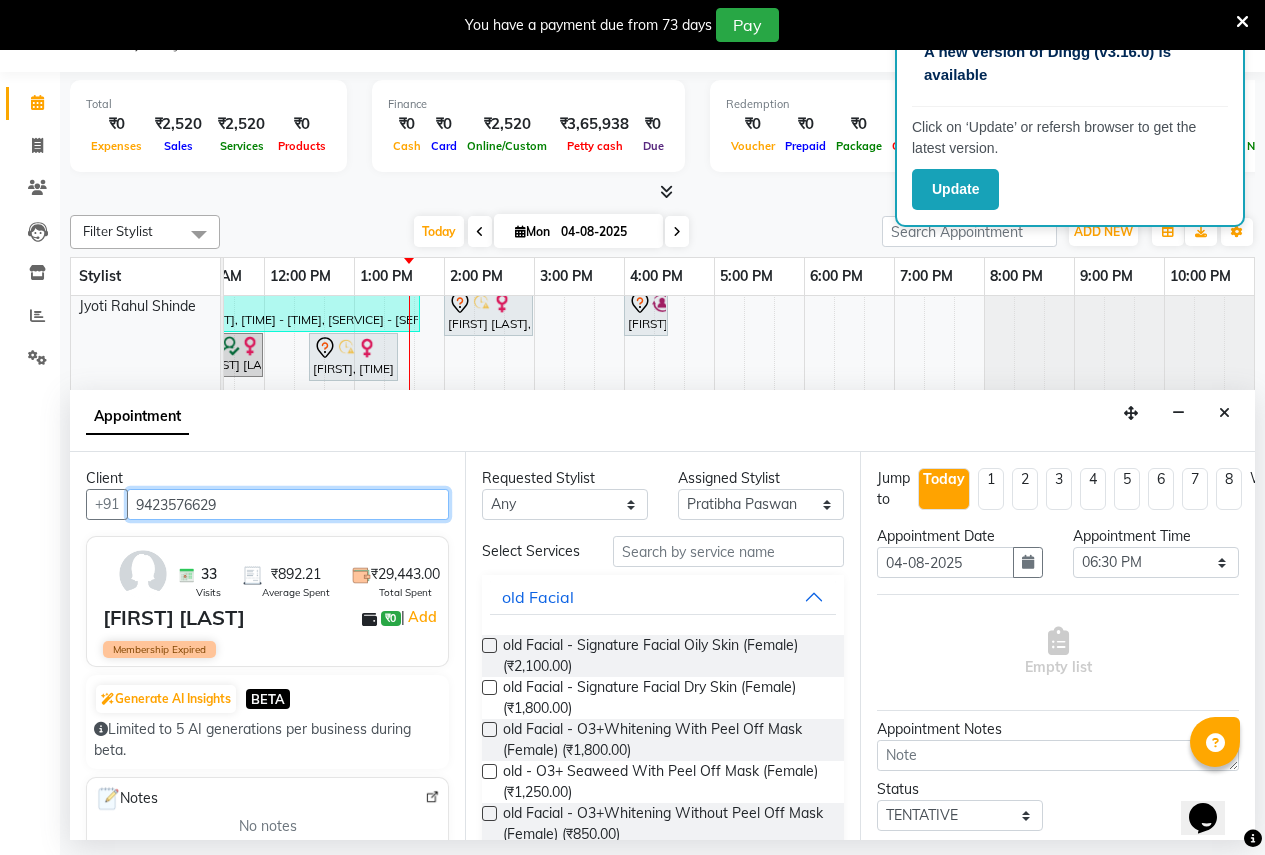 type on "9423576629" 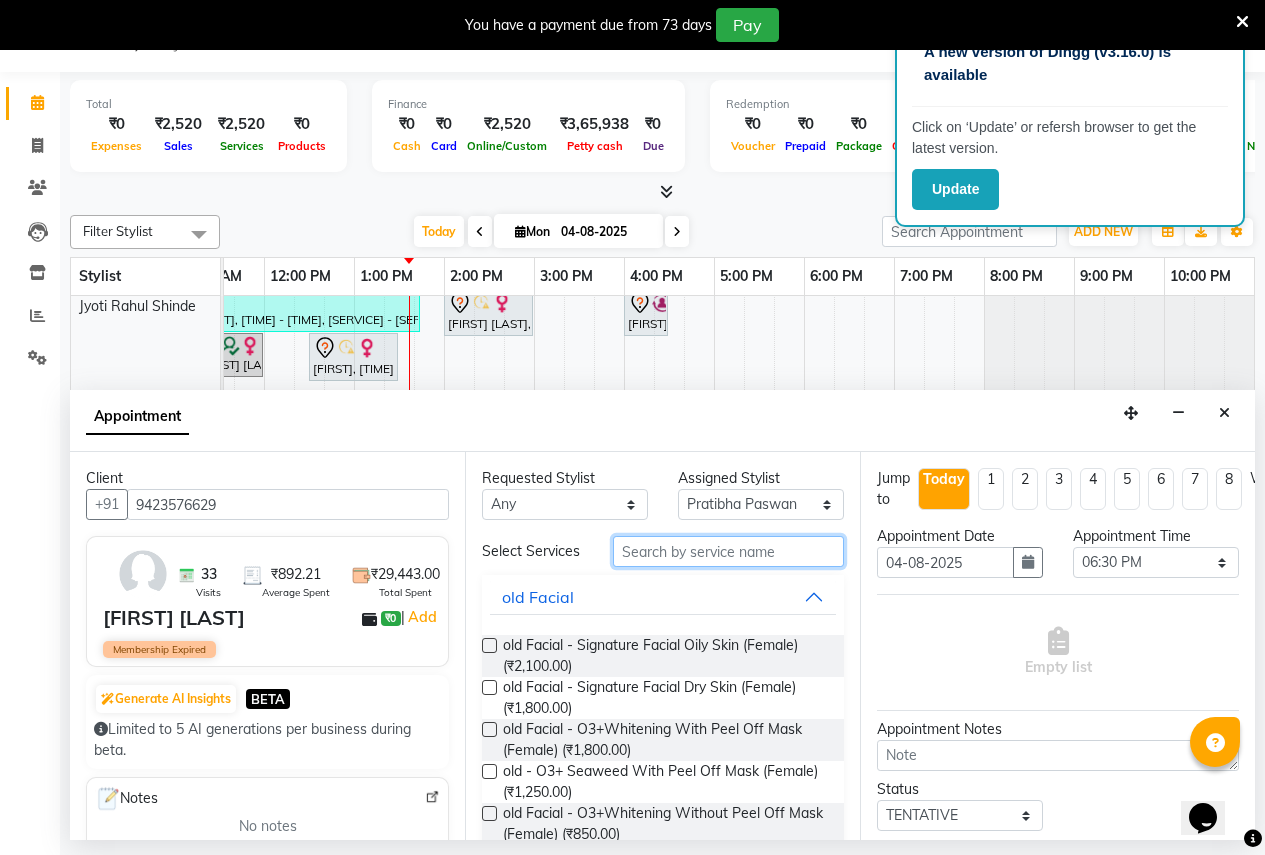click at bounding box center (728, 551) 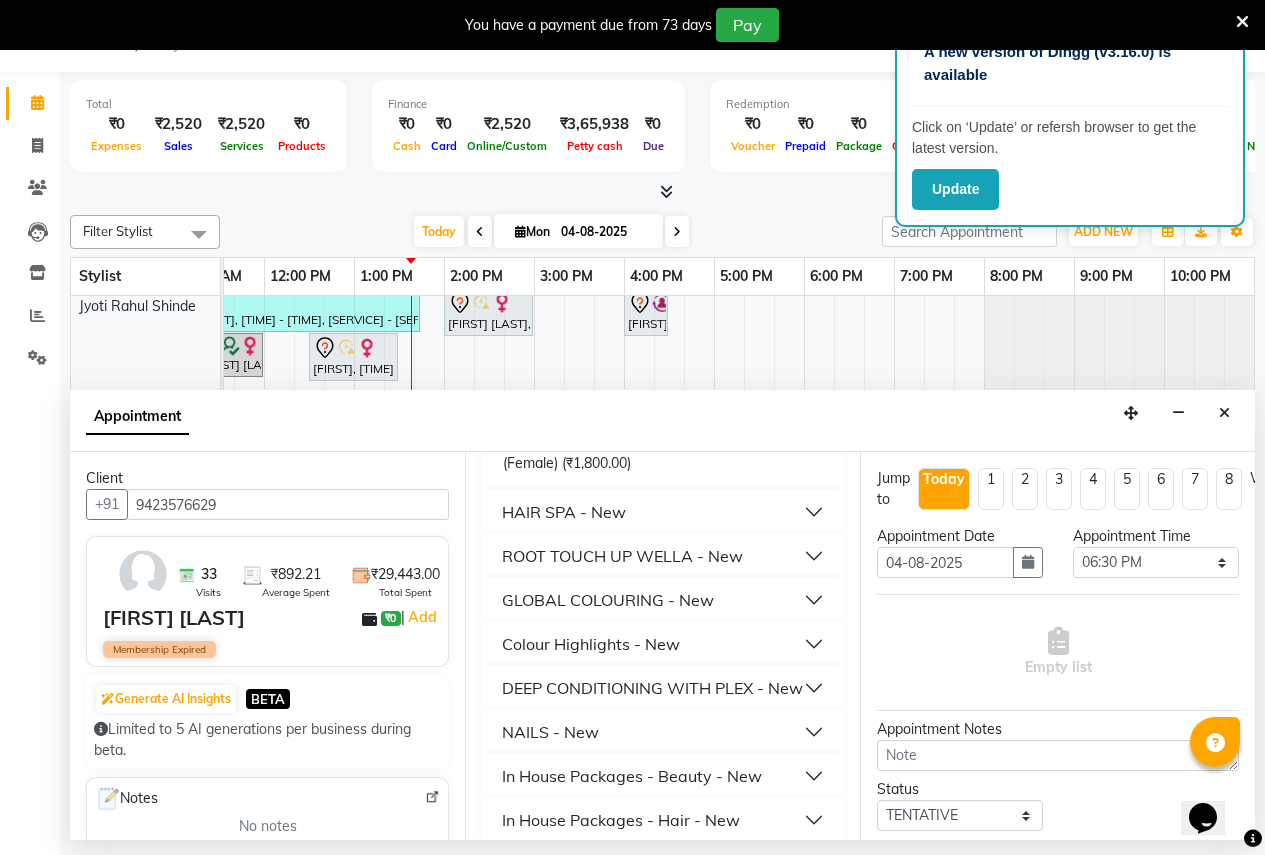 scroll, scrollTop: 298, scrollLeft: 0, axis: vertical 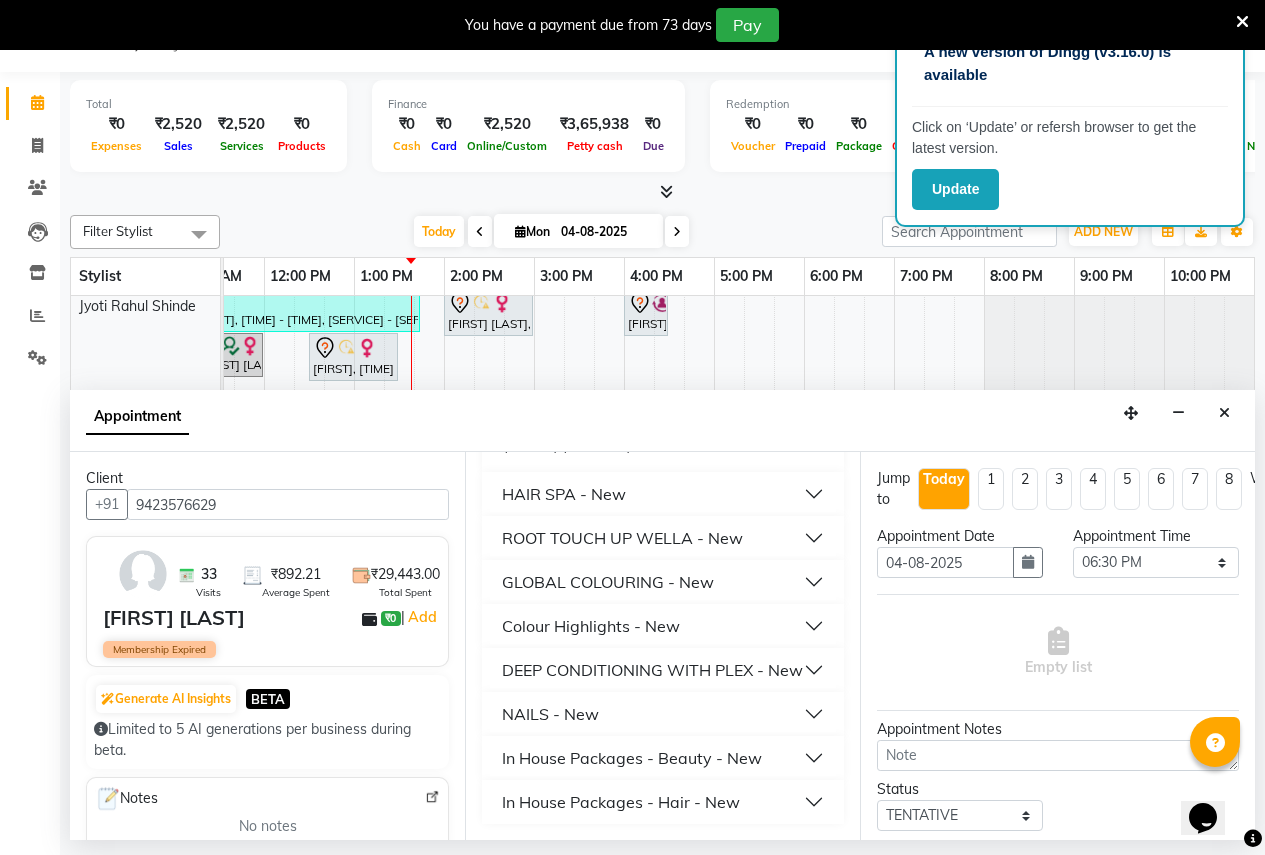 type on "1800" 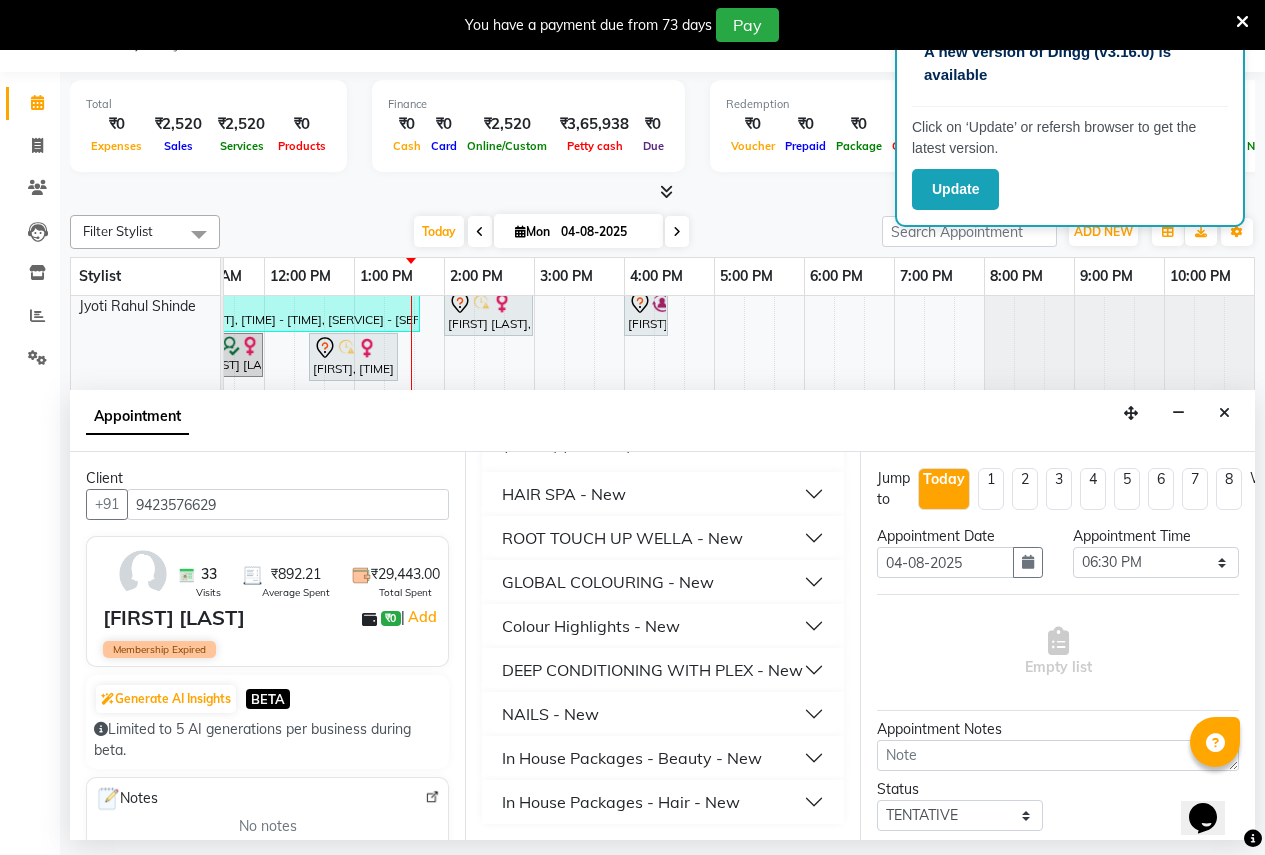click on "In House Packages - Beauty - New" at bounding box center (632, 758) 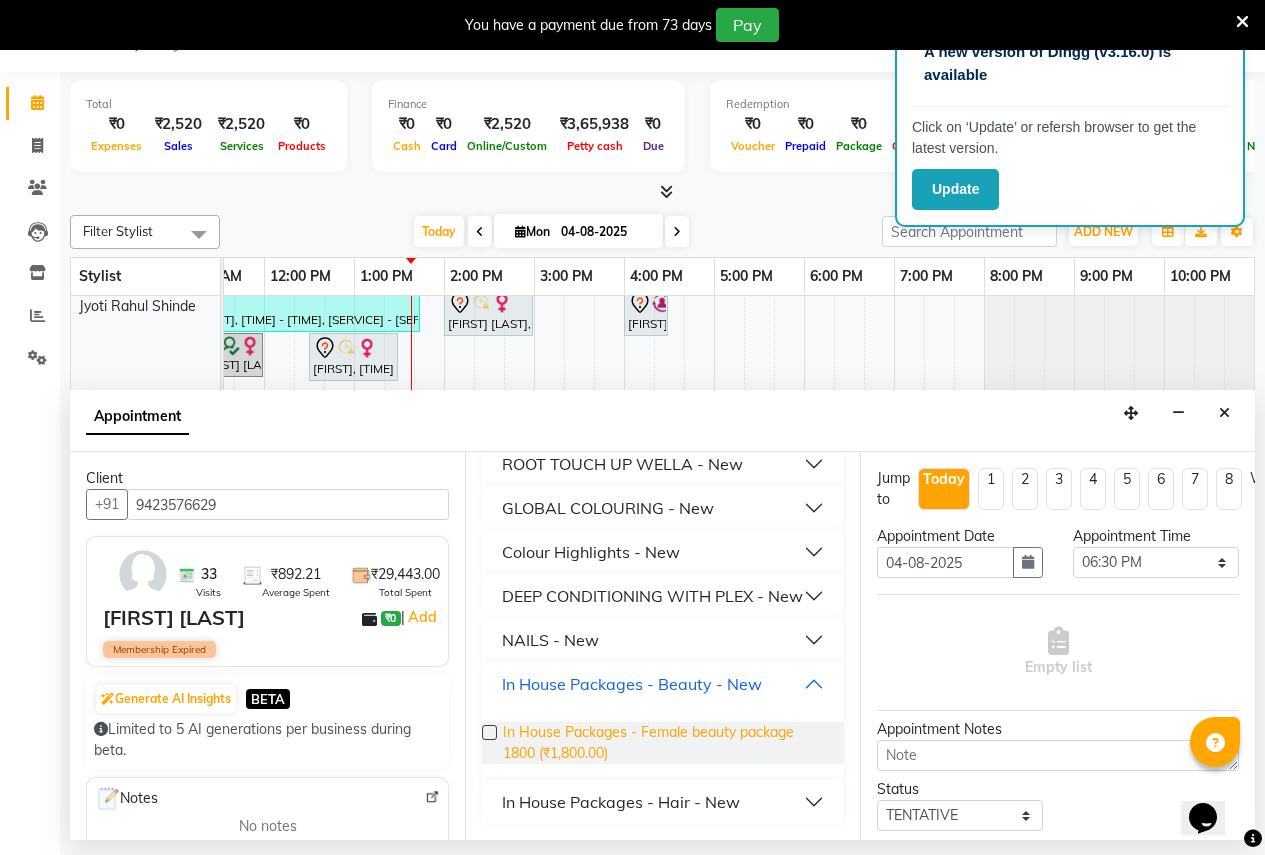 scroll, scrollTop: 372, scrollLeft: 0, axis: vertical 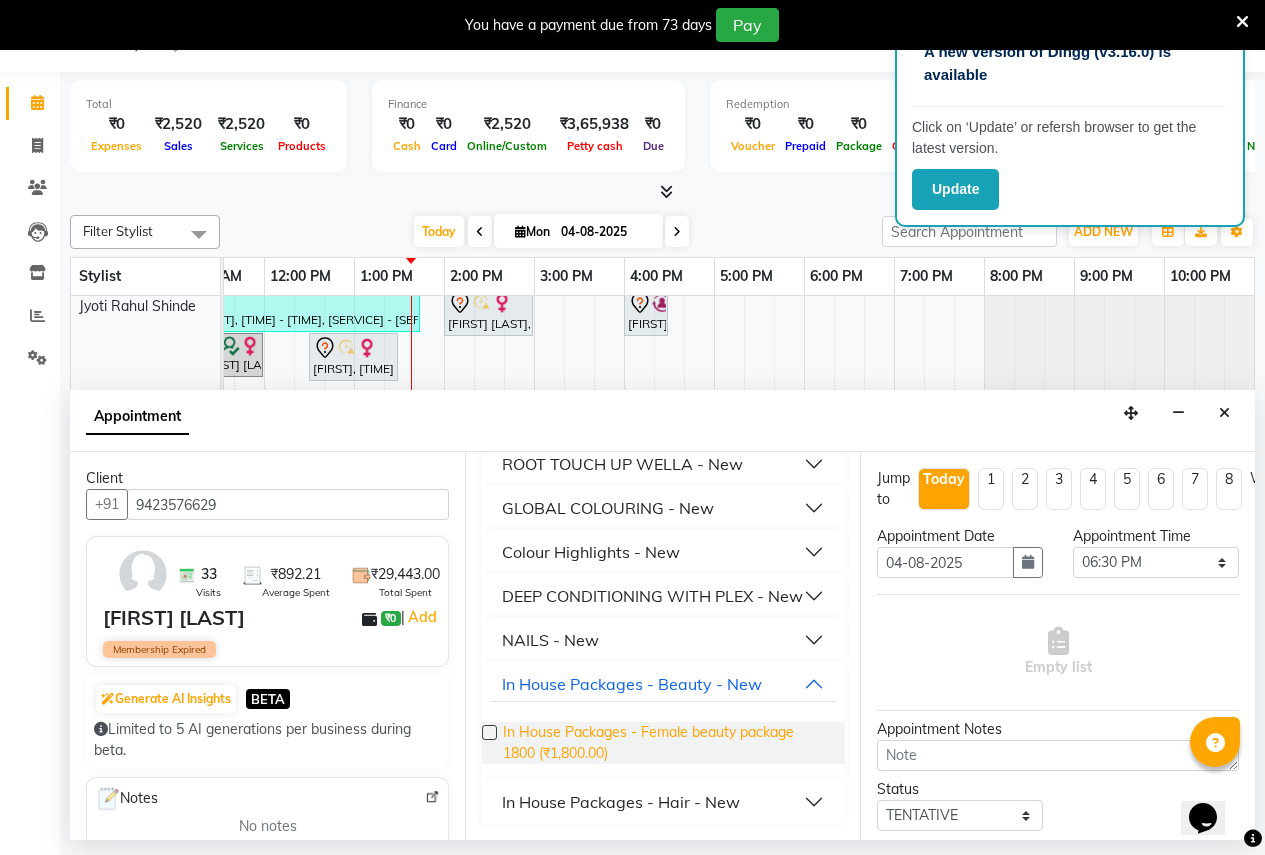click on "In House Packages - Female beauty package 1800 (₹1,800.00)" at bounding box center (665, 743) 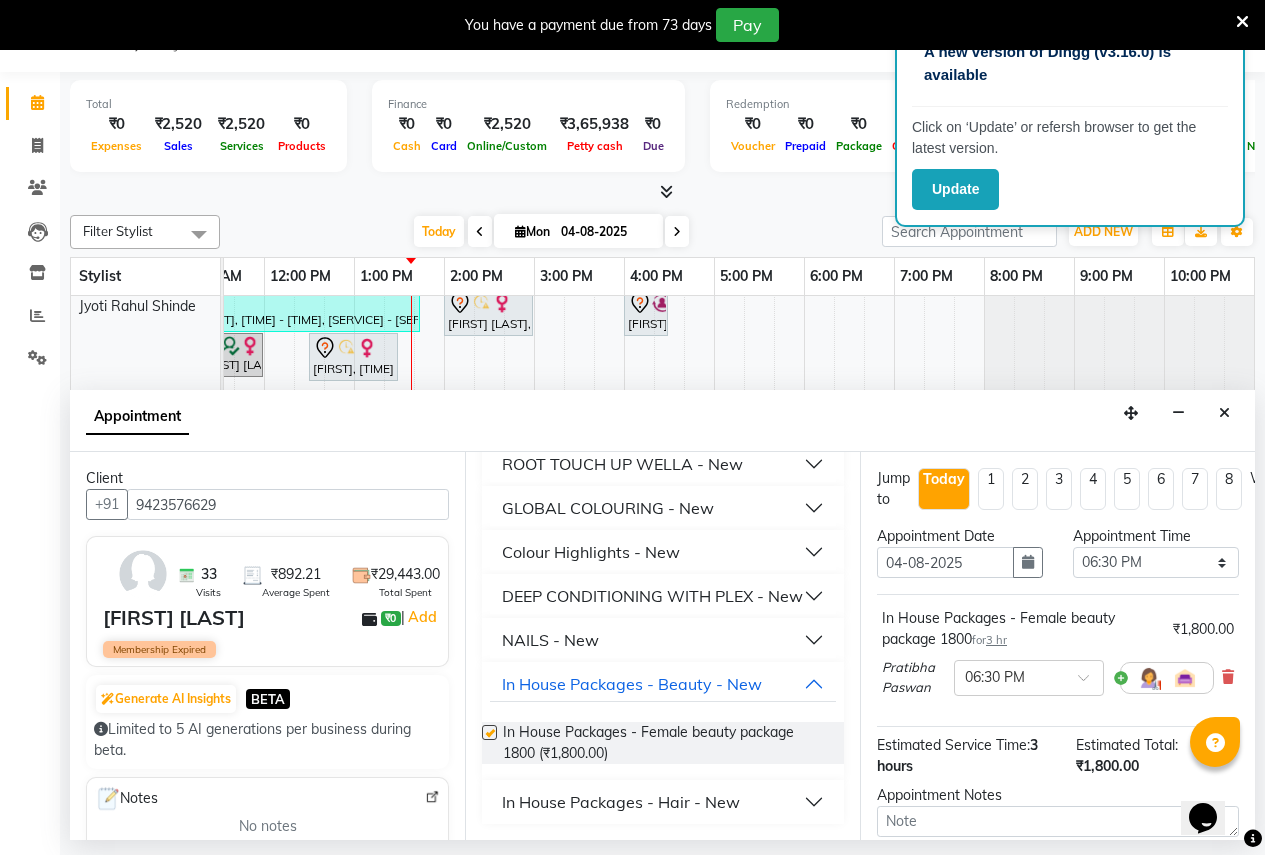 checkbox on "false" 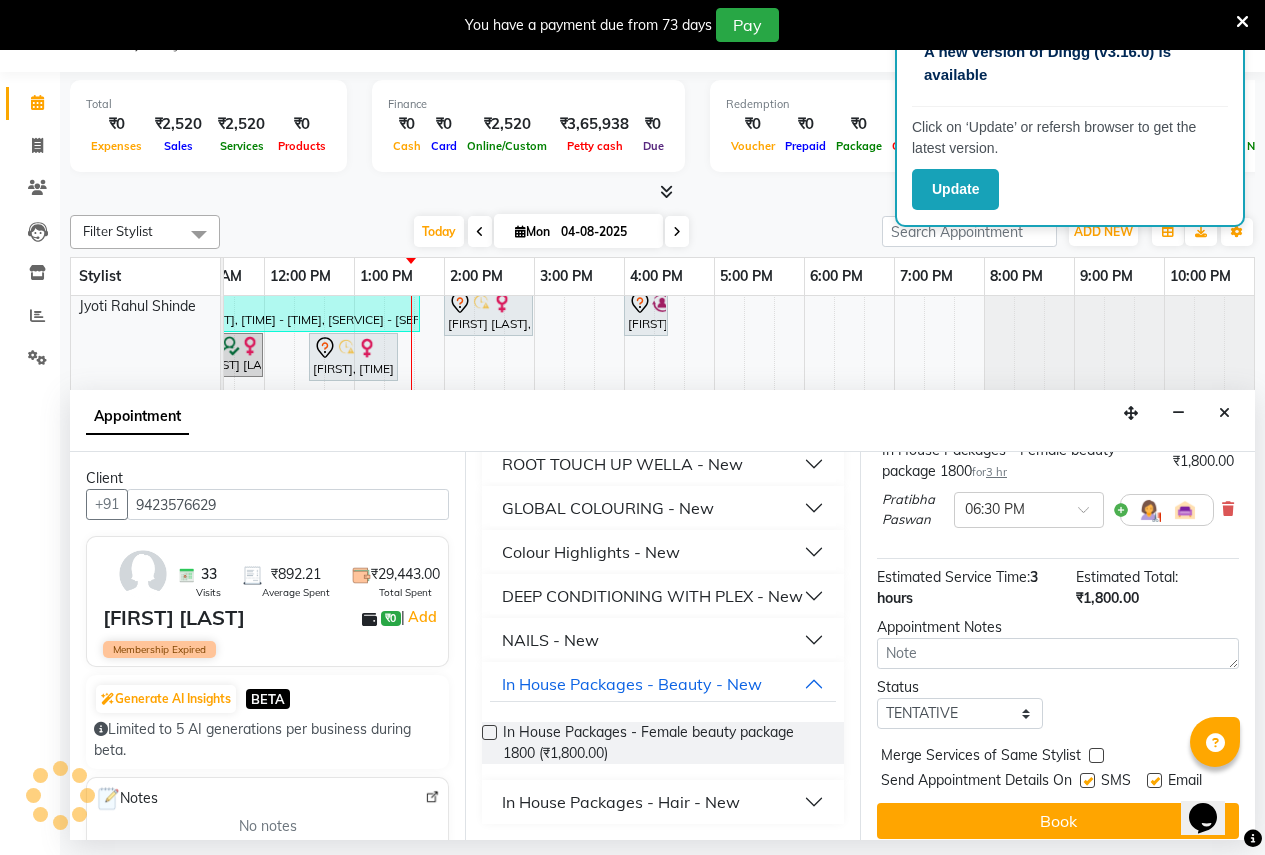 scroll, scrollTop: 198, scrollLeft: 0, axis: vertical 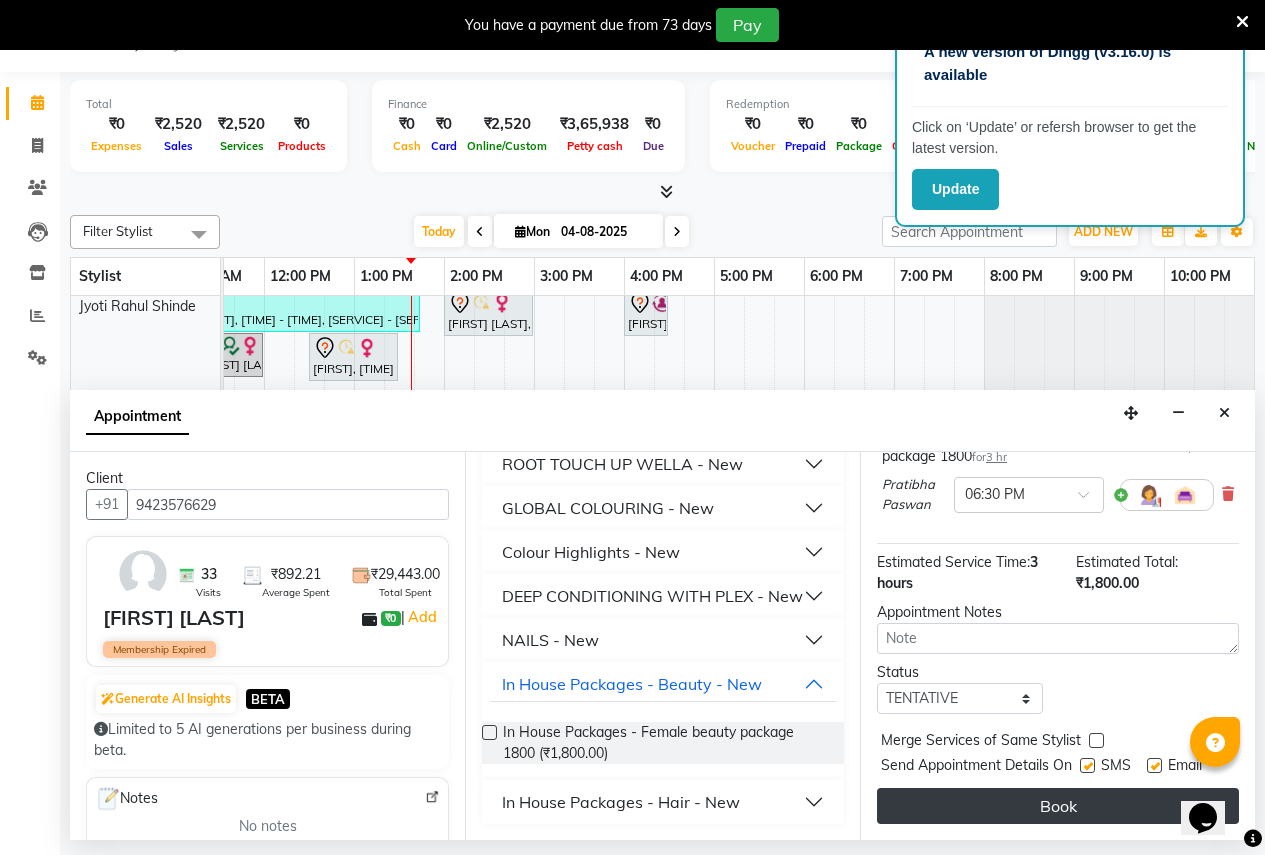 click on "Book" at bounding box center [1058, 806] 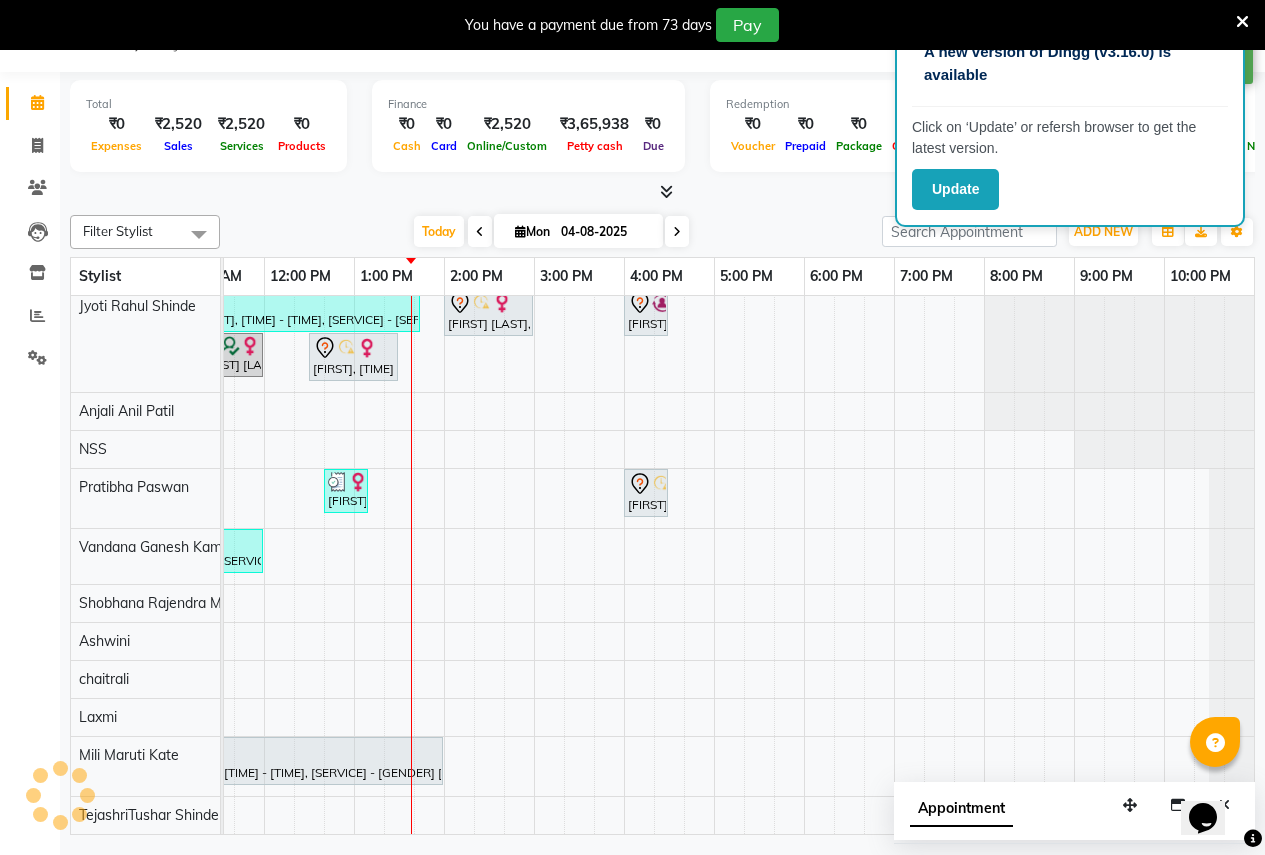 scroll, scrollTop: 0, scrollLeft: 0, axis: both 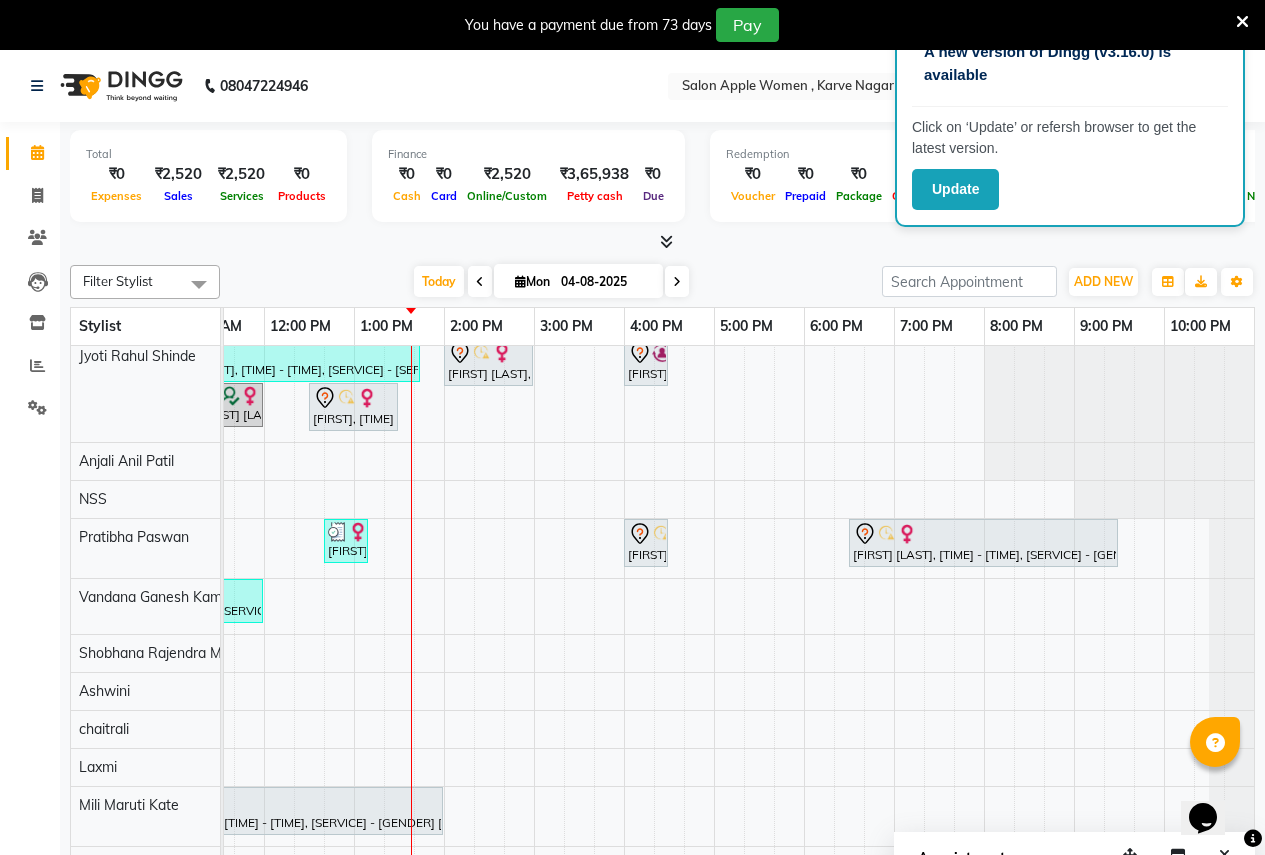 click on "[FIRST] [LAST], [TIME] - [TIME], [SERVICE] - [SERVICE] [CONDITION] - [CONDITION] ([GENDER]),[SERVICE] - [SERVICE] [CONDITION] - [CONDITION] ([GENDER]),[SERVICE] - [SERVICE] - [CONDITION] - [CONDITION] ([GENDER]),[SERVICE] - [SERVICE] - [CONDITION] - [CONDITION] ([GENDER]),[SERVICE] - [SERVICE] - [CONDITION] - [CONDITION] ([GENDER]),[SERVICE] - [SERVICE] - [CONDITION] - [CONDITION] ([GENDER]) [FIRST] [LAST], [TIME] - [TIME], [SERVICE] - [SERVICE] [CONDITION] - [CONDITION] ([GENDER]) [FIRST] [LAST], [TIME] - [TIME], [SERVICE] - [SERVICE] - [CONDITION] ([GENDER]) [FIRST], [TIME] - [TIME], [SERVICE] - [SERVICE] [CONDITION] - [CONDITION] ([GENDER]) [FIRST], [TIME] - [TIME], [SERVICE] - [SERVICE] [CONDITION] - [CONDITION] ([GENDER]) [FIRST] [LAST], [TIME] - [TIME], [SERVICE] - [SERVICE] [CONDITION] - [CONDITION] ([GENDER])" at bounding box center (534, 562) 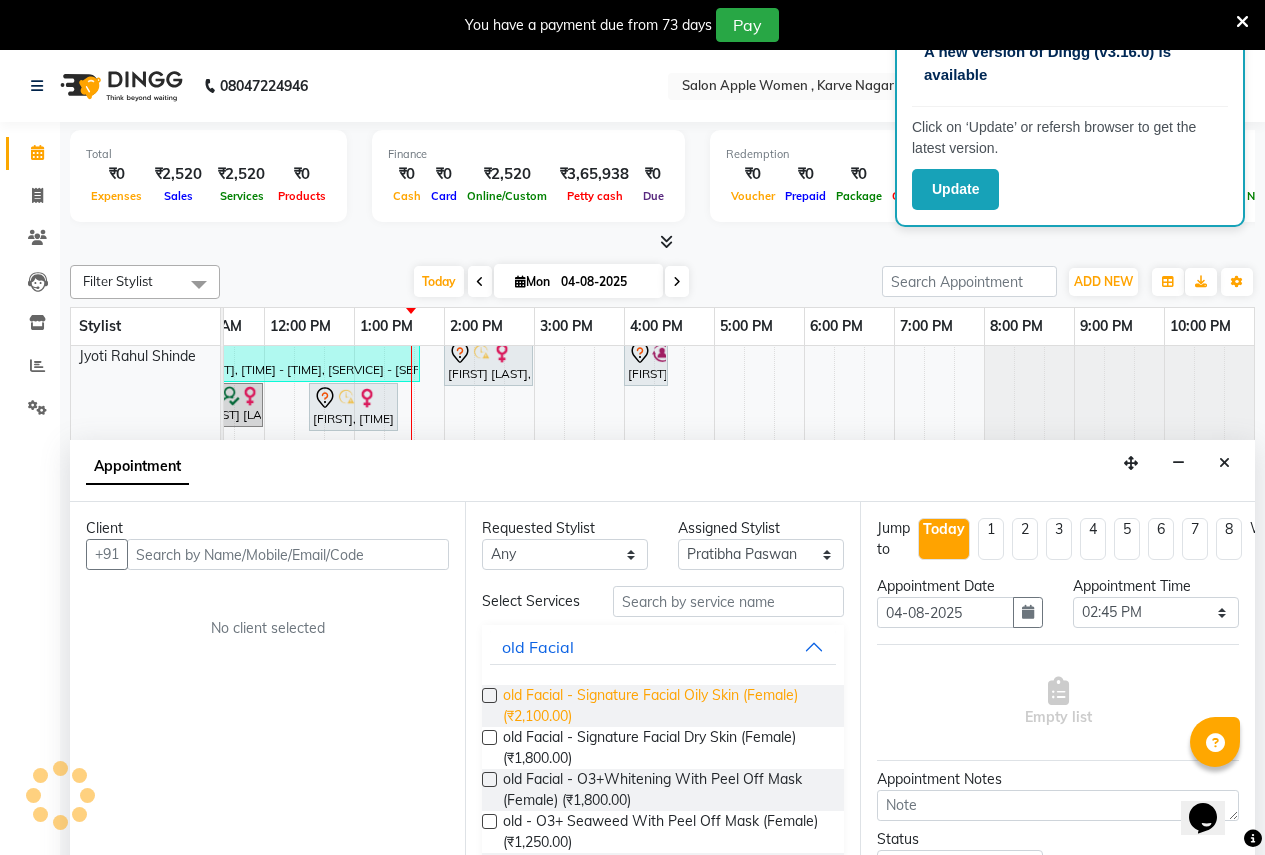 scroll, scrollTop: 50, scrollLeft: 0, axis: vertical 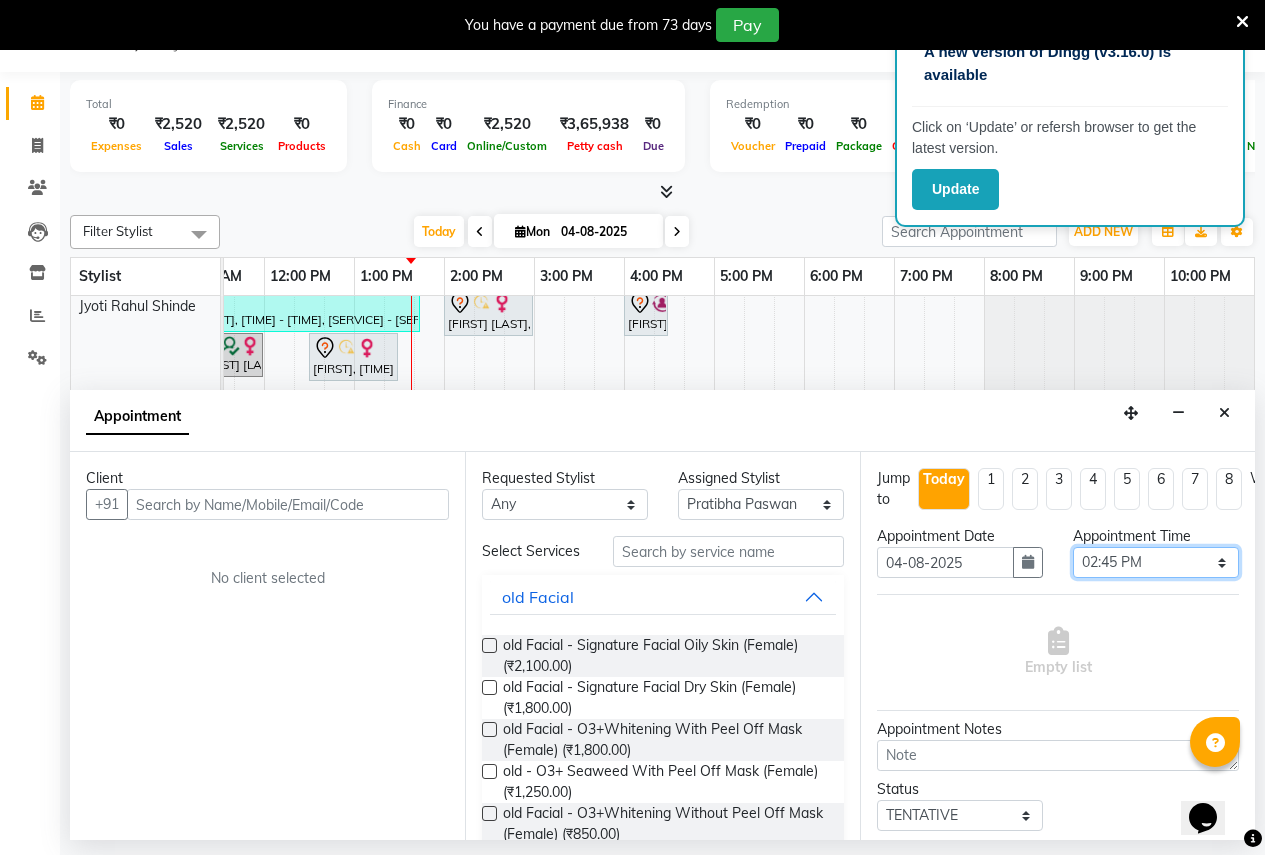 click on "Select 08:00 AM 08:15 AM 08:30 AM 08:45 AM 09:00 AM 09:15 AM 09:30 AM 09:45 AM 10:00 AM 10:15 AM 10:30 AM 10:45 AM 11:00 AM 11:15 AM 11:30 AM 11:45 AM 12:00 PM 12:15 PM 12:30 PM 12:45 PM 01:00 PM 01:15 PM 01:30 PM 01:45 PM 02:00 PM 02:15 PM 02:30 PM 02:45 PM 03:00 PM 03:15 PM 03:30 PM 03:45 PM 04:00 PM 04:15 PM 04:30 PM 04:45 PM 05:00 PM 05:15 PM 05:30 PM 05:45 PM 06:00 PM 06:15 PM 06:30 PM 06:45 PM 07:00 PM 07:15 PM 07:30 PM 07:45 PM 08:00 PM 08:15 PM 08:30 PM 08:45 PM 09:00 PM 09:15 PM 09:30 PM 09:45 PM 10:00 PM 10:15 PM 10:30 PM" at bounding box center [1156, 562] 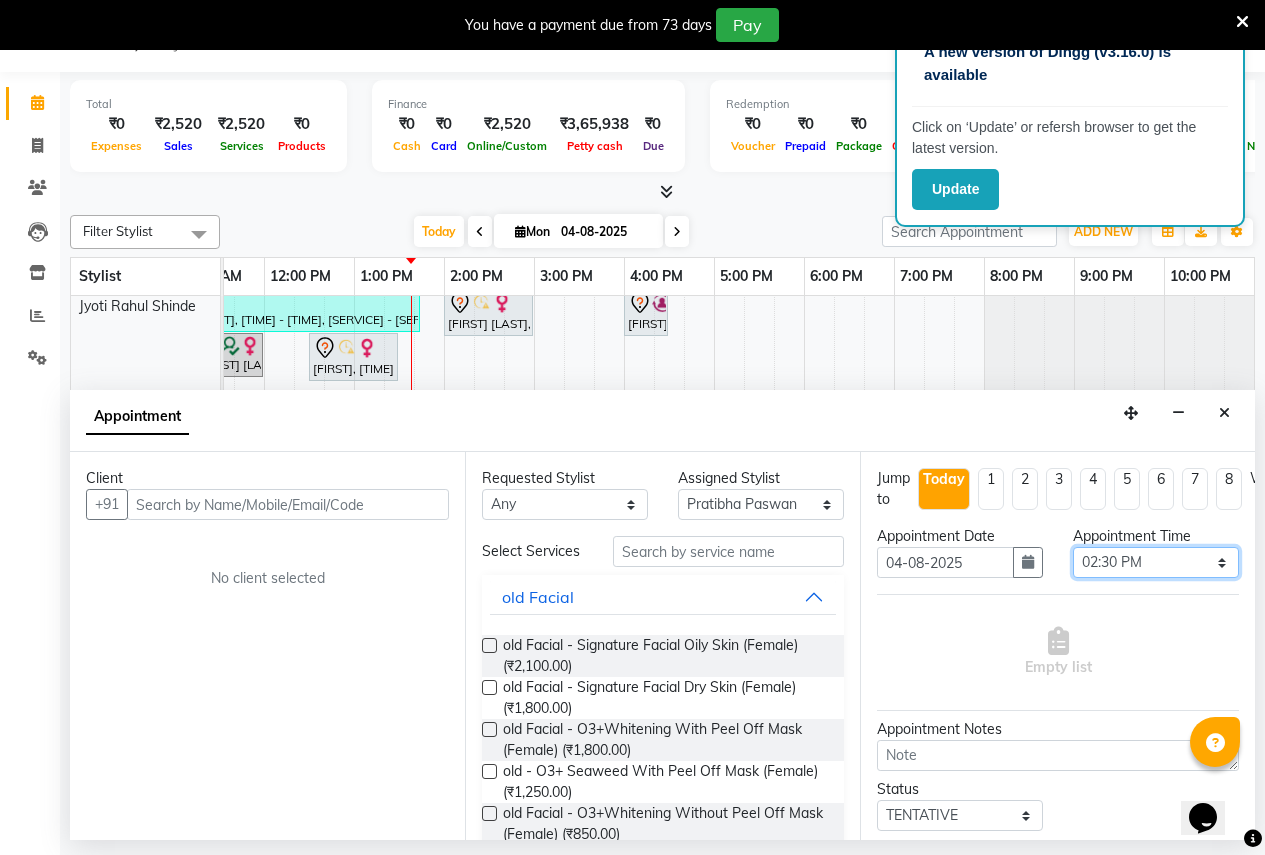 click on "Select 08:00 AM 08:15 AM 08:30 AM 08:45 AM 09:00 AM 09:15 AM 09:30 AM 09:45 AM 10:00 AM 10:15 AM 10:30 AM 10:45 AM 11:00 AM 11:15 AM 11:30 AM 11:45 AM 12:00 PM 12:15 PM 12:30 PM 12:45 PM 01:00 PM 01:15 PM 01:30 PM 01:45 PM 02:00 PM 02:15 PM 02:30 PM 02:45 PM 03:00 PM 03:15 PM 03:30 PM 03:45 PM 04:00 PM 04:15 PM 04:30 PM 04:45 PM 05:00 PM 05:15 PM 05:30 PM 05:45 PM 06:00 PM 06:15 PM 06:30 PM 06:45 PM 07:00 PM 07:15 PM 07:30 PM 07:45 PM 08:00 PM 08:15 PM 08:30 PM 08:45 PM 09:00 PM 09:15 PM 09:30 PM 09:45 PM 10:00 PM 10:15 PM 10:30 PM" at bounding box center (1156, 562) 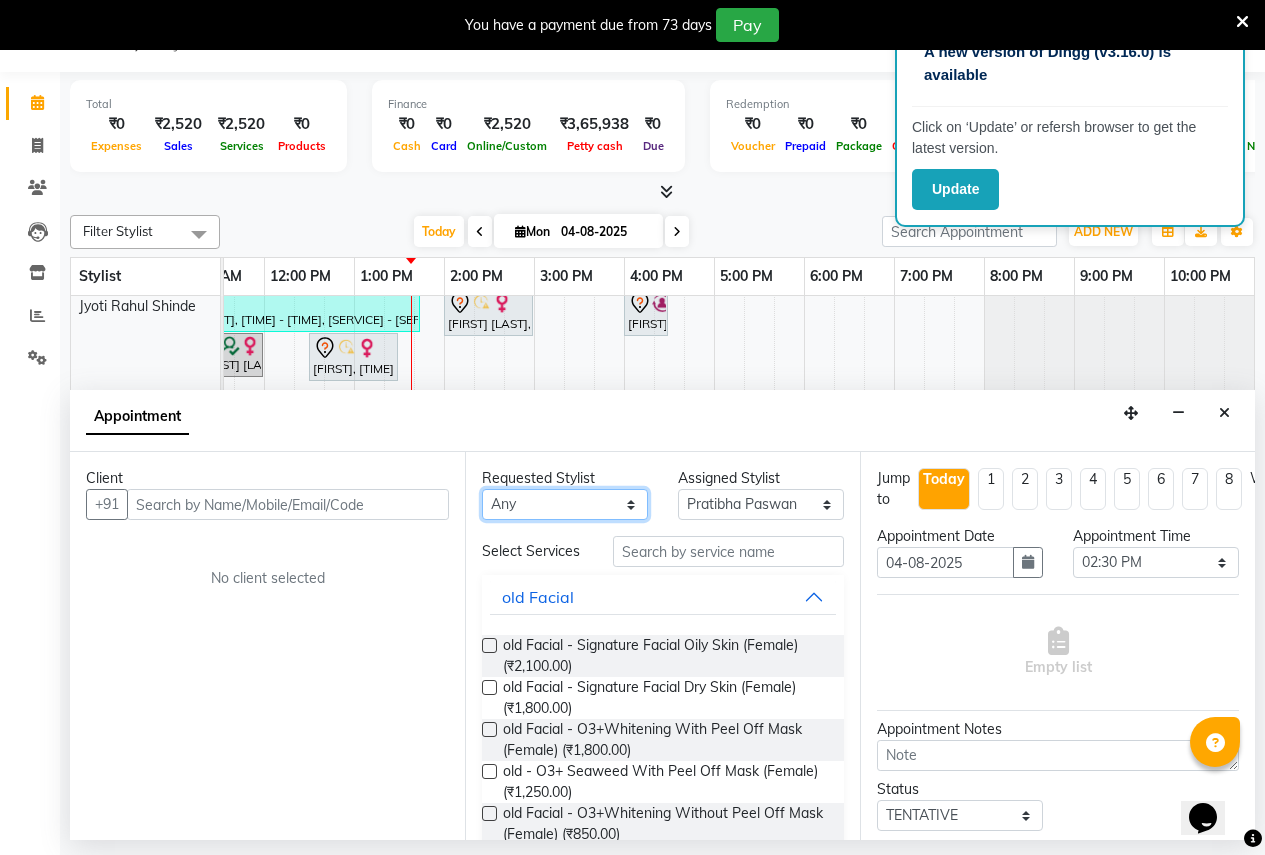 click on "With [FIRST] [LAST] [FIRST] [LAST] [FIRST] [LAST] [FIRST] [LAST] [FIRST] [LAST] [FIRST] [LAST] [FIRST] [LAST] [FIRST] [LAST] [FIRST] [LAST] [FIRST] [LAST] [FIRST] [LAST] [FIRST] [LAST] [FIRST] [LAST] [FIRST] [LAST] [FIRST] [LAST] [FIRST] [LAST]" at bounding box center (565, 504) 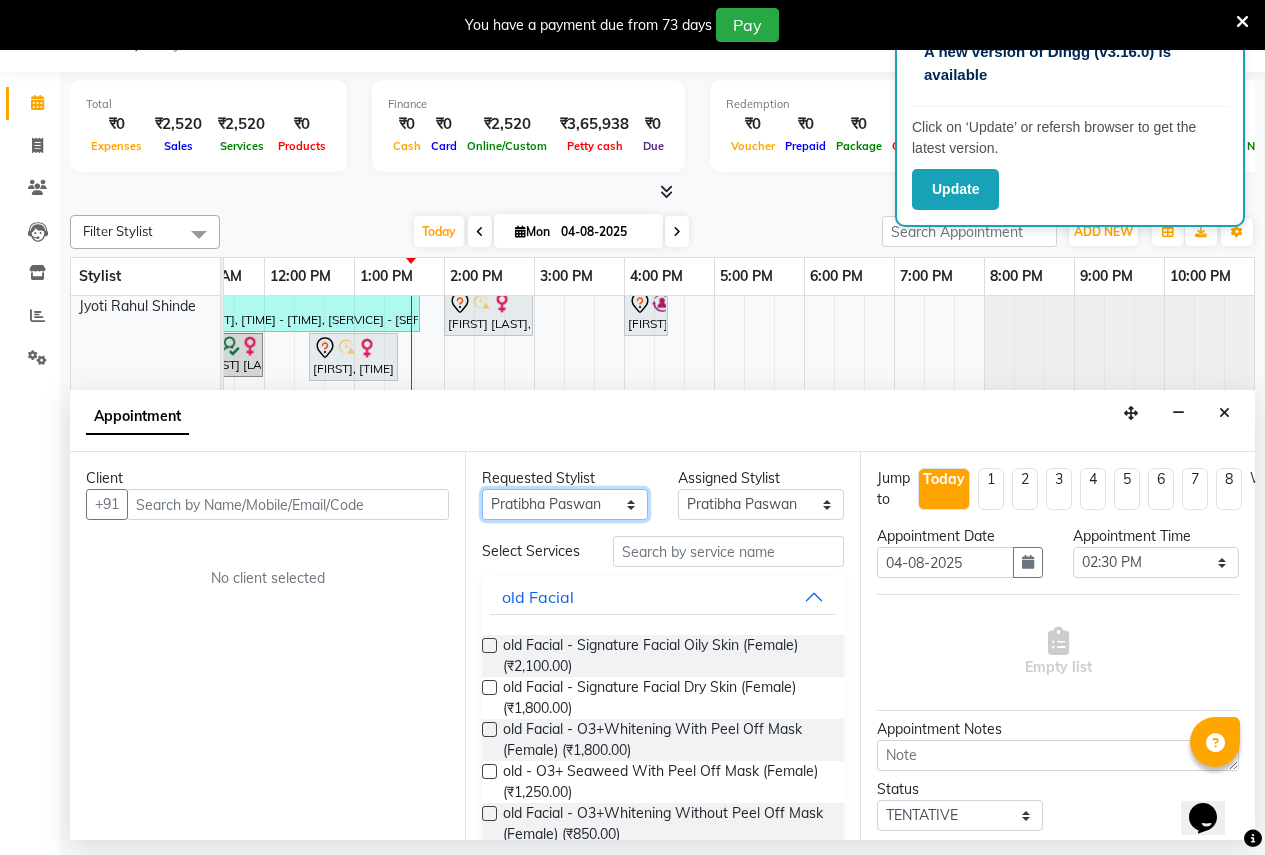 click on "With [FIRST] [LAST] [FIRST] [LAST] [FIRST] [LAST] [FIRST] [LAST] [FIRST] [LAST] [FIRST] [LAST] [FIRST] [LAST] [FIRST] [LAST] [FIRST] [LAST] [FIRST] [LAST] [FIRST] [LAST] [FIRST] [LAST] [FIRST] [LAST] [FIRST] [LAST] [FIRST] [LAST] [FIRST] [LAST]" at bounding box center (565, 504) 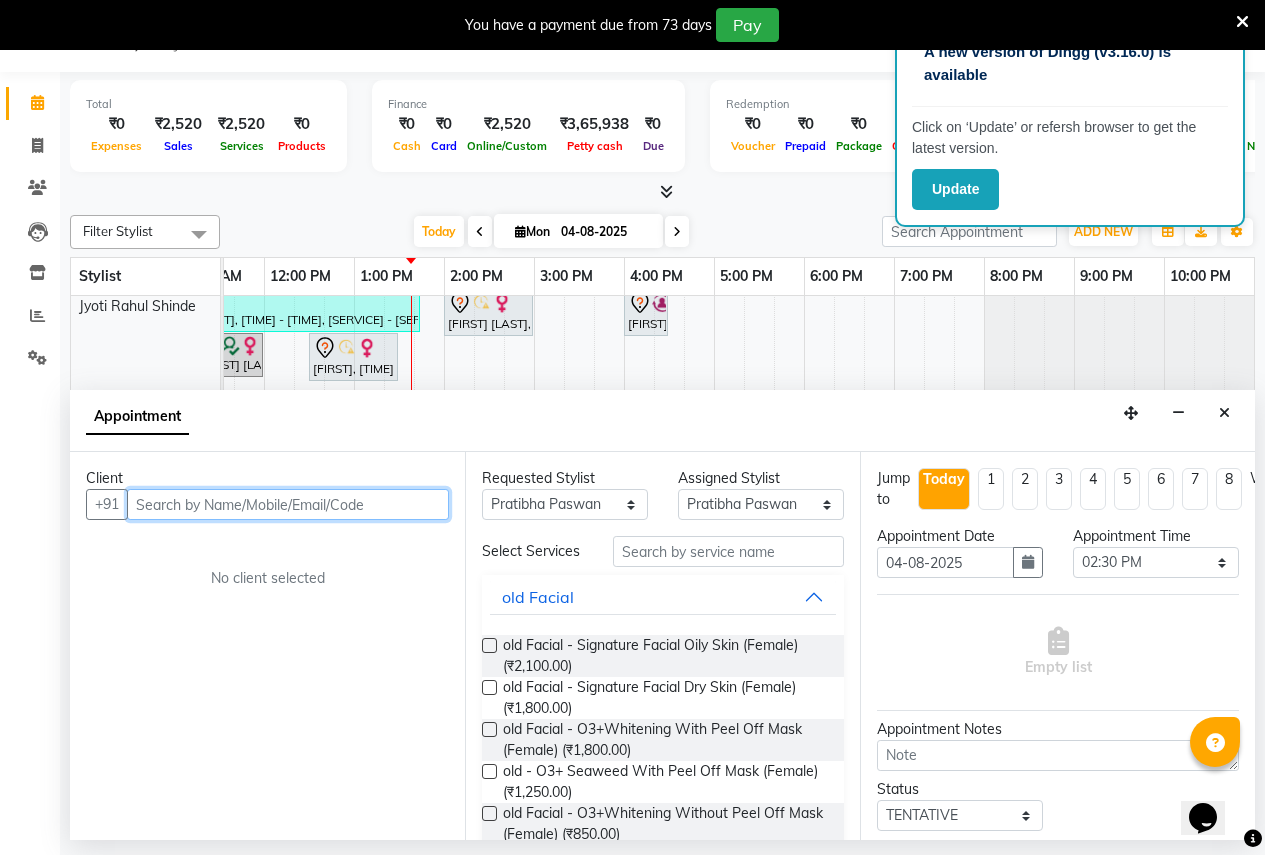 click at bounding box center (288, 504) 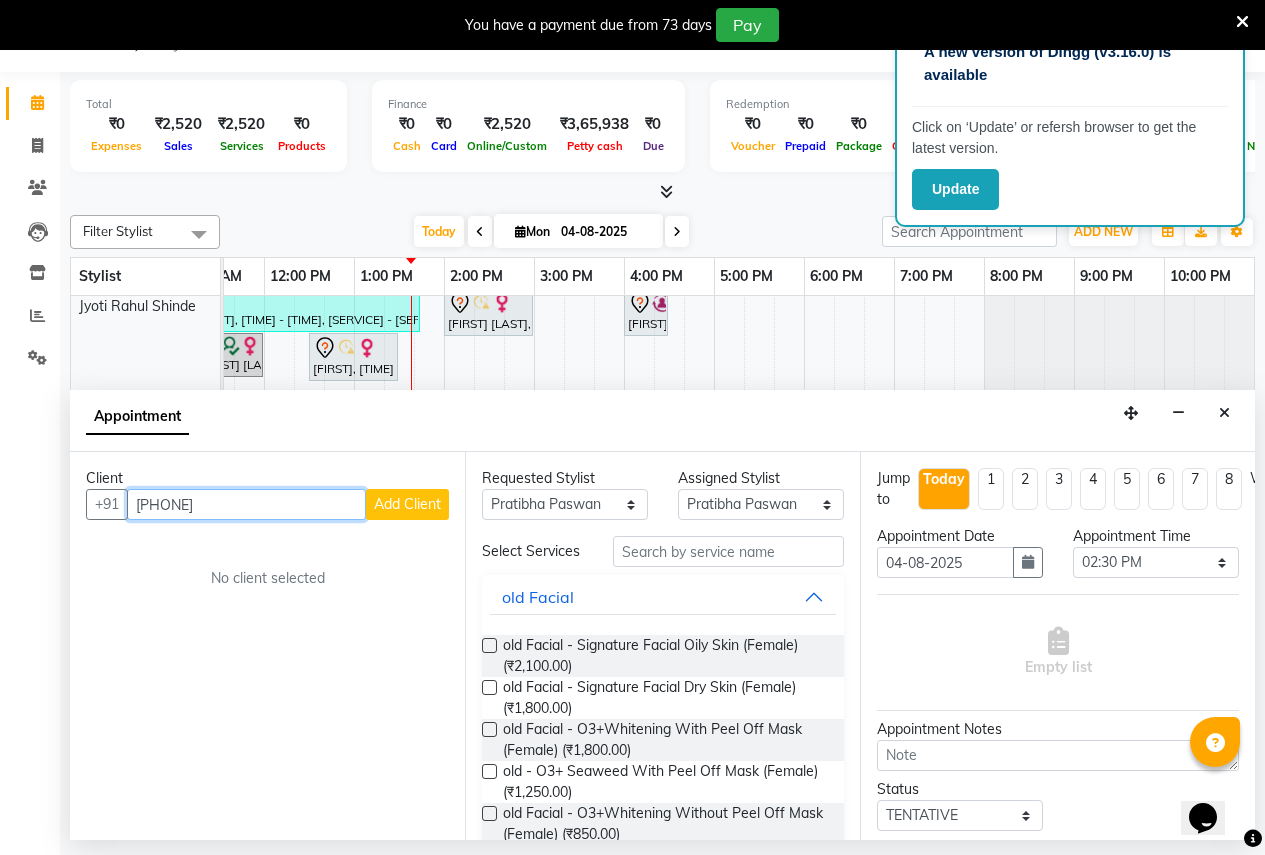 click on "[PHONE]" at bounding box center (246, 504) 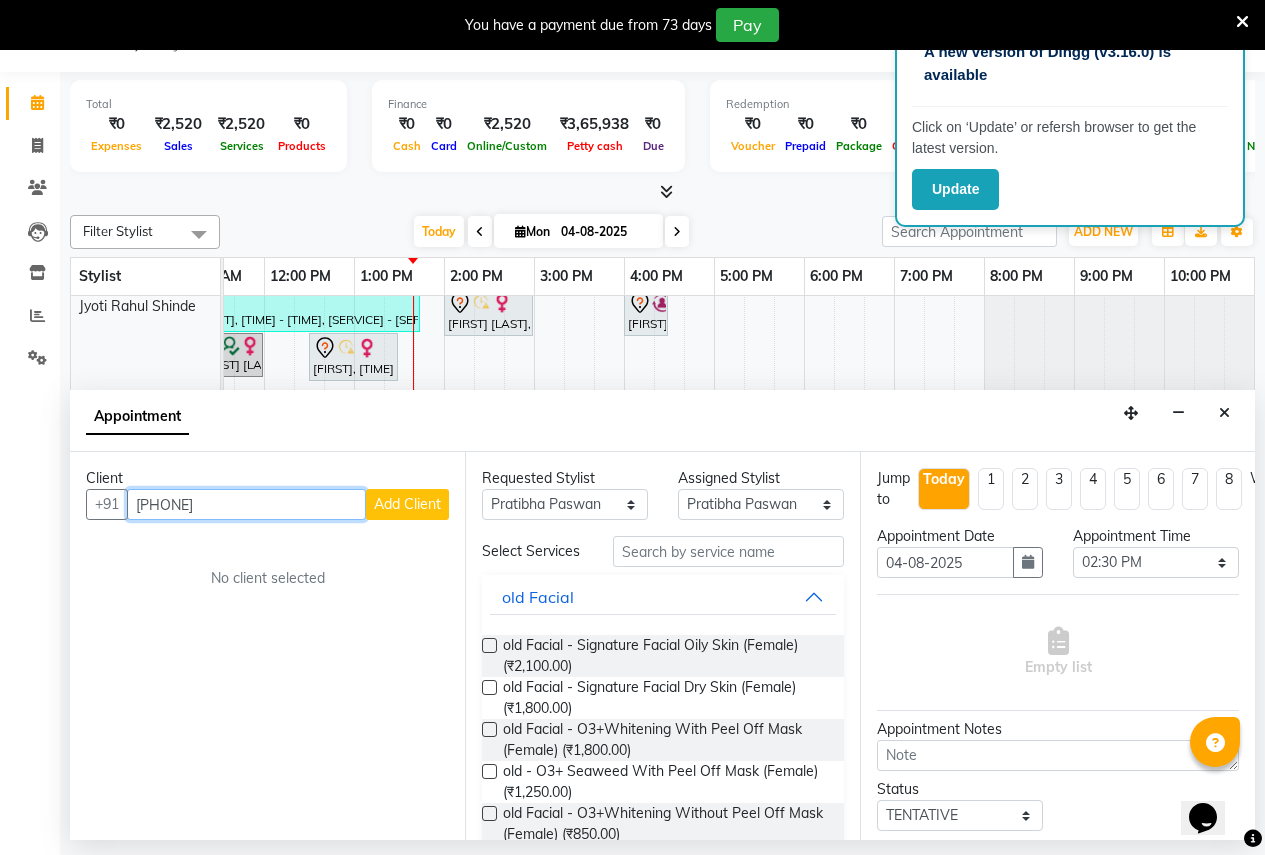 click on "[PHONE]" at bounding box center (246, 504) 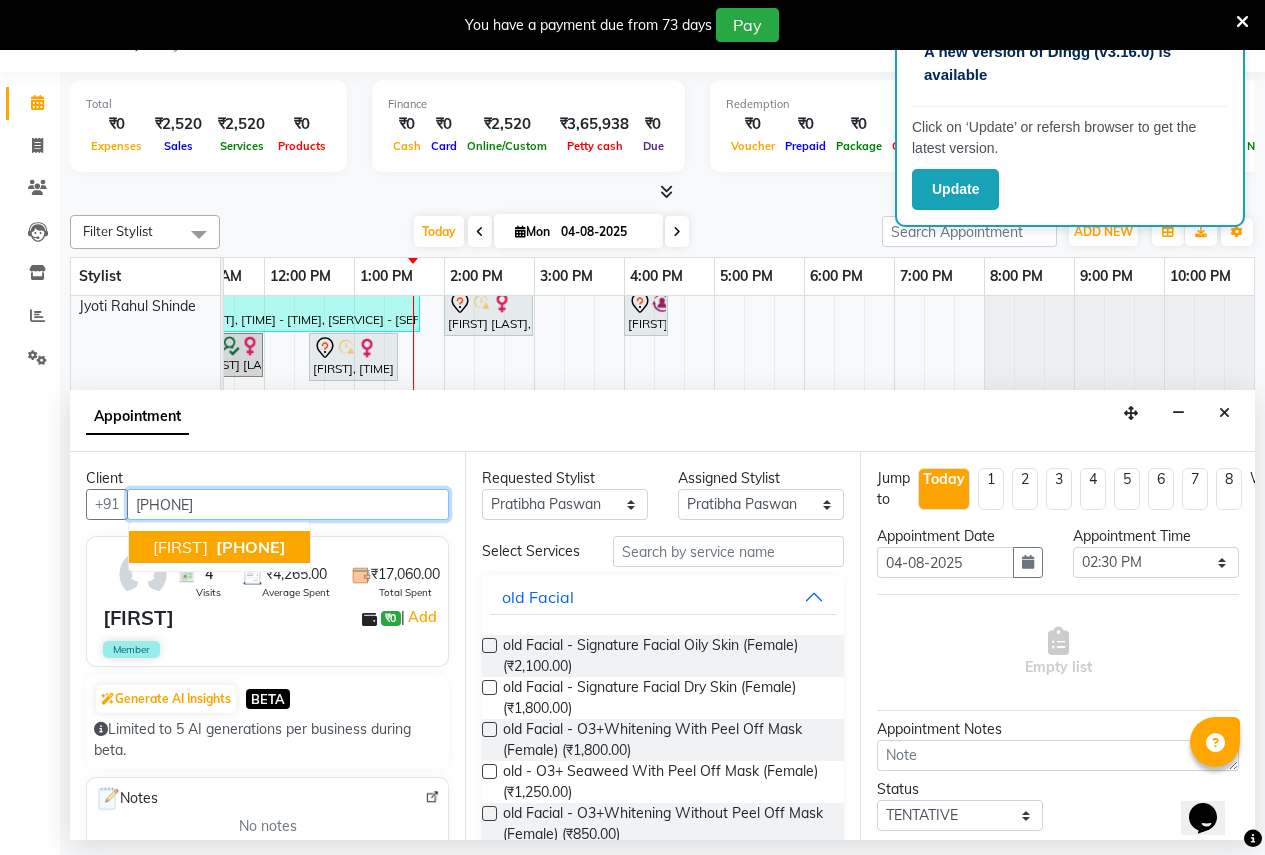 click on "[FIRST]" at bounding box center [180, 547] 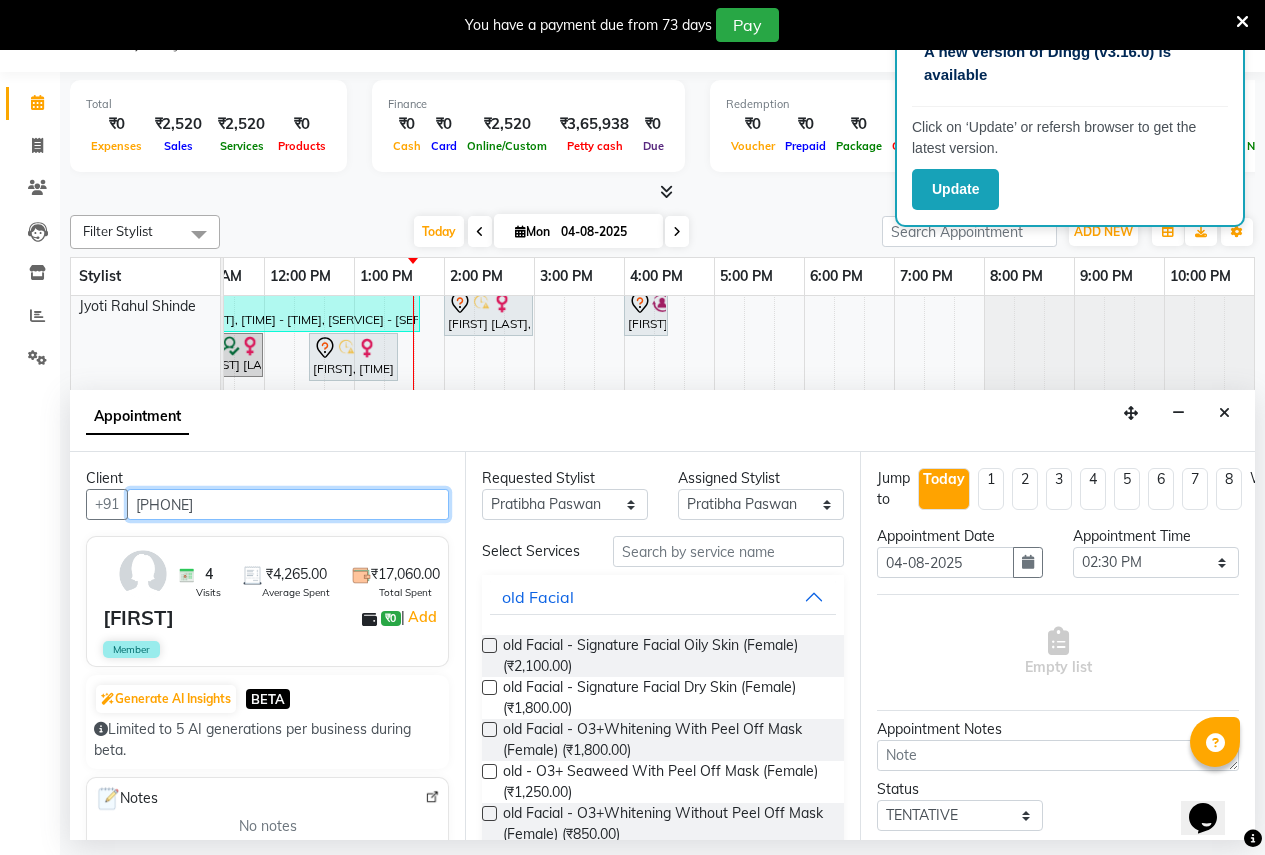 type on "[PHONE]" 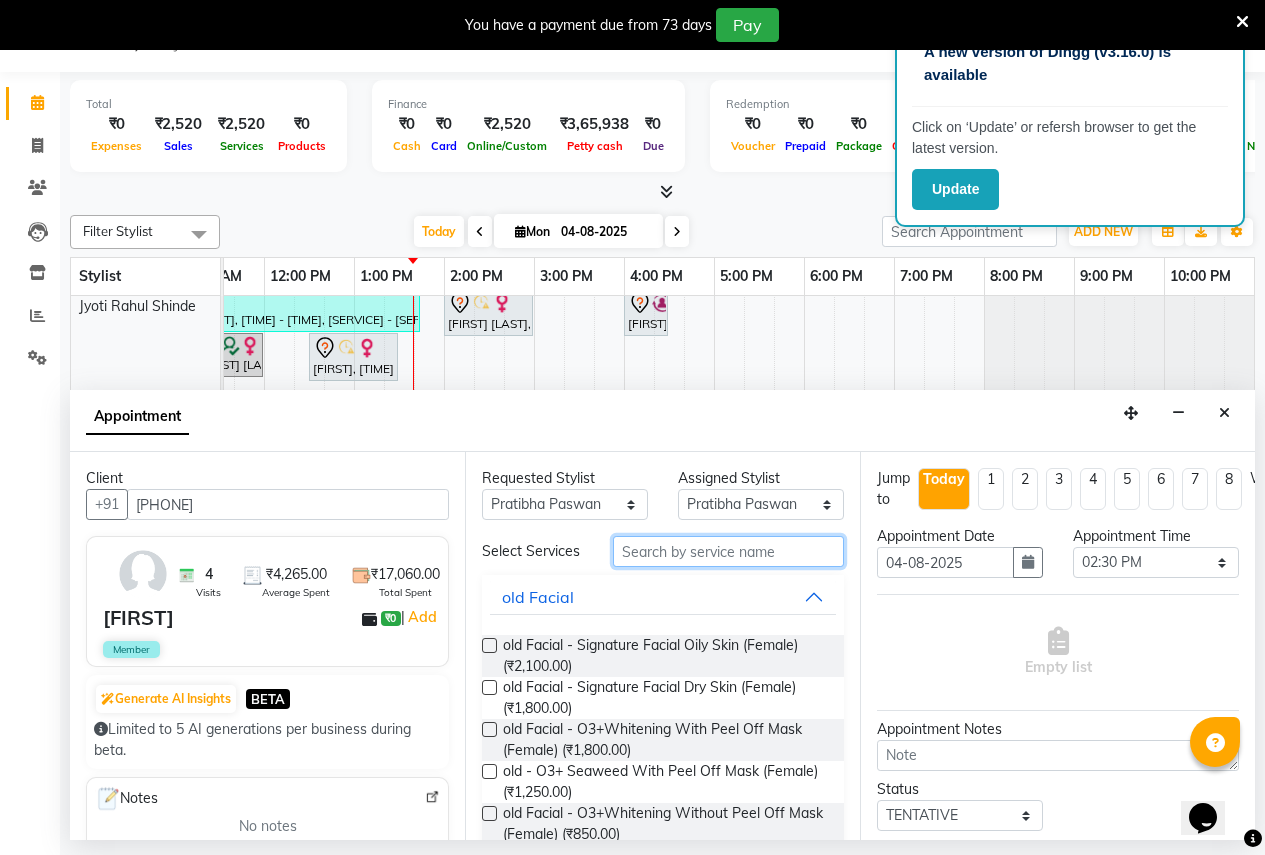 click at bounding box center [728, 551] 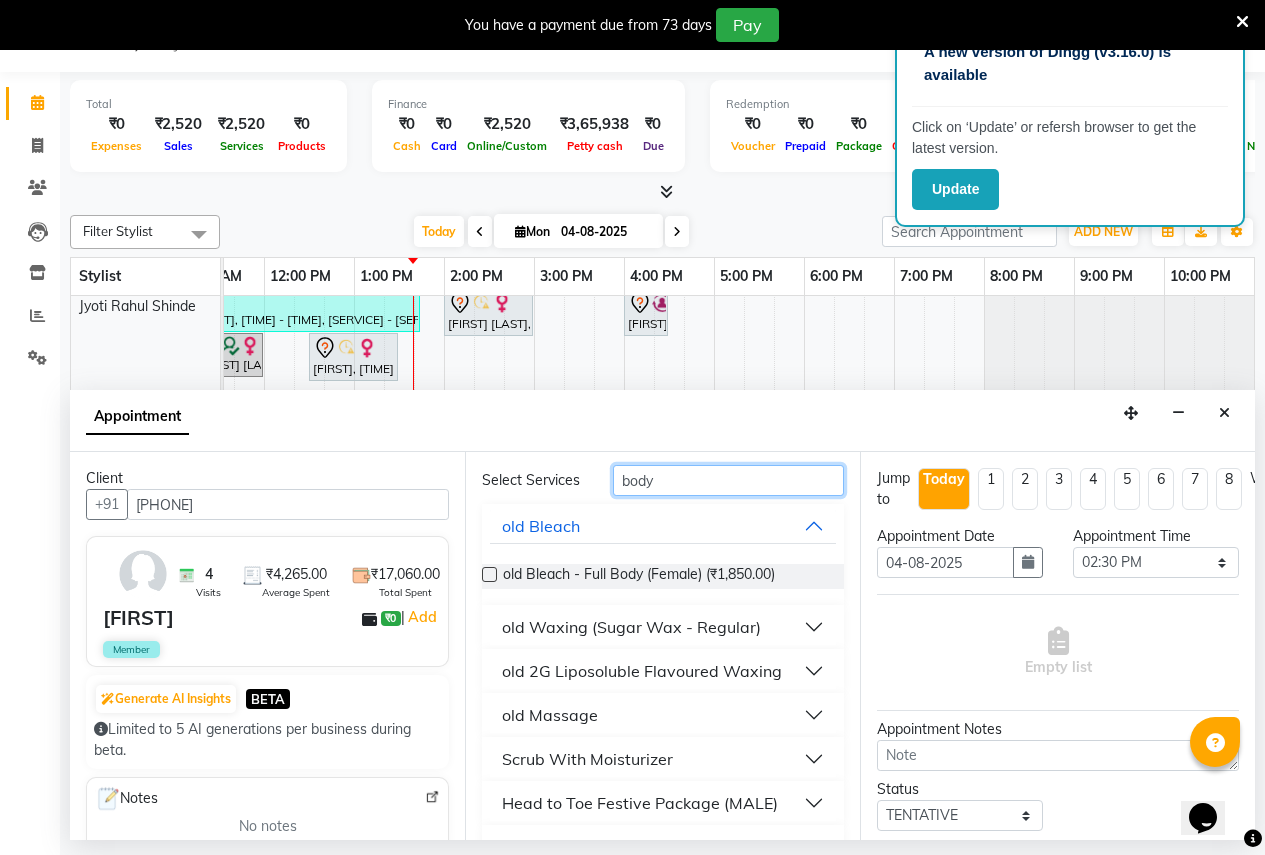 scroll, scrollTop: 100, scrollLeft: 0, axis: vertical 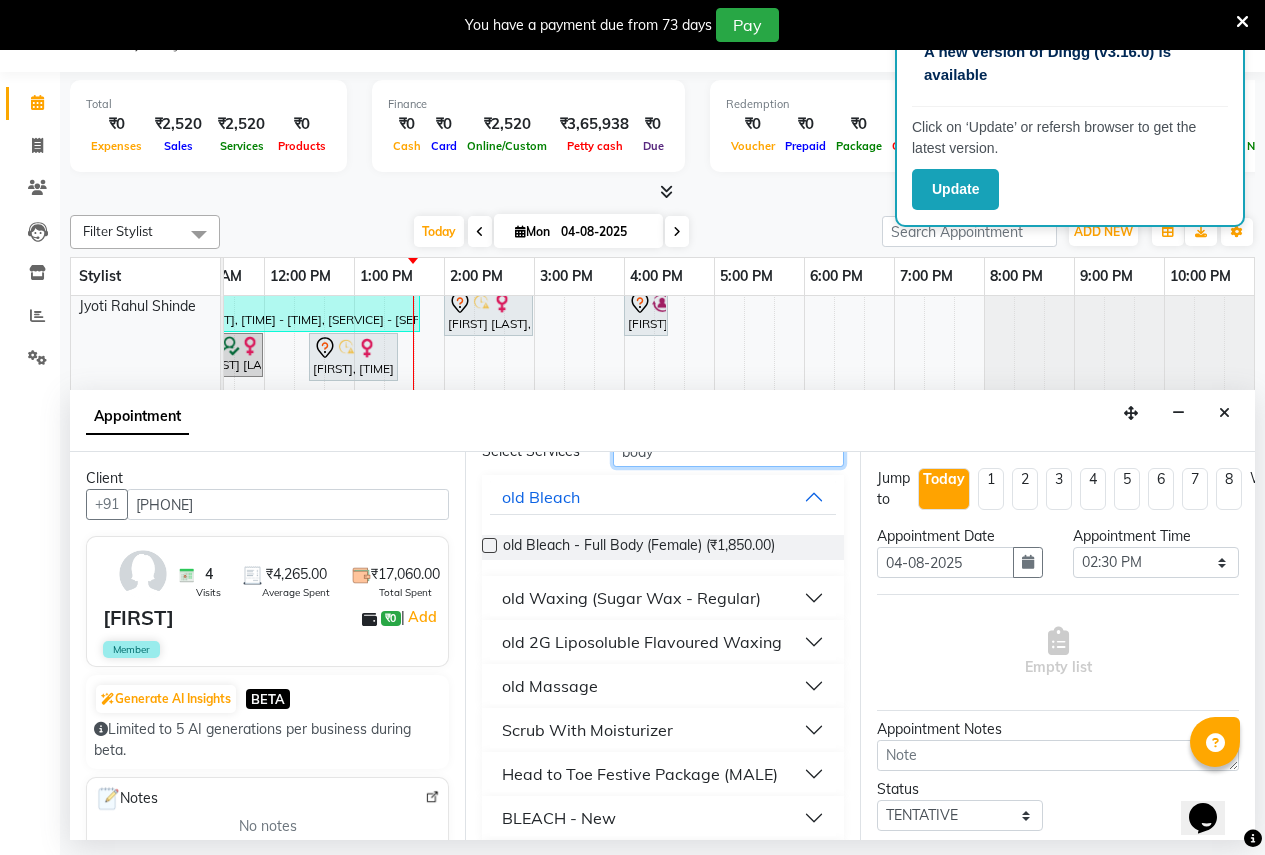 type on "body" 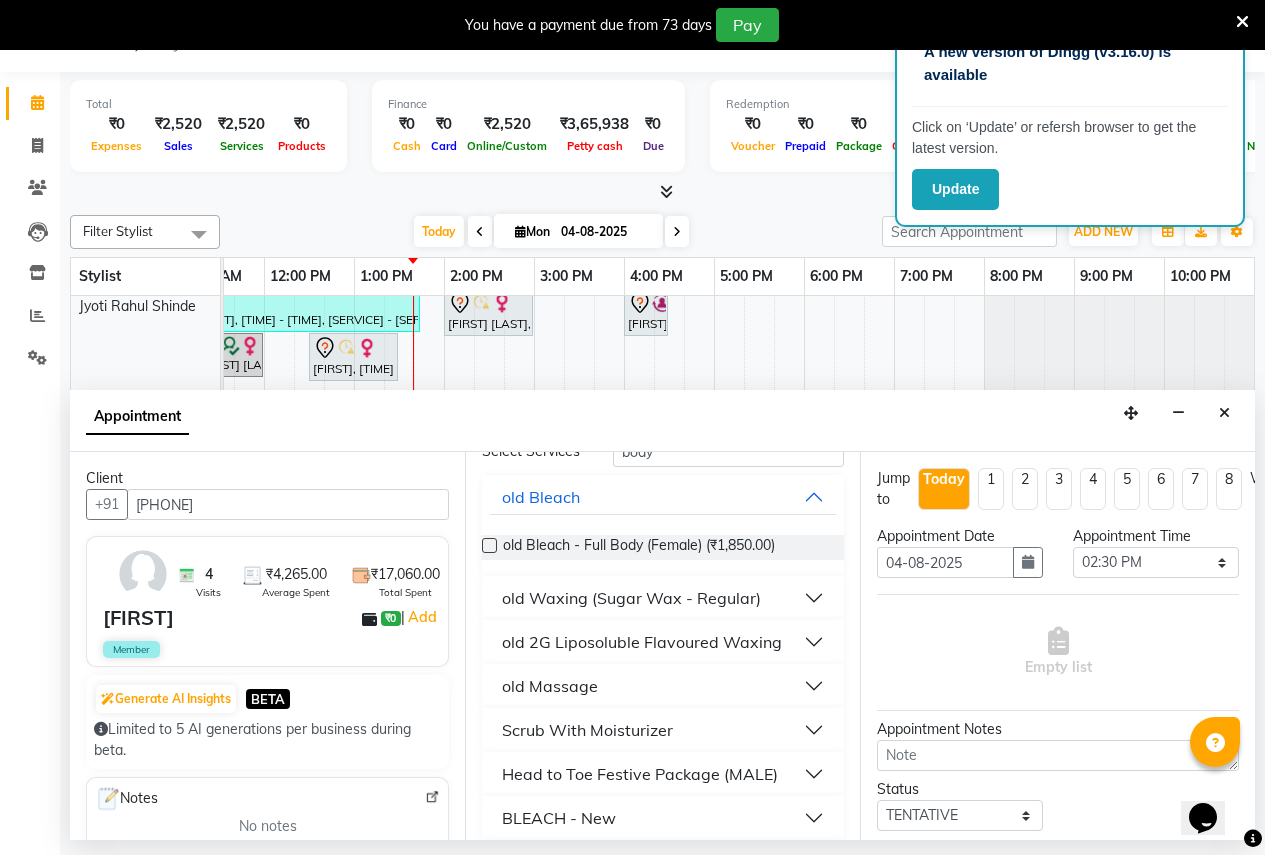 click on "old Massage" at bounding box center [663, 686] 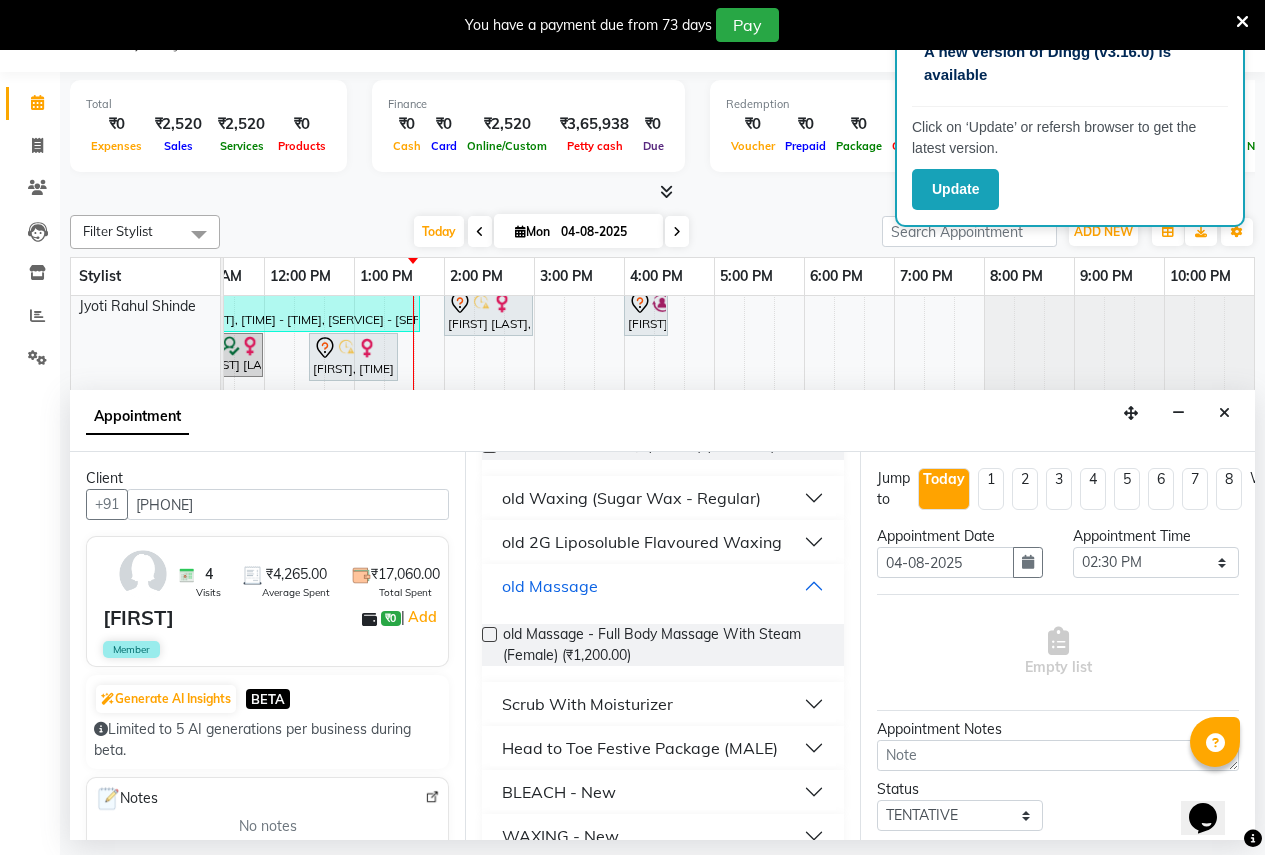 scroll, scrollTop: 300, scrollLeft: 0, axis: vertical 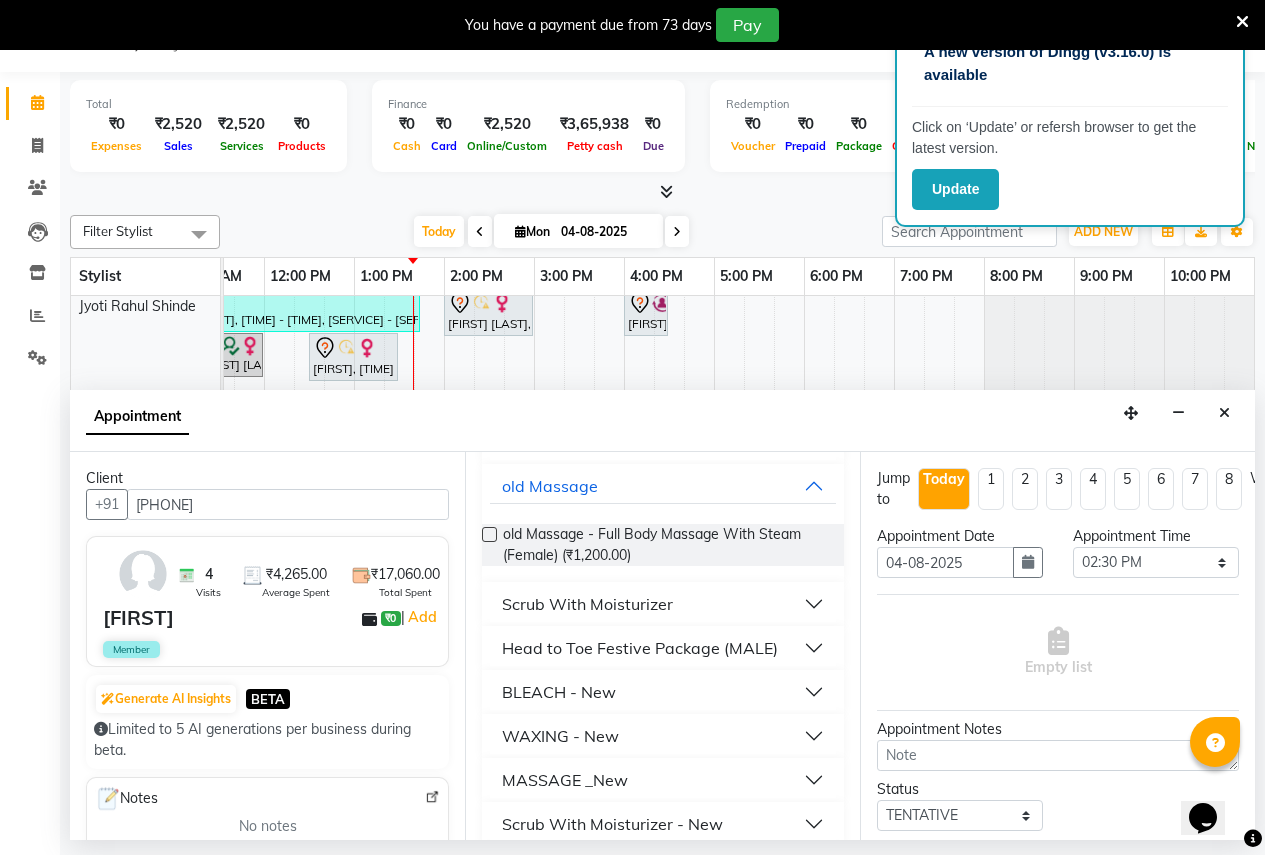 click on "MASSAGE _New" at bounding box center [663, 780] 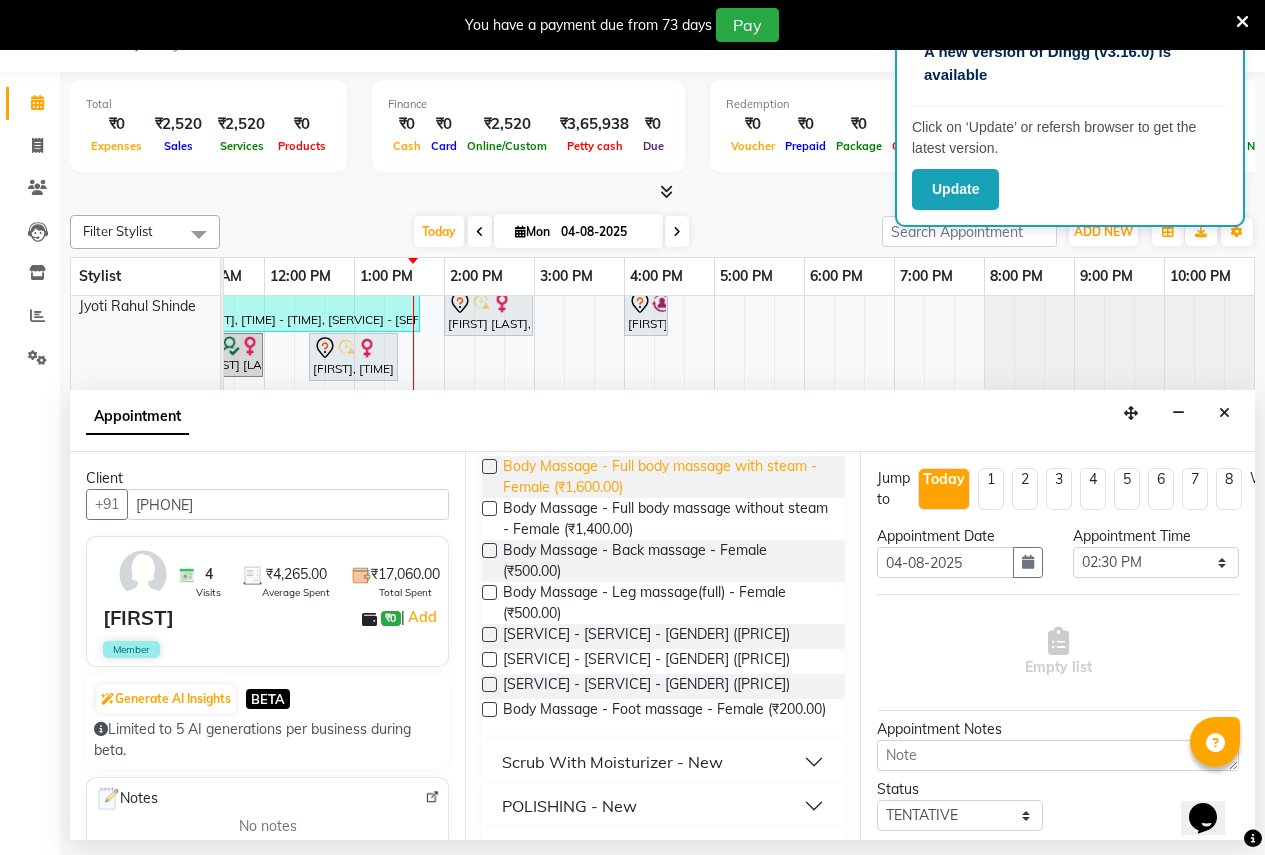 scroll, scrollTop: 600, scrollLeft: 0, axis: vertical 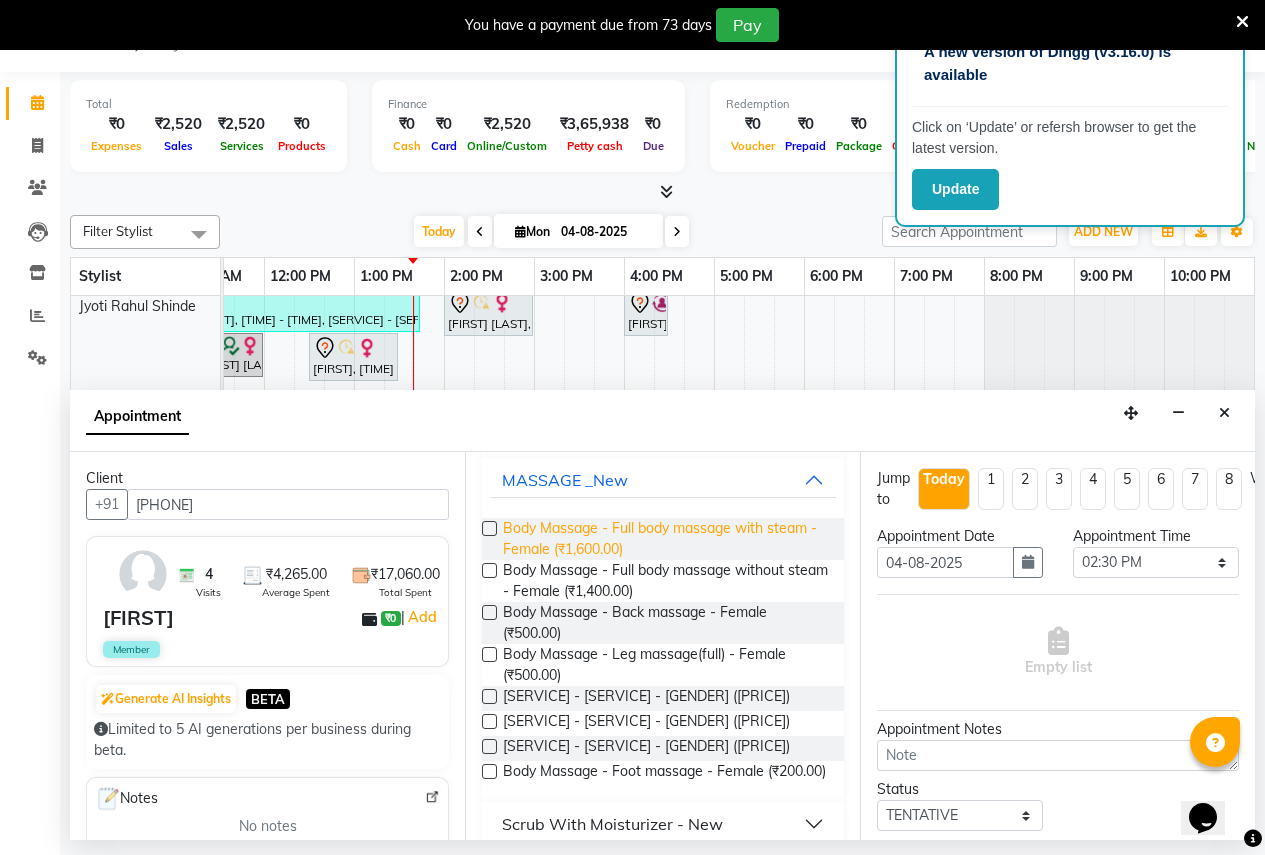 click on "Body Massage - Full body massage with steam - Female (₹1,600.00)" at bounding box center [665, 539] 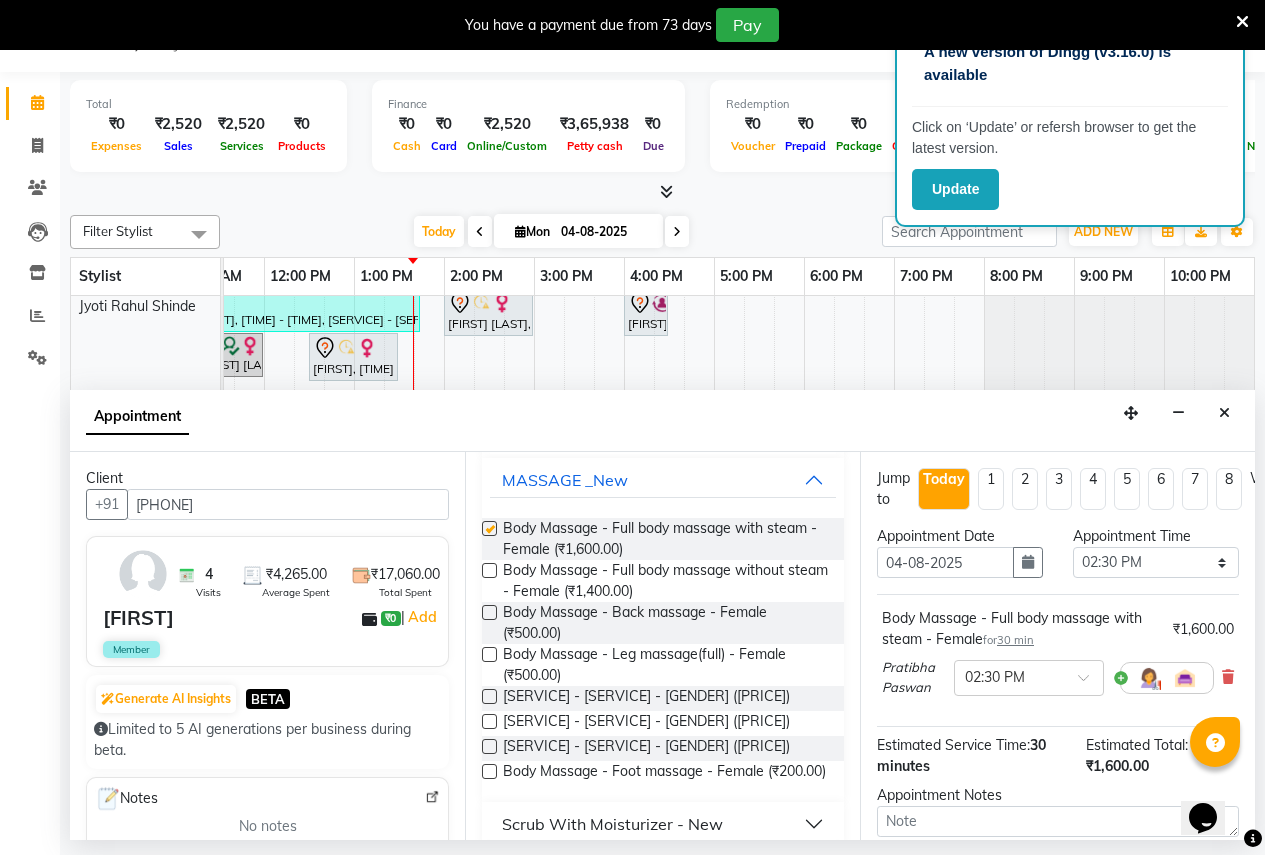 checkbox on "false" 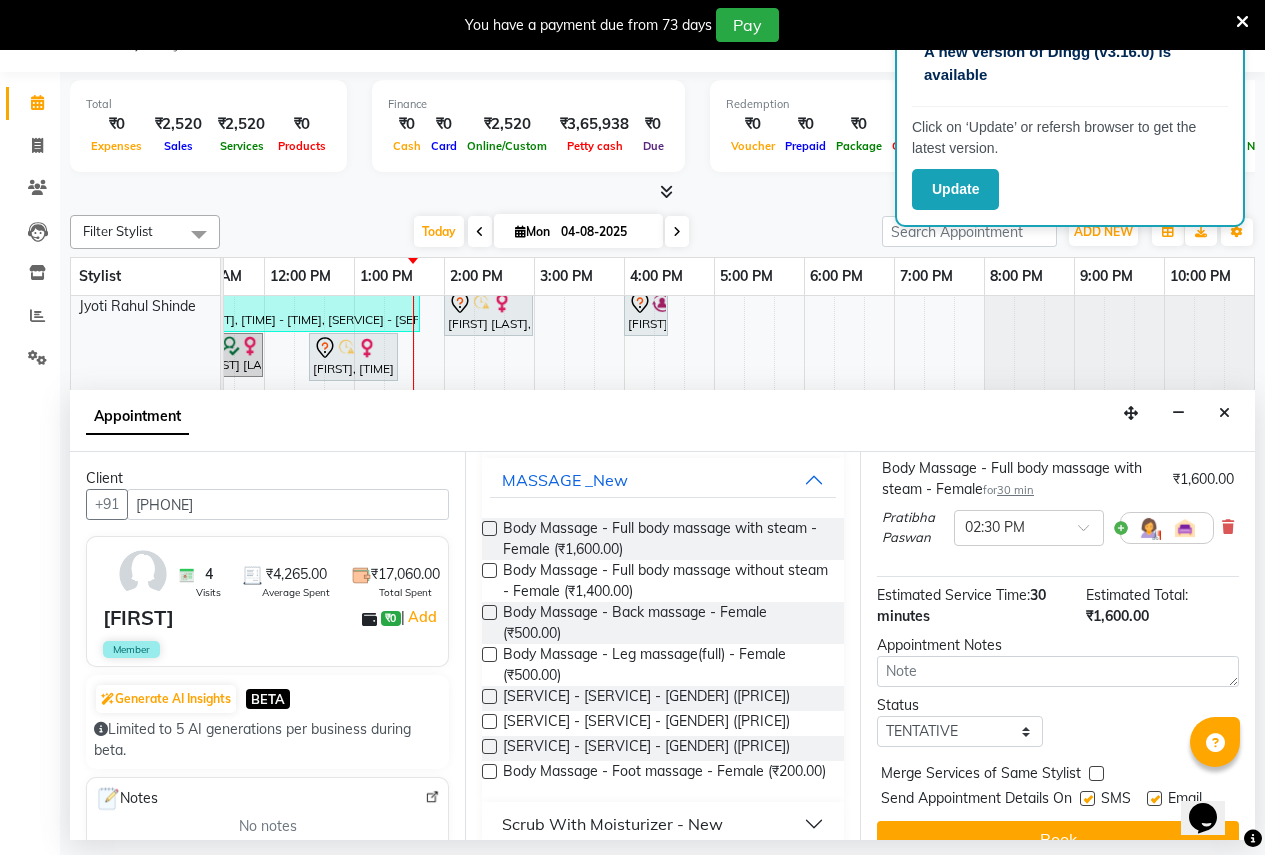 scroll, scrollTop: 198, scrollLeft: 0, axis: vertical 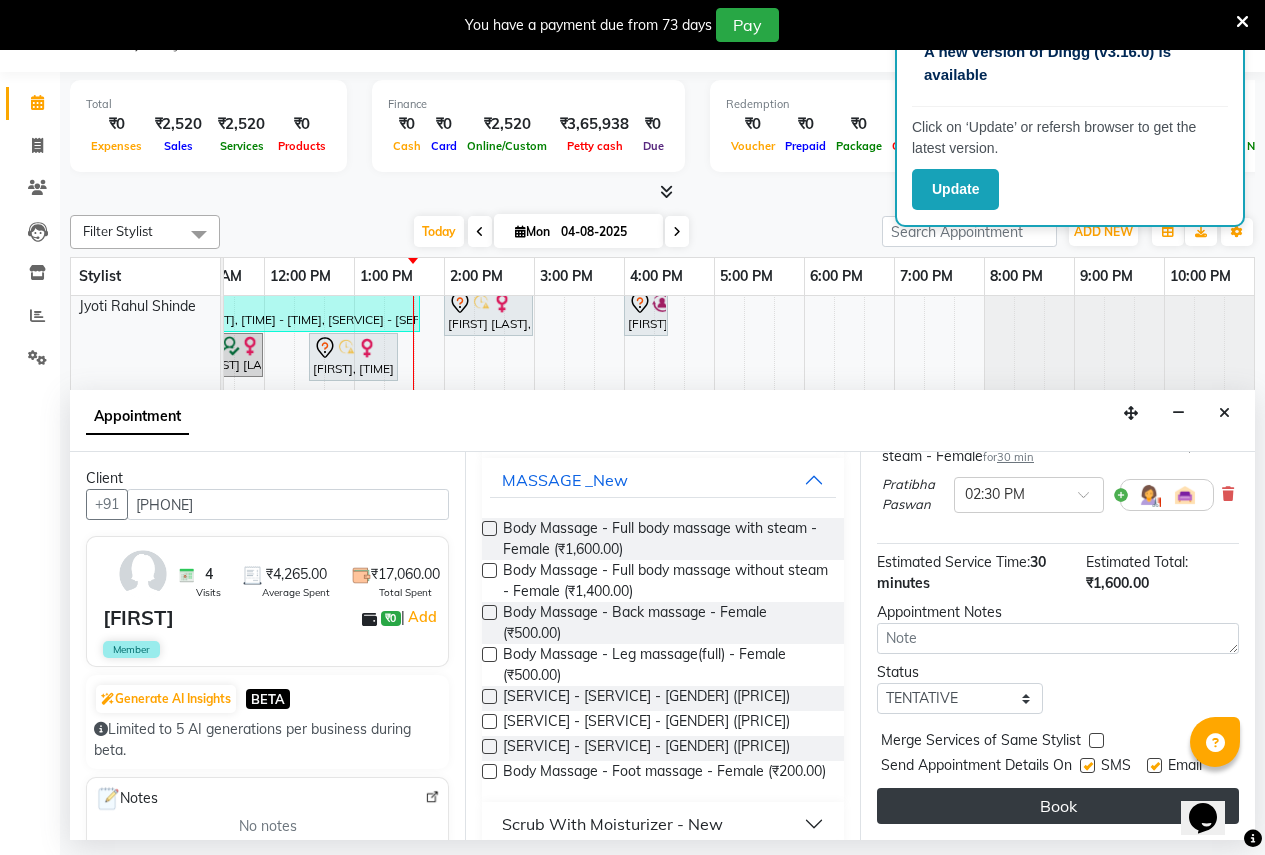 click on "Book" at bounding box center [1058, 806] 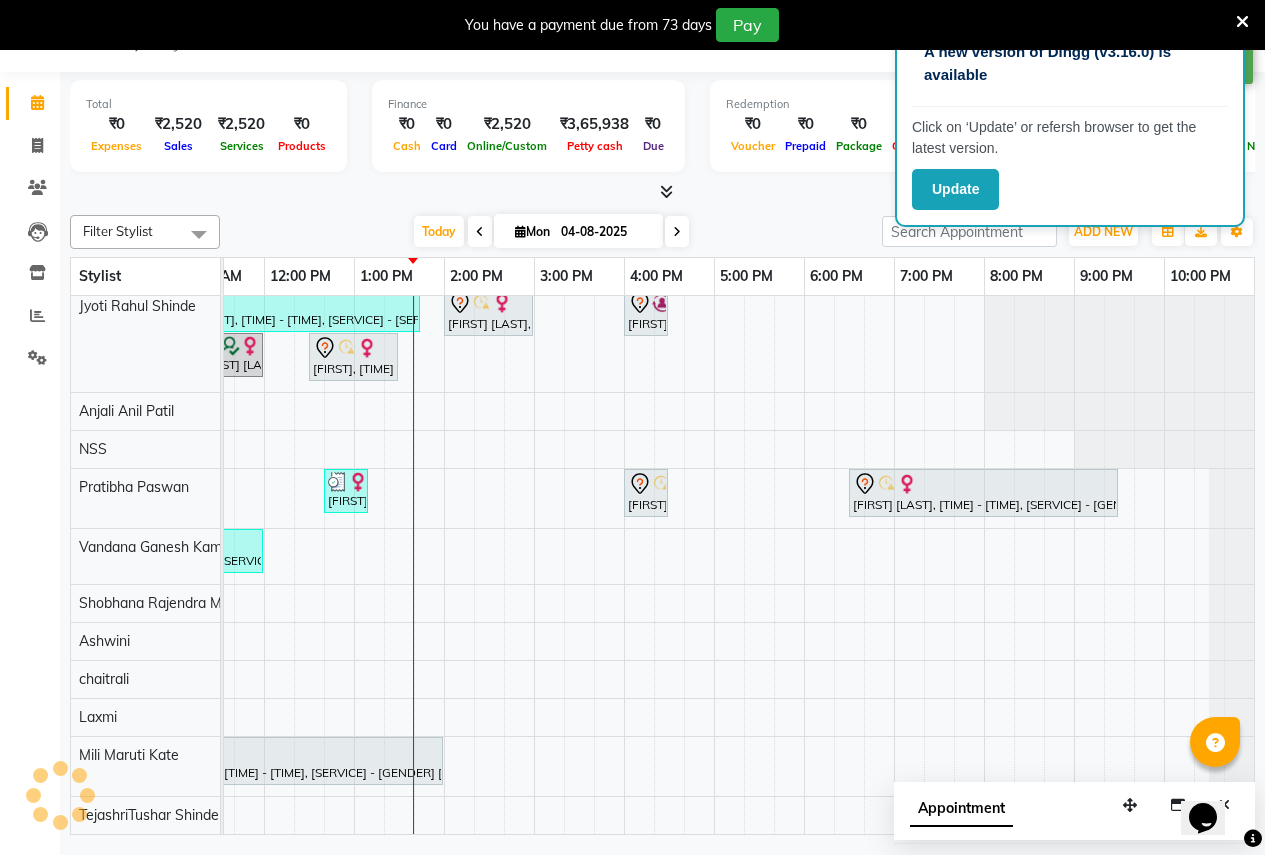 scroll, scrollTop: 0, scrollLeft: 0, axis: both 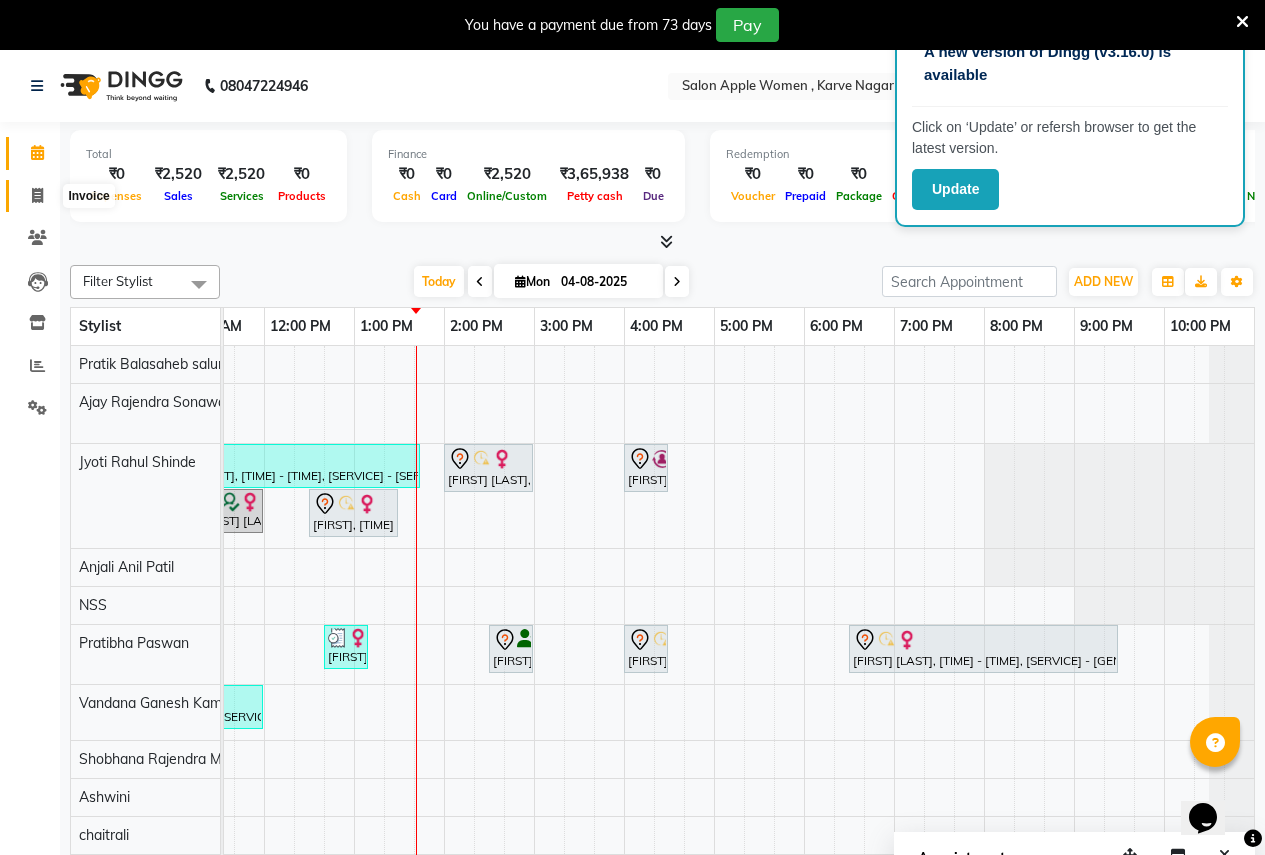 click 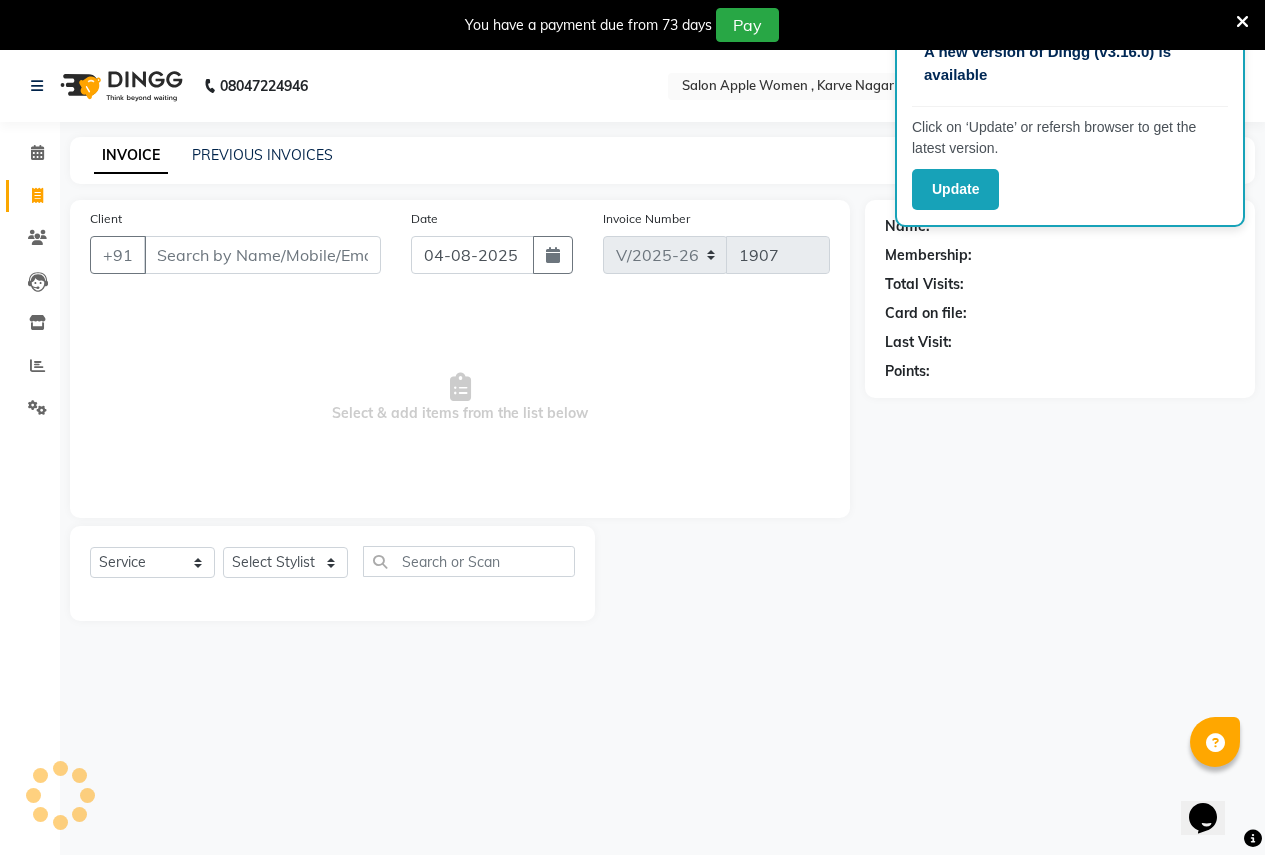 click on "Client" at bounding box center (262, 255) 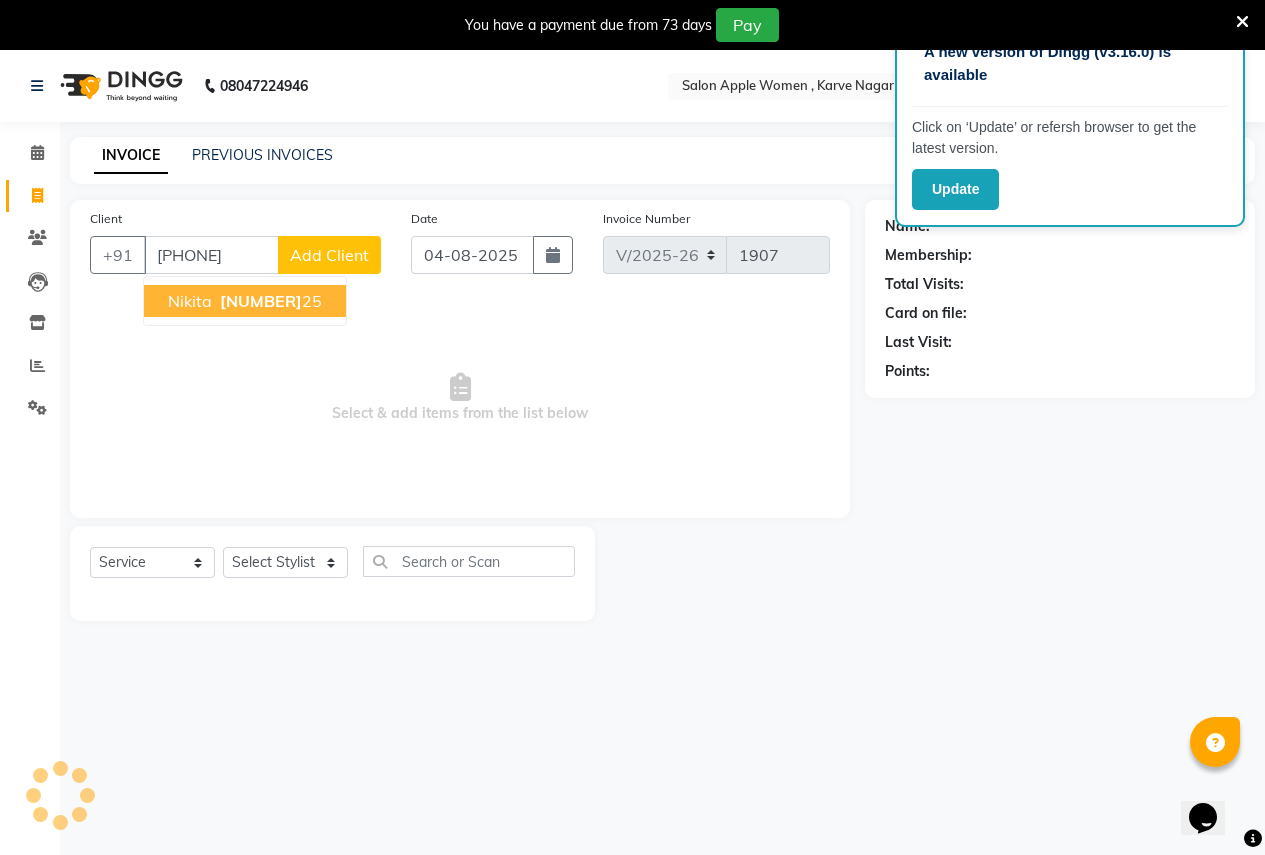 type on "[PHONE]" 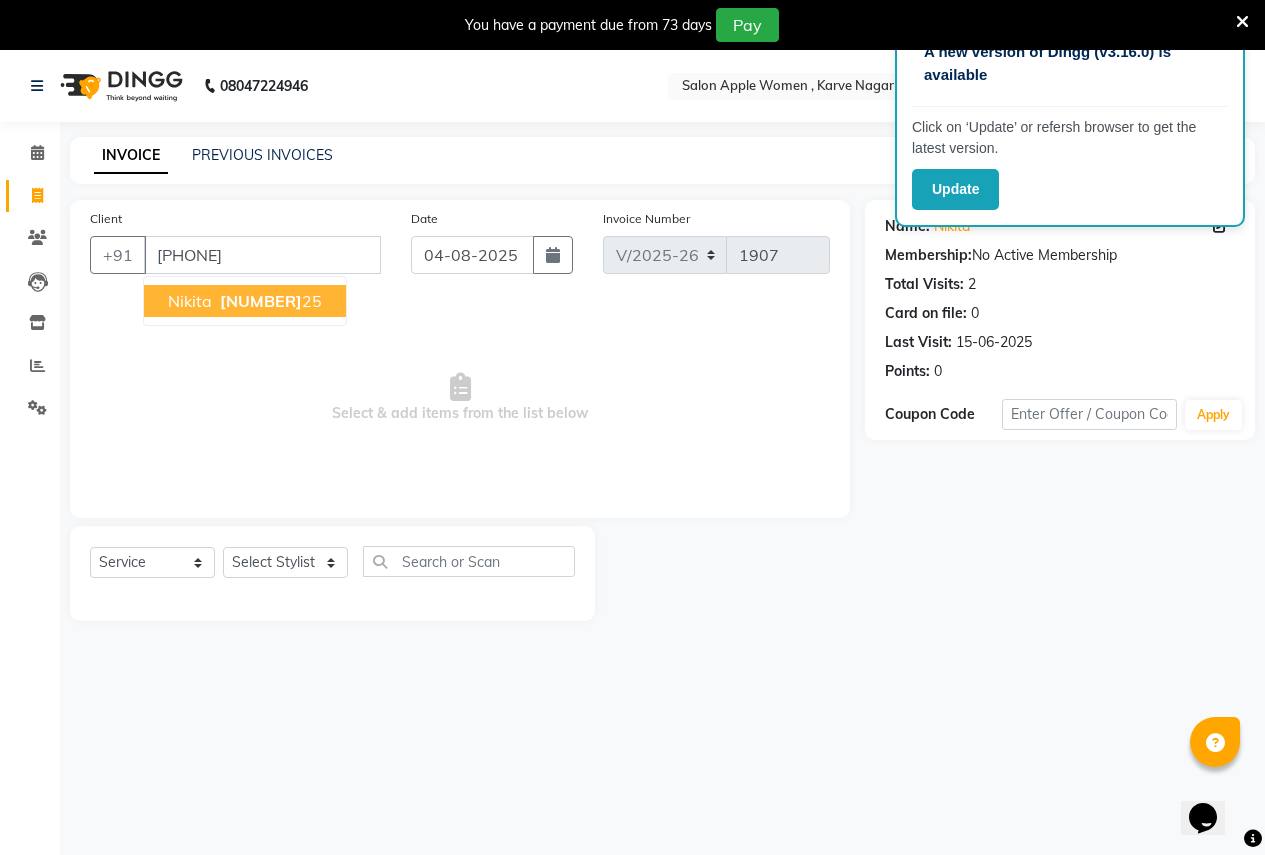click on "[NUMBER]" at bounding box center (261, 301) 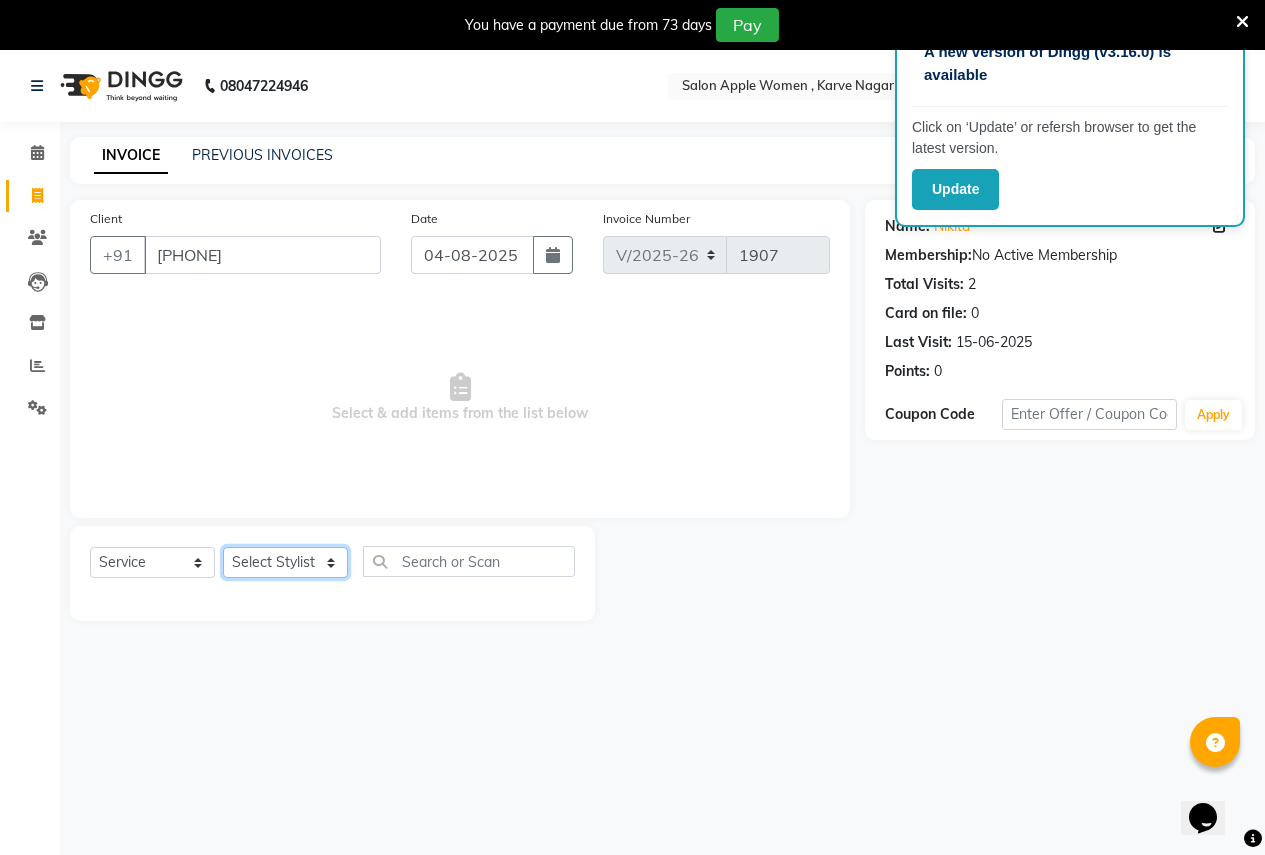 drag, startPoint x: 279, startPoint y: 569, endPoint x: 272, endPoint y: 561, distance: 10.630146 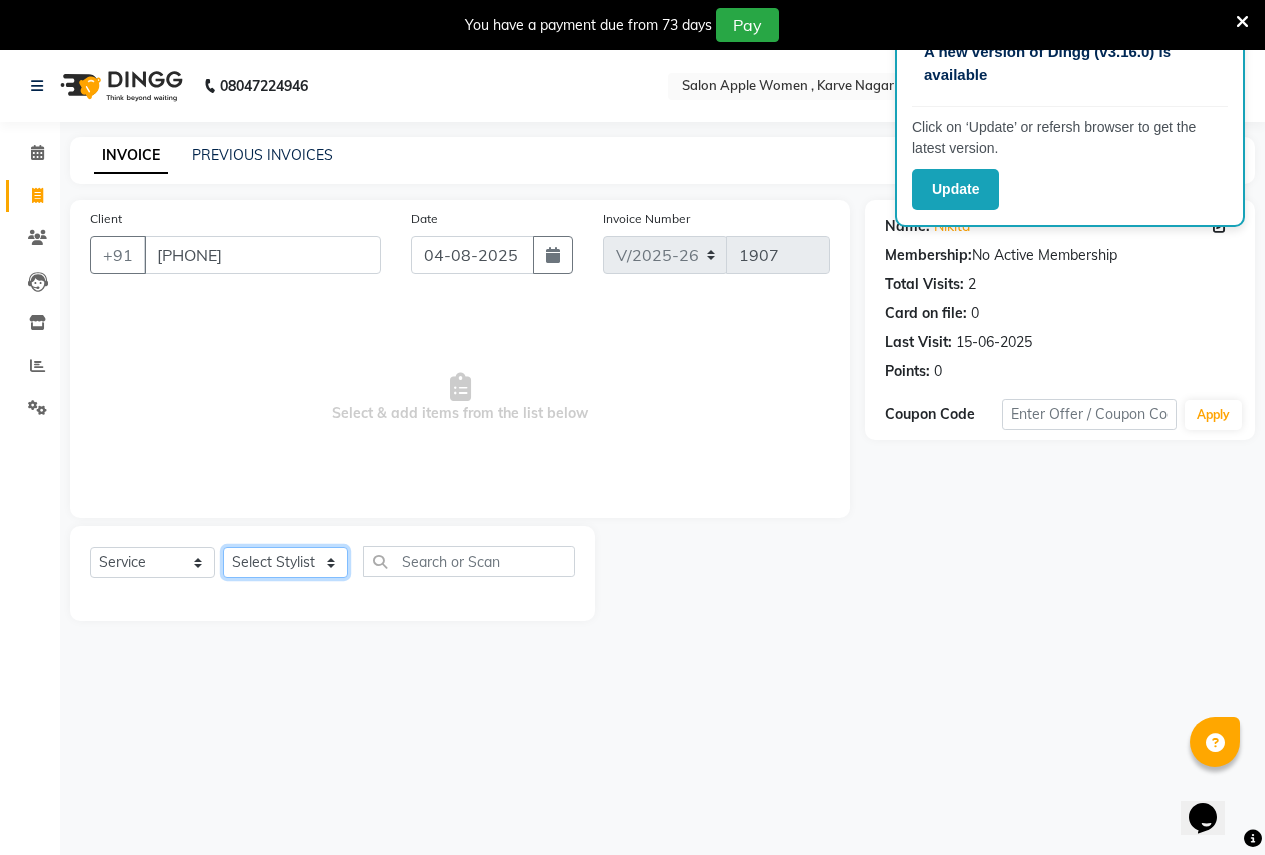 click on "Select Stylist Ajay Rajendra Sonawane Anjali Anil Patil Ashwini chaitrali Jyoti Rahul Shinde Laxmi Mili Maruti Kate NSS Pratibha Paswan Pratik Balasaheb salunkhe Reception  Reshma Operations Head Shobhana Rajendra Muly TejashriTushar Shinde Vandana Ganesh Kambale" 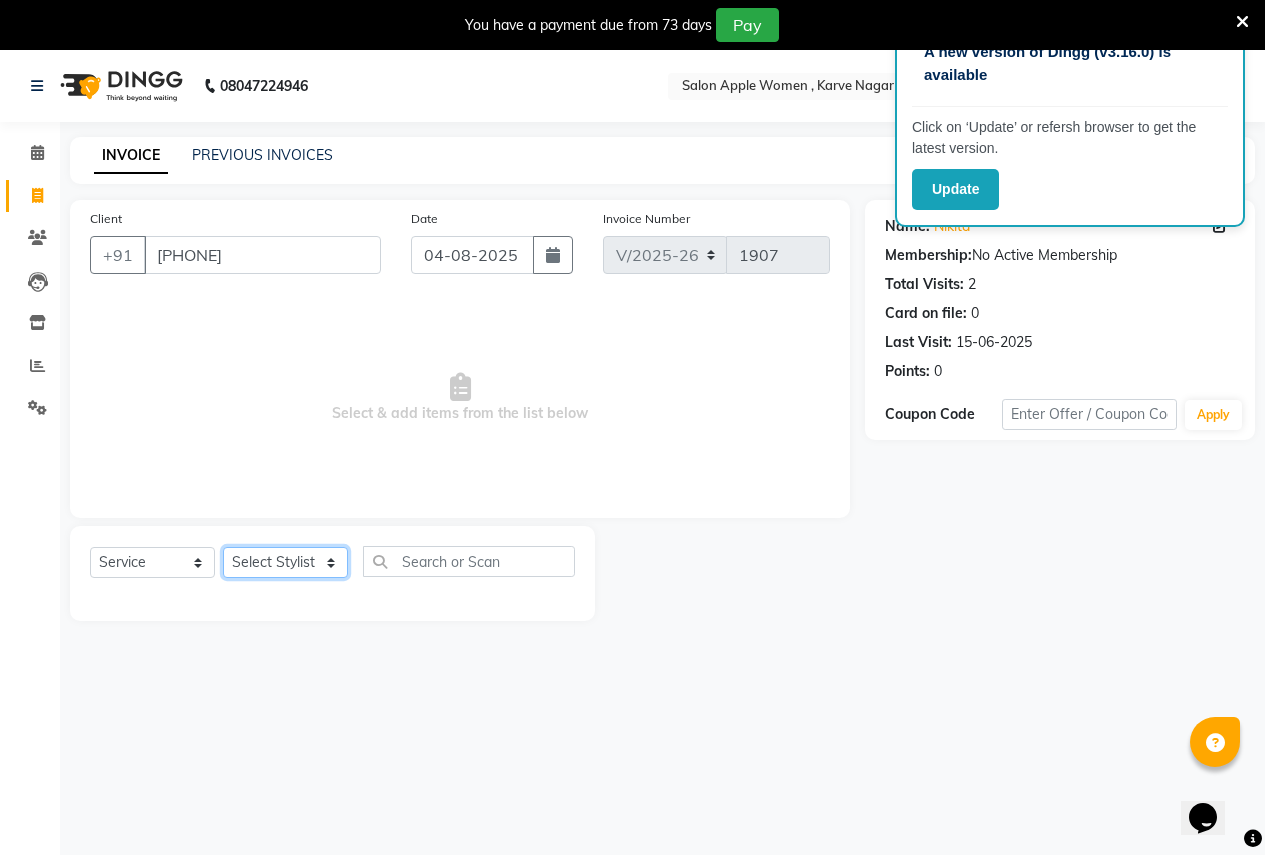 select on "70311" 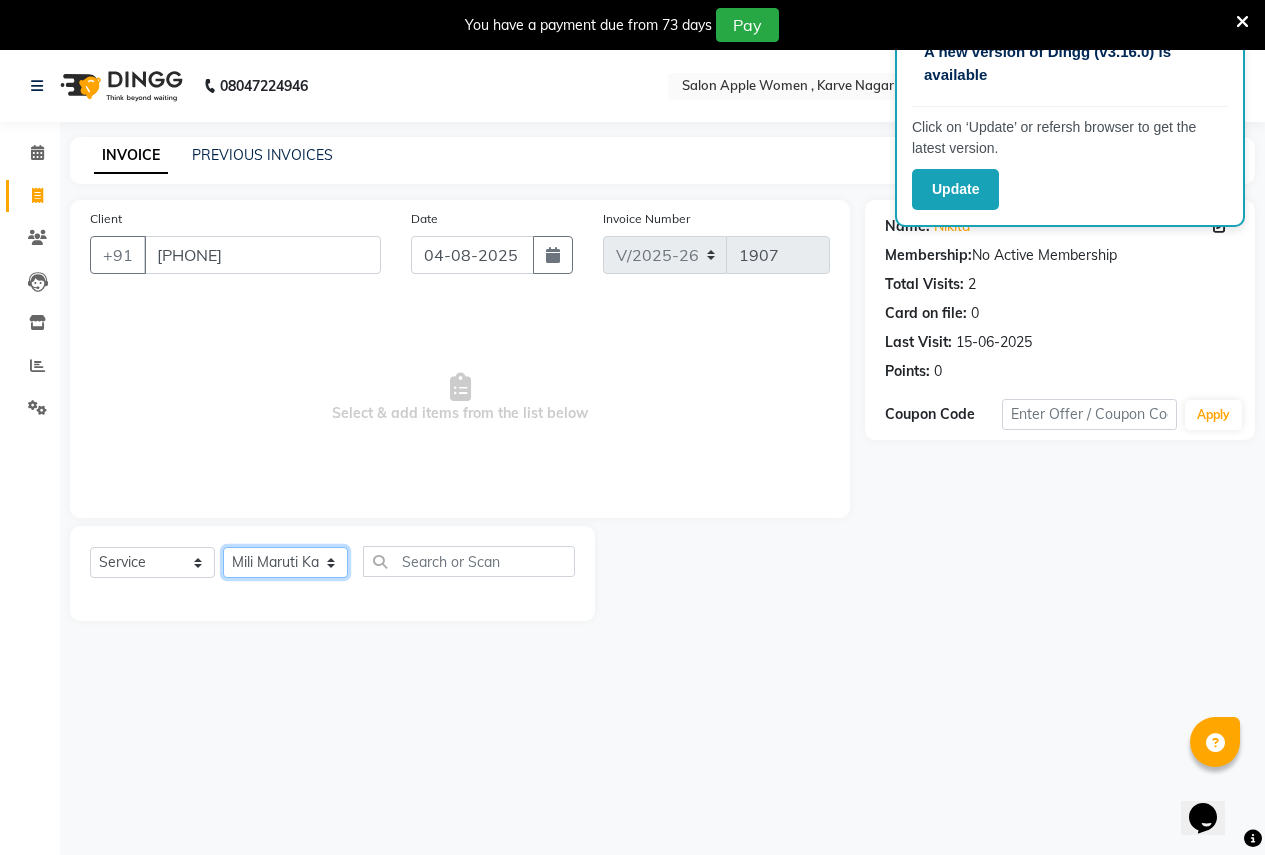 click on "Select Stylist Ajay Rajendra Sonawane Anjali Anil Patil Ashwini chaitrali Jyoti Rahul Shinde Laxmi Mili Maruti Kate NSS Pratibha Paswan Pratik Balasaheb salunkhe Reception  Reshma Operations Head Shobhana Rajendra Muly TejashriTushar Shinde Vandana Ganesh Kambale" 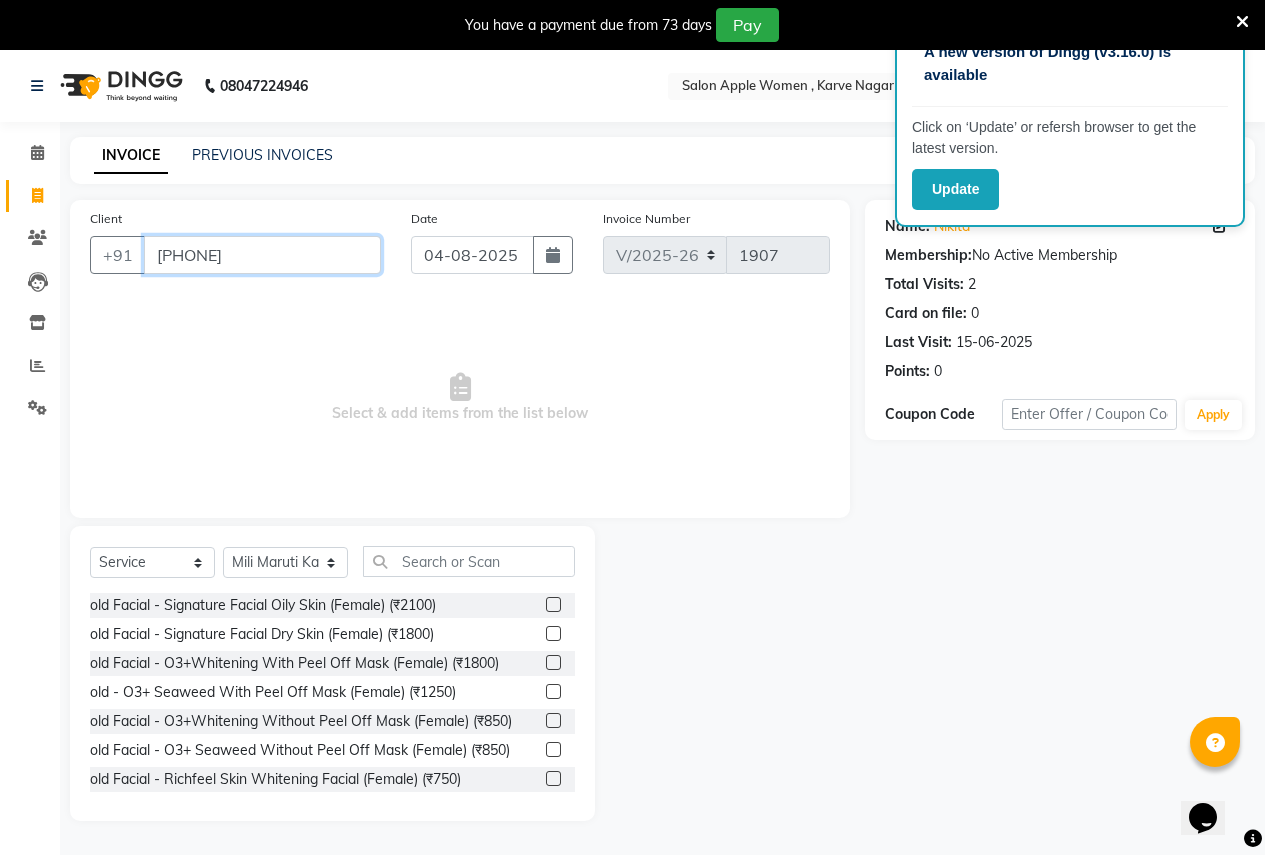 click on "[PHONE]" at bounding box center [262, 255] 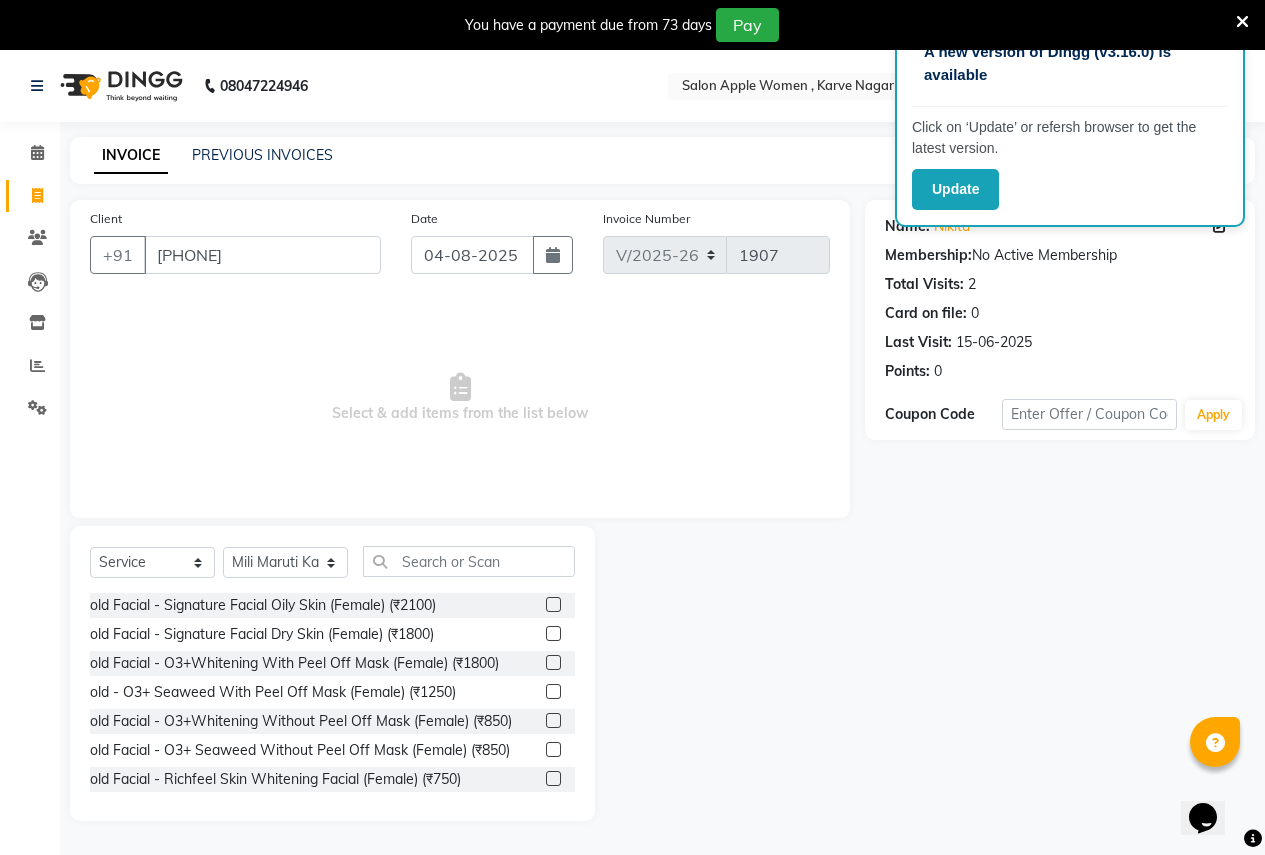 click on "Select & add items from the list below" at bounding box center [460, 398] 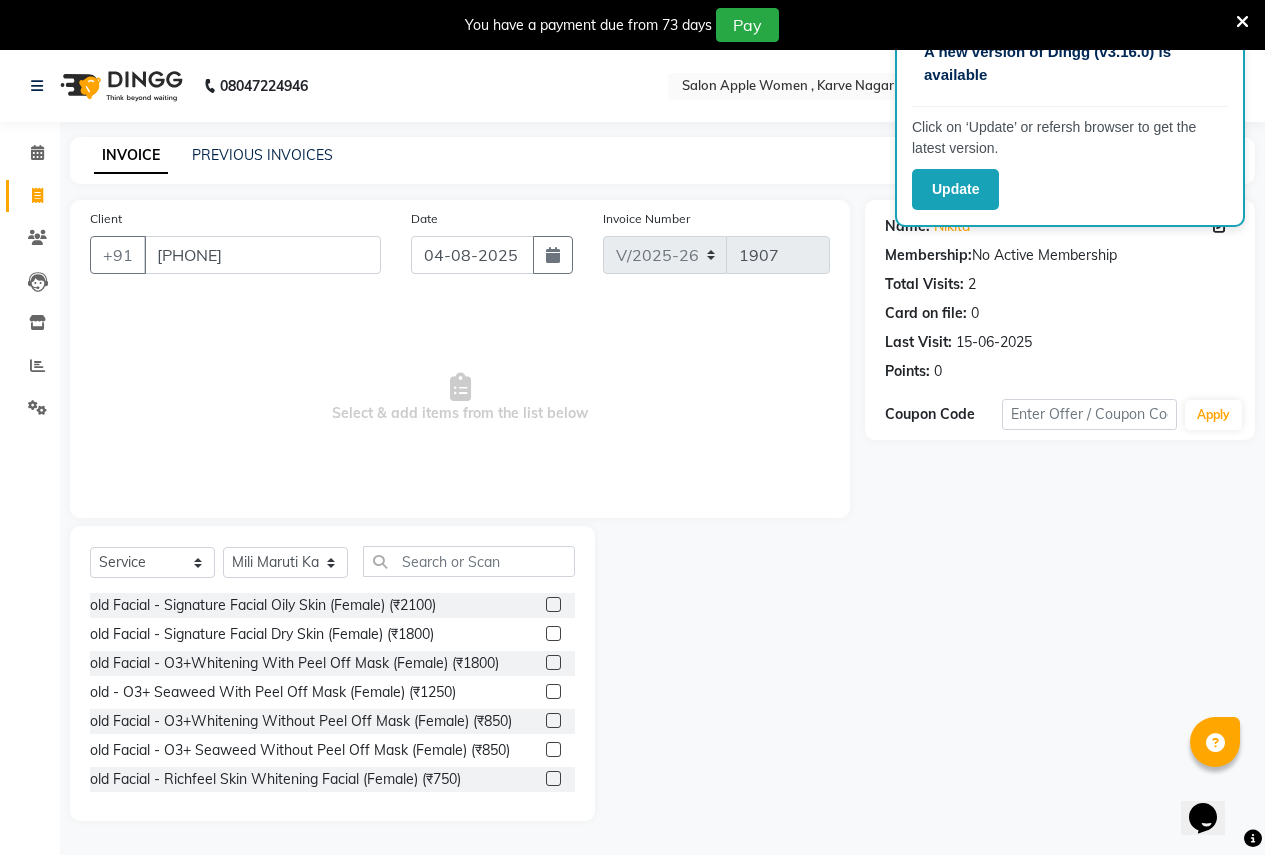 click at bounding box center (1242, 22) 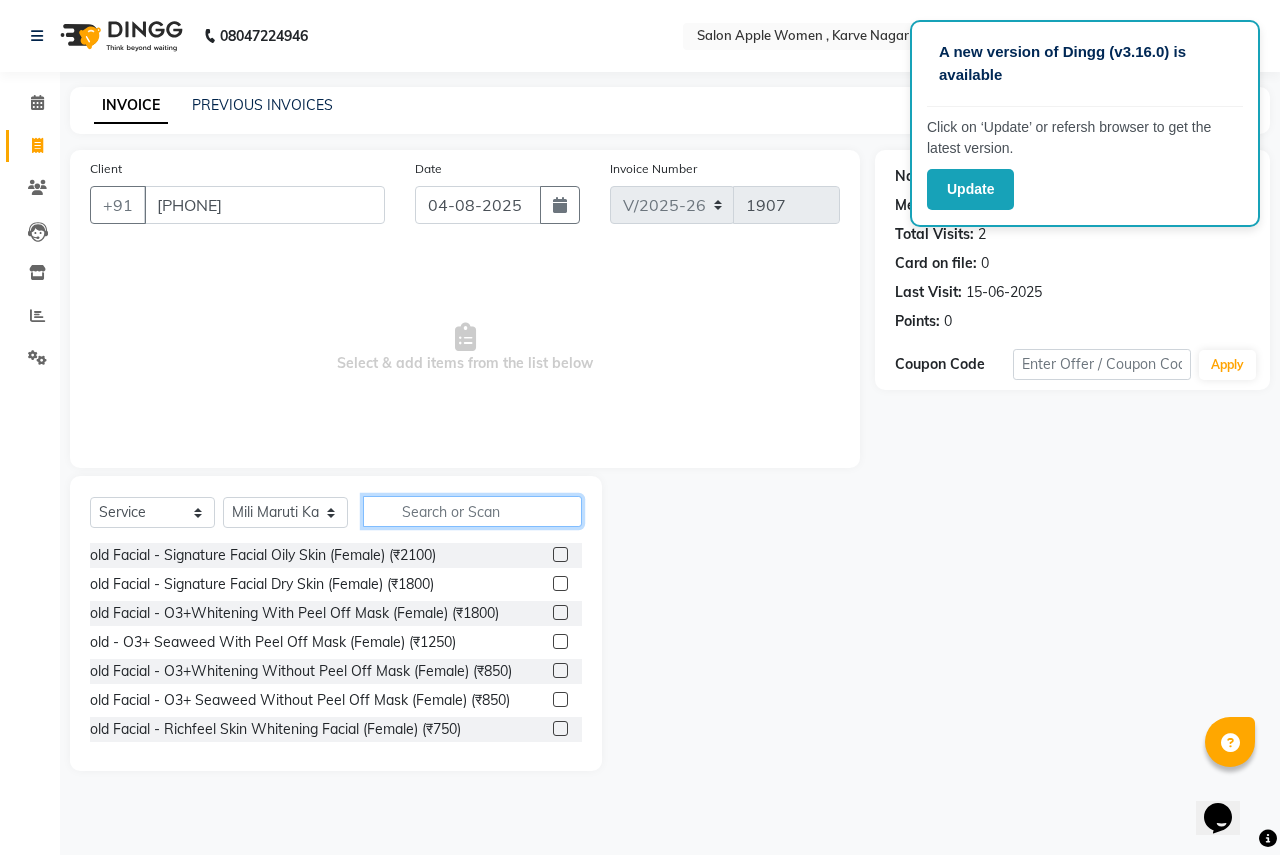 click 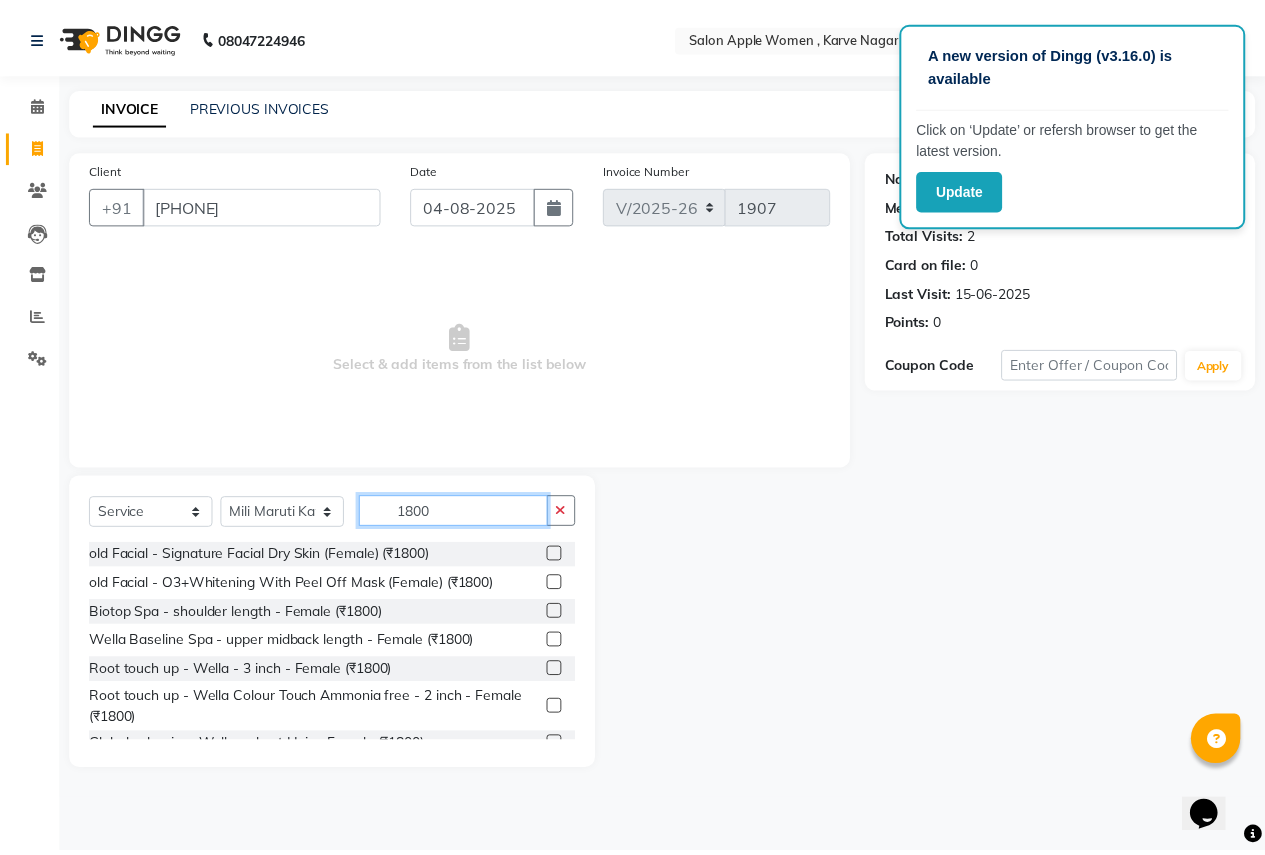 scroll, scrollTop: 199, scrollLeft: 0, axis: vertical 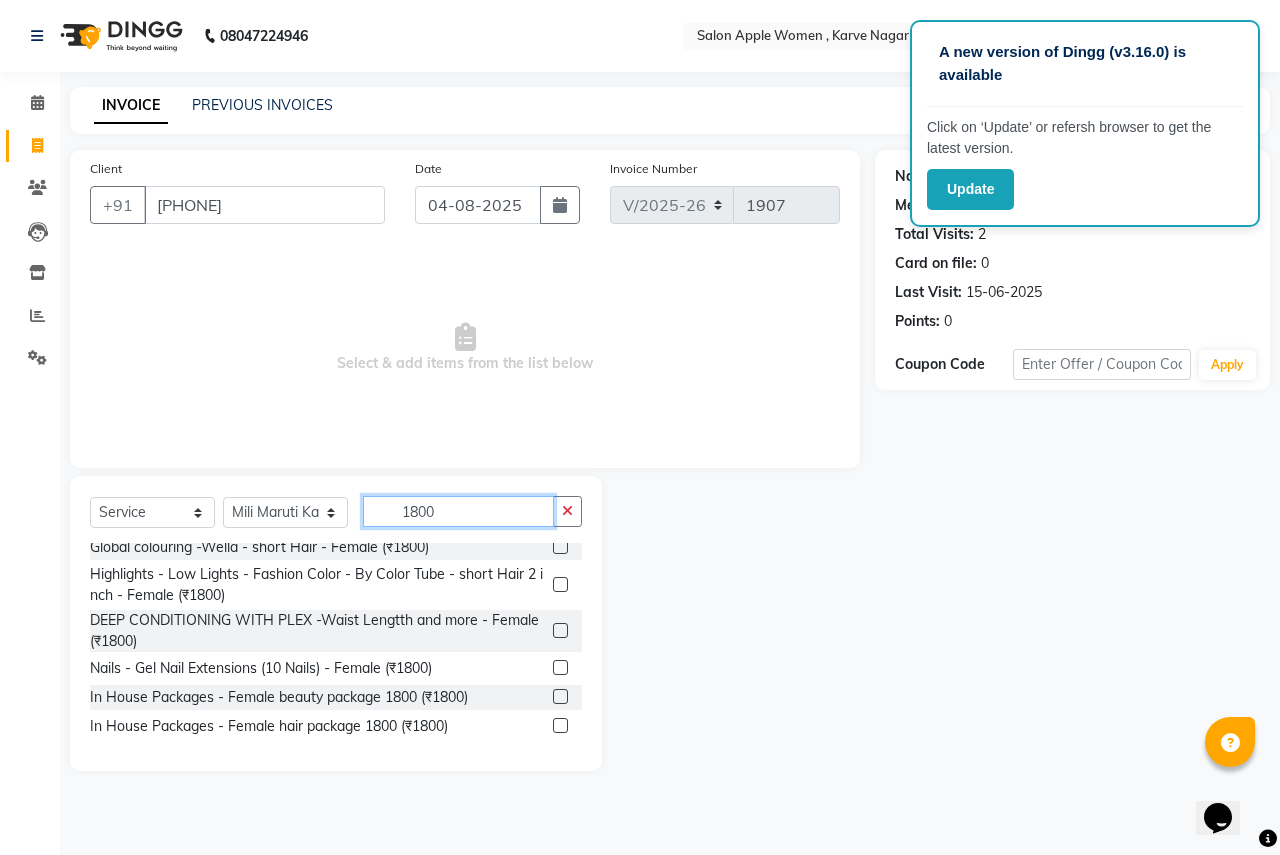 type on "1800" 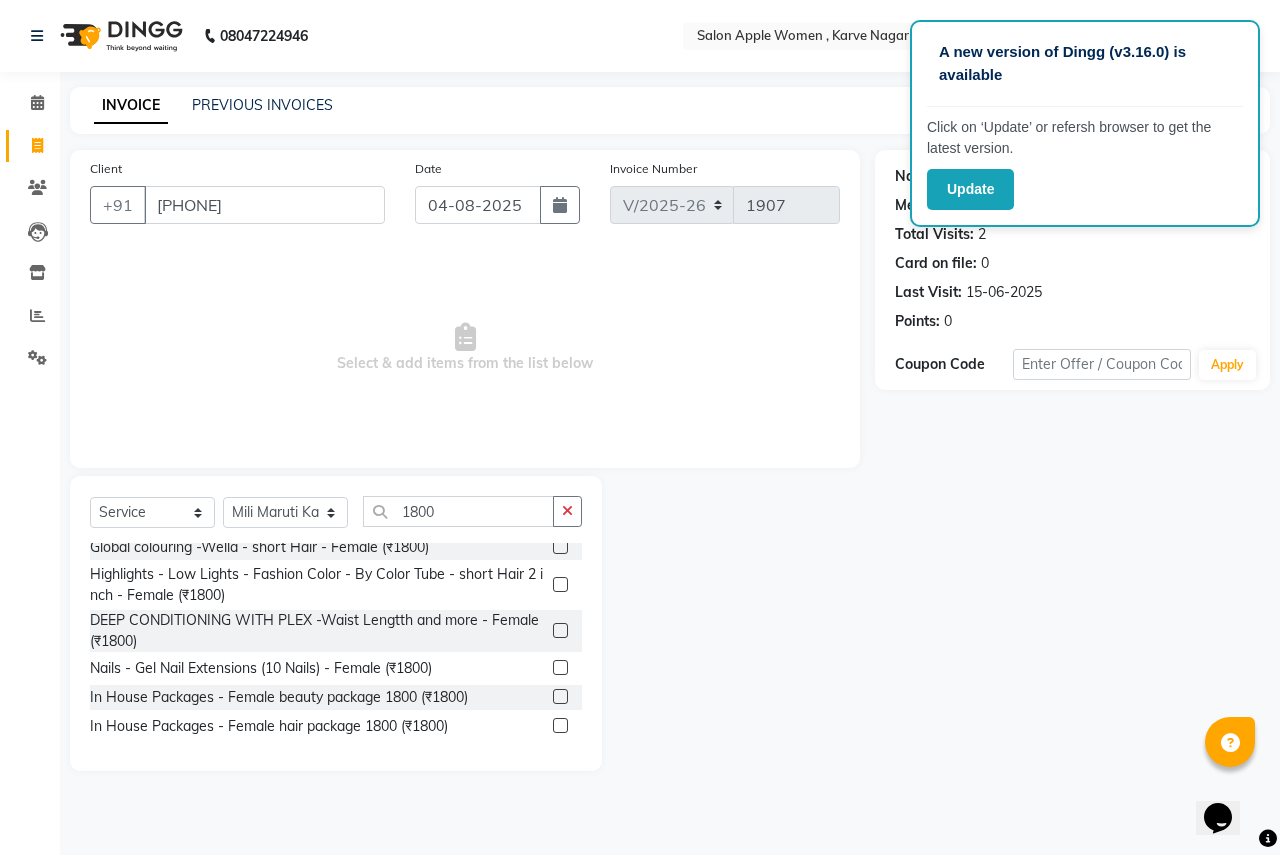 click 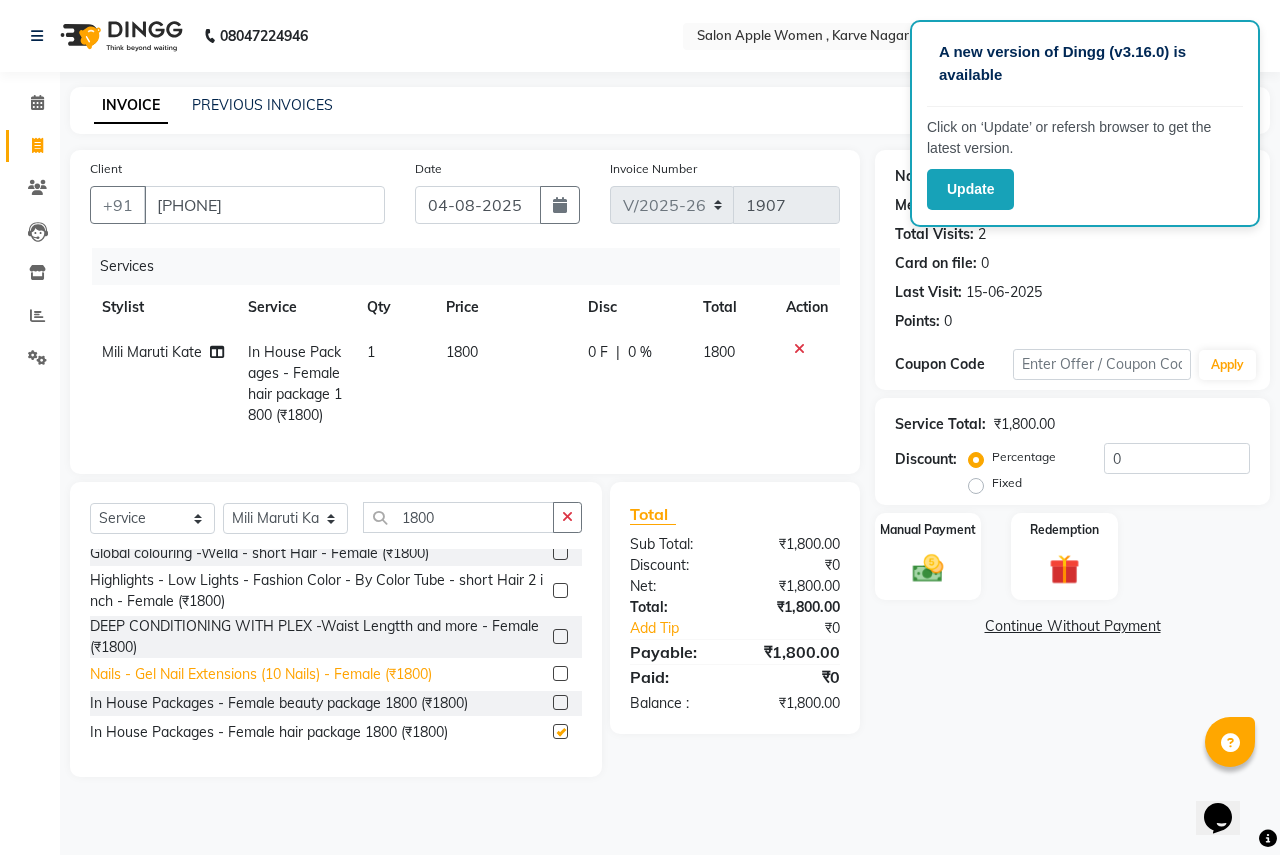 checkbox on "false" 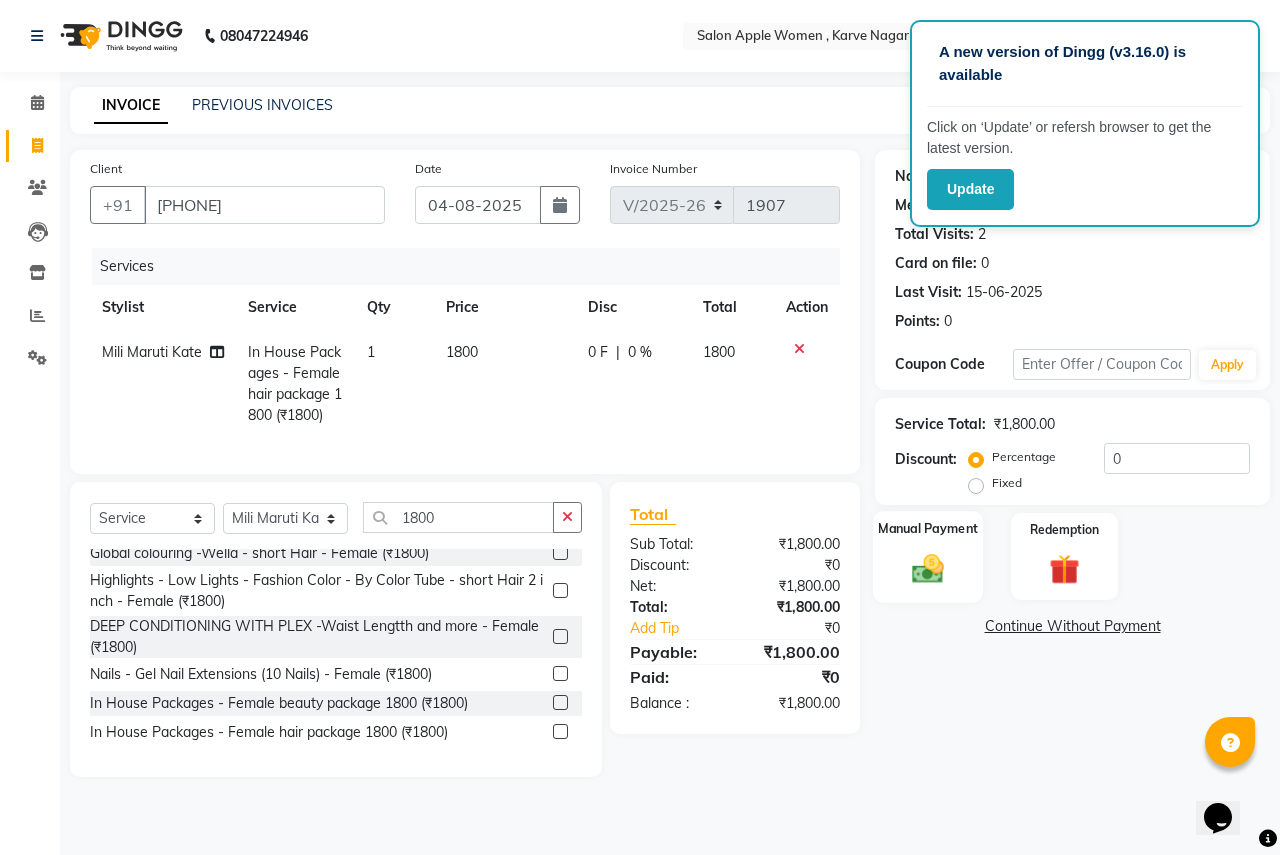 click 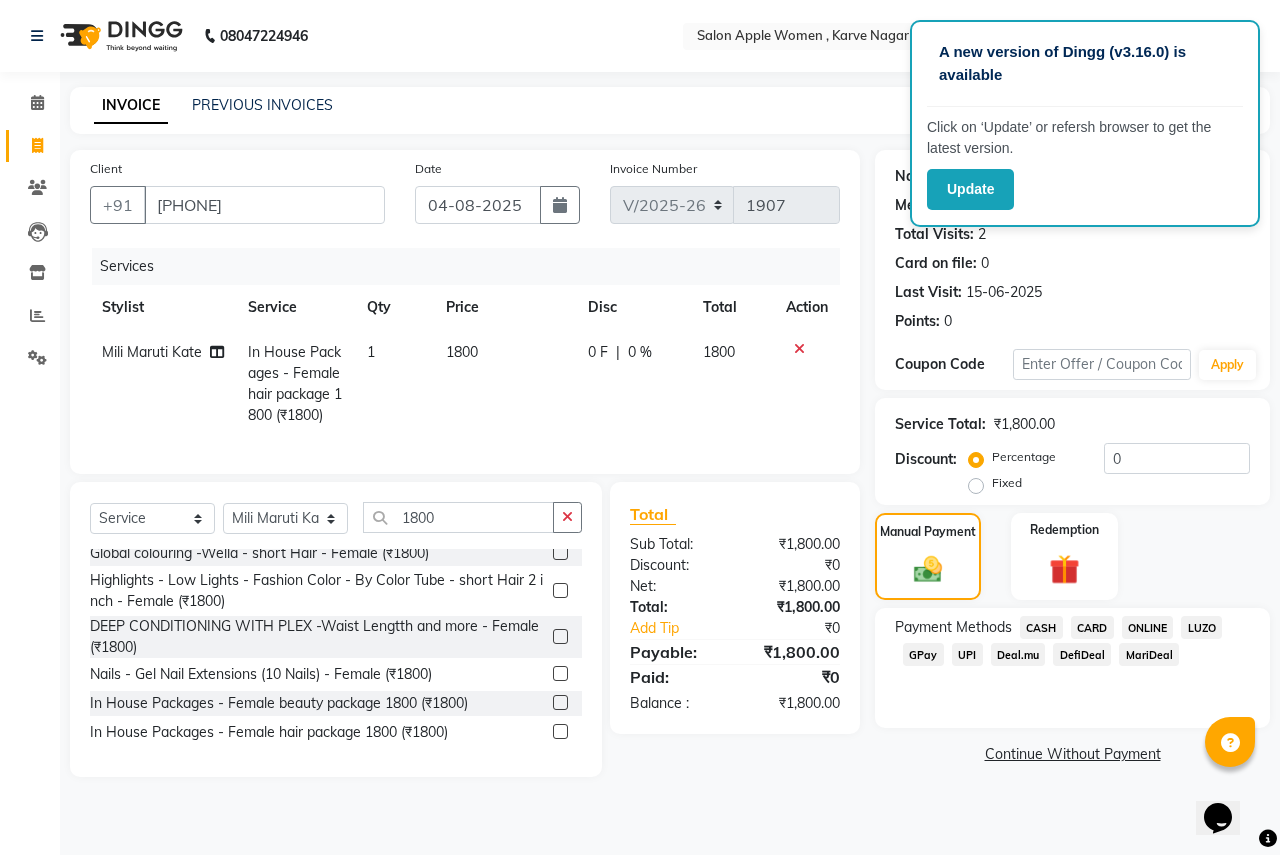 click on "ONLINE" 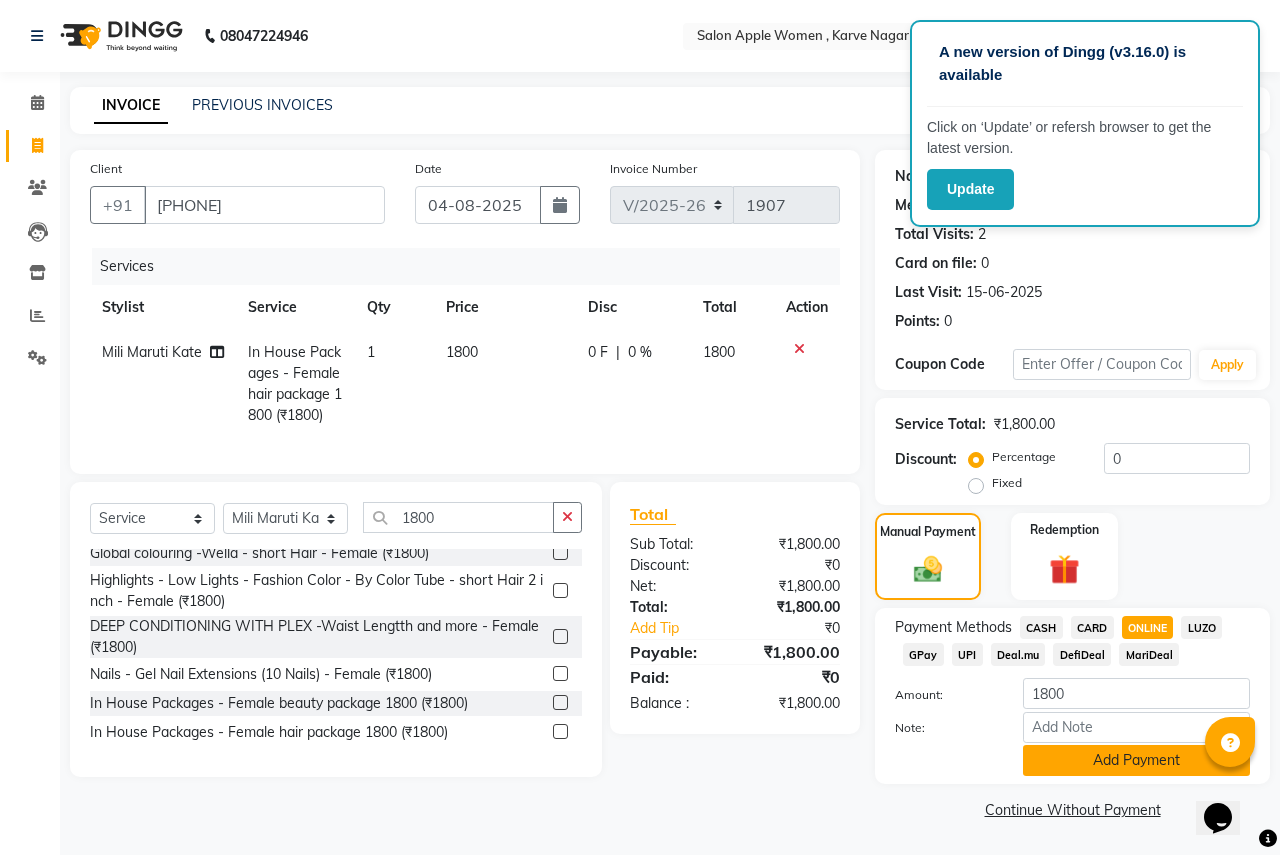 click on "Add Payment" 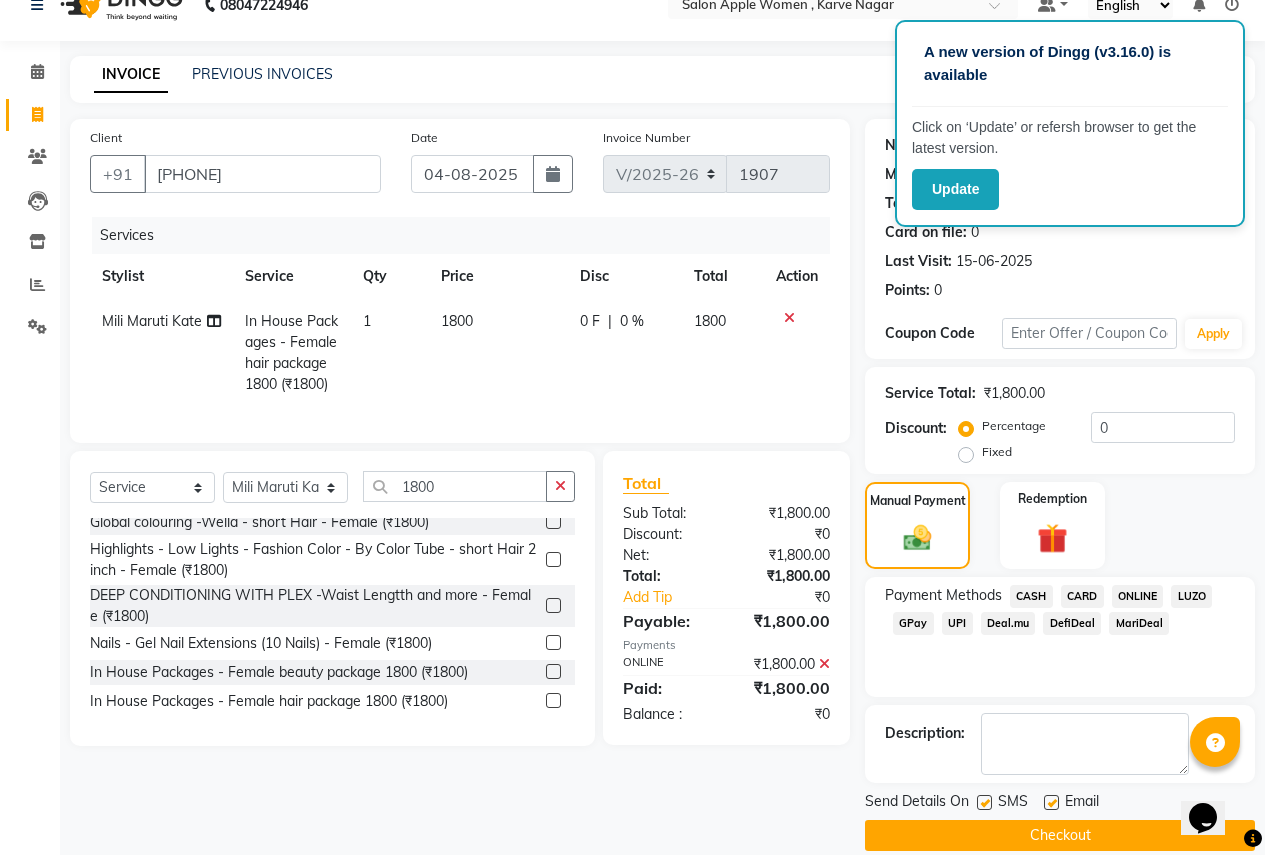 scroll, scrollTop: 57, scrollLeft: 0, axis: vertical 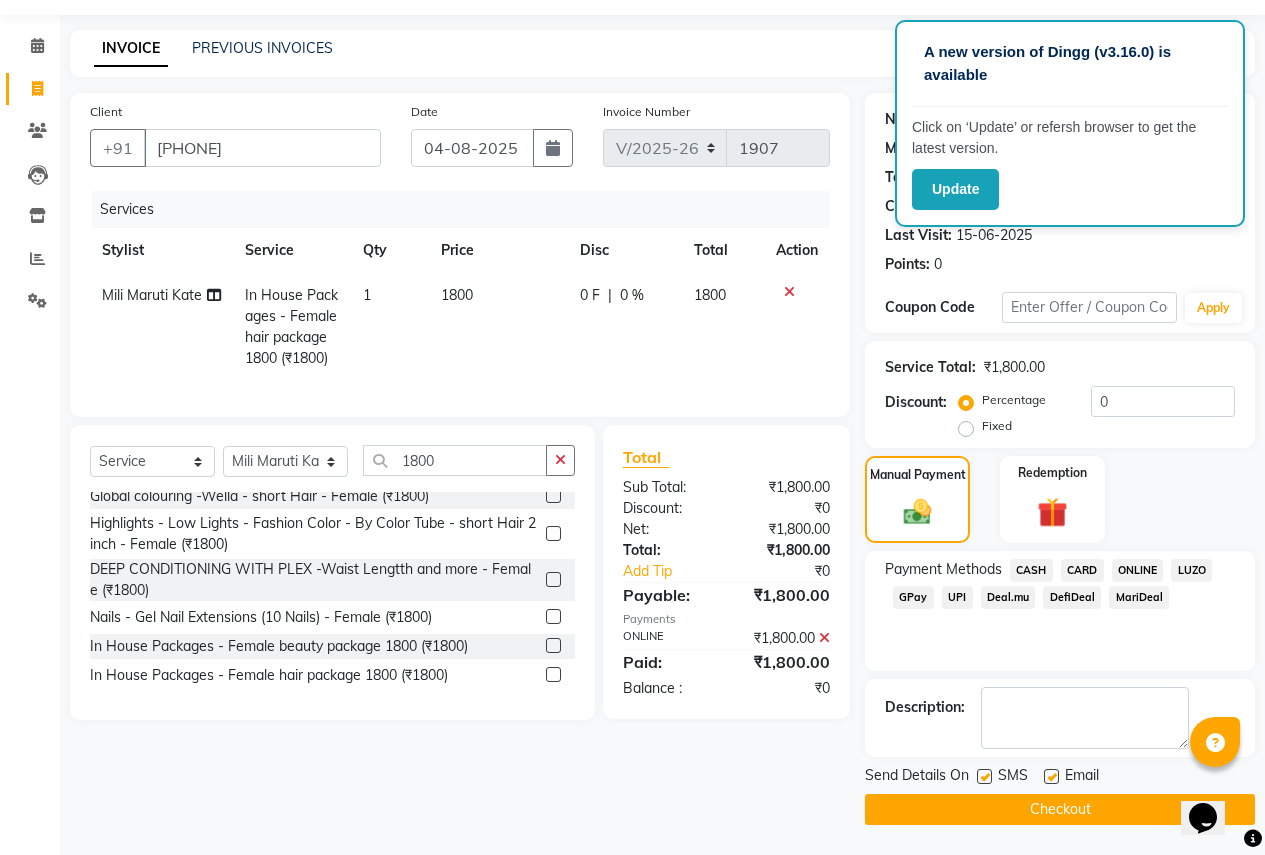 click on "Checkout" 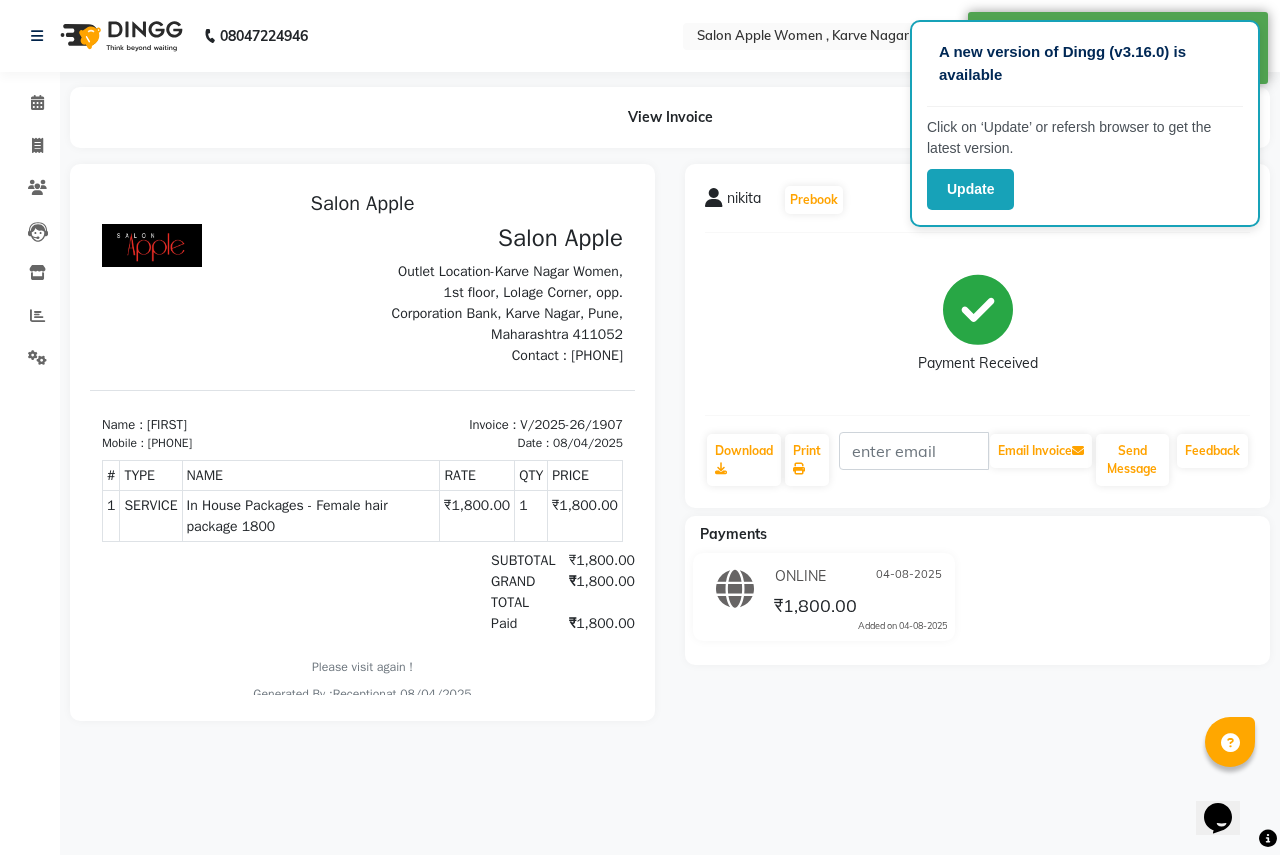scroll, scrollTop: 0, scrollLeft: 0, axis: both 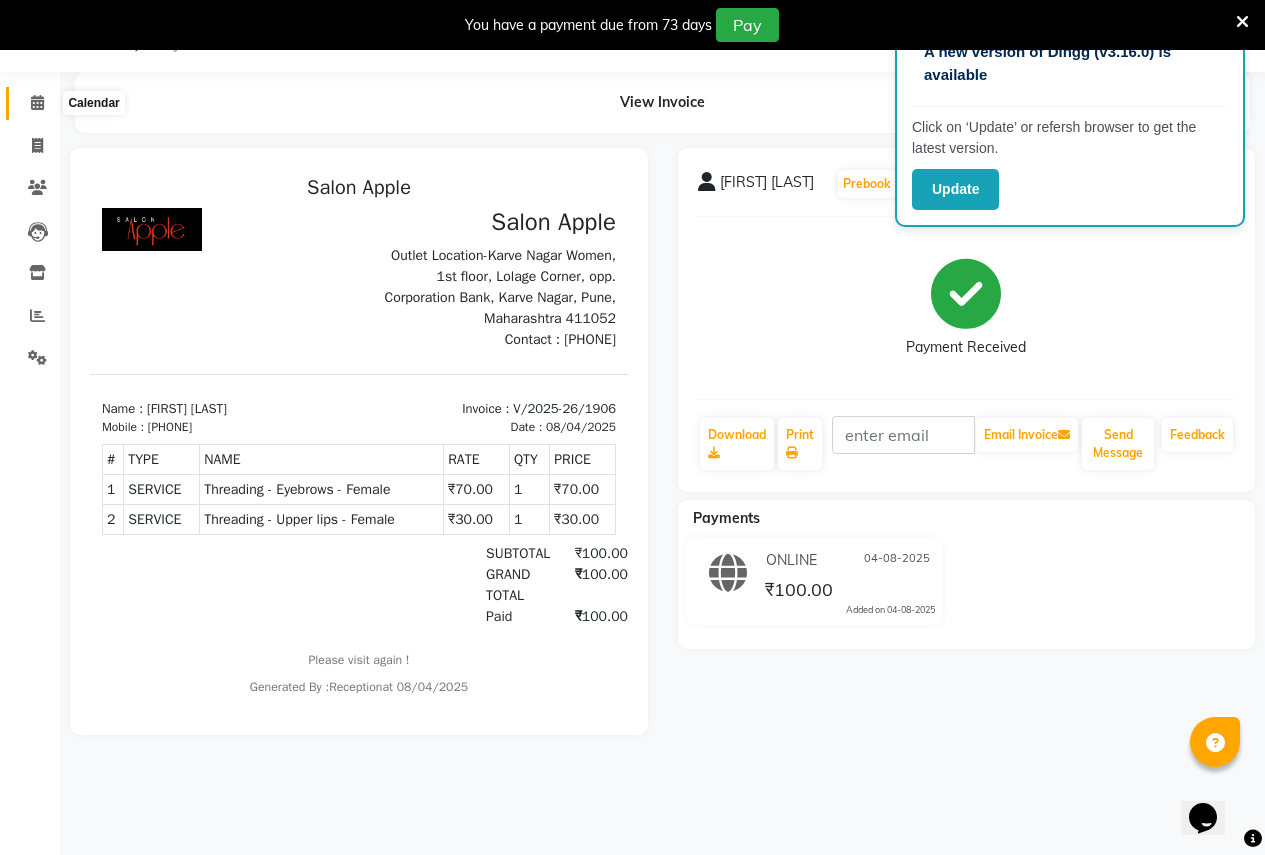 click 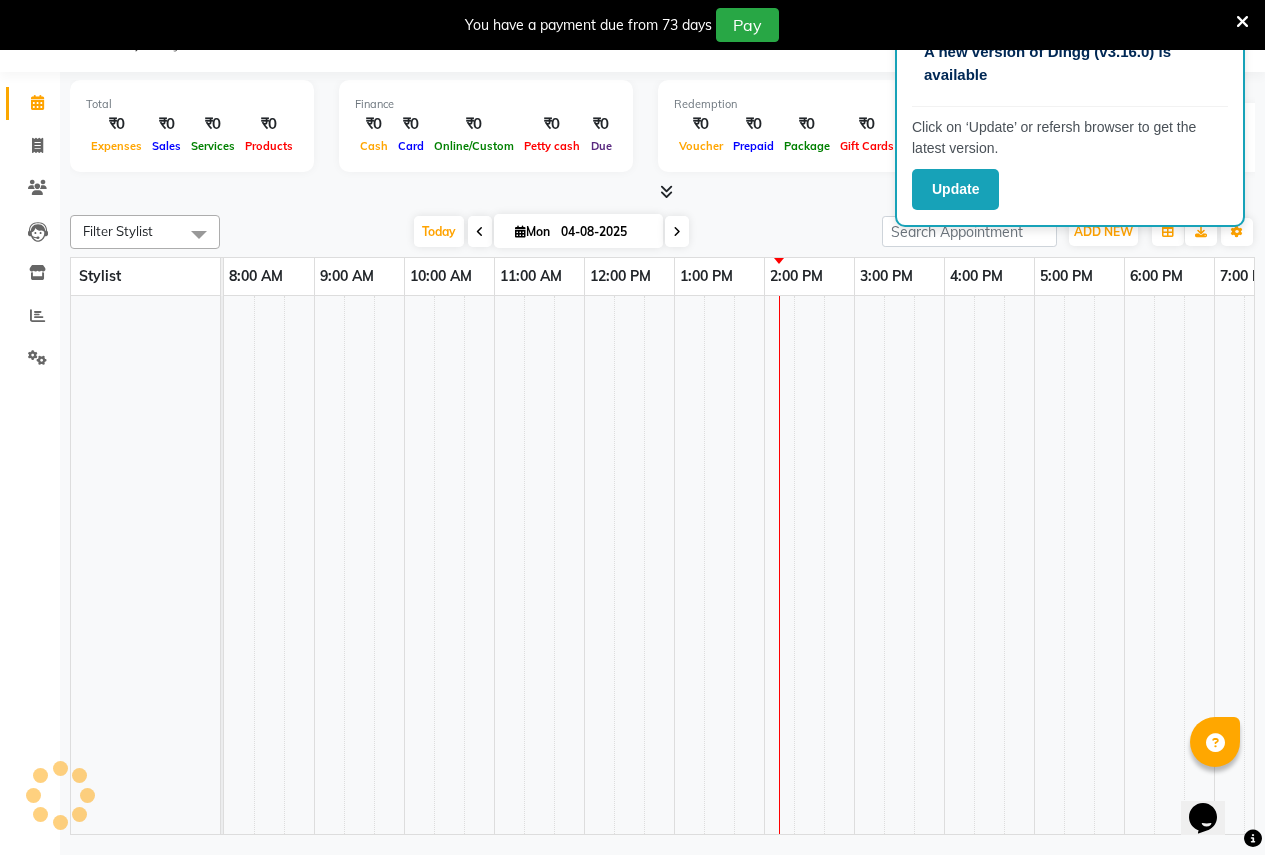 scroll, scrollTop: 0, scrollLeft: 0, axis: both 